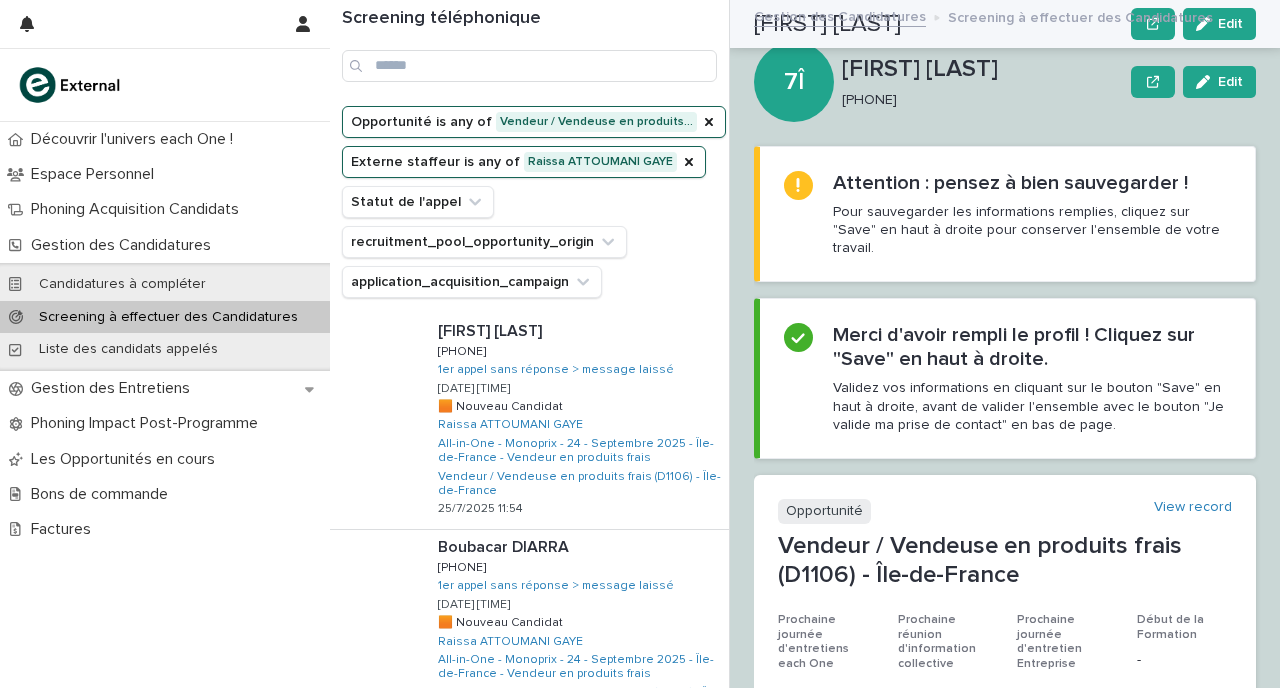 scroll, scrollTop: 0, scrollLeft: 0, axis: both 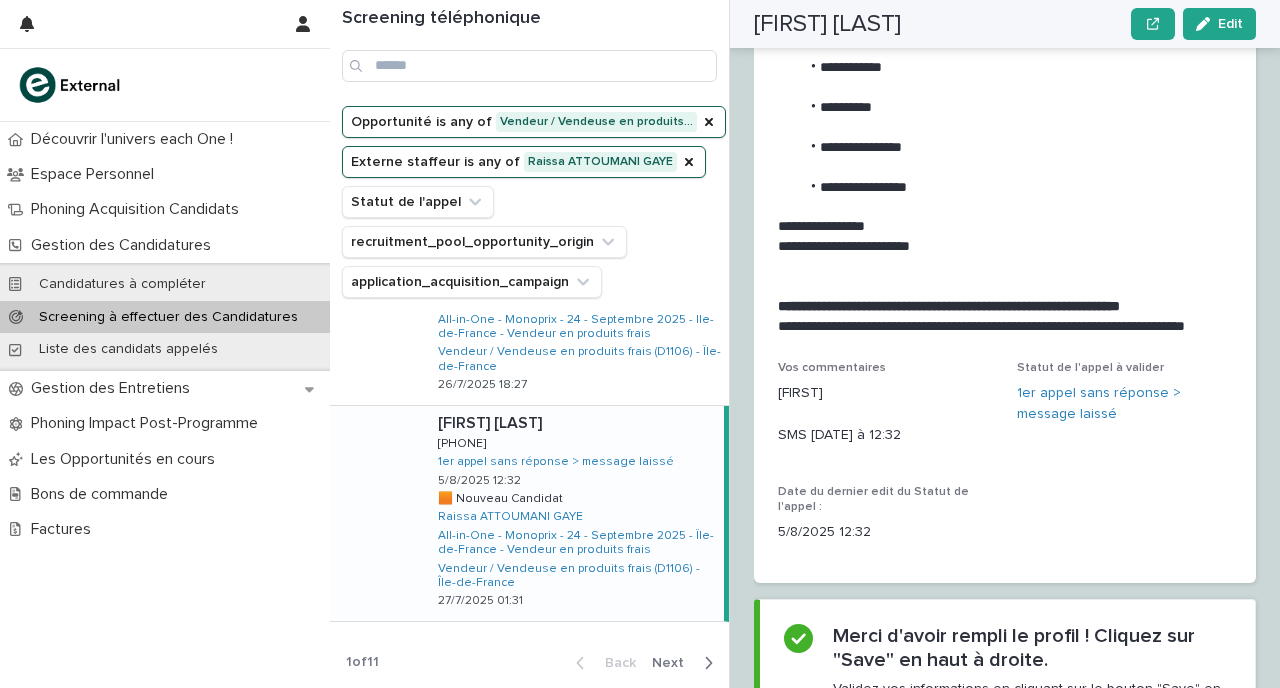 click on "Next" at bounding box center (674, 663) 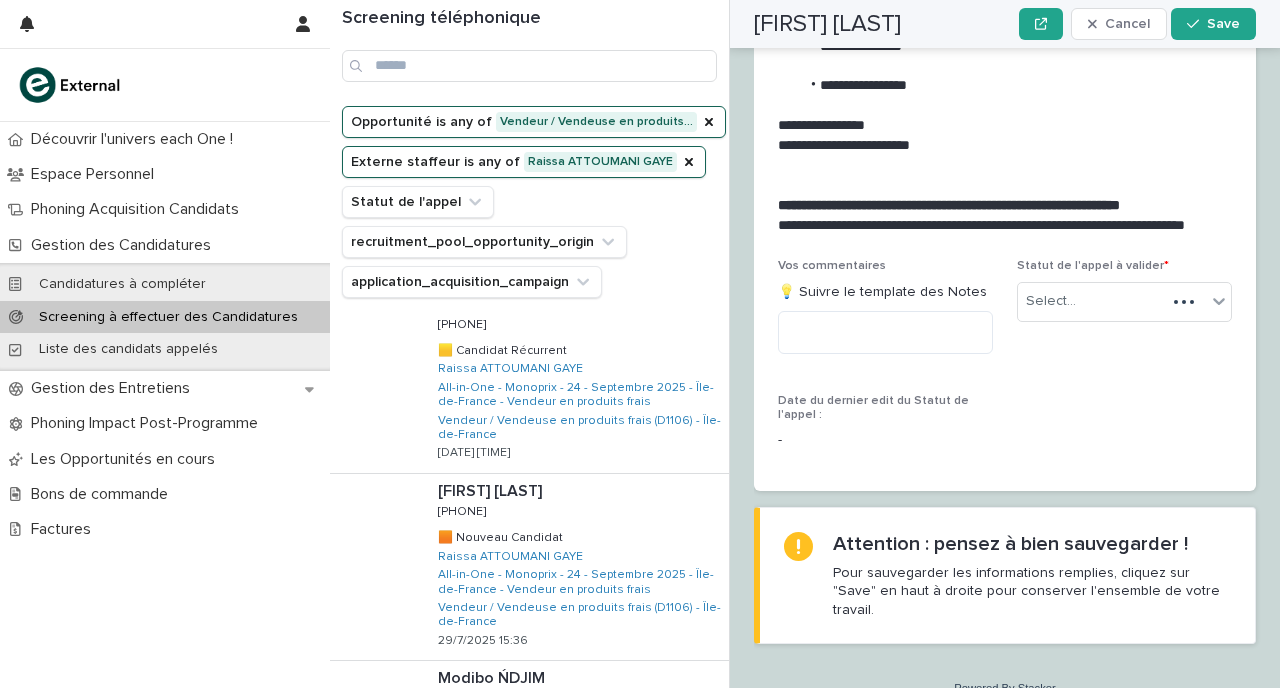 scroll, scrollTop: 2368, scrollLeft: 0, axis: vertical 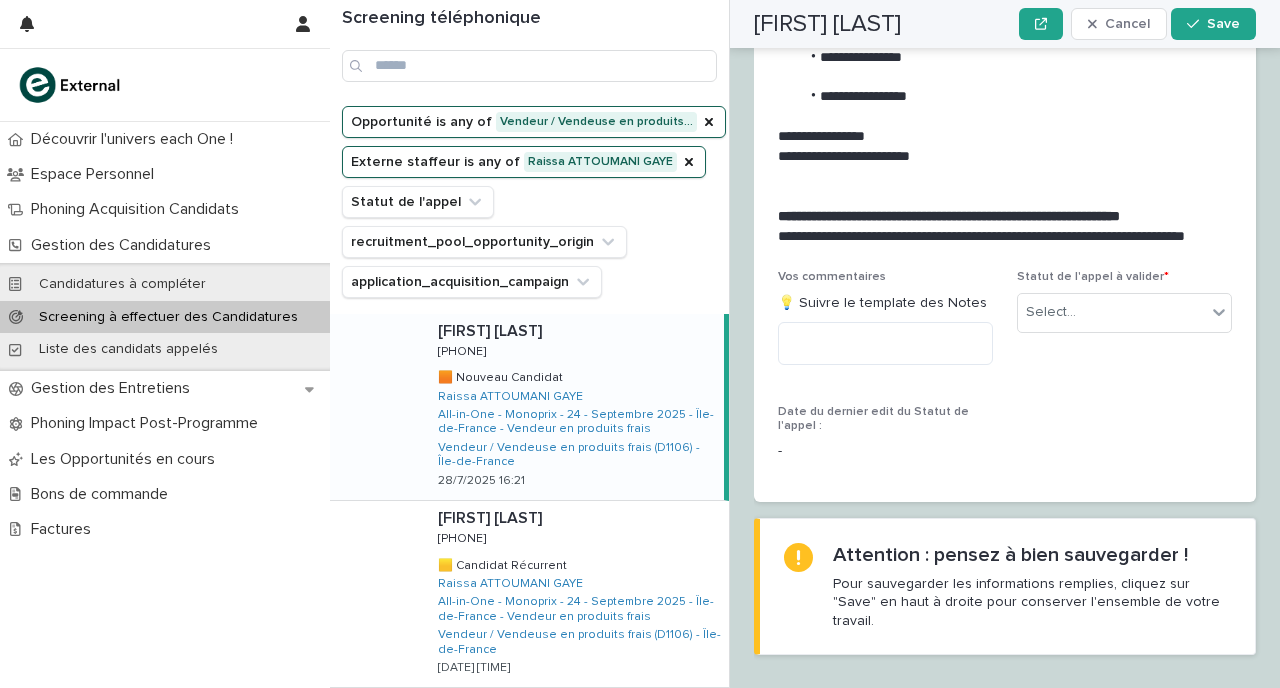 click on "Mondjur AKON Mondjur AKON   [PHONE] [PHONE]   🟧 Nouveau Candidat 🟧 Nouveau Candidat   Raissa ATTOUMANI GAYE   All-in-One - Monoprix - 24 - Septembre 2025 - Île-de-France - Vendeur en produits frais   Vendeur / Vendeuse en produits frais (D1106) - Île-de-France   28/7/2025 16:21" at bounding box center [573, 407] 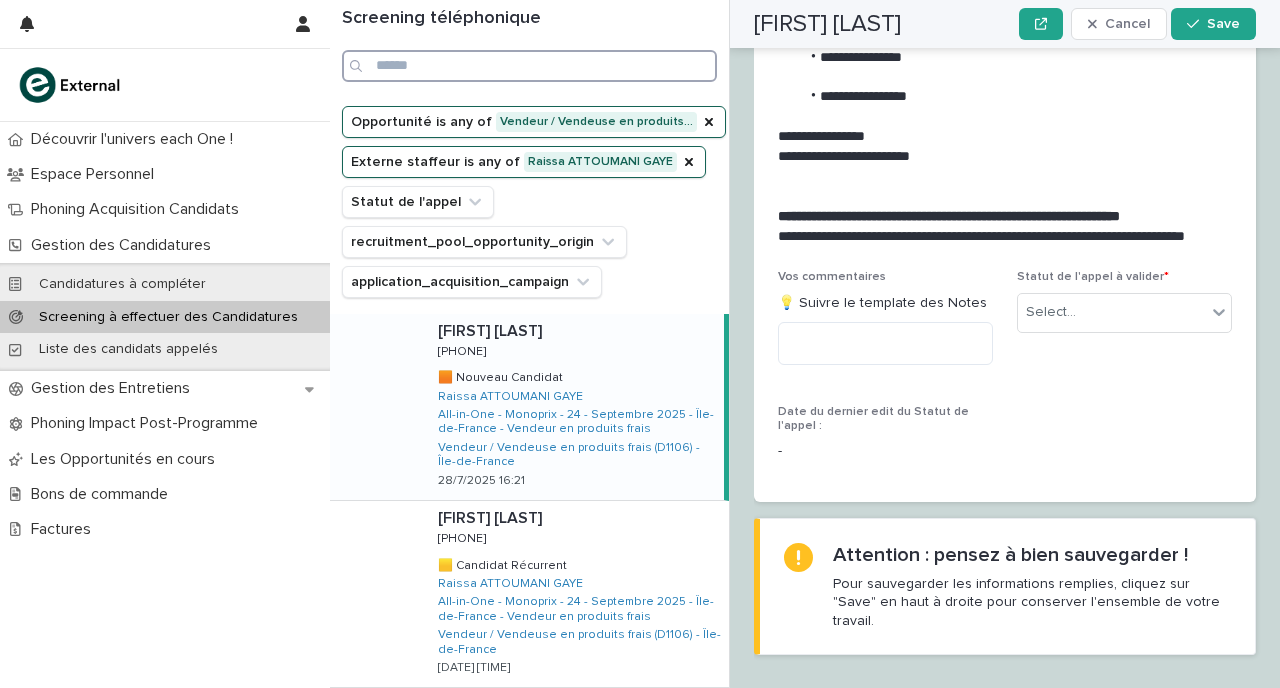 click at bounding box center (529, 66) 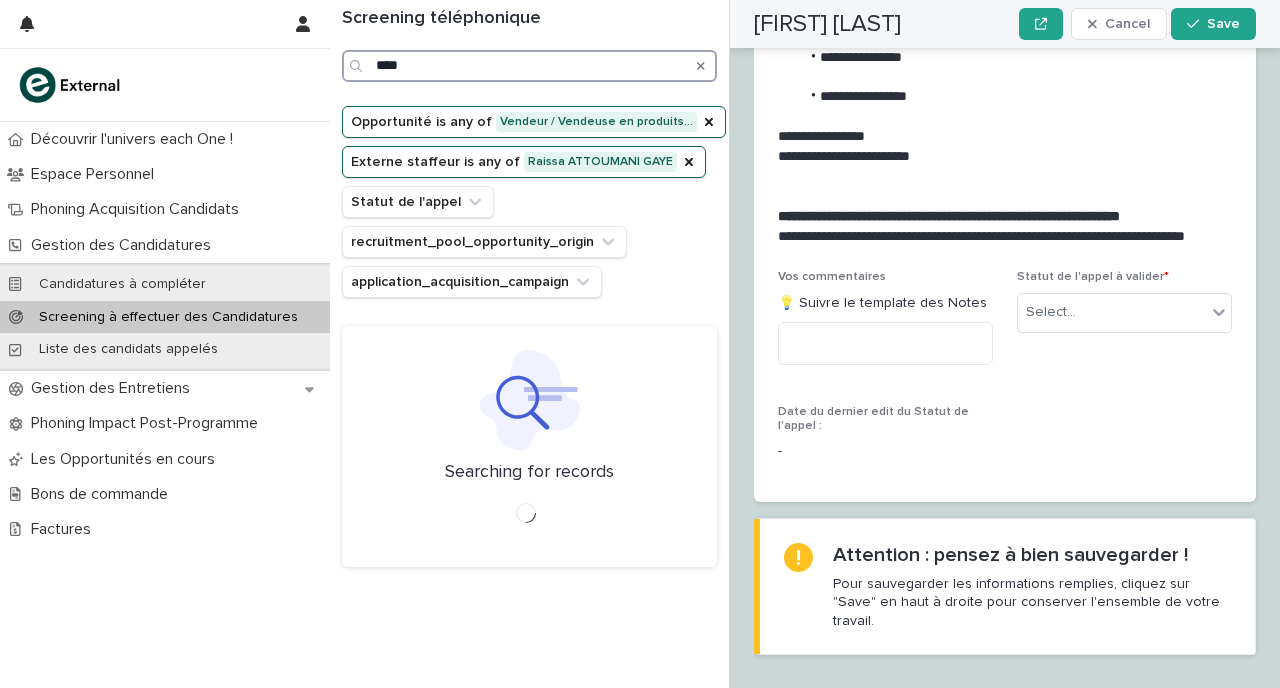 type on "****" 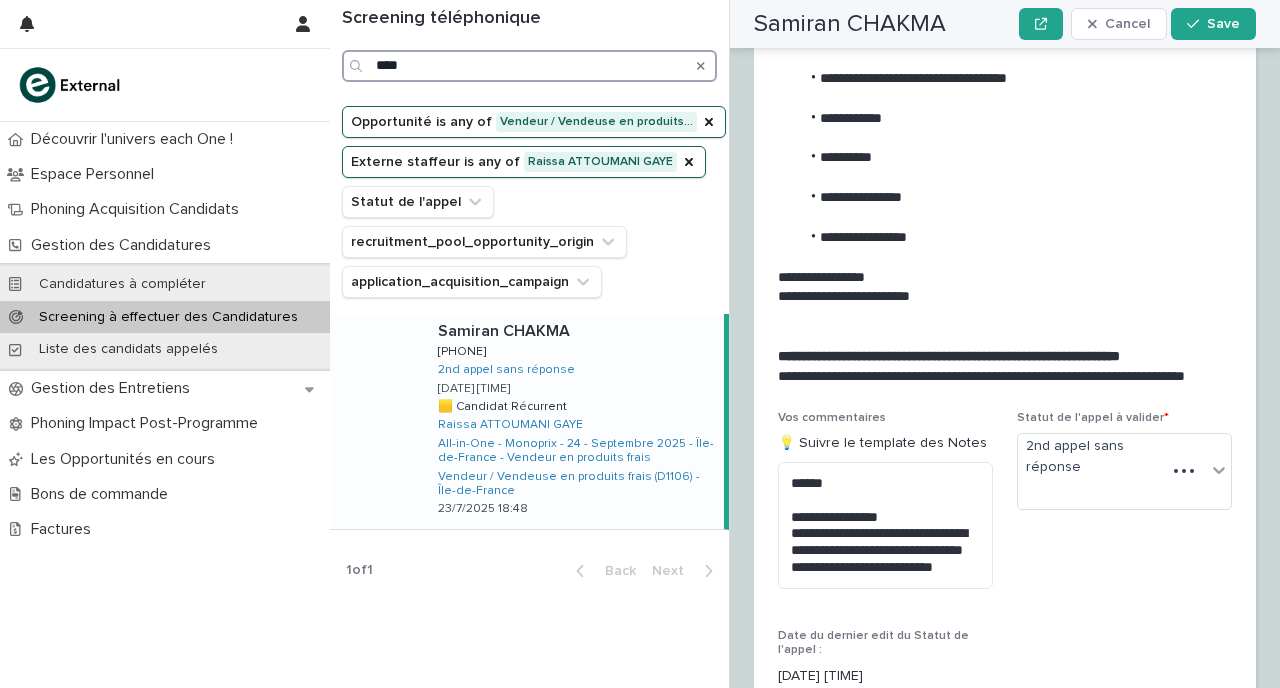 scroll, scrollTop: 2379, scrollLeft: 0, axis: vertical 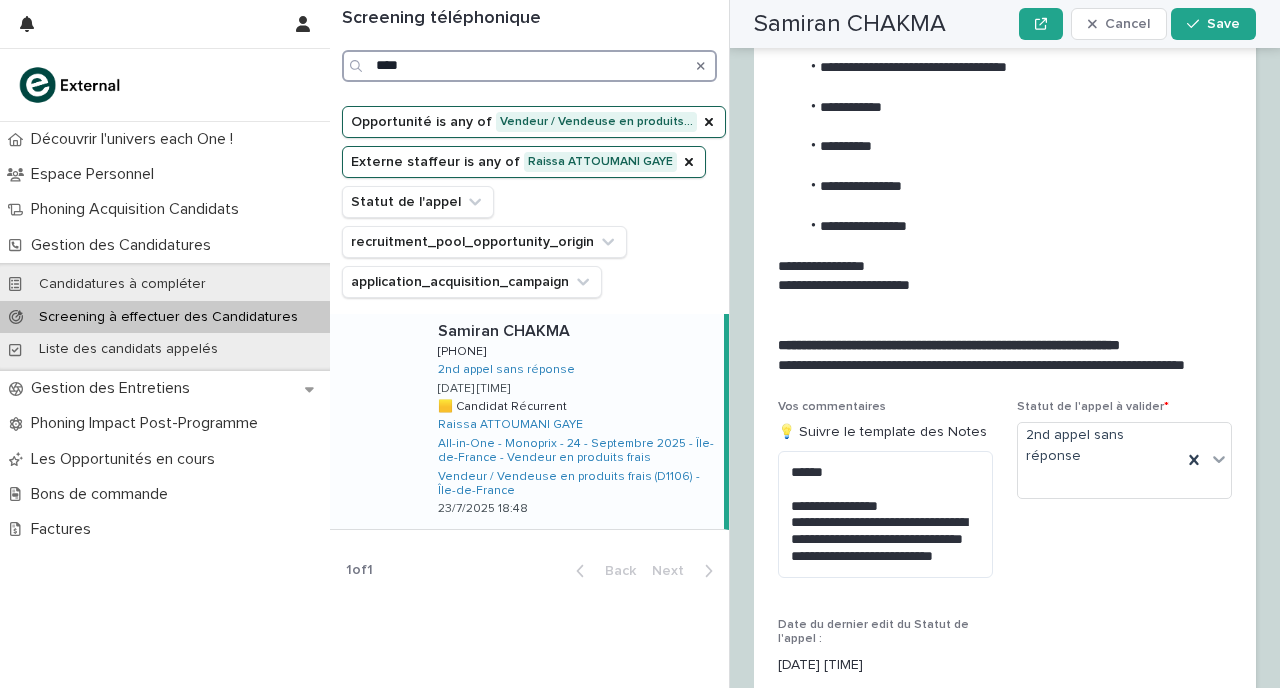 click on "****" at bounding box center [529, 66] 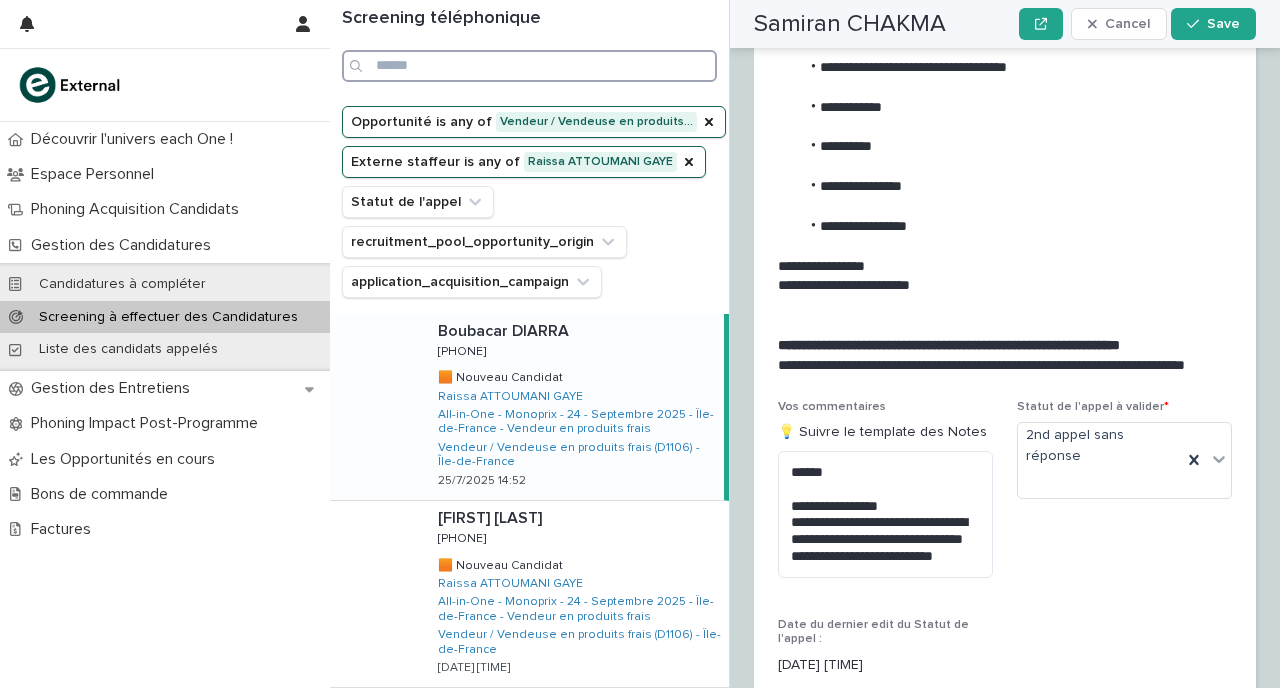 type 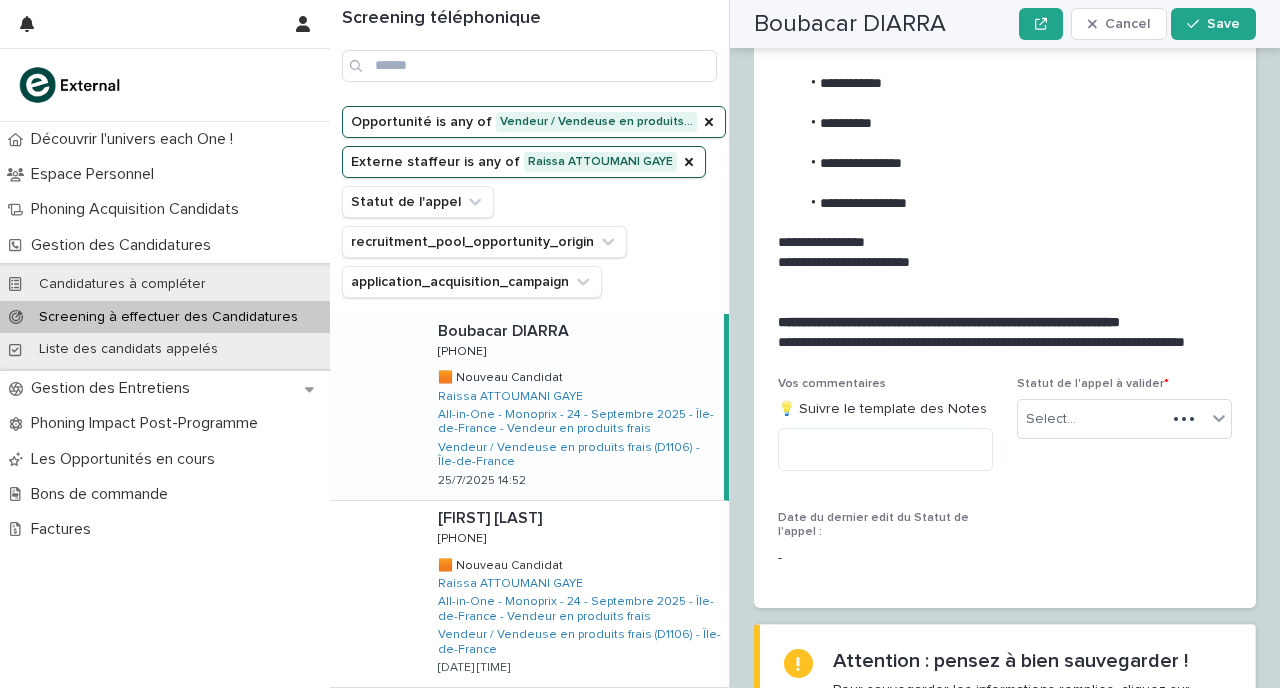 click on "Boubacar DIARRA Boubacar DIARRA   [PHONE] [PHONE]   🟧 Nouveau Candidat 🟧 Nouveau Candidat   Raissa ATTOUMANI GAYE   All-in-One - Monoprix - 24 - Septembre 2025 - Île-de-France - Vendeur en produits frais   Vendeur / Vendeuse en produits frais (D1106) - Île-de-France   25/7/2025 14:52" at bounding box center [573, 407] 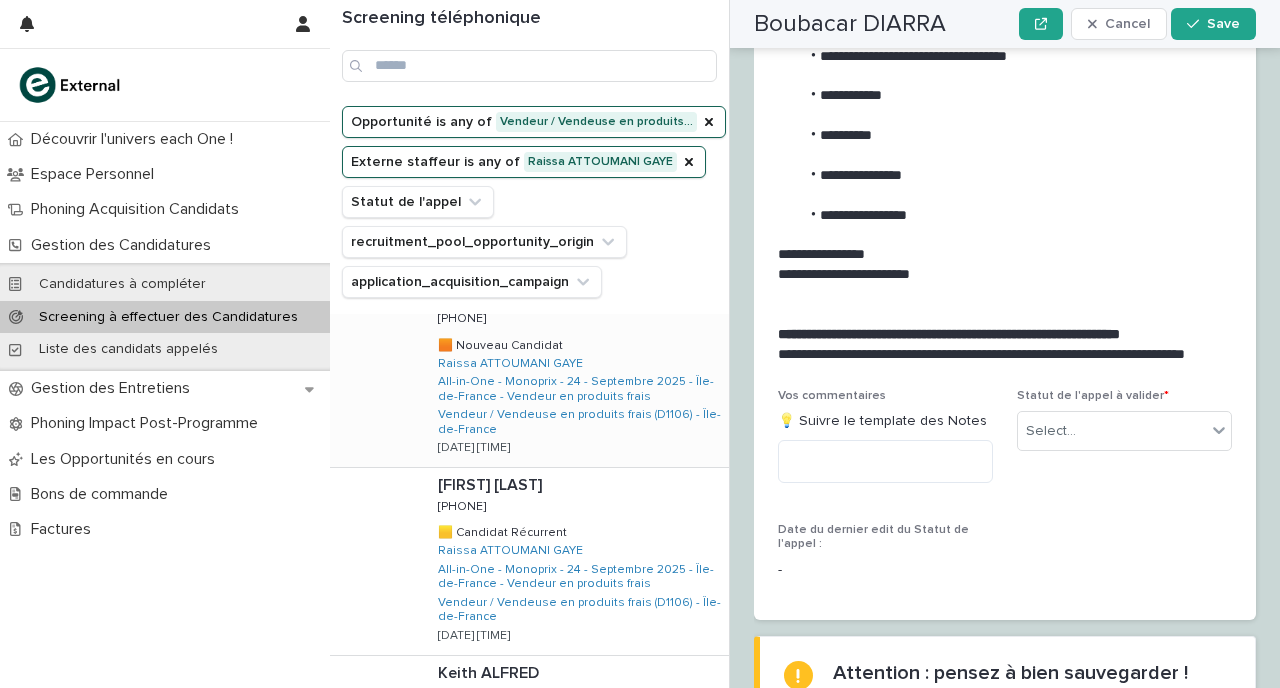 scroll, scrollTop: 0, scrollLeft: 0, axis: both 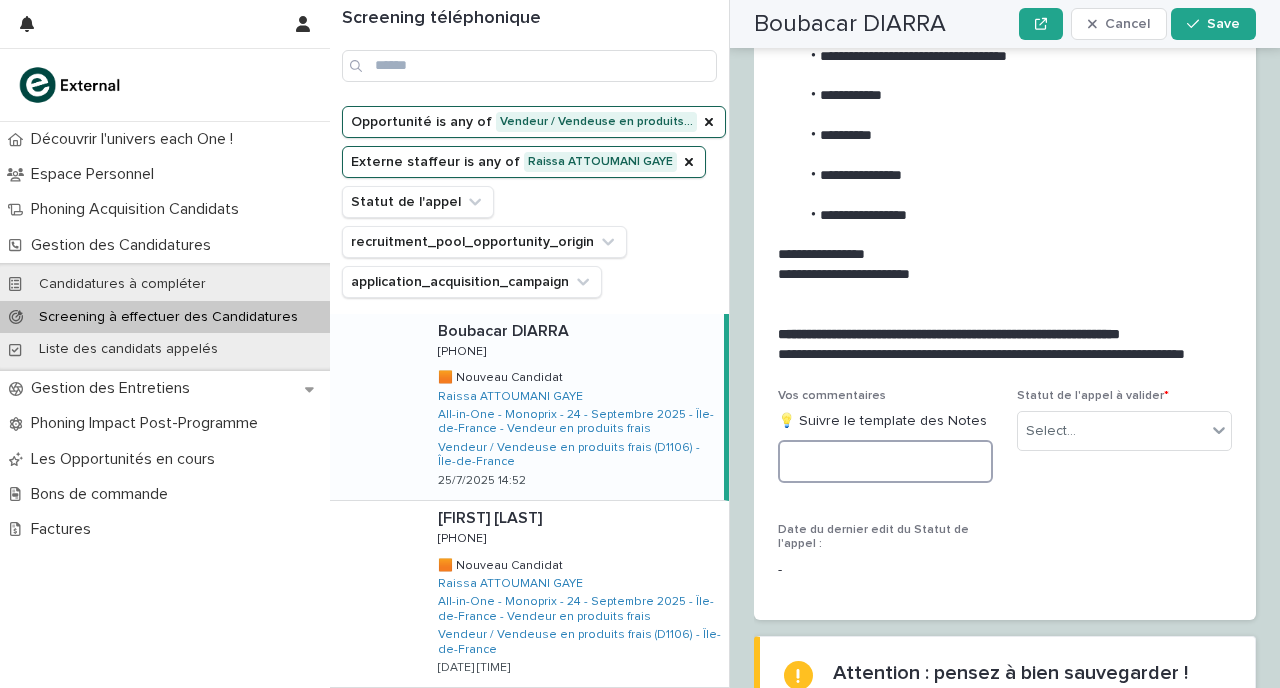 click at bounding box center (885, 461) 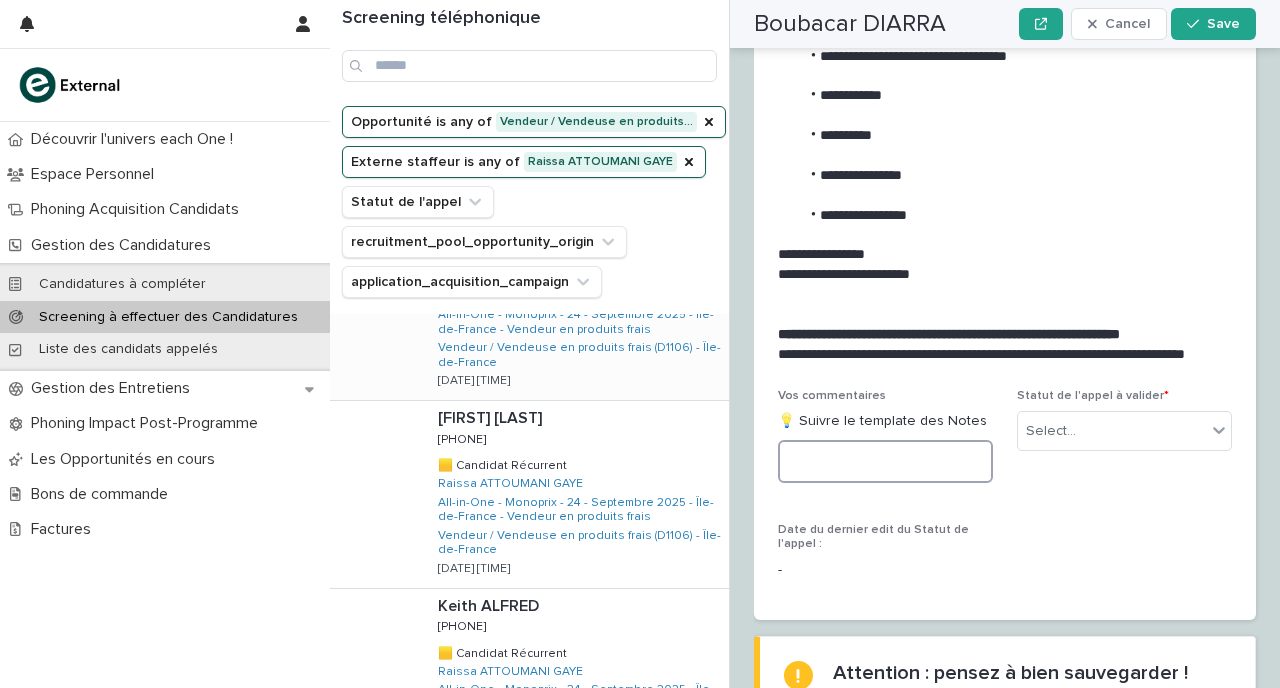 scroll, scrollTop: 0, scrollLeft: 0, axis: both 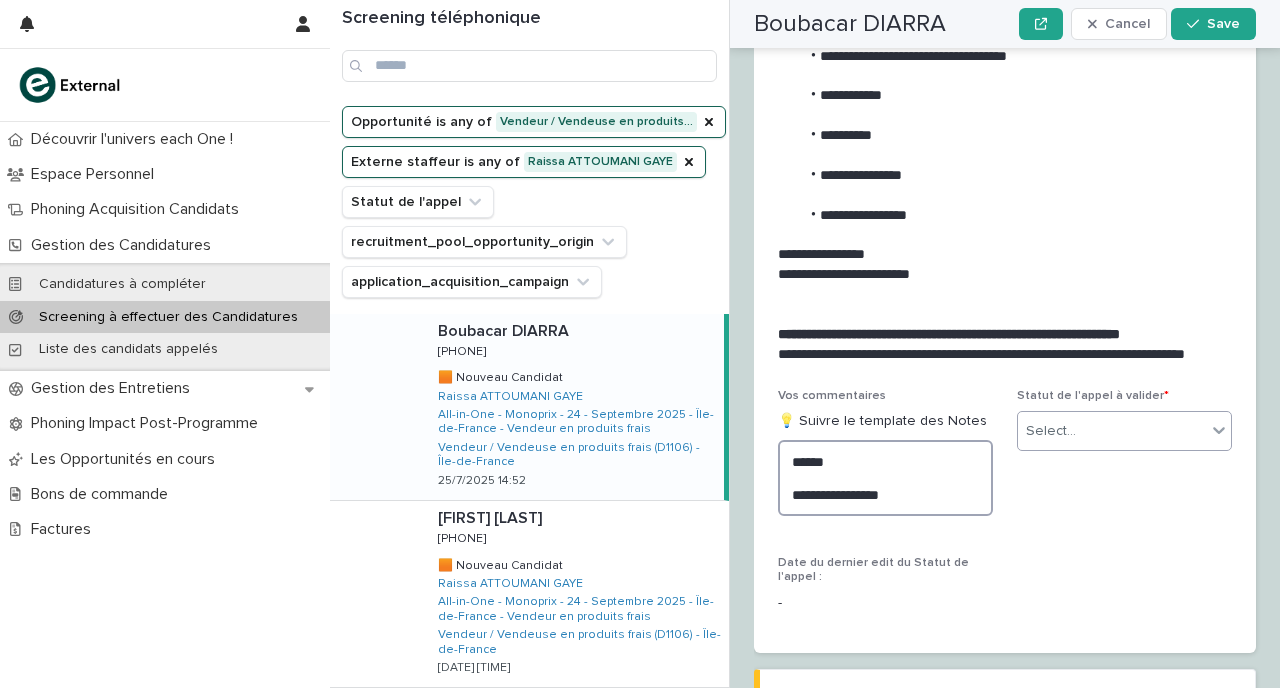 type on "**********" 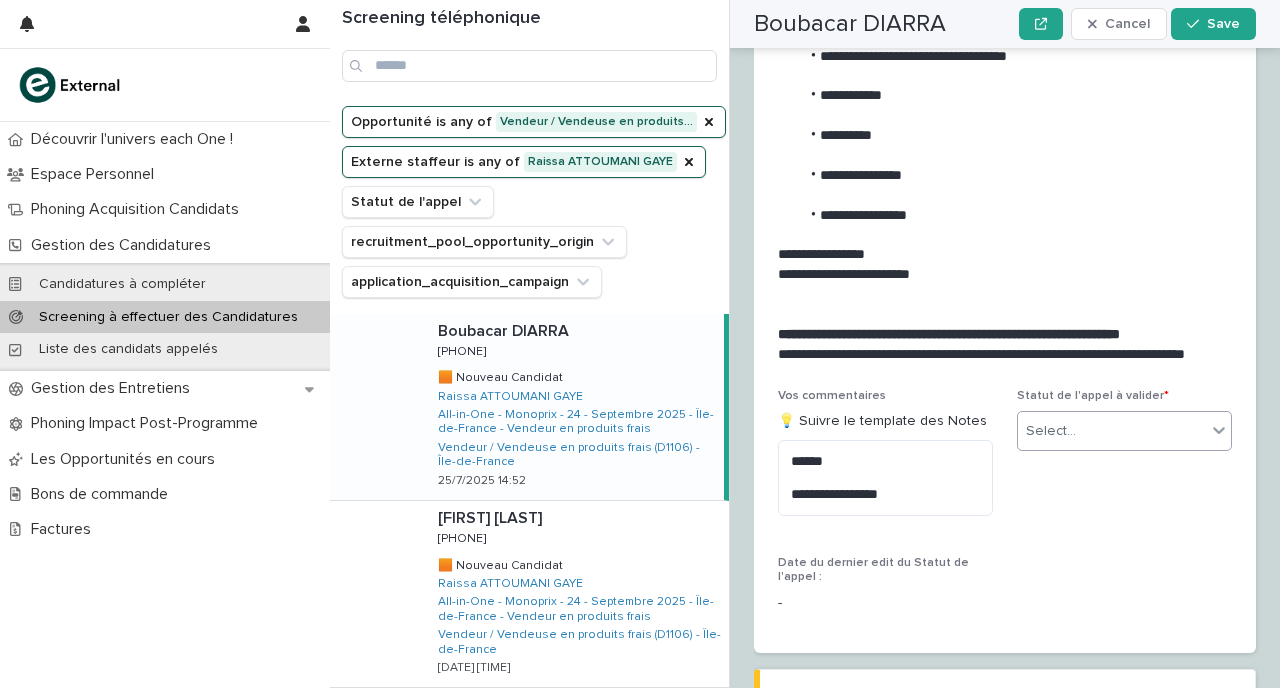 click on "Select..." at bounding box center [1112, 431] 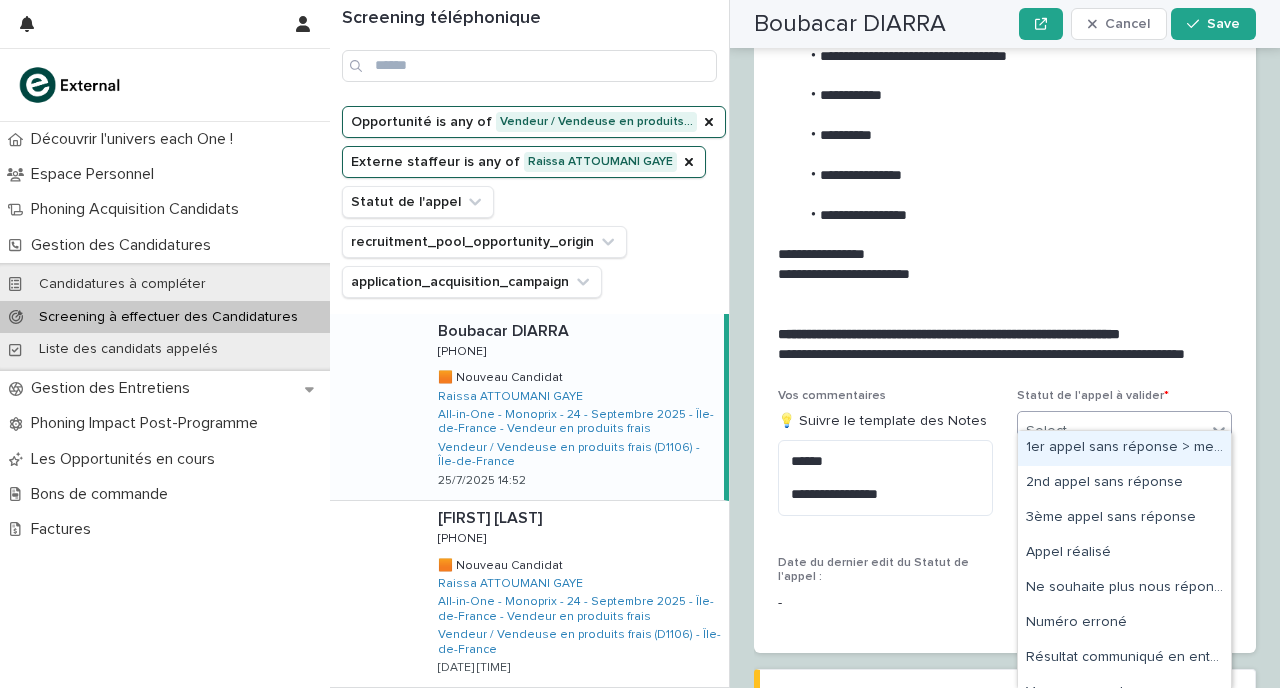 click on "1er appel sans réponse > message laissé" at bounding box center (1124, 448) 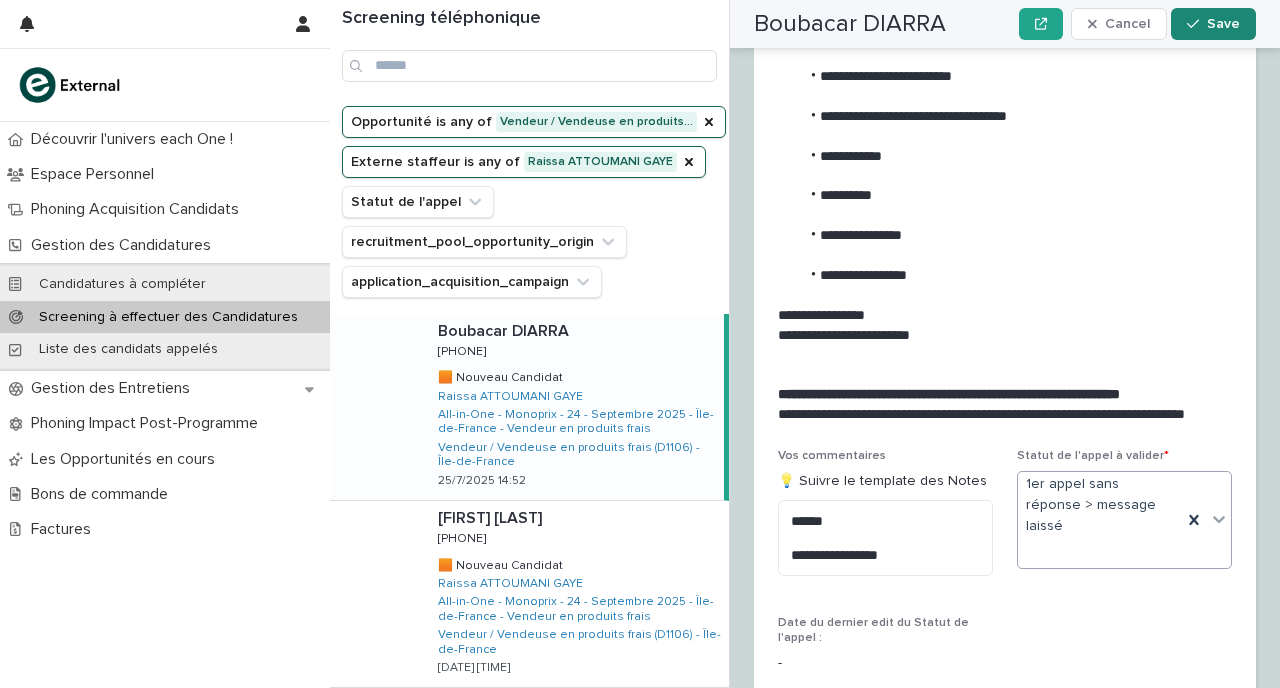 click 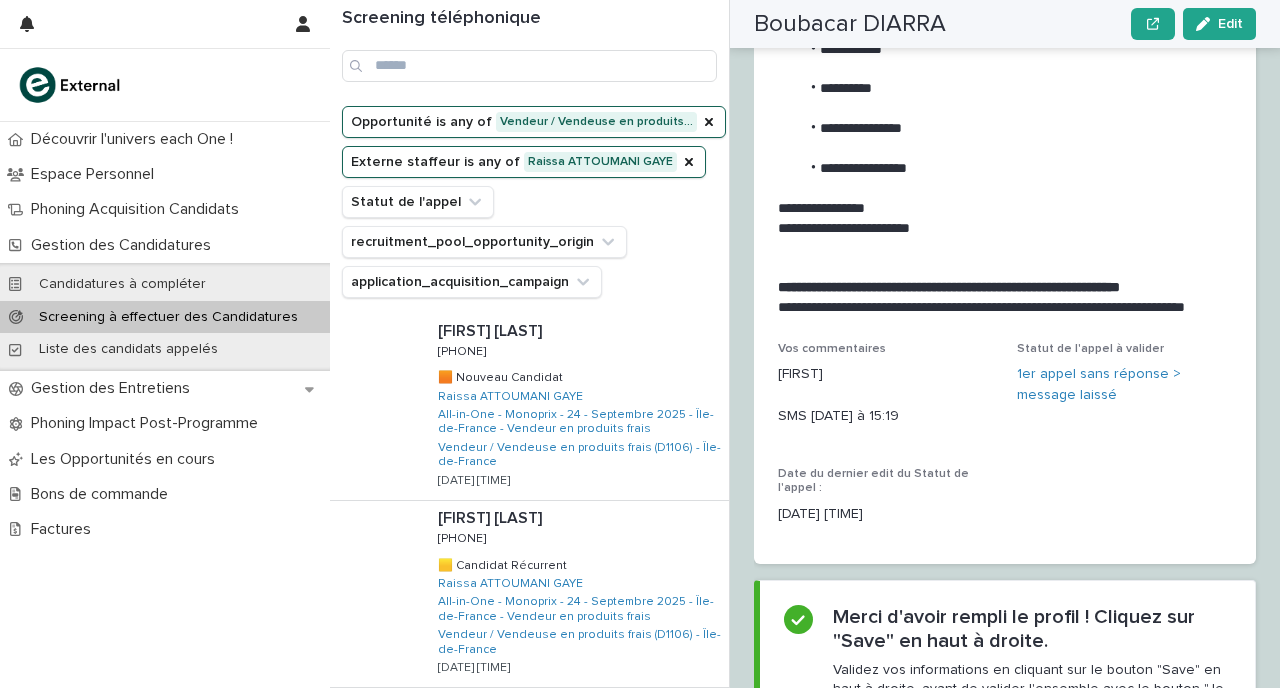 scroll, scrollTop: 2340, scrollLeft: 0, axis: vertical 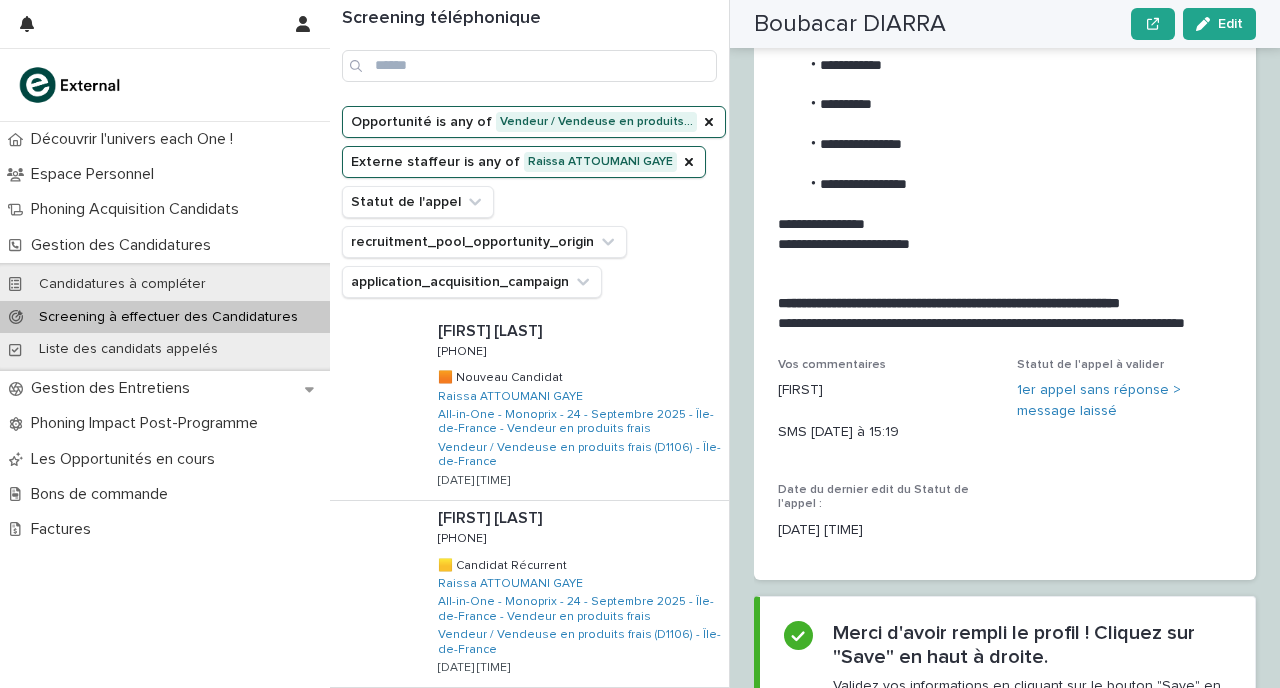 click on "Edit" at bounding box center (1230, 24) 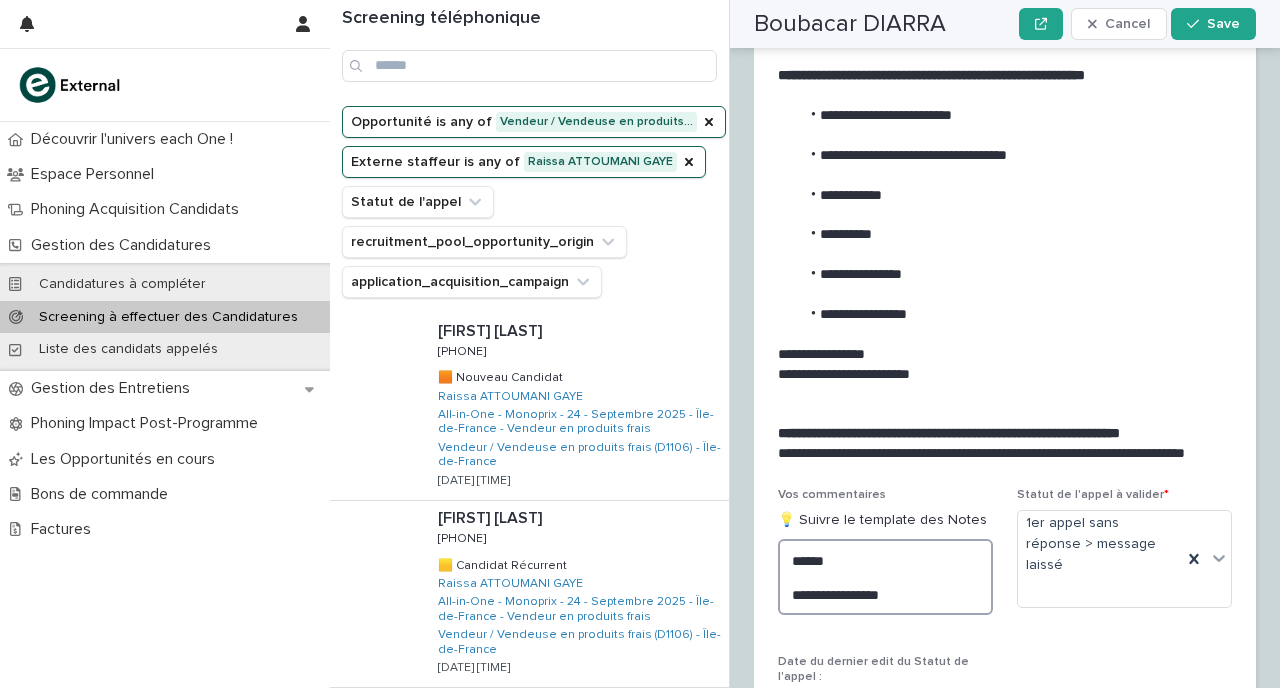 click on "**********" at bounding box center (885, 577) 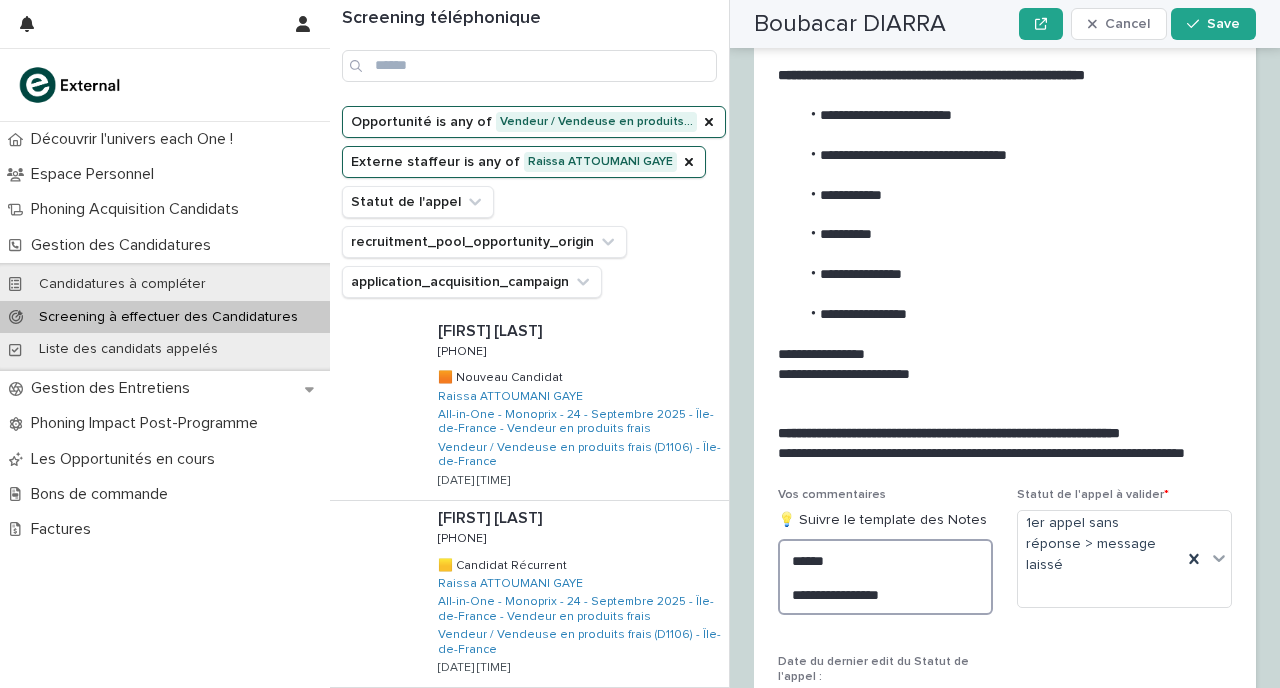 click on "**********" at bounding box center (885, 577) 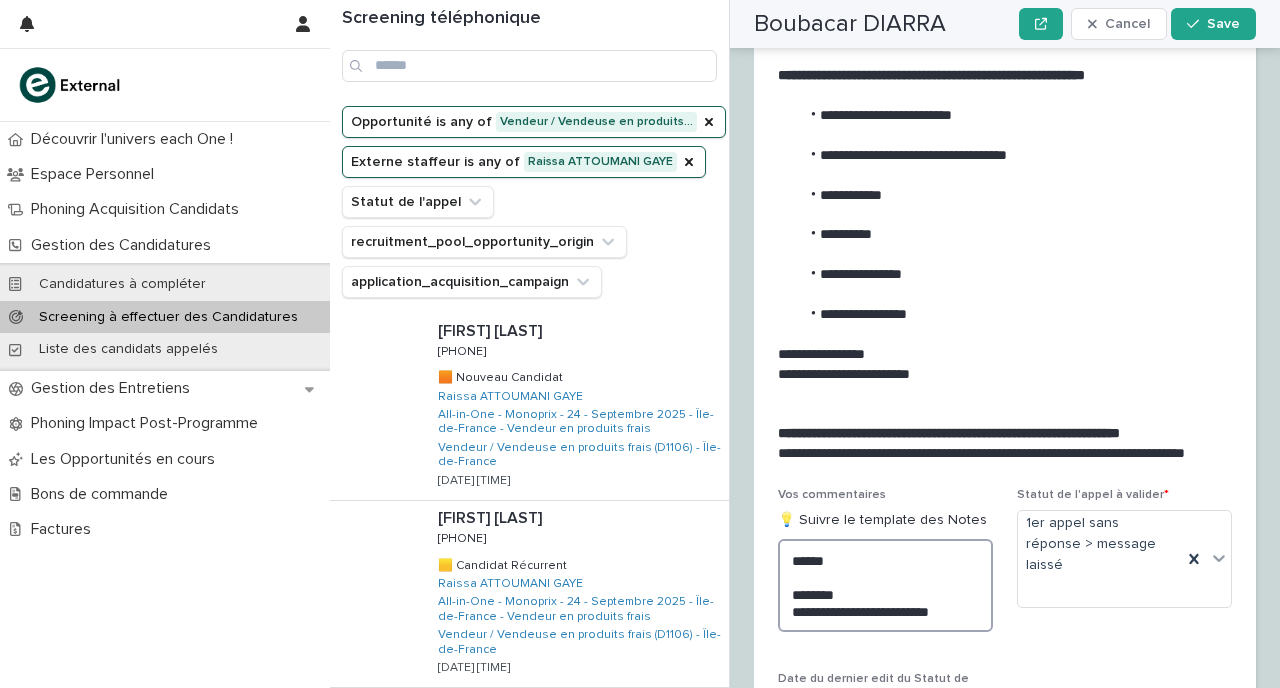 click on "**********" at bounding box center [885, 585] 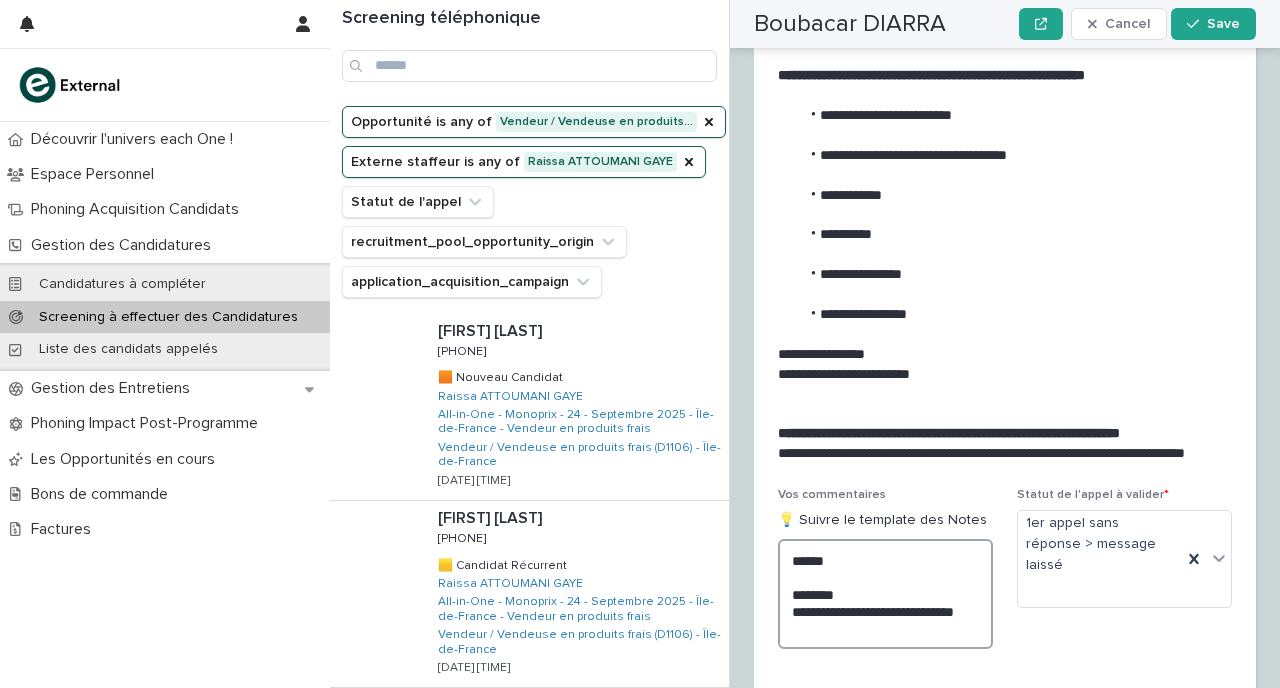 click on "**********" at bounding box center [885, 594] 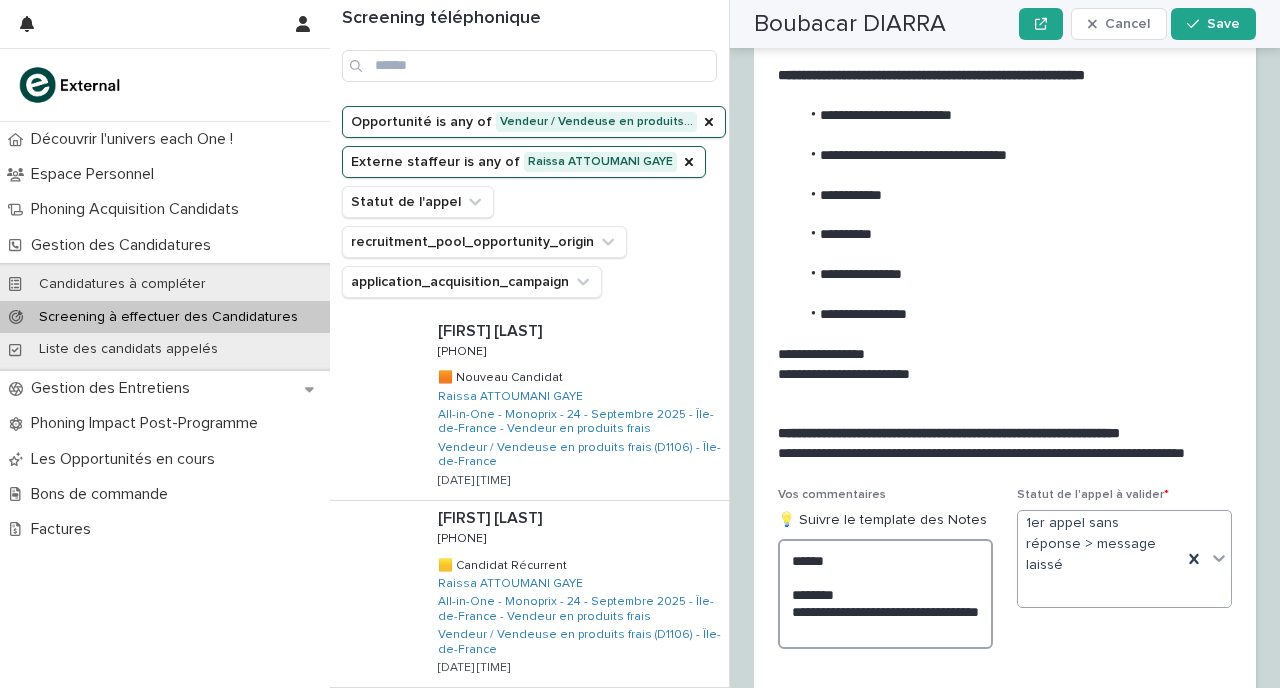 type on "**********" 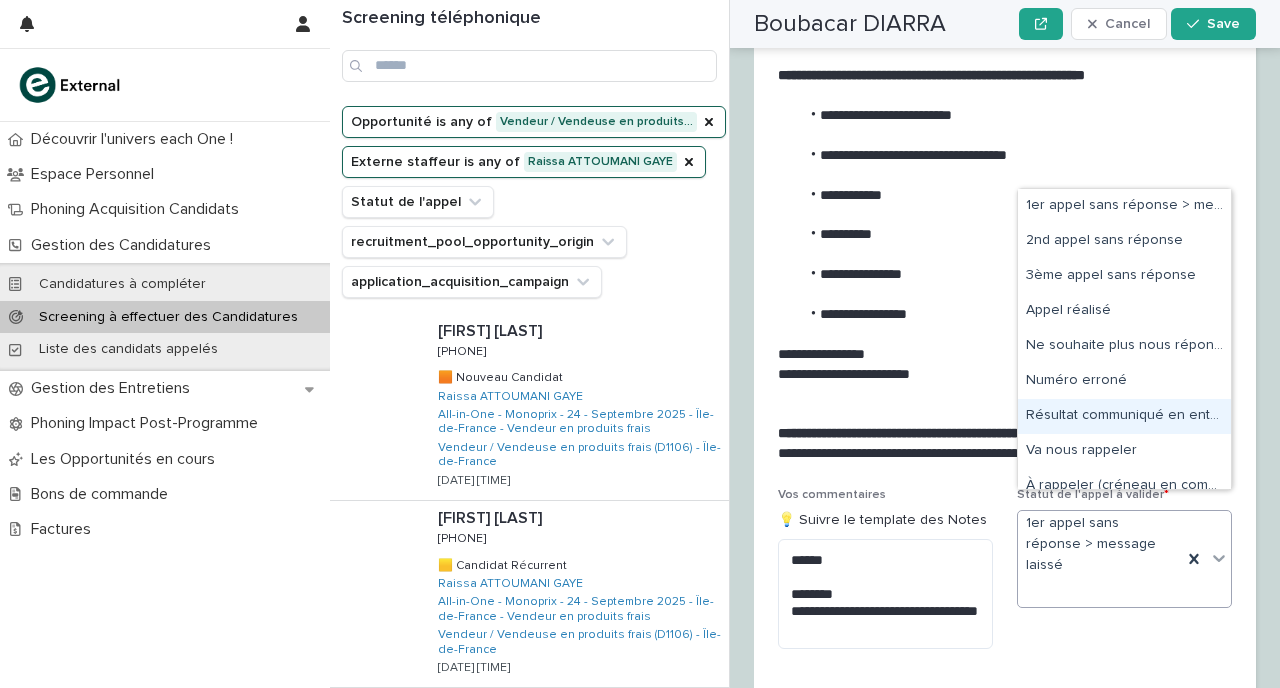 scroll, scrollTop: 15, scrollLeft: 0, axis: vertical 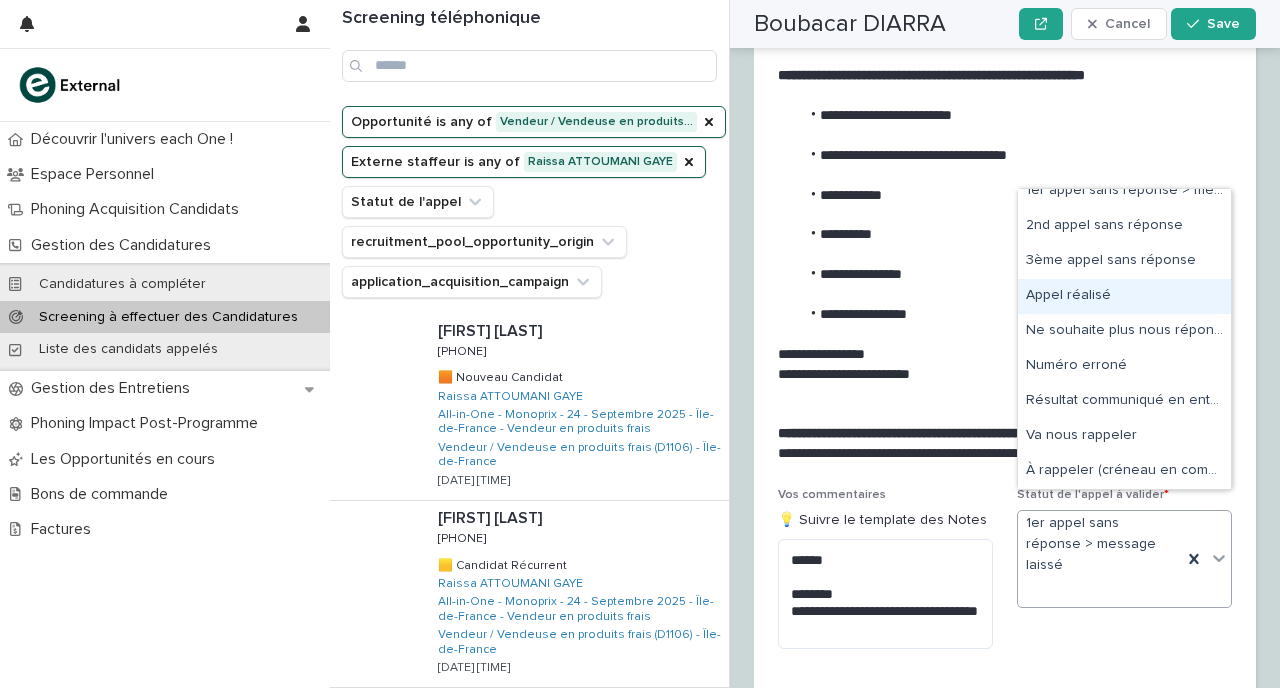 click on "Appel réalisé" at bounding box center [1124, 296] 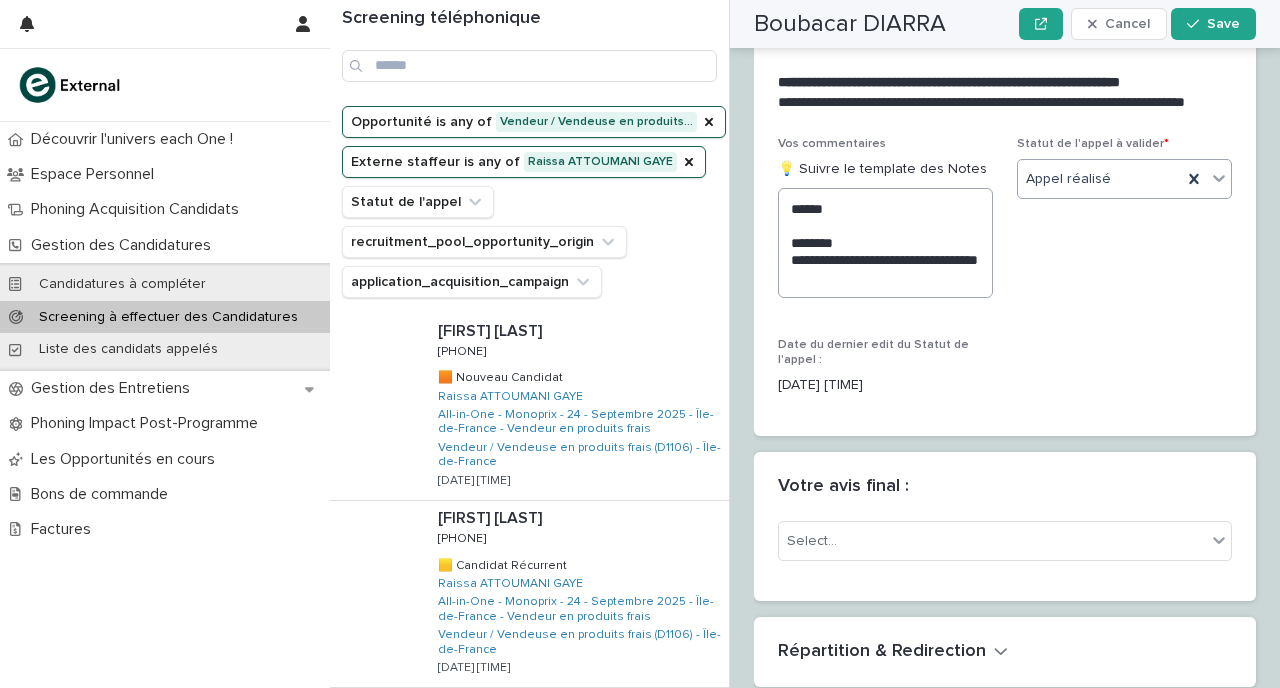 scroll, scrollTop: 2689, scrollLeft: 0, axis: vertical 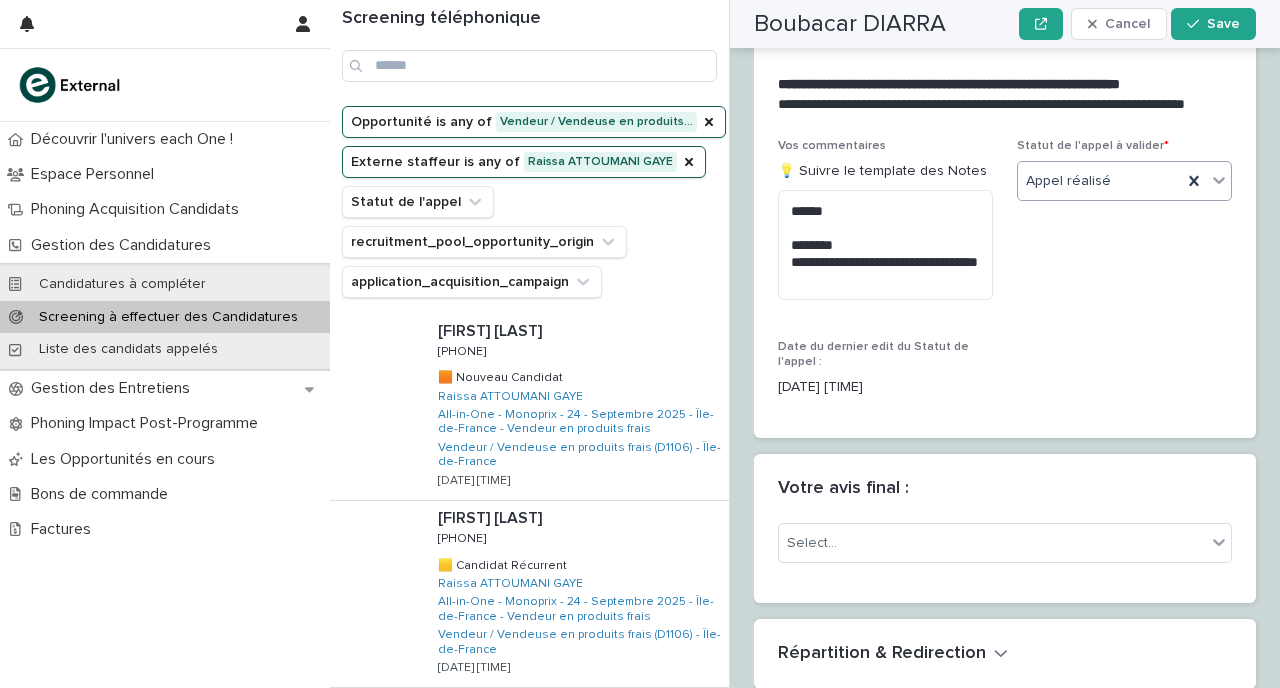 click on "Appel réalisé" at bounding box center (1068, 181) 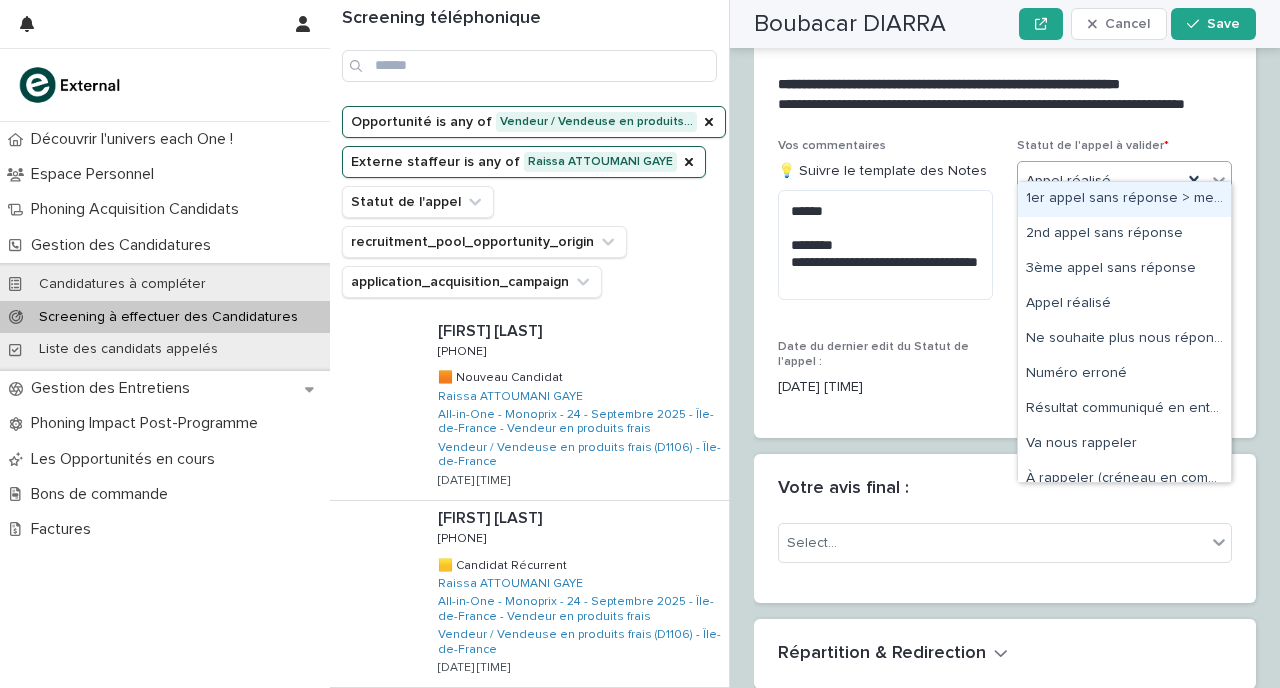 click on "1er appel sans réponse > message laissé" at bounding box center [1124, 199] 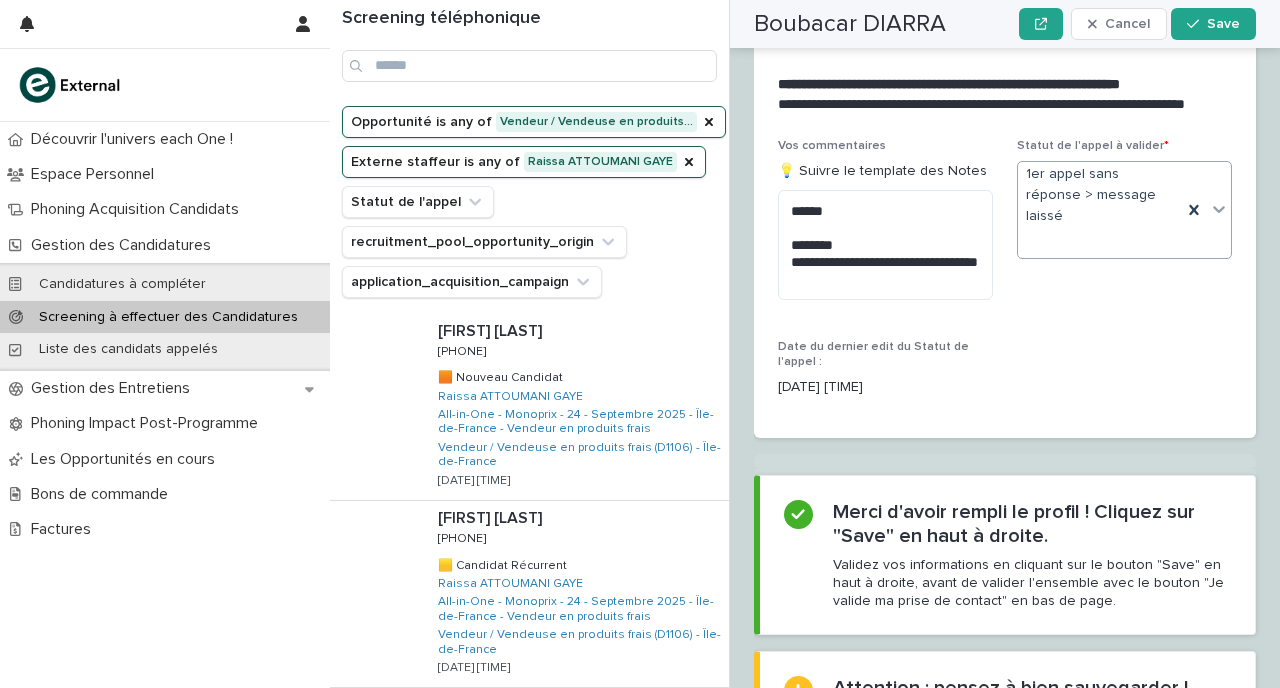 click on "Save" at bounding box center [1213, 24] 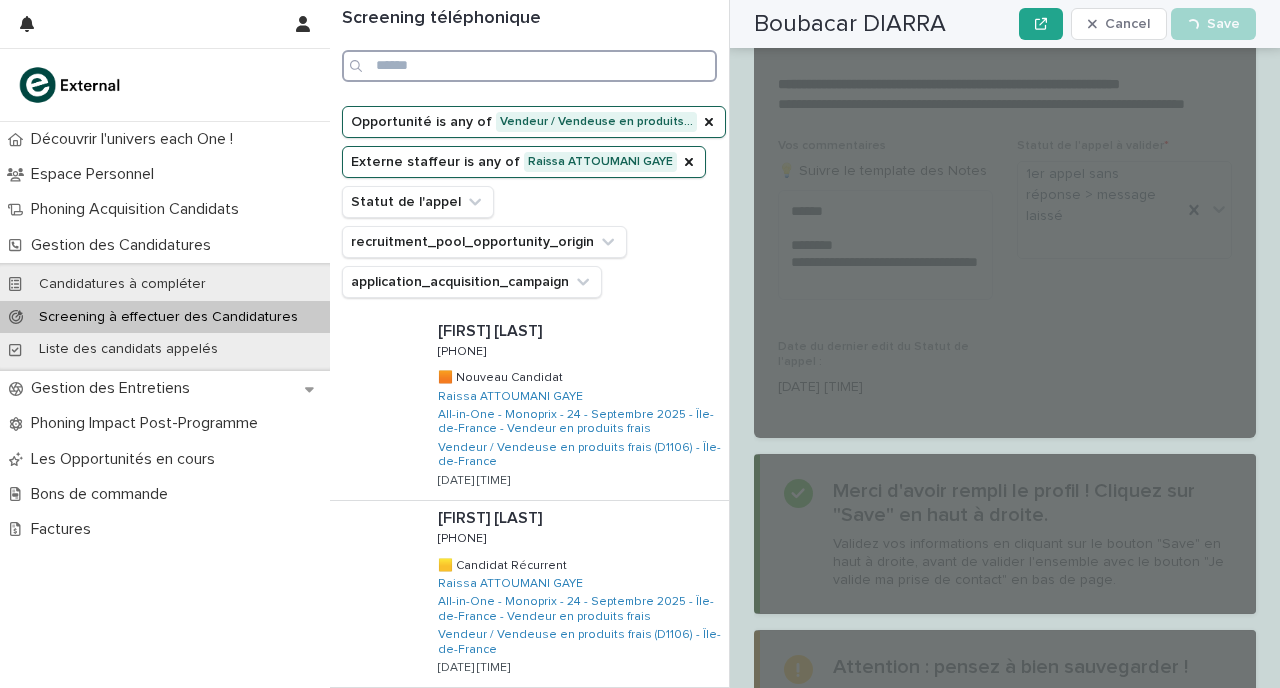 click at bounding box center (529, 66) 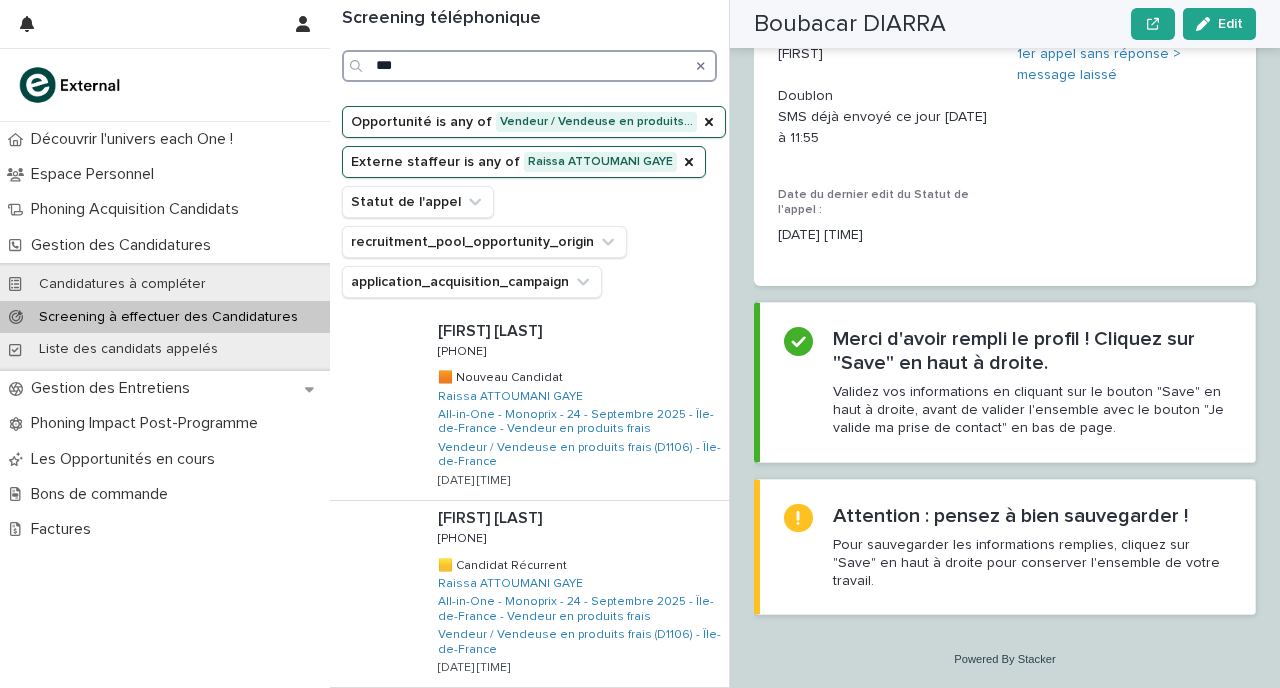 scroll, scrollTop: 2508, scrollLeft: 0, axis: vertical 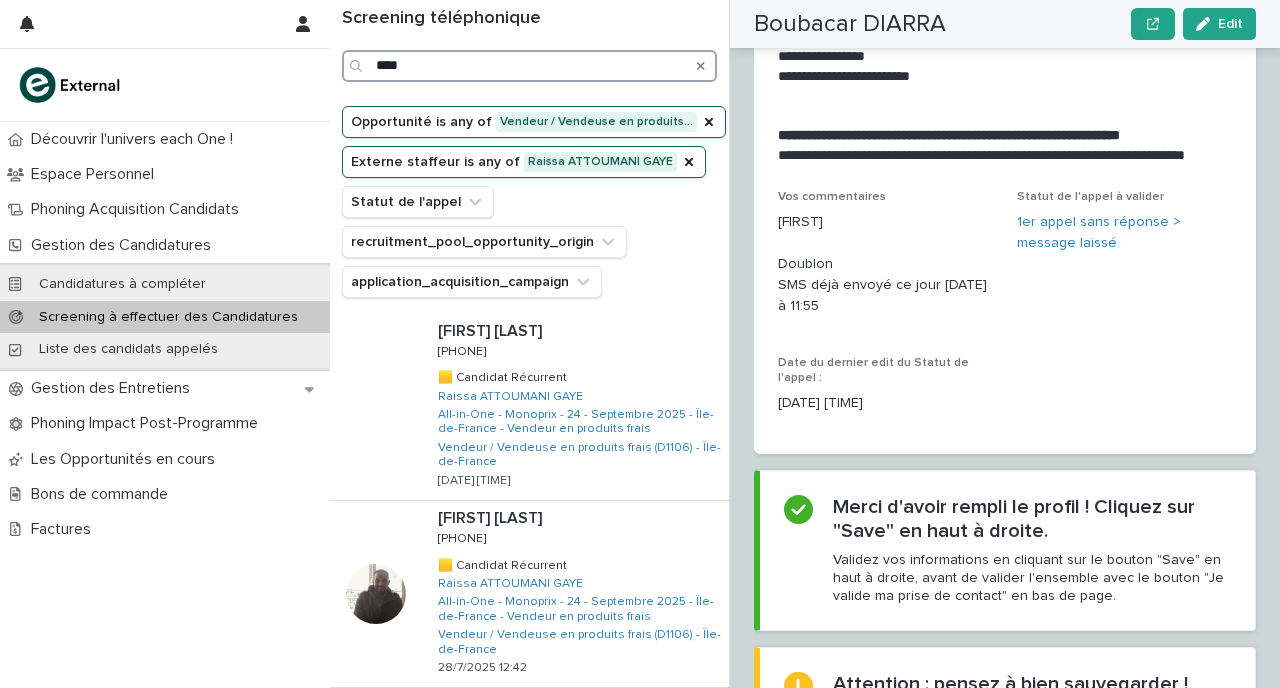 type on "****" 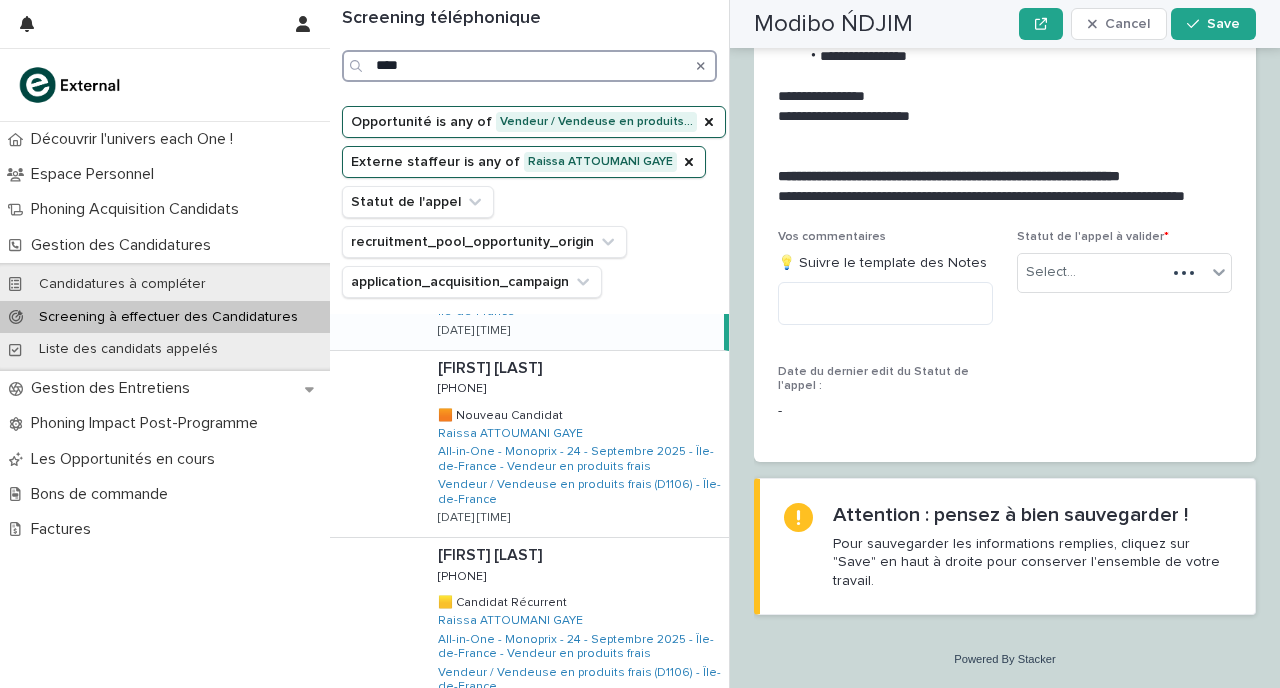 scroll, scrollTop: 746, scrollLeft: 0, axis: vertical 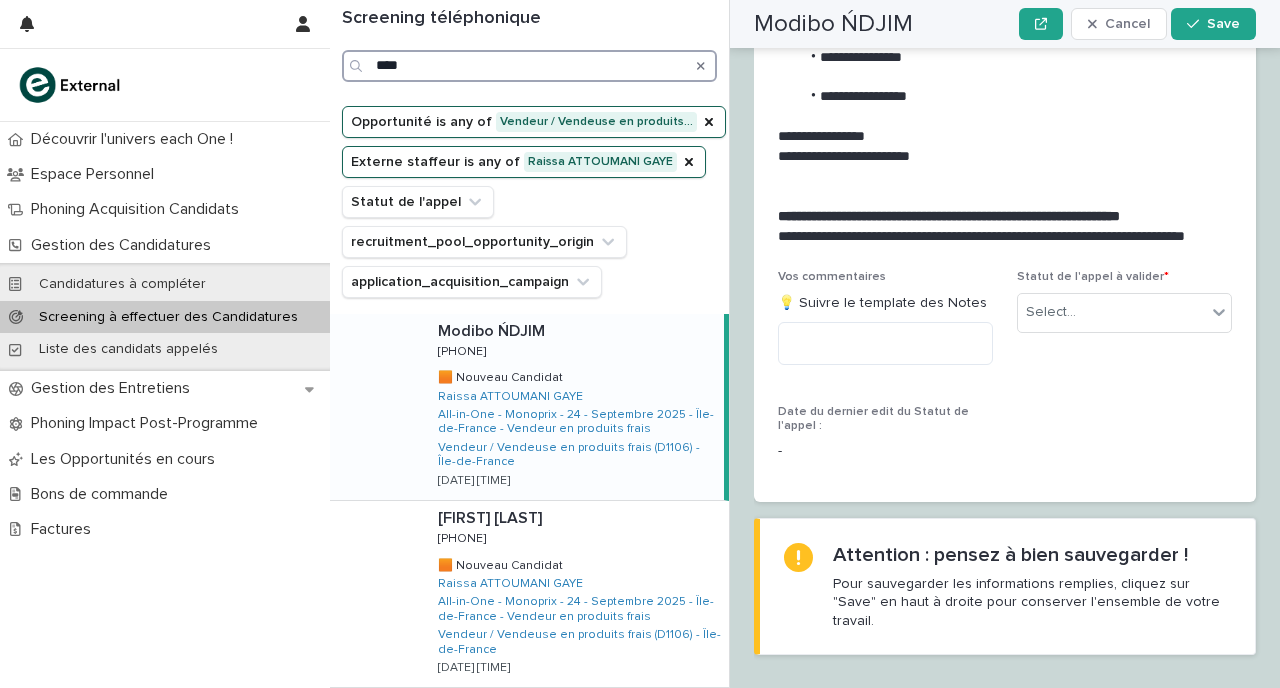 click on "****" at bounding box center (529, 66) 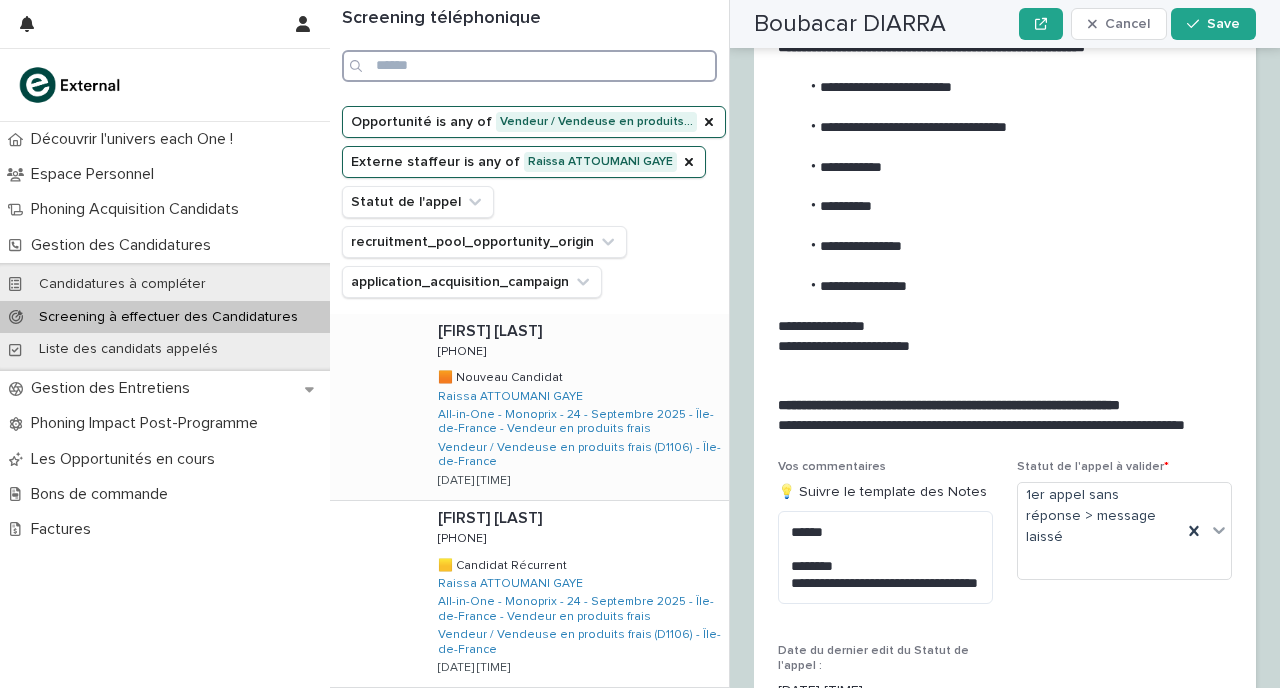 scroll, scrollTop: 2508, scrollLeft: 0, axis: vertical 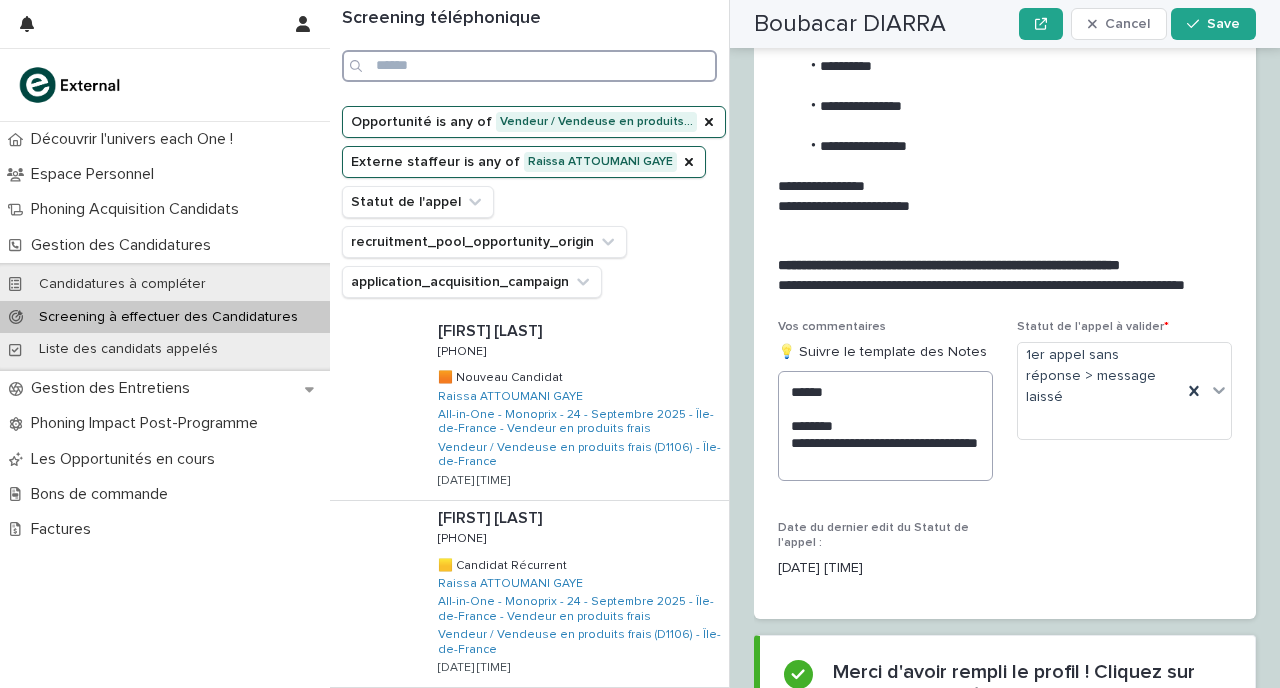 type 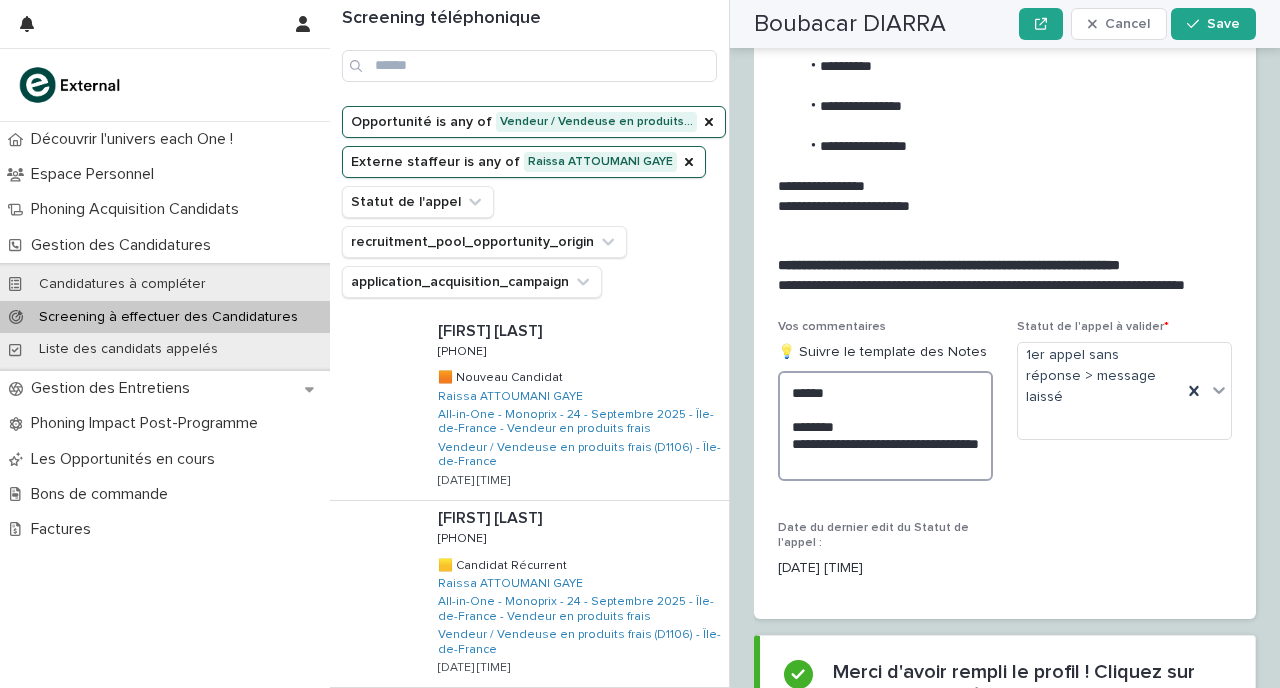 click on "**********" at bounding box center (885, 426) 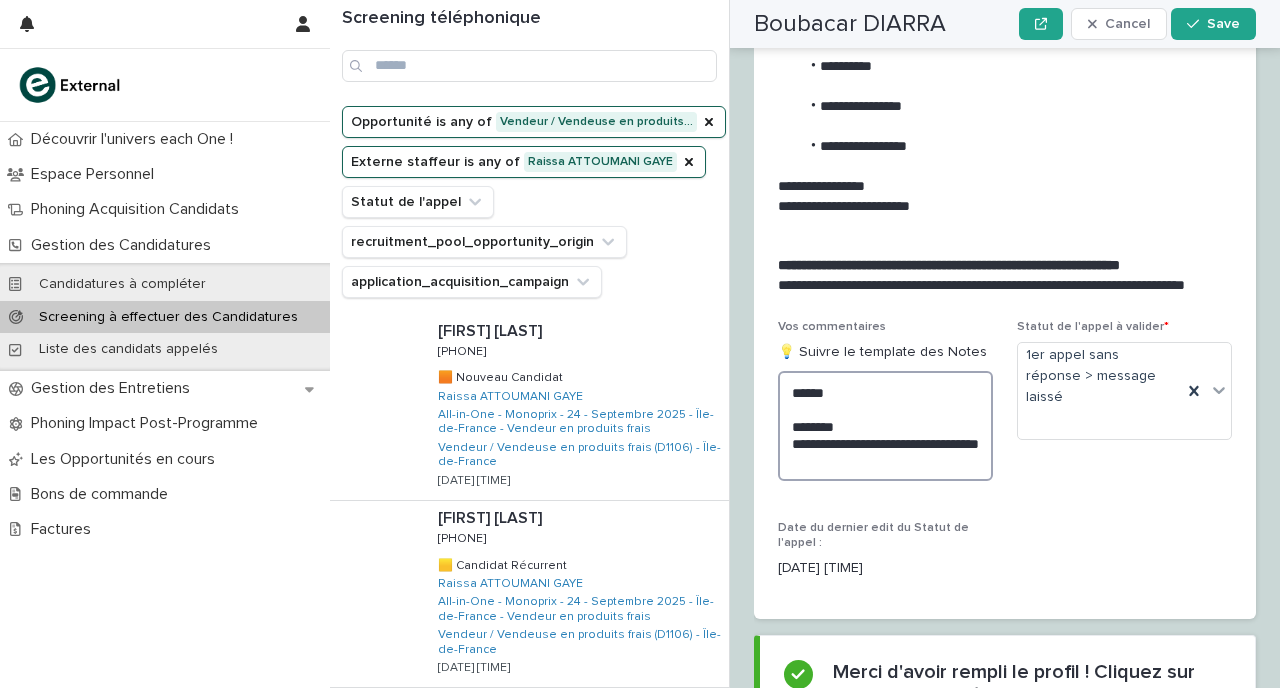drag, startPoint x: 886, startPoint y: 448, endPoint x: 781, endPoint y: 427, distance: 107.07941 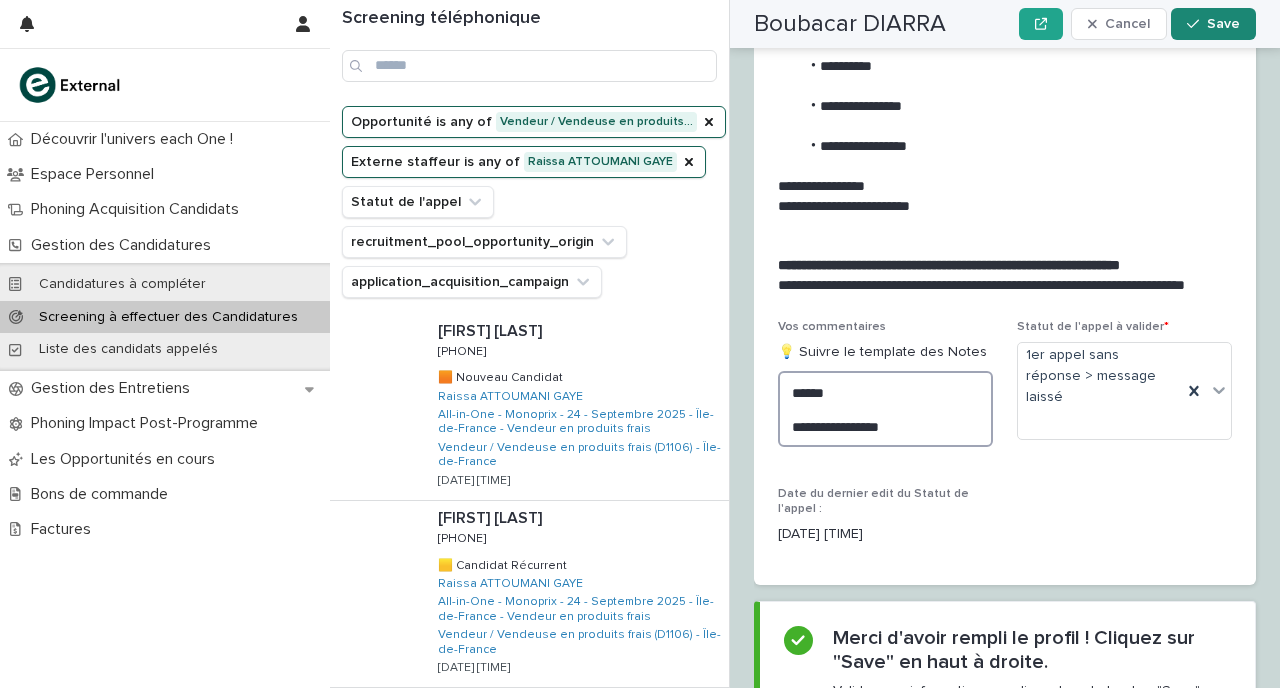 type on "**********" 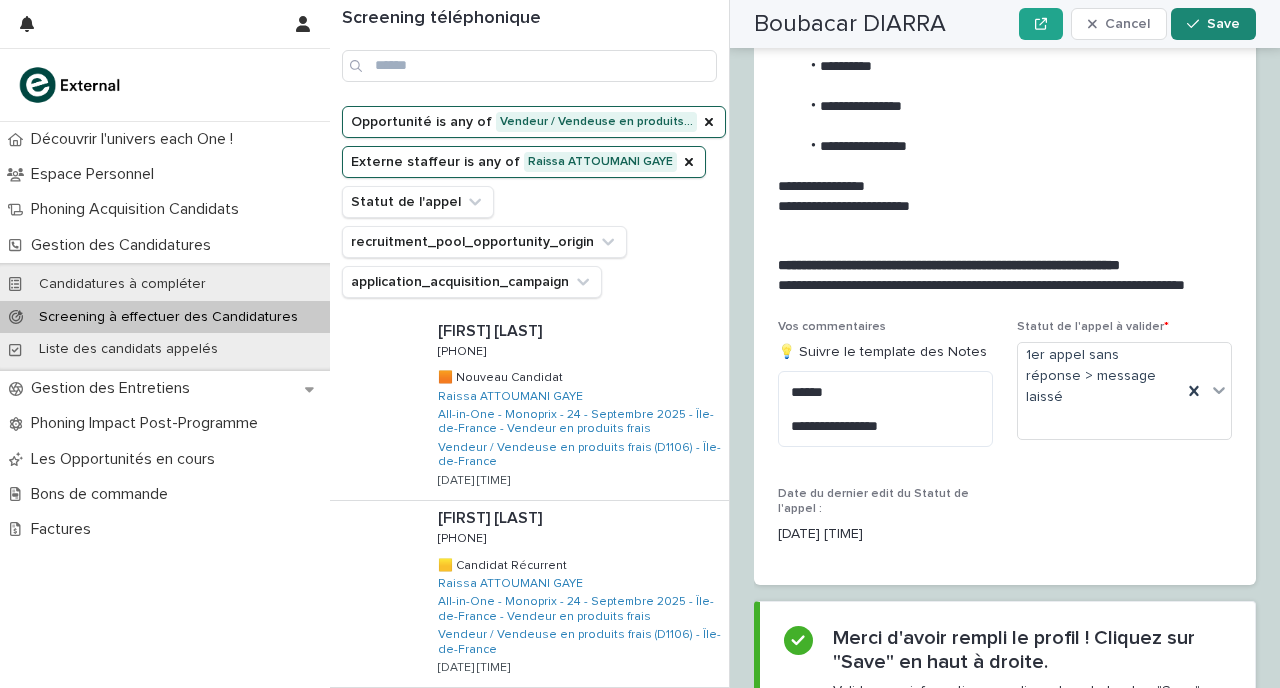 click on "Save" at bounding box center [1213, 24] 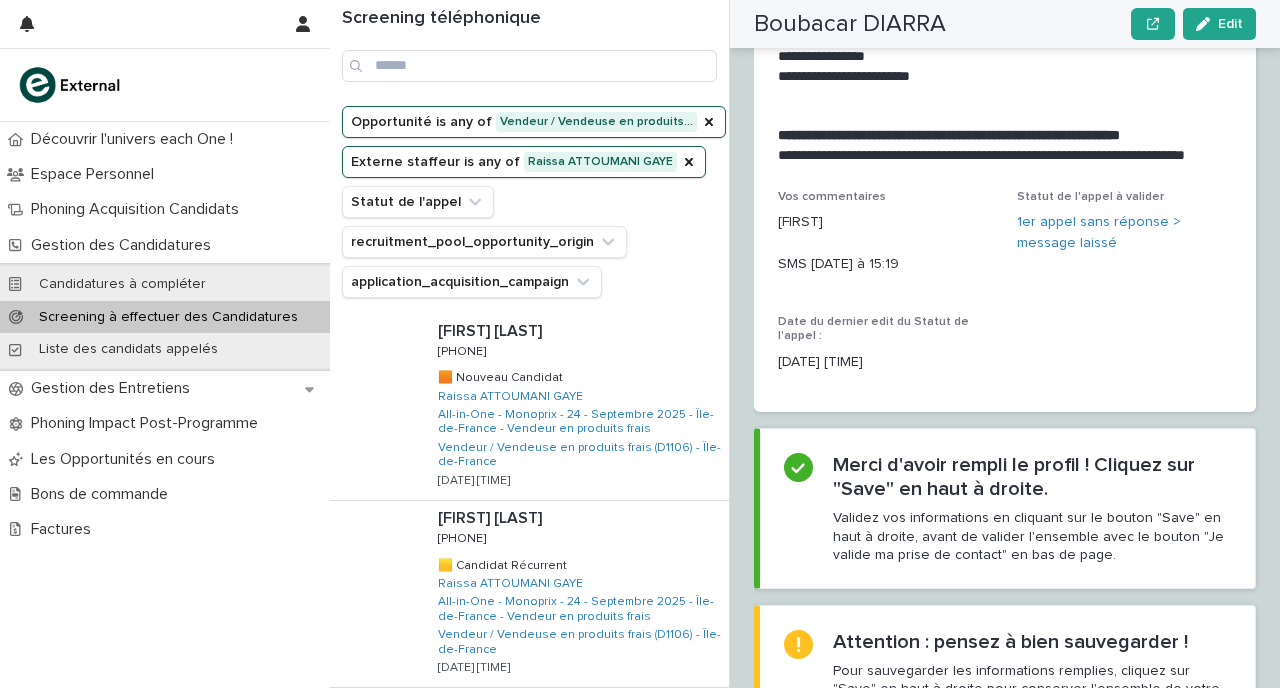 scroll, scrollTop: 2328, scrollLeft: 0, axis: vertical 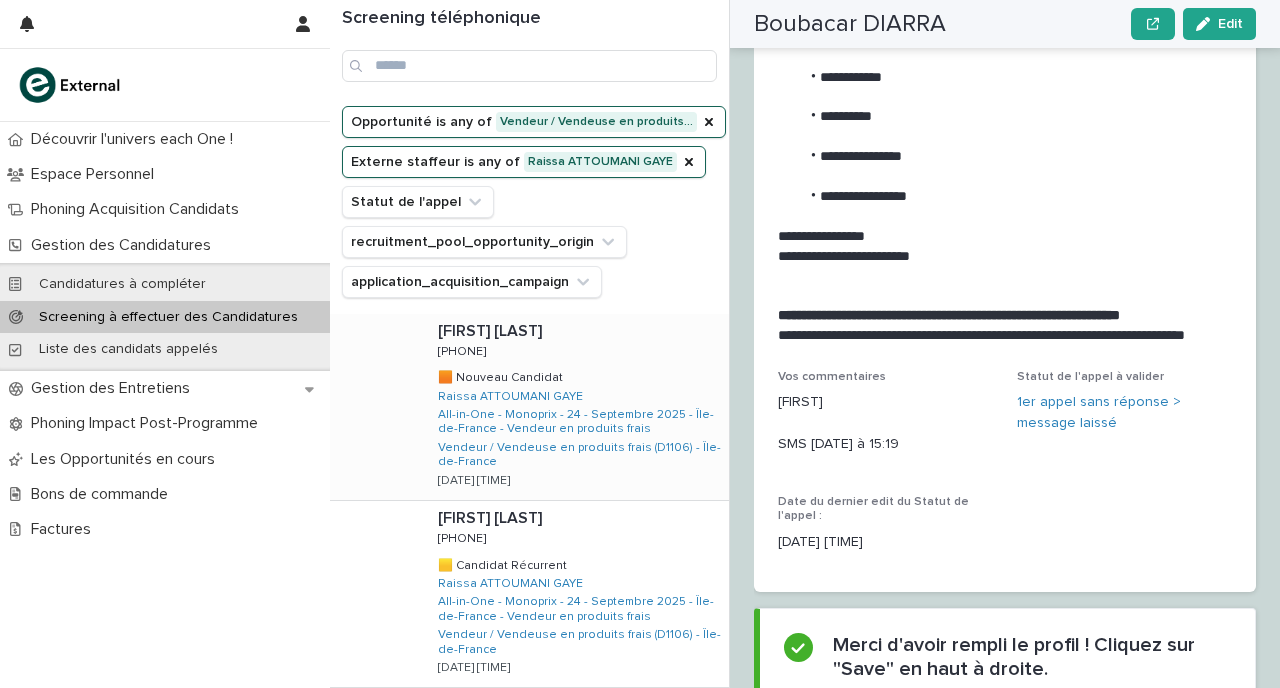 click on "Najeebullah HAMDARD Najeebullah HAMDARD   [PHONE] [PHONE]   🟧 Nouveau Candidat 🟧 Nouveau Candidat   Raissa ATTOUMANI GAYE   All-in-One - Monoprix - 24 - Septembre 2025 - Île-de-France - Vendeur en produits frais   Vendeur / Vendeuse en produits frais (D1106) - Île-de-France   25/7/2025 17:23" at bounding box center (575, 407) 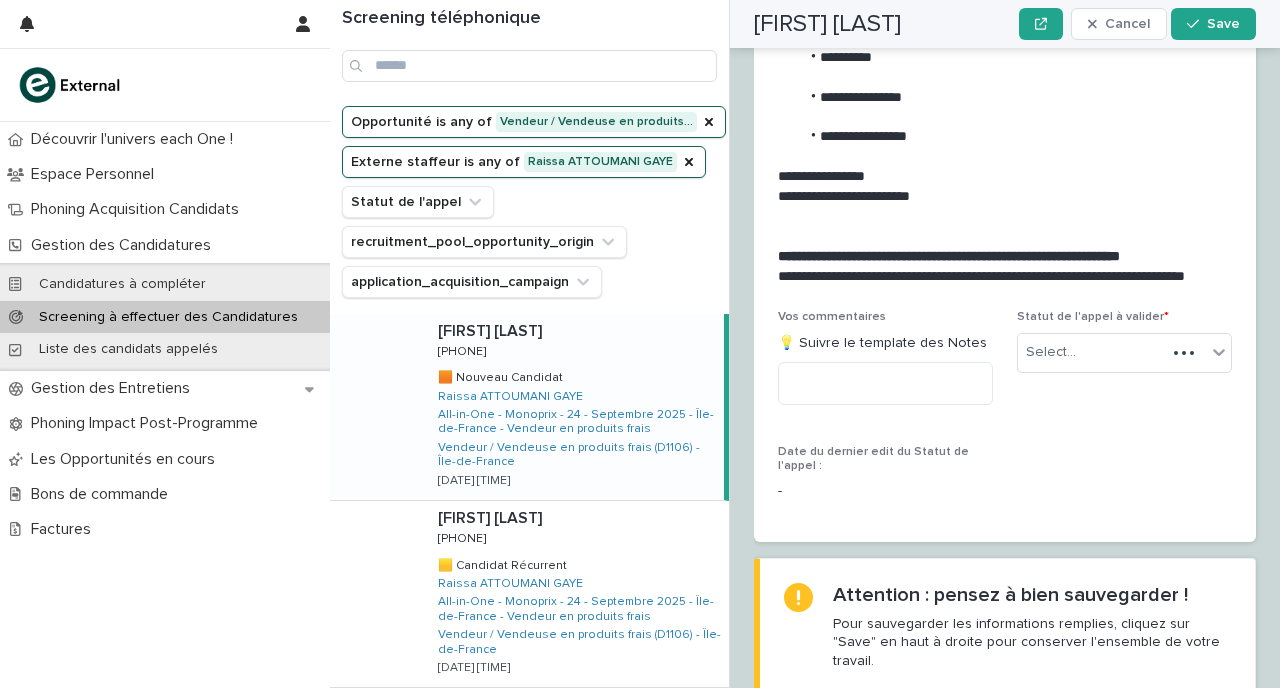 scroll, scrollTop: 2448, scrollLeft: 0, axis: vertical 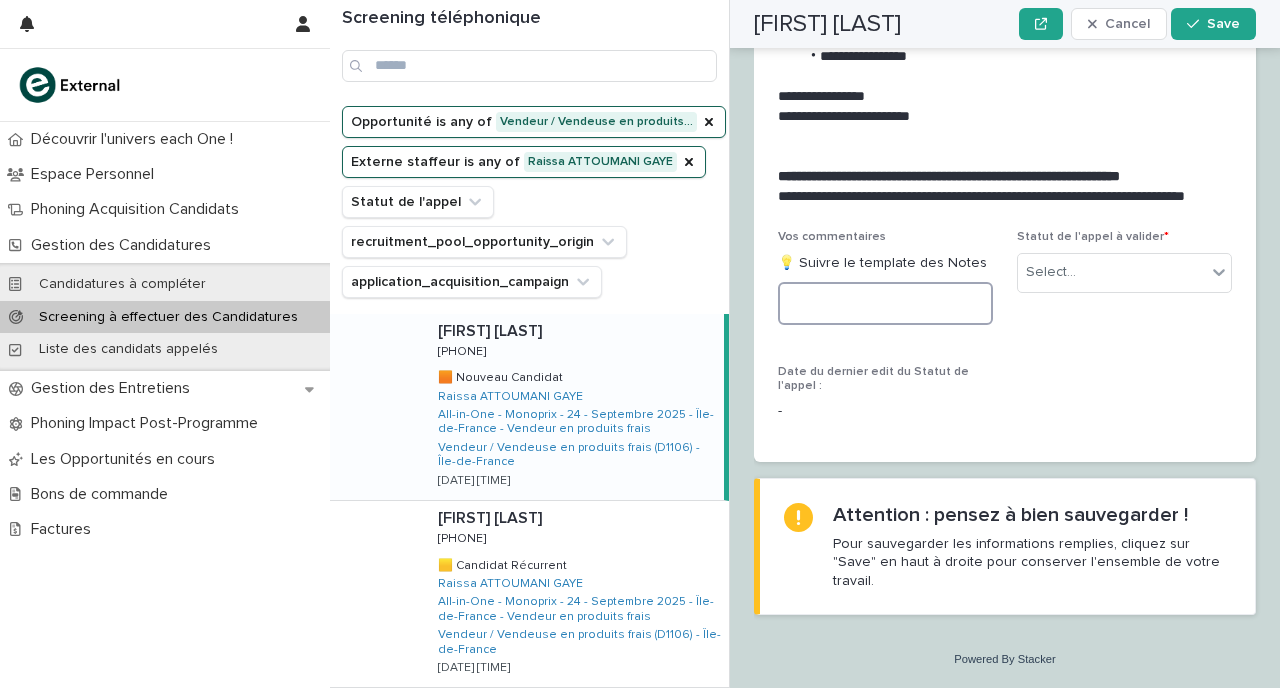 click at bounding box center [885, 303] 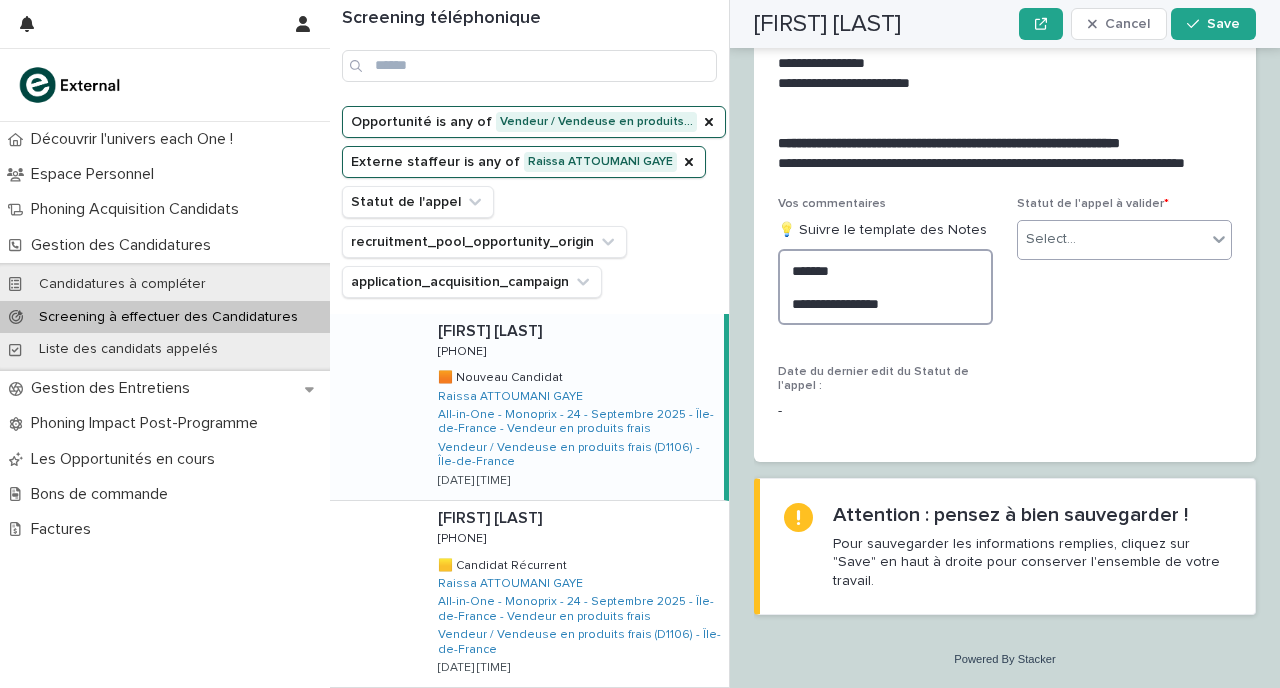 type on "**********" 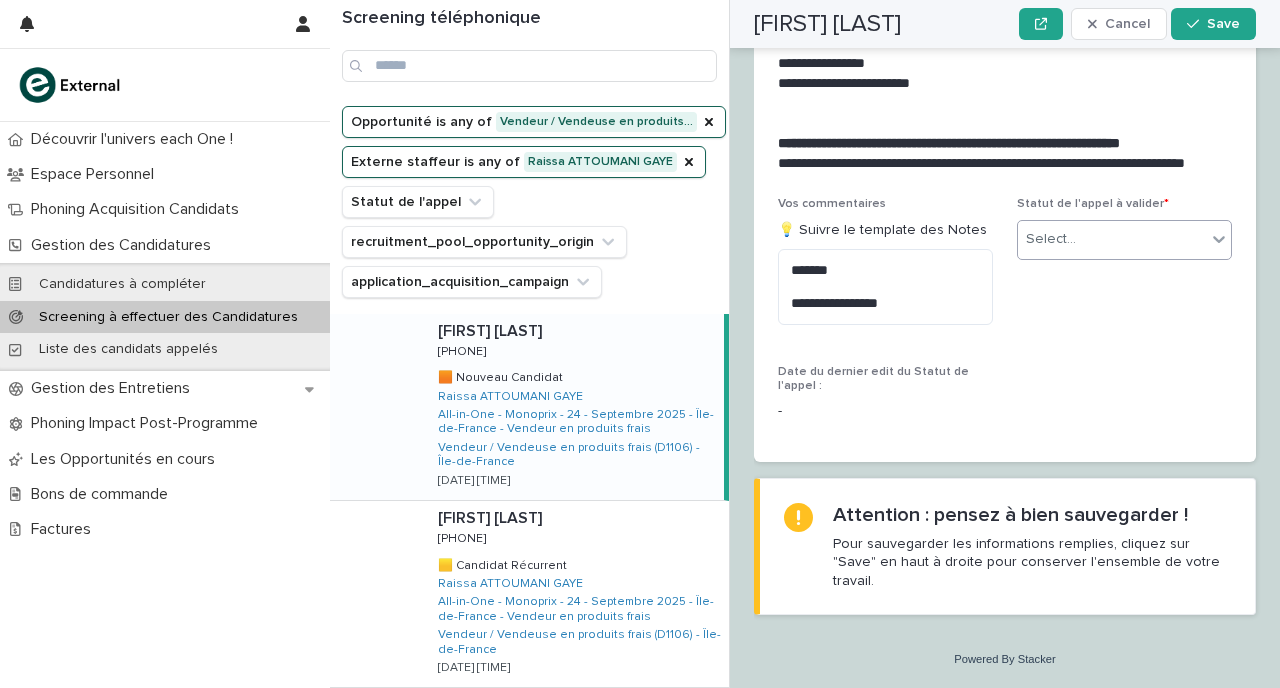 click on "Select..." at bounding box center (1112, 239) 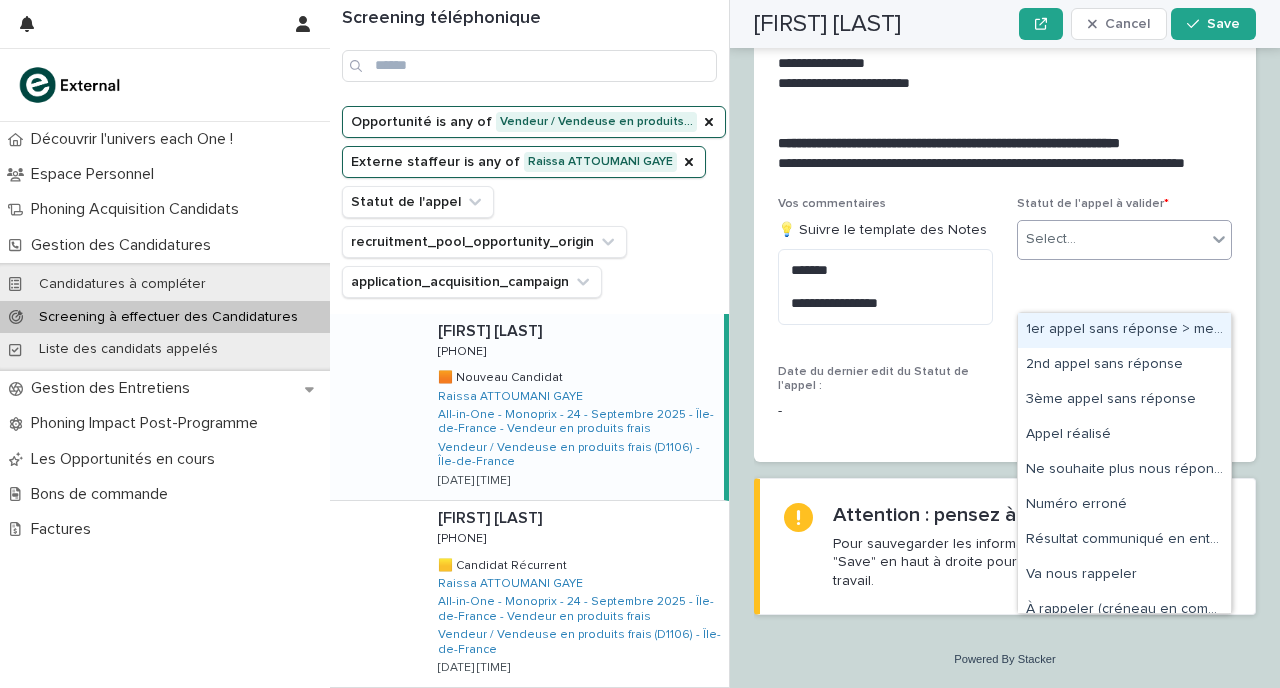 click on "1er appel sans réponse > message laissé" at bounding box center (1124, 330) 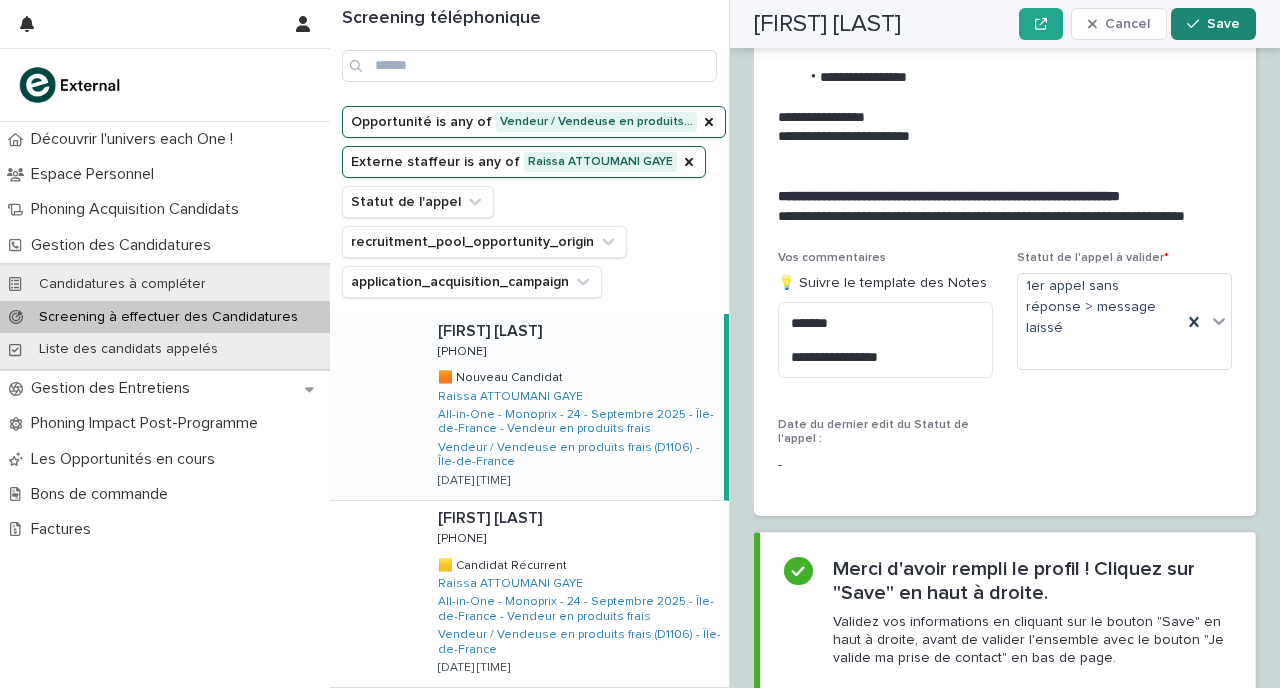 click on "Save" at bounding box center [1223, 24] 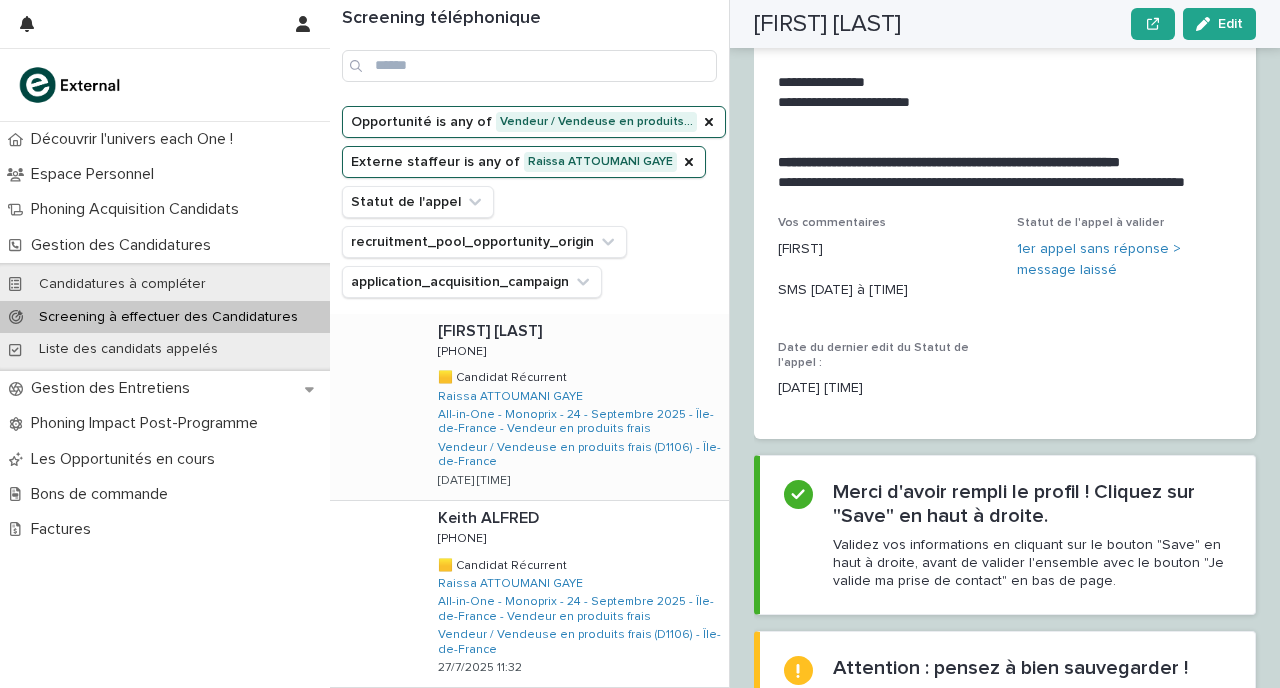 scroll, scrollTop: 2268, scrollLeft: 0, axis: vertical 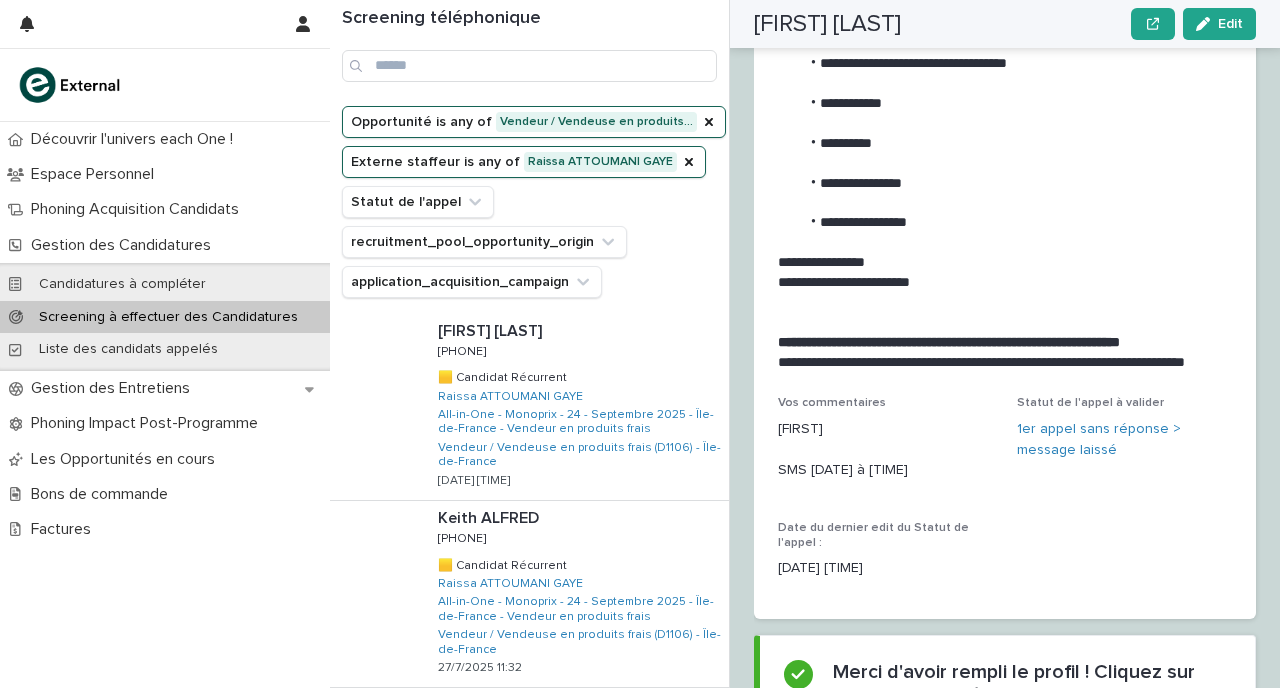 drag, startPoint x: 657, startPoint y: 361, endPoint x: 972, endPoint y: 467, distance: 332.35675 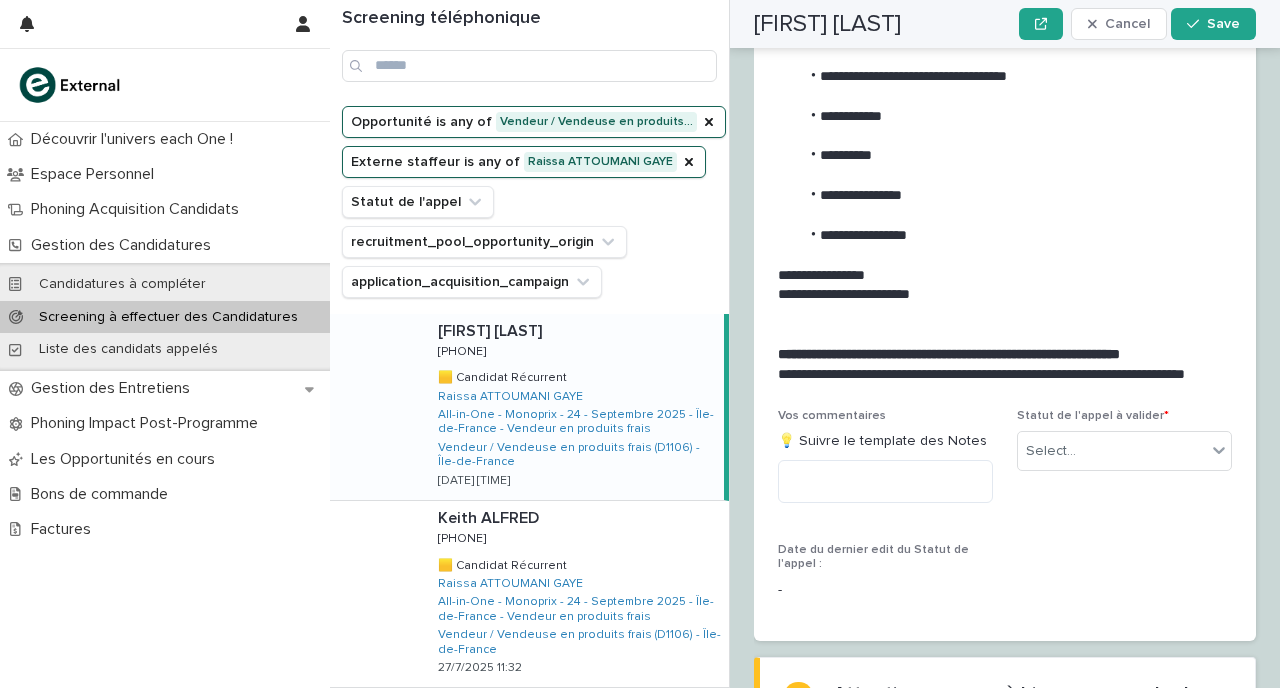 scroll, scrollTop: 2380, scrollLeft: 0, axis: vertical 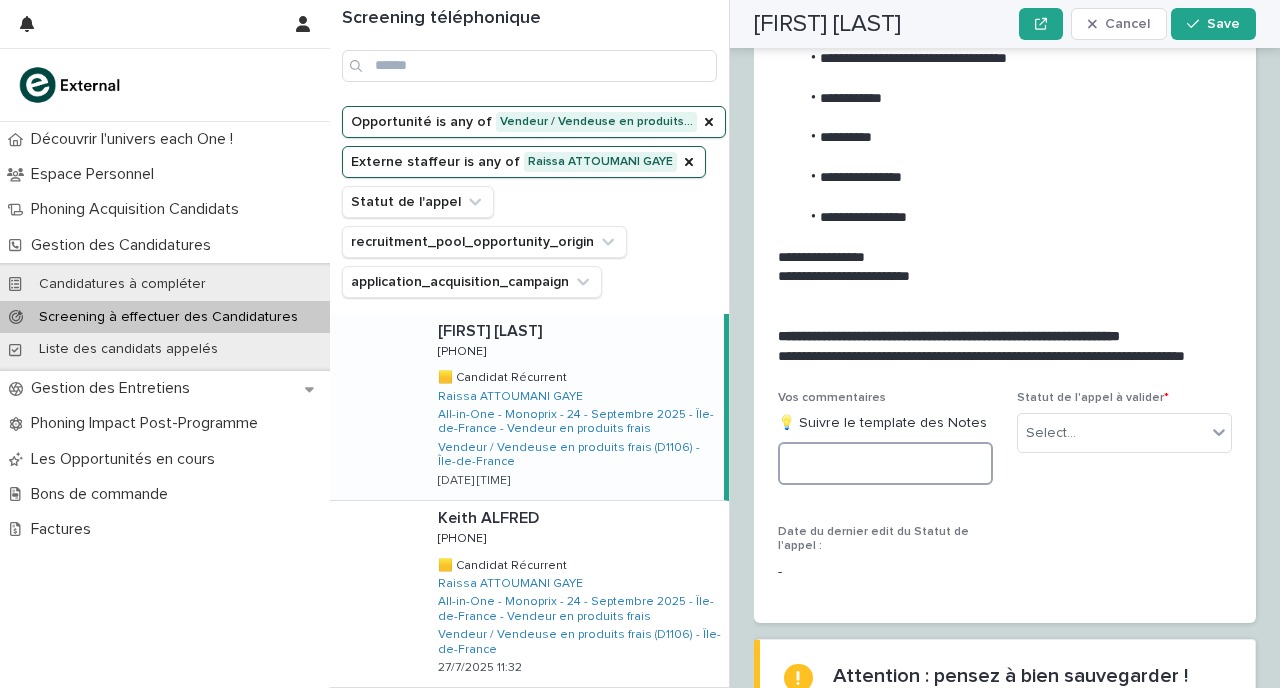 click at bounding box center [885, 463] 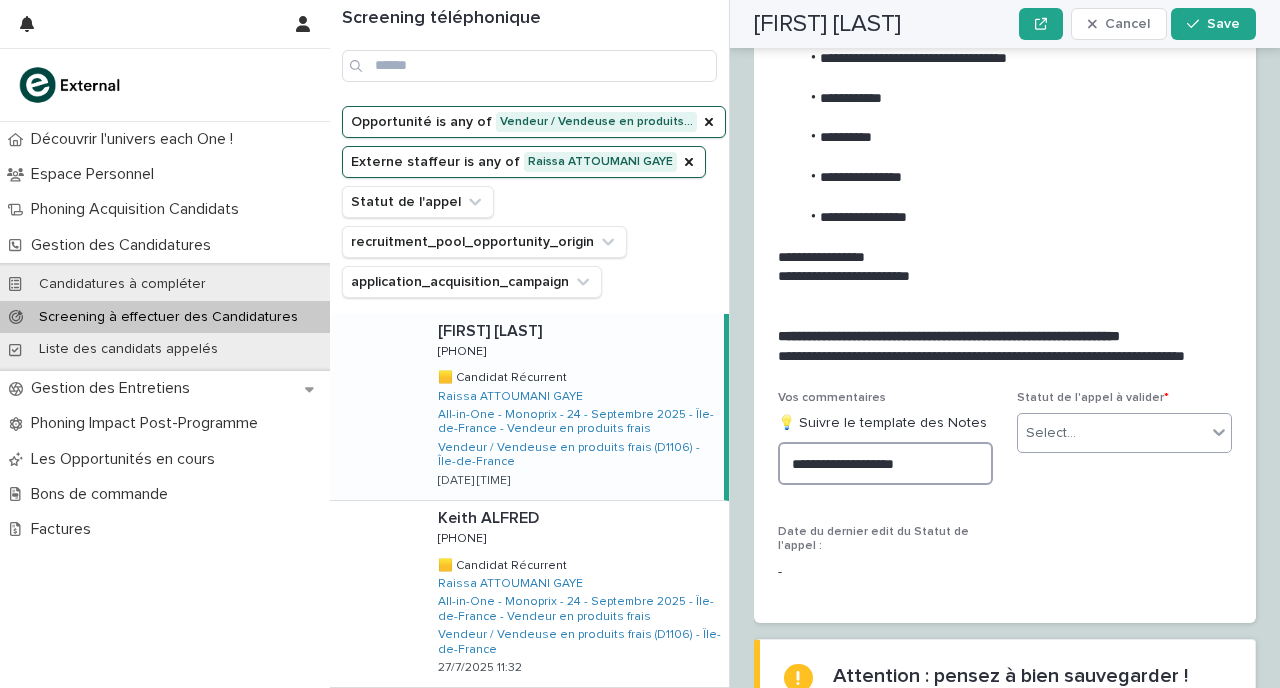 type on "**********" 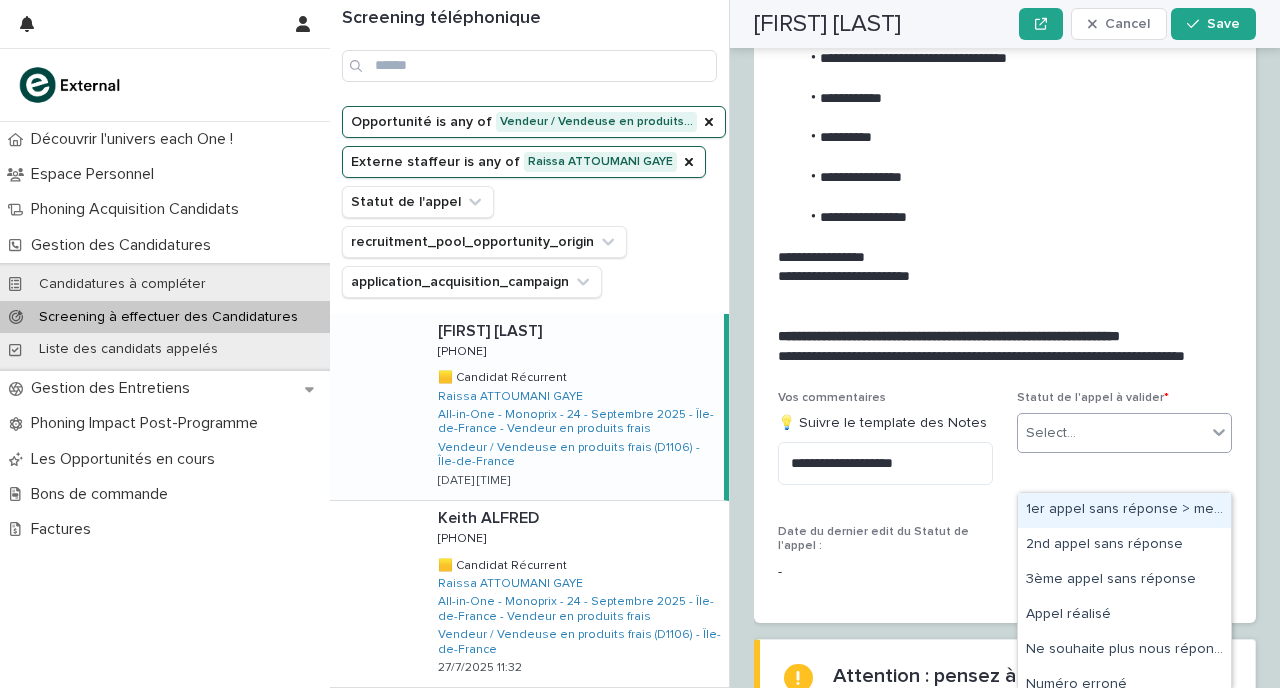 click on "Select..." at bounding box center [1112, 433] 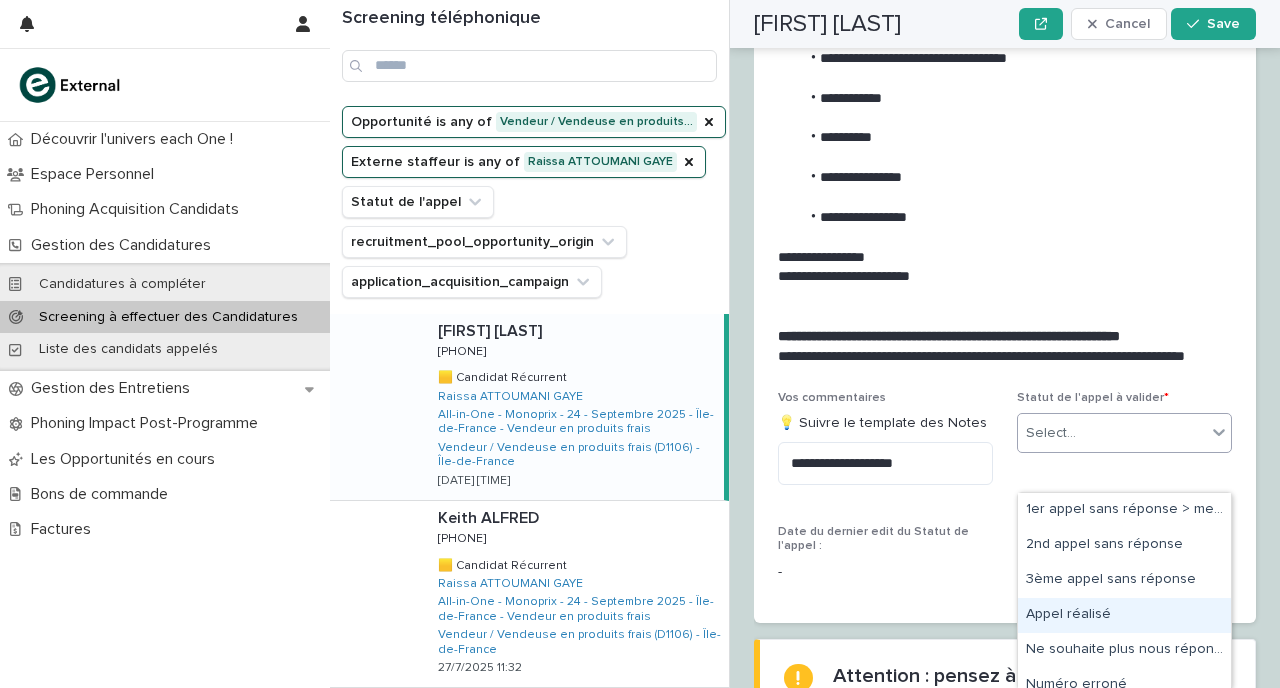 click on "Appel réalisé" at bounding box center (1124, 615) 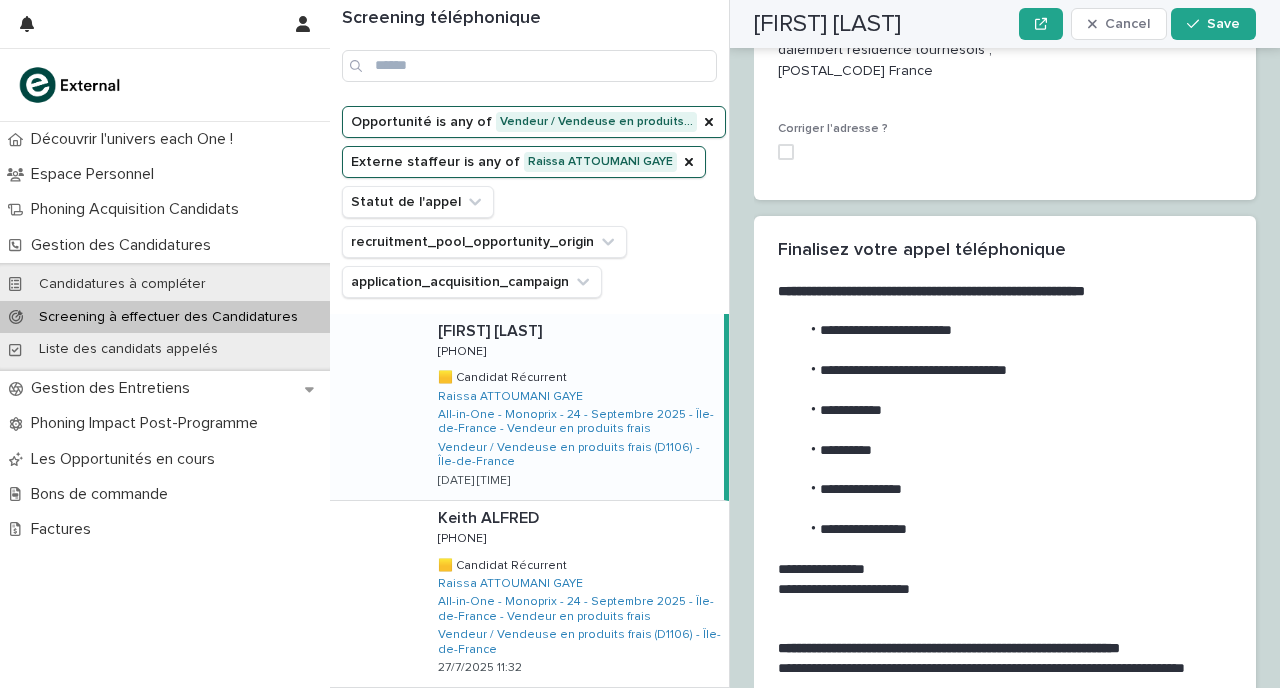 scroll, scrollTop: 2150, scrollLeft: 0, axis: vertical 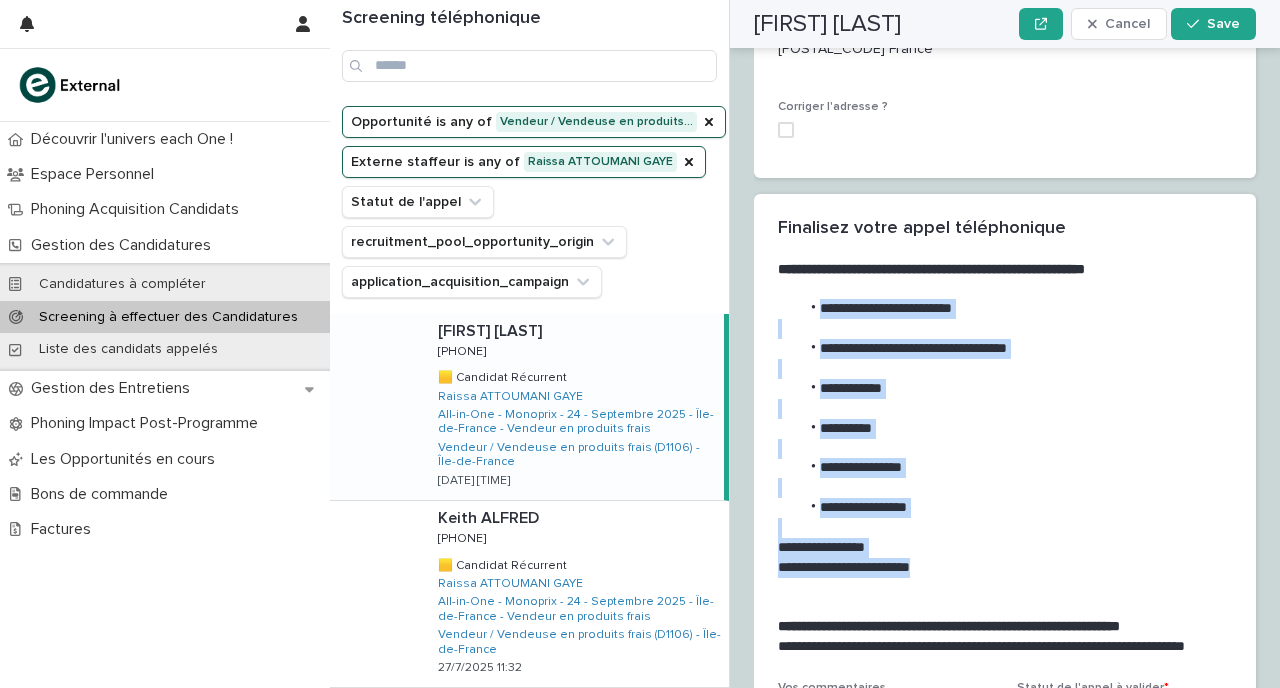 drag, startPoint x: 932, startPoint y: 604, endPoint x: 811, endPoint y: 349, distance: 282.25165 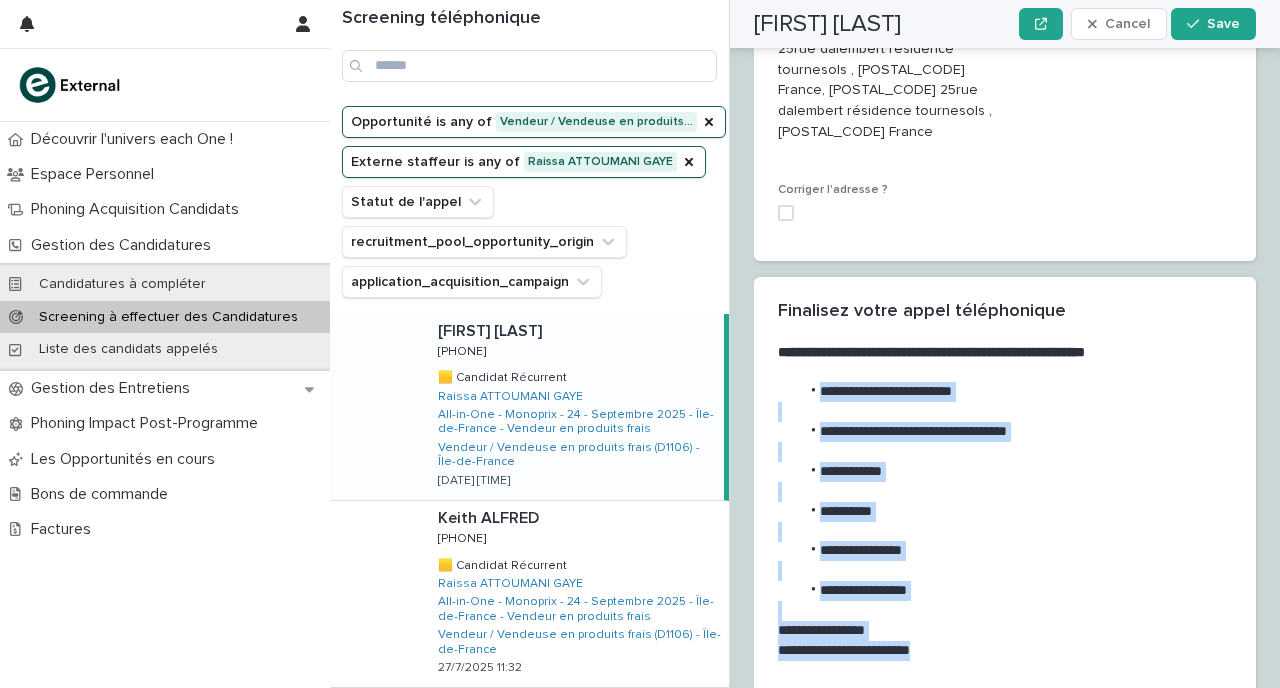 scroll, scrollTop: 2040, scrollLeft: 0, axis: vertical 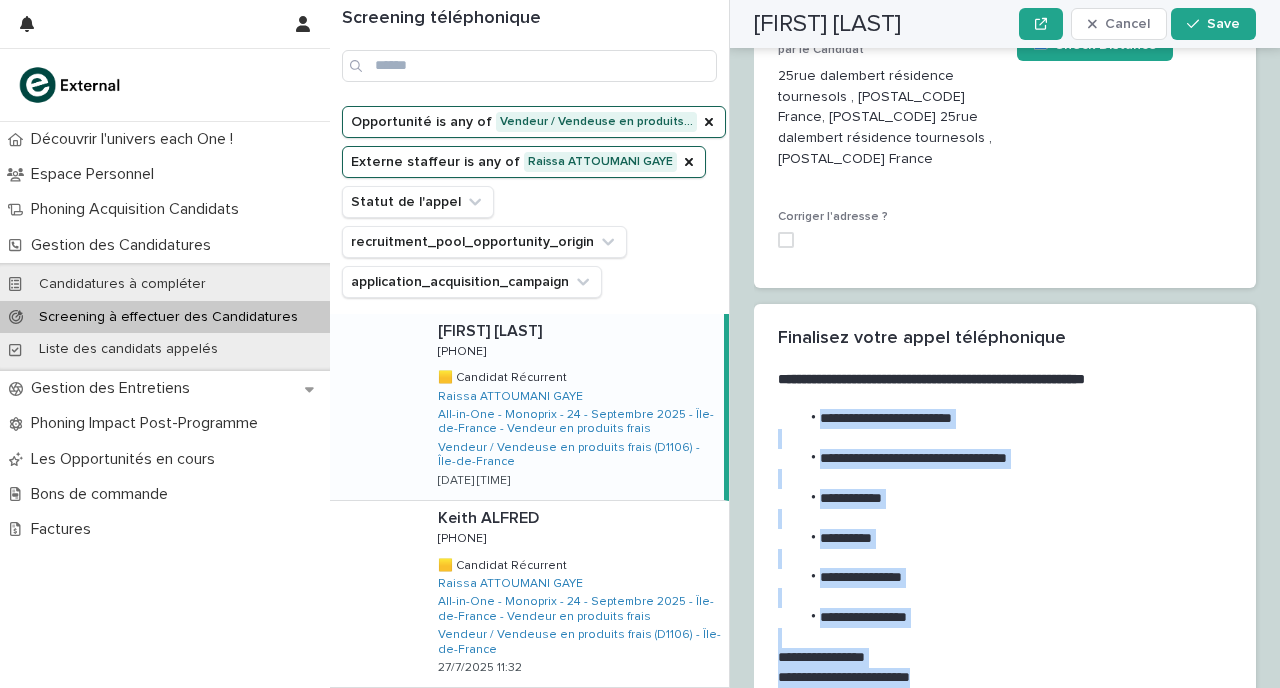 click at bounding box center (786, 240) 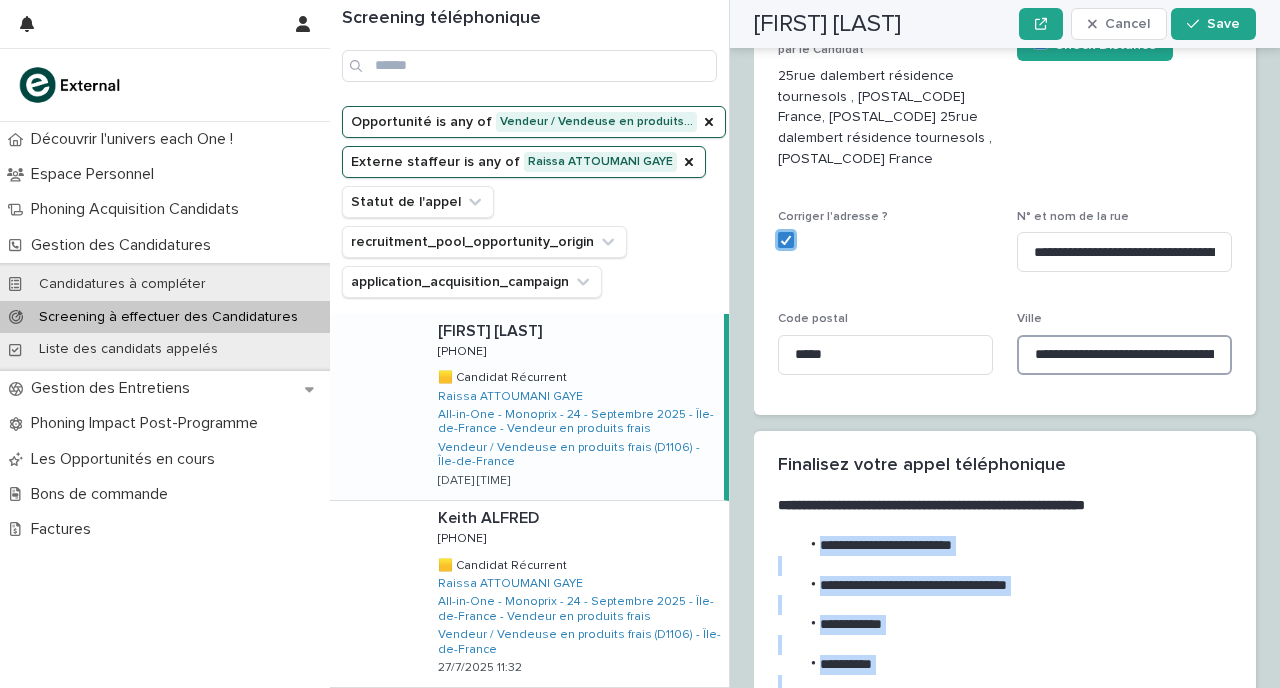 click on "**********" at bounding box center (1124, 355) 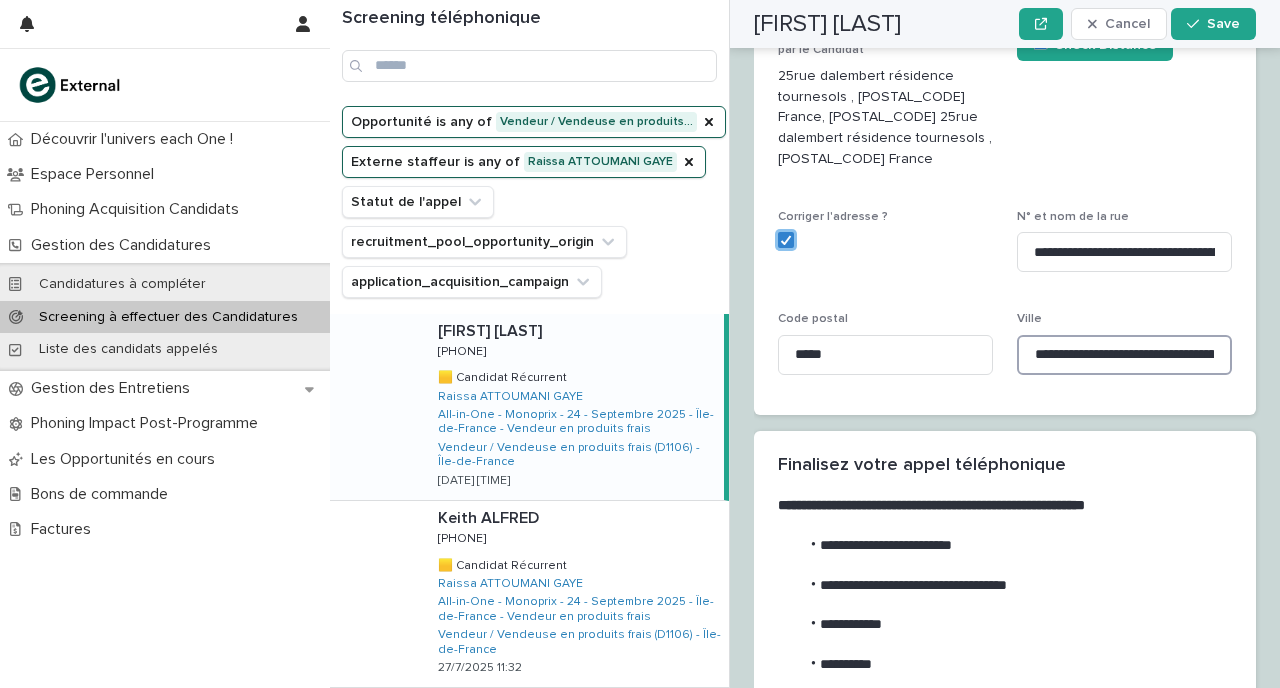 click on "**********" at bounding box center [1124, 355] 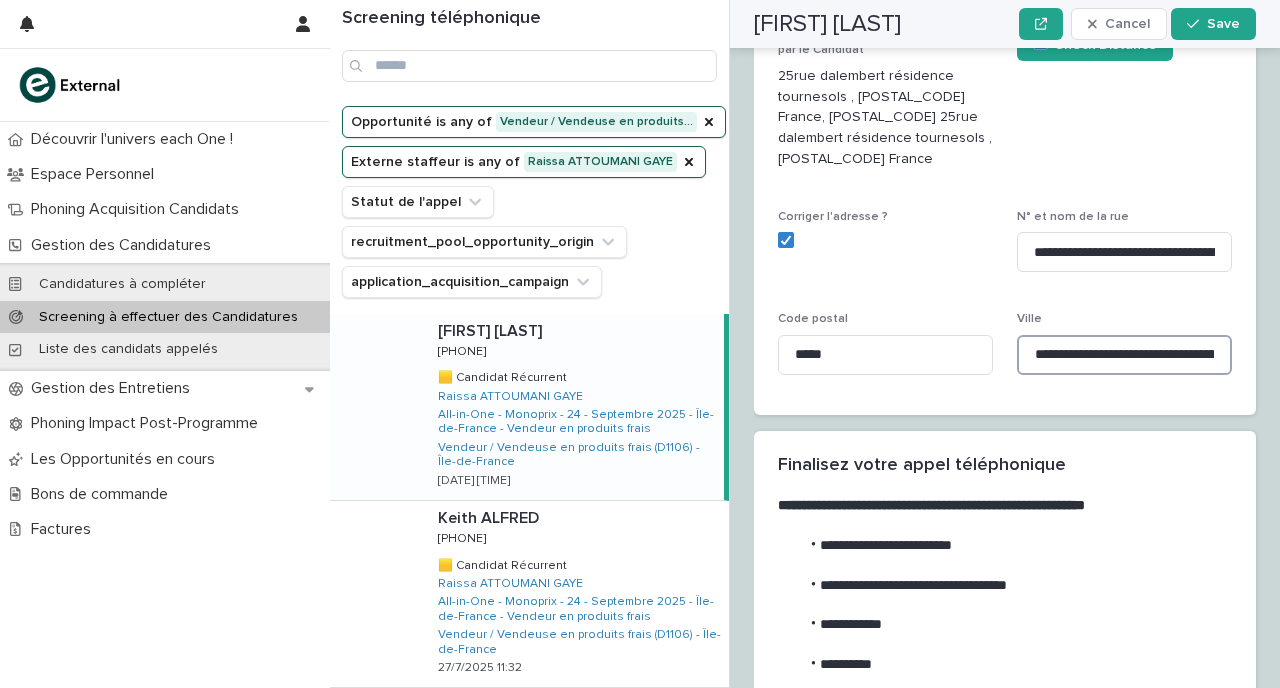 click on "**********" at bounding box center [1124, 355] 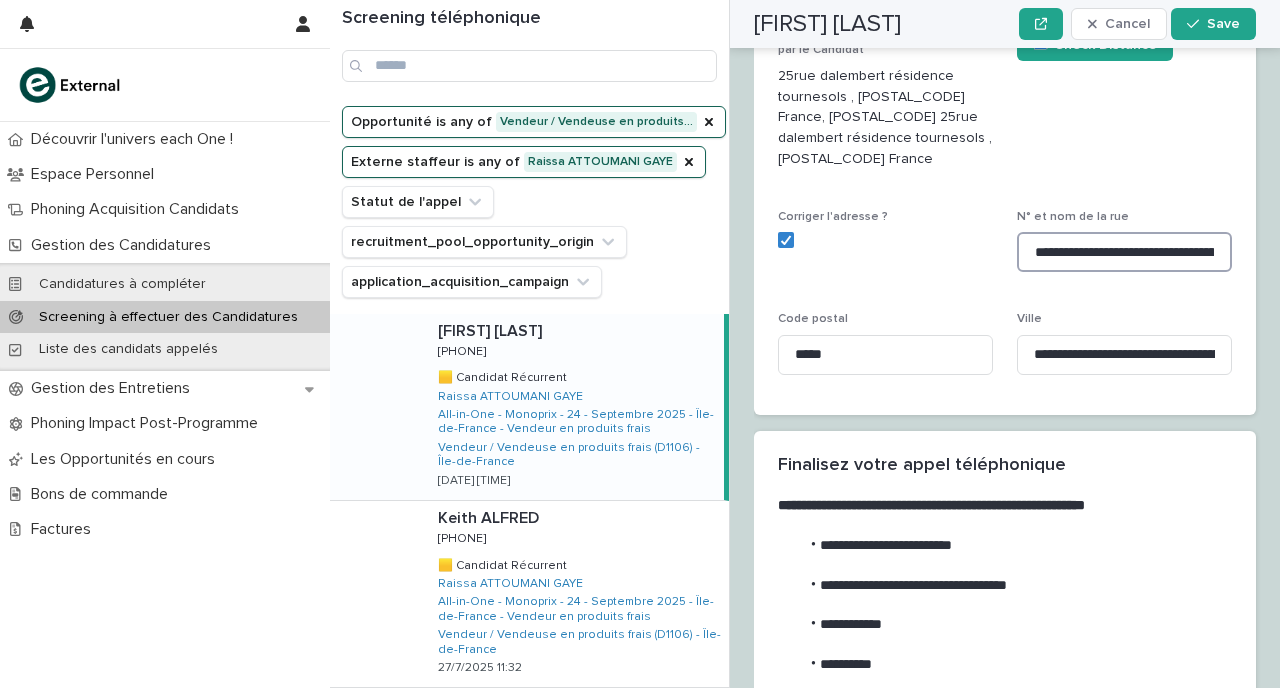 click on "**********" at bounding box center (1124, 252) 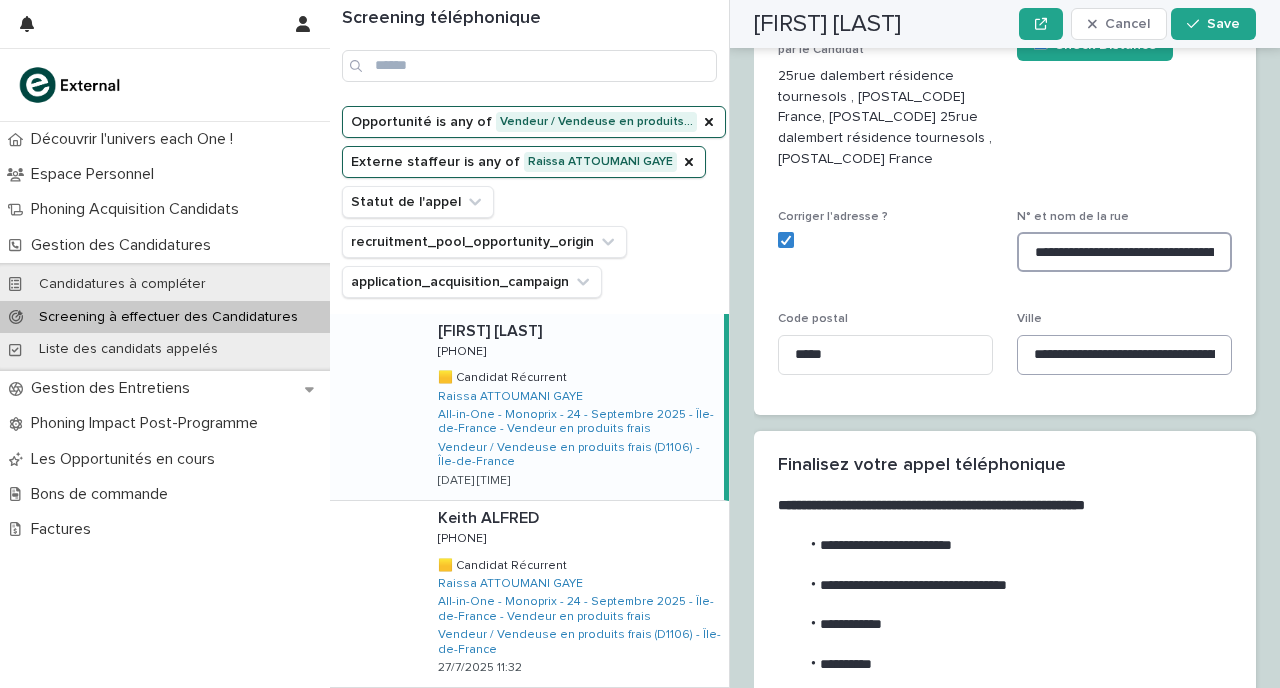 type on "**********" 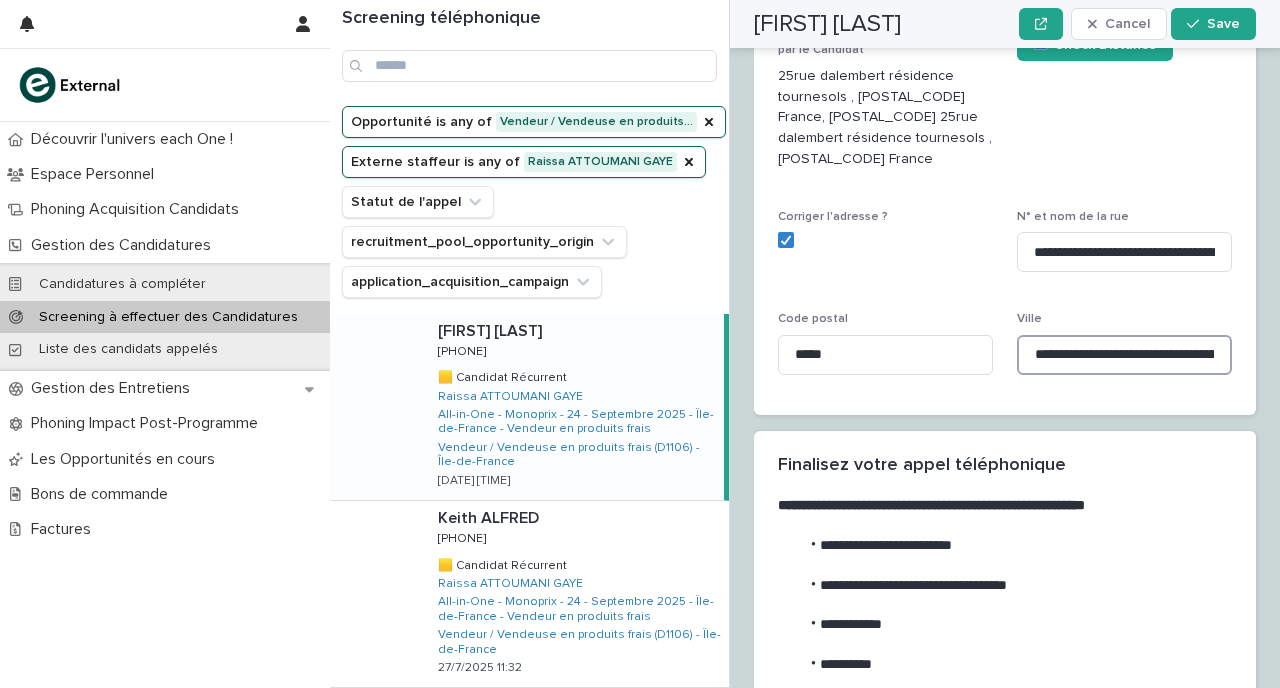 click on "**********" at bounding box center [1124, 355] 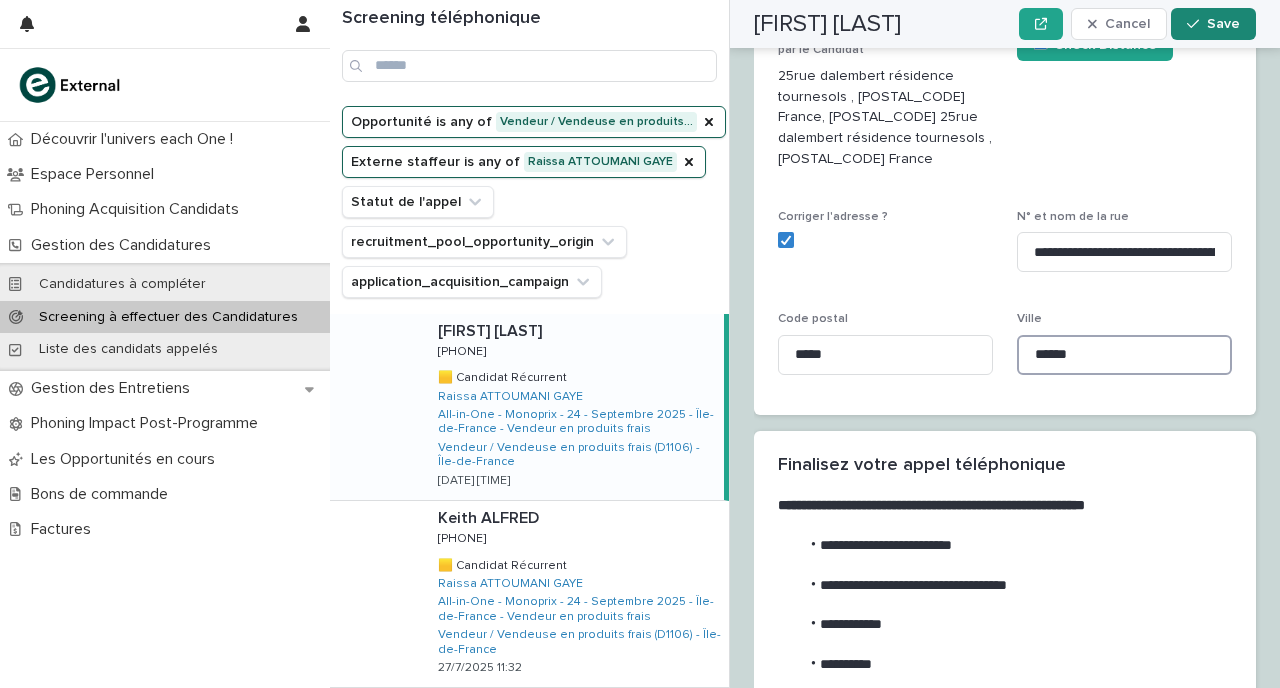 type on "*****" 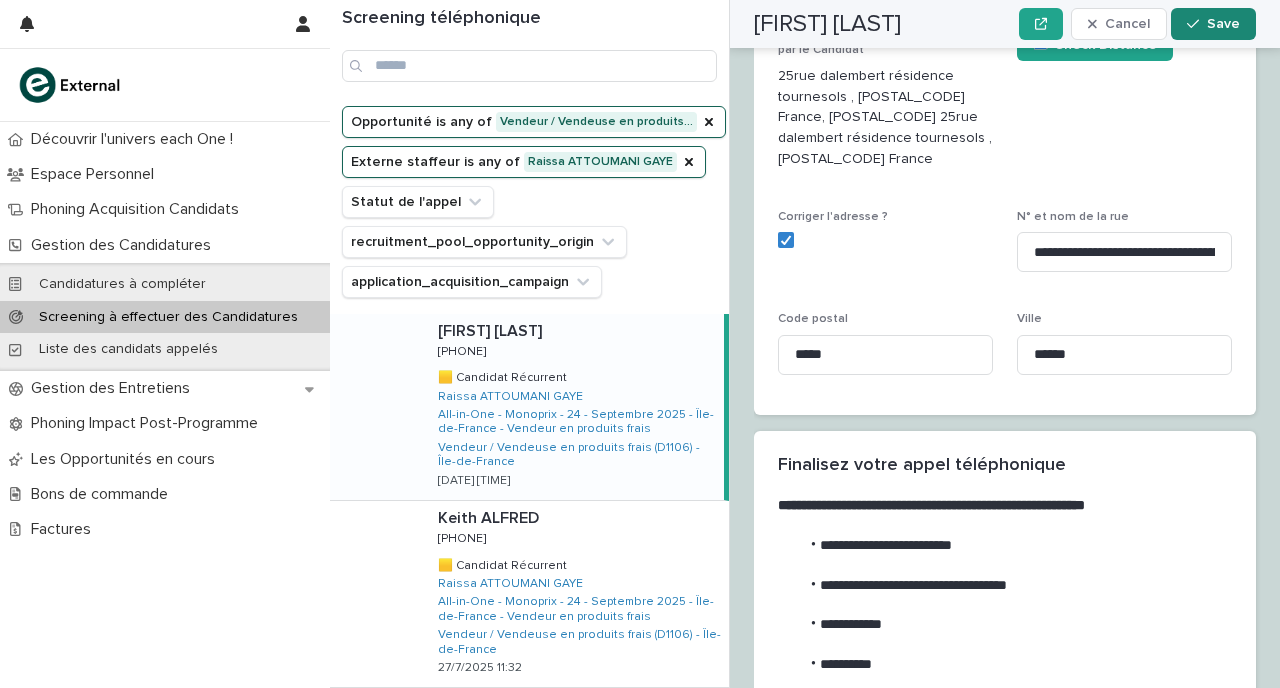 click at bounding box center [1197, 24] 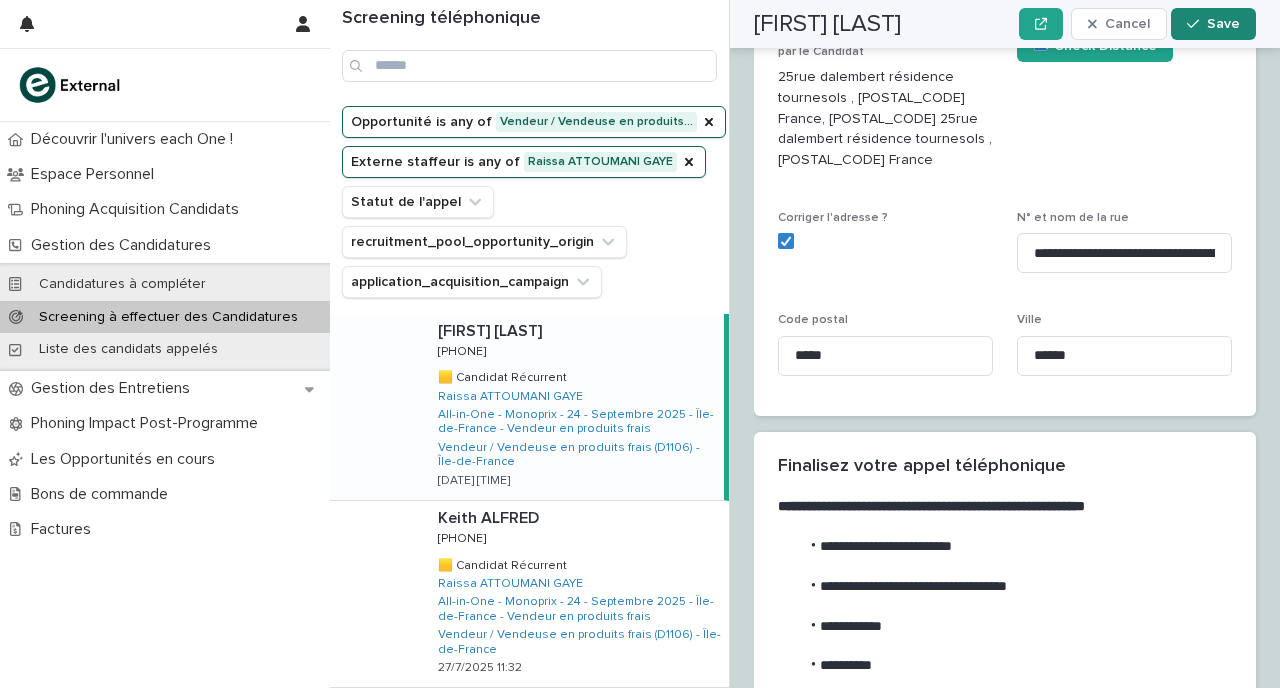 scroll, scrollTop: 3211, scrollLeft: 0, axis: vertical 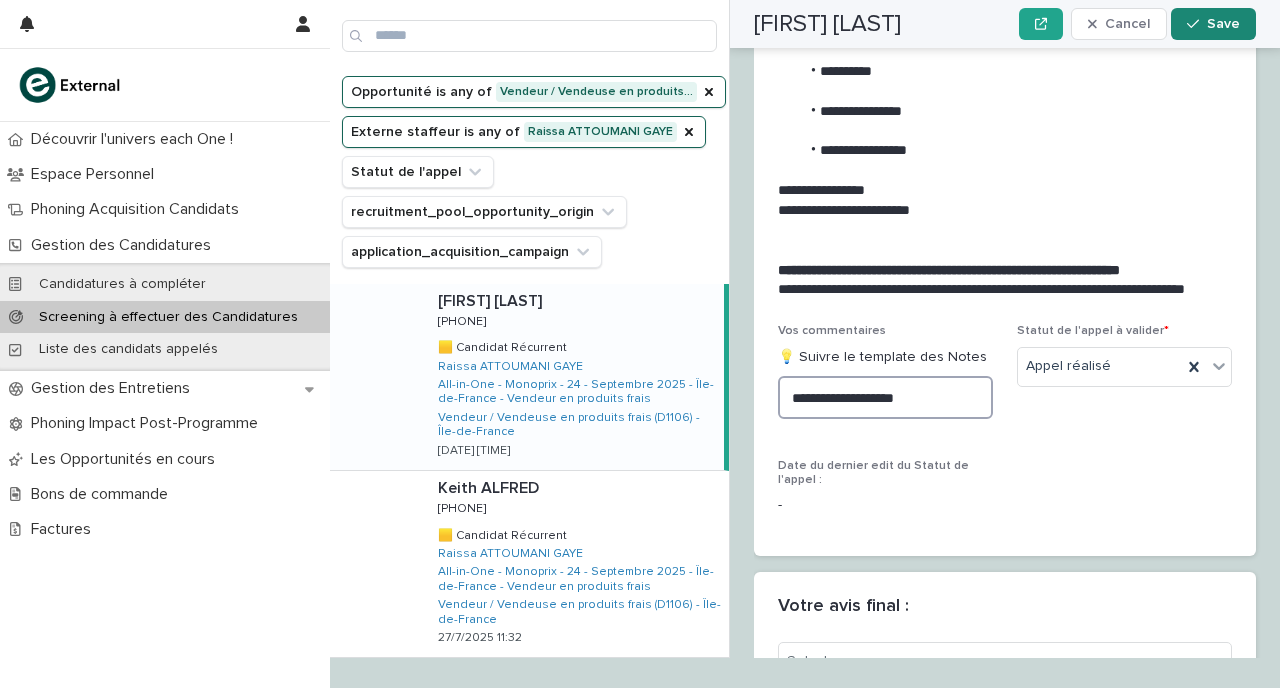 click on "**********" at bounding box center [885, 397] 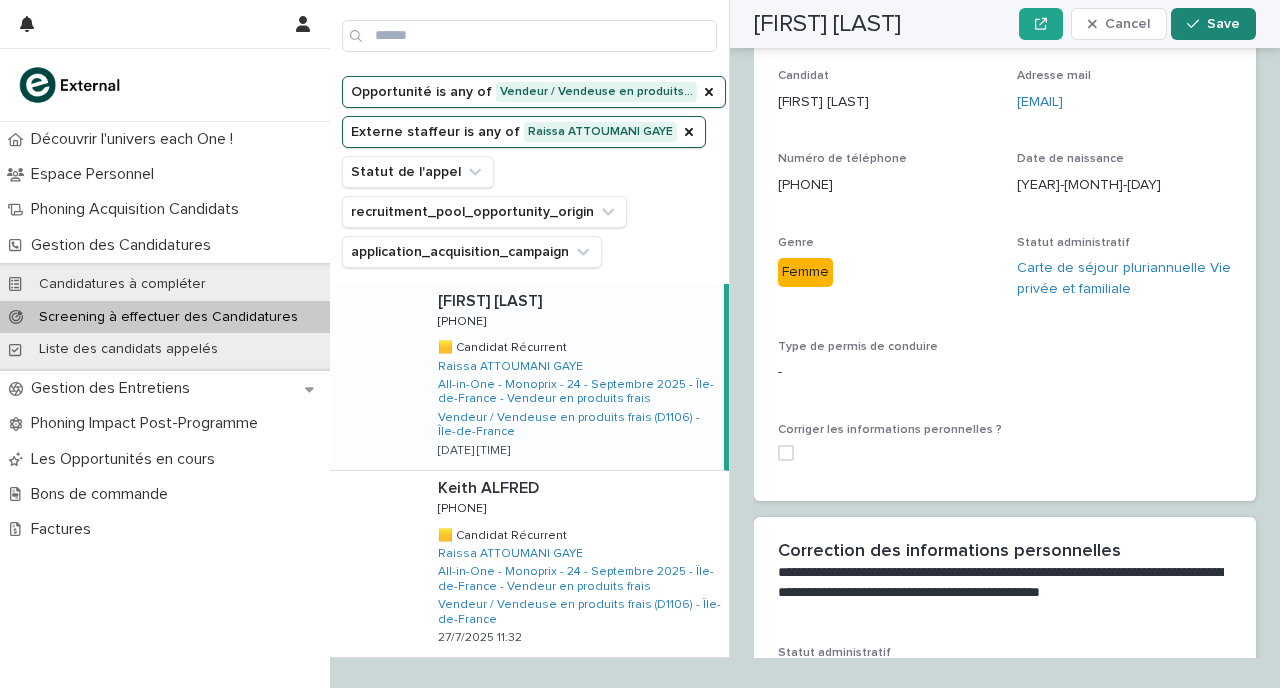 scroll, scrollTop: 874, scrollLeft: 0, axis: vertical 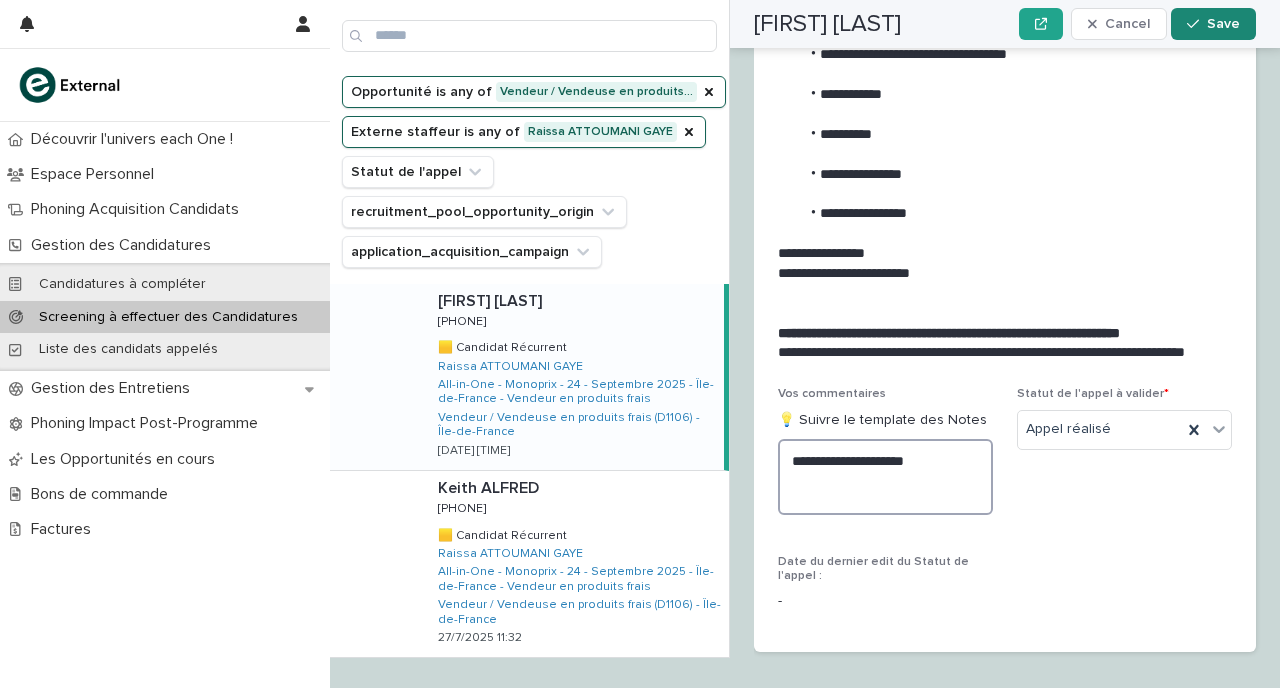 click on "**********" at bounding box center [885, 477] 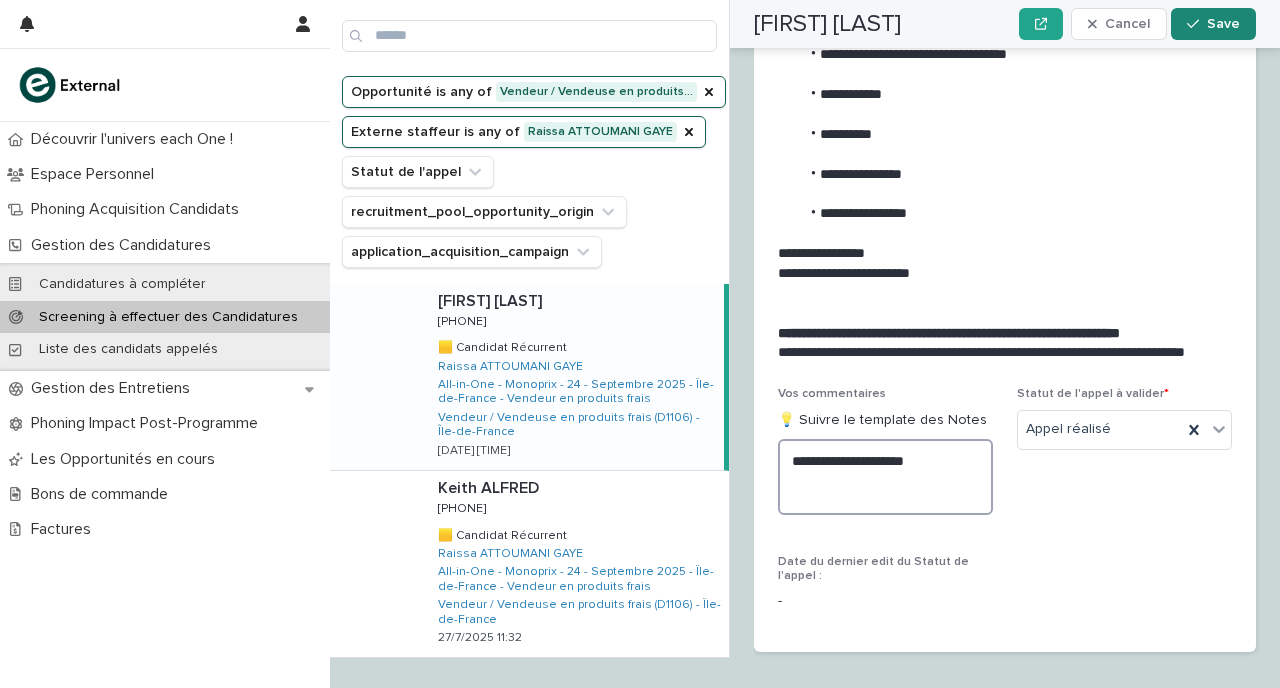 scroll, scrollTop: 2734, scrollLeft: 0, axis: vertical 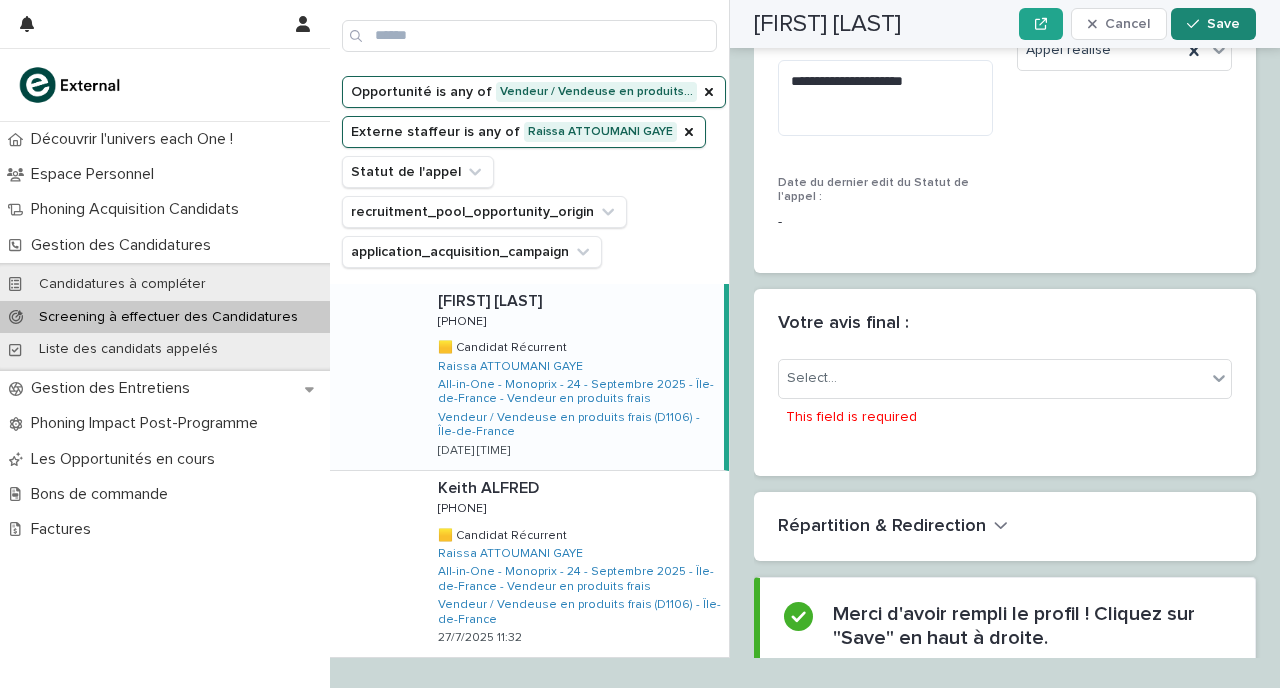 click on "**********" at bounding box center [1005, 128] 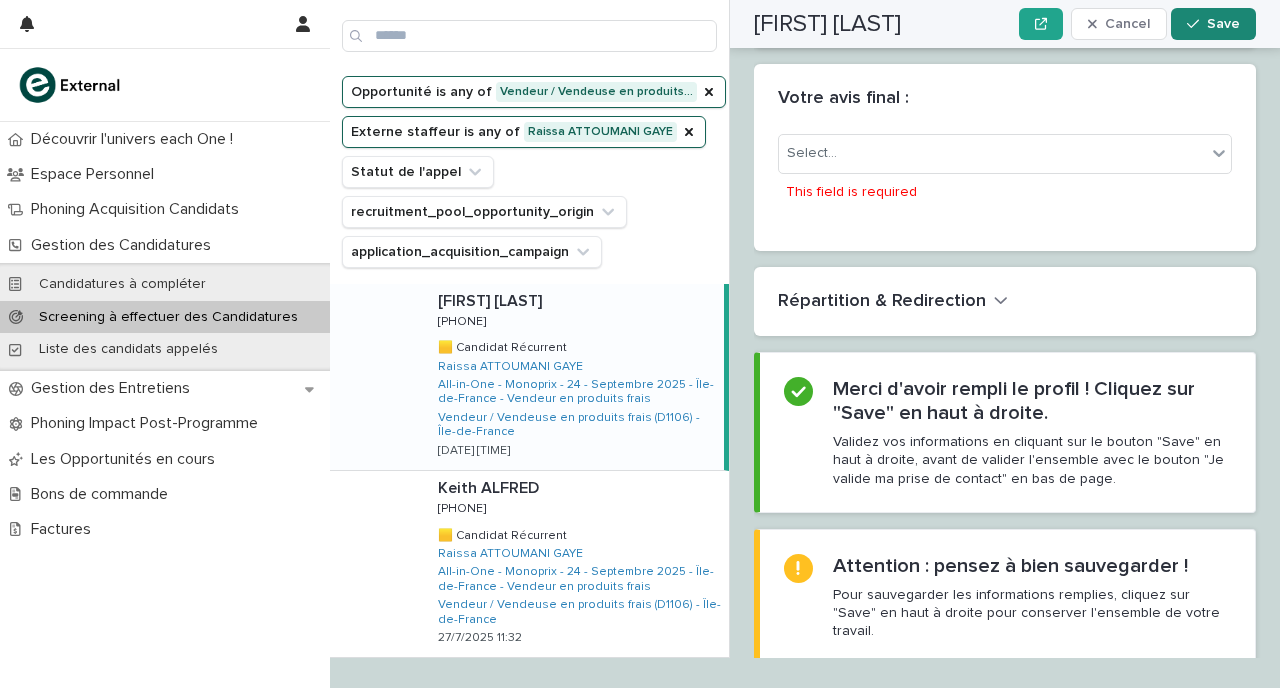 scroll, scrollTop: 3165, scrollLeft: 0, axis: vertical 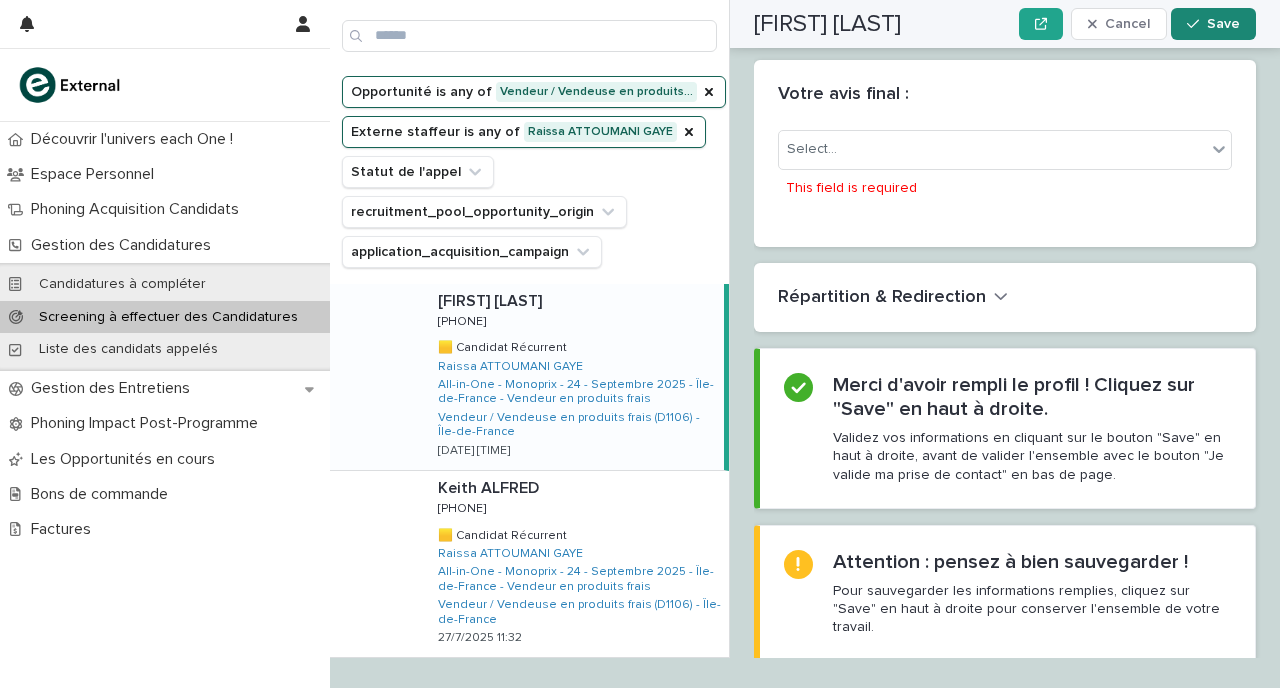 click on "Répartition & Redirection" at bounding box center (893, 298) 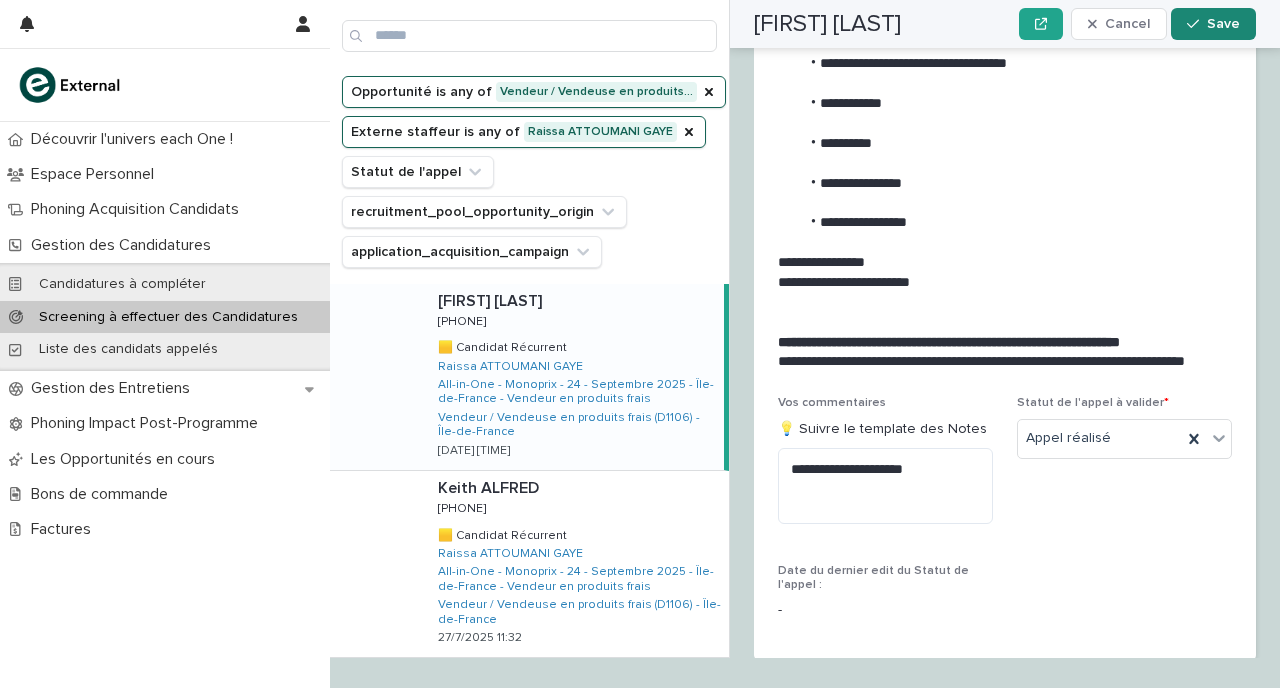 scroll, scrollTop: 2555, scrollLeft: 0, axis: vertical 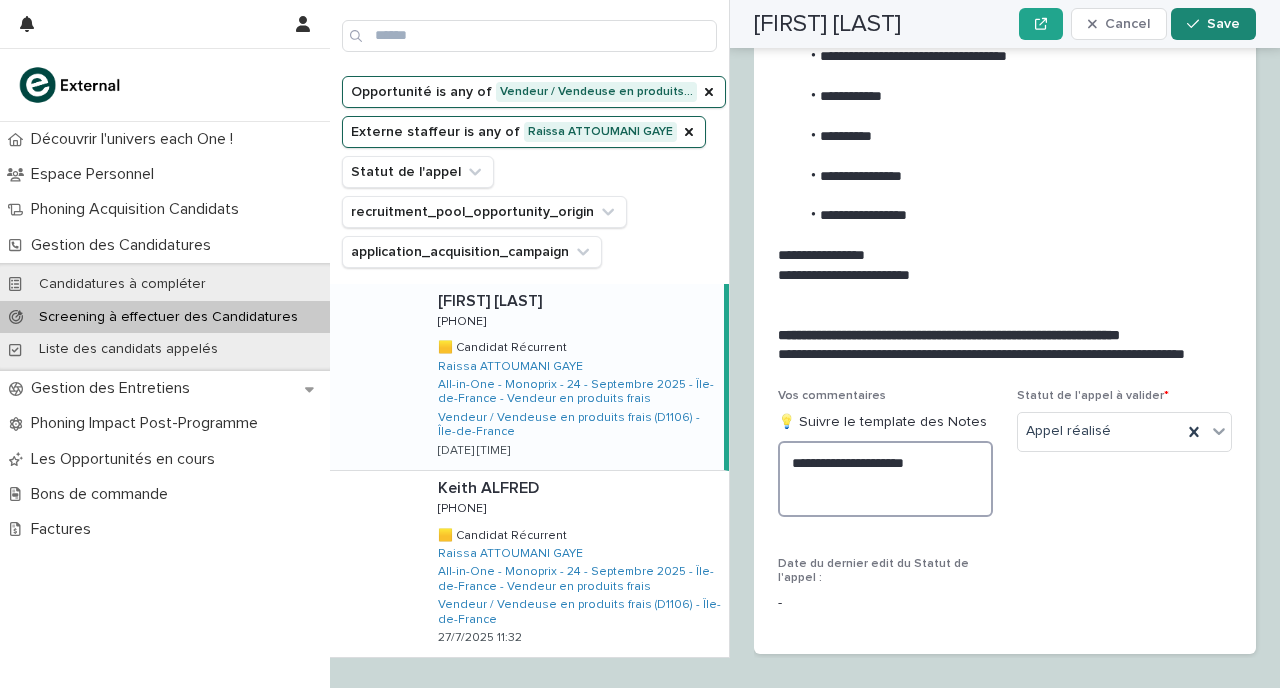 click on "**********" at bounding box center [885, 479] 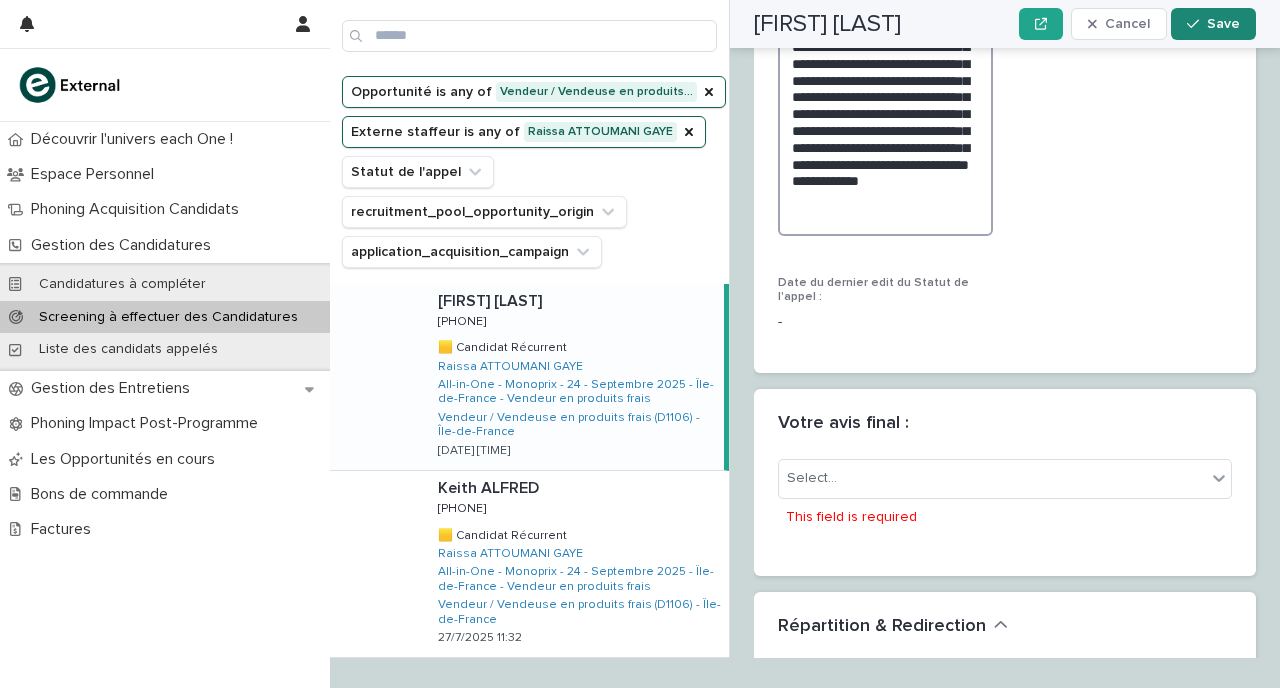 scroll, scrollTop: 3027, scrollLeft: 0, axis: vertical 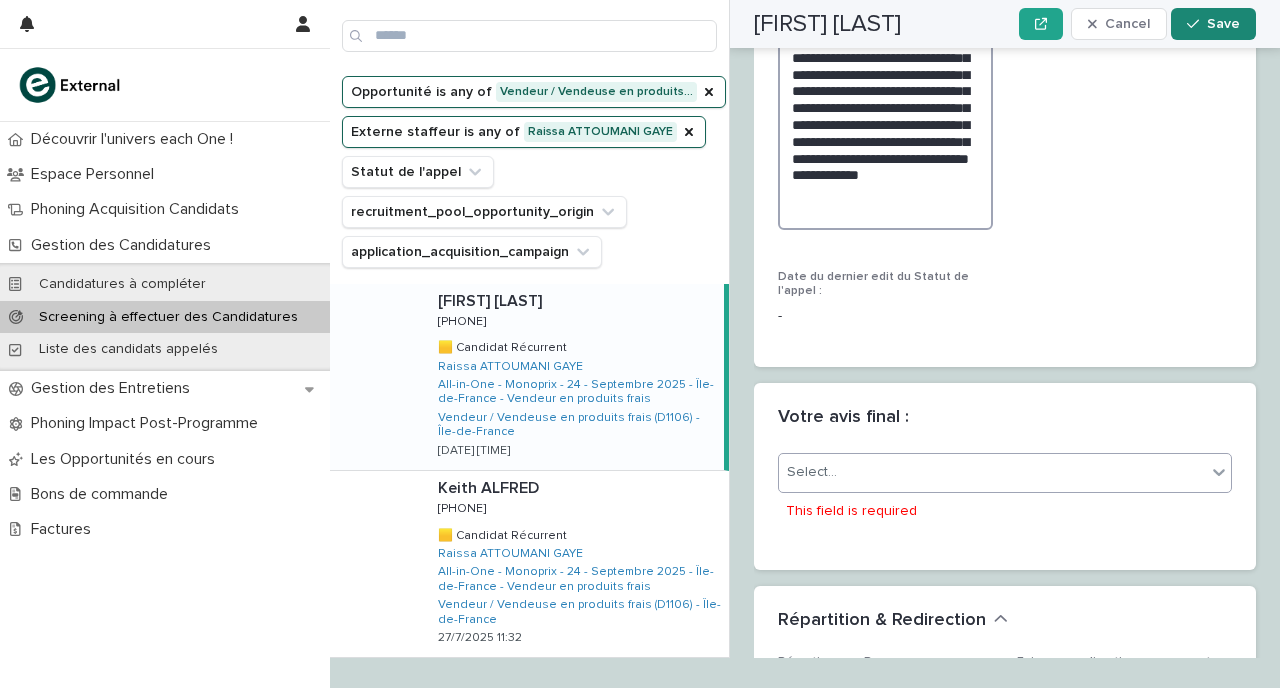 type on "**********" 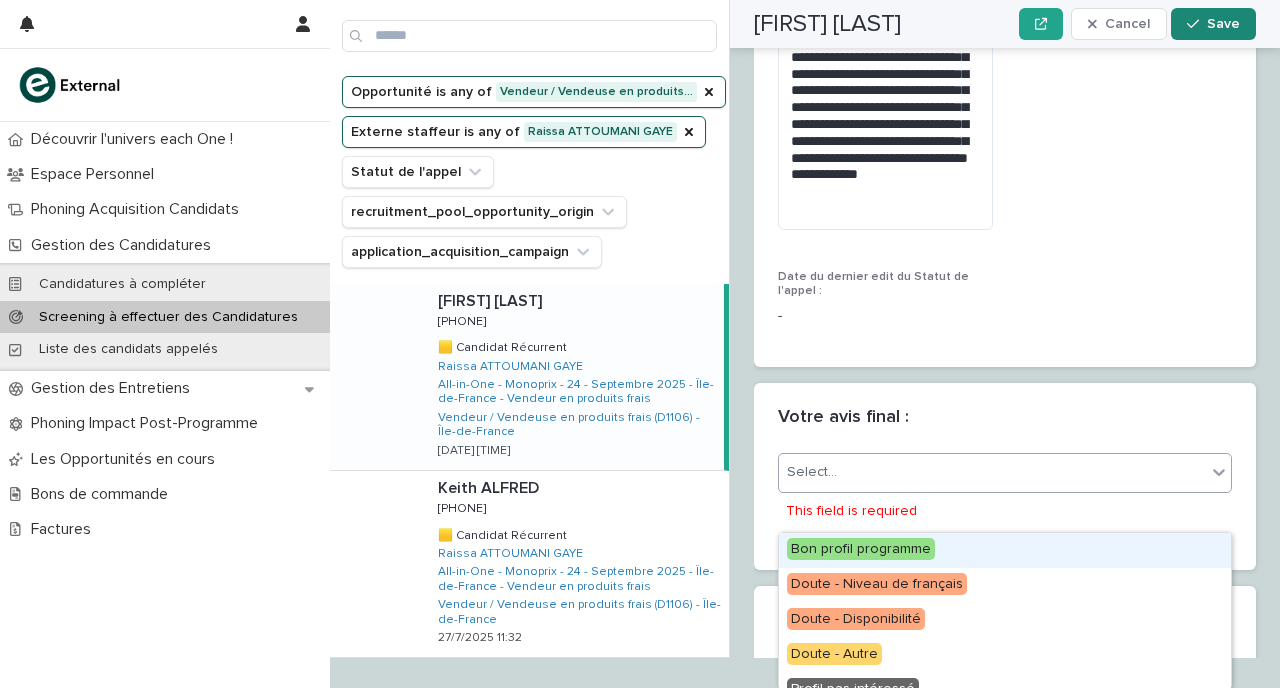 click on "Select..." at bounding box center [992, 472] 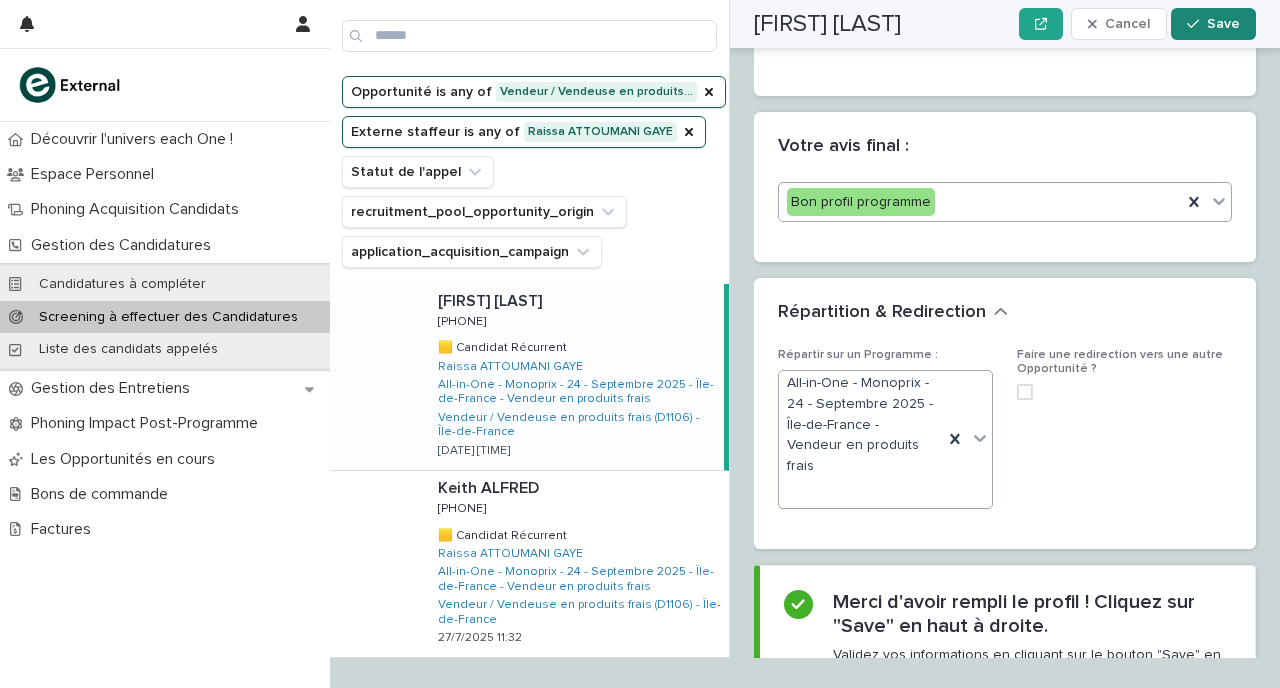 scroll, scrollTop: 3318, scrollLeft: 0, axis: vertical 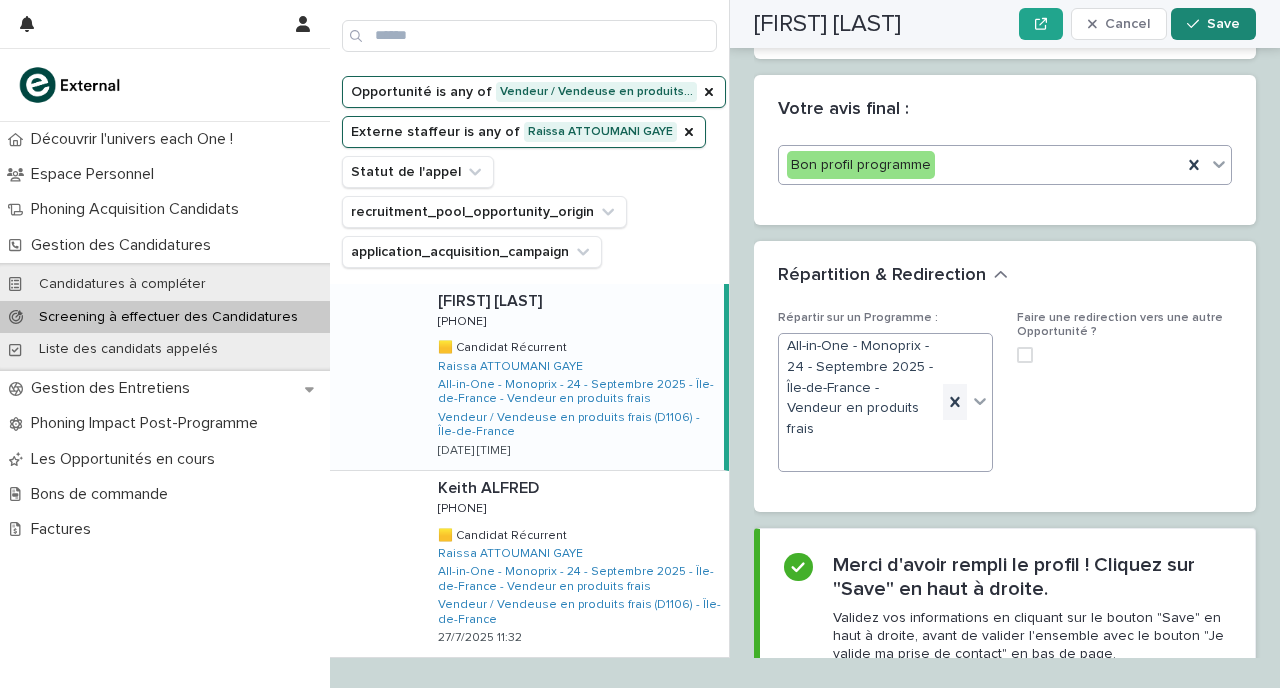 click 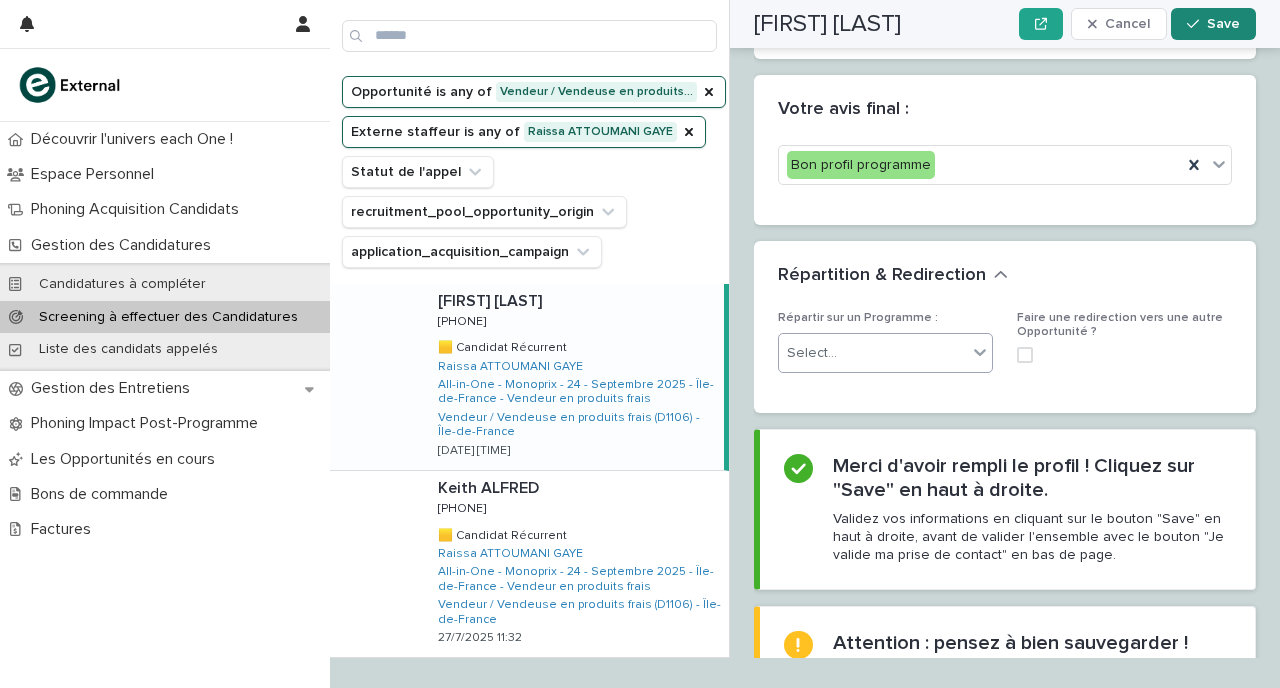 click at bounding box center [1025, 355] 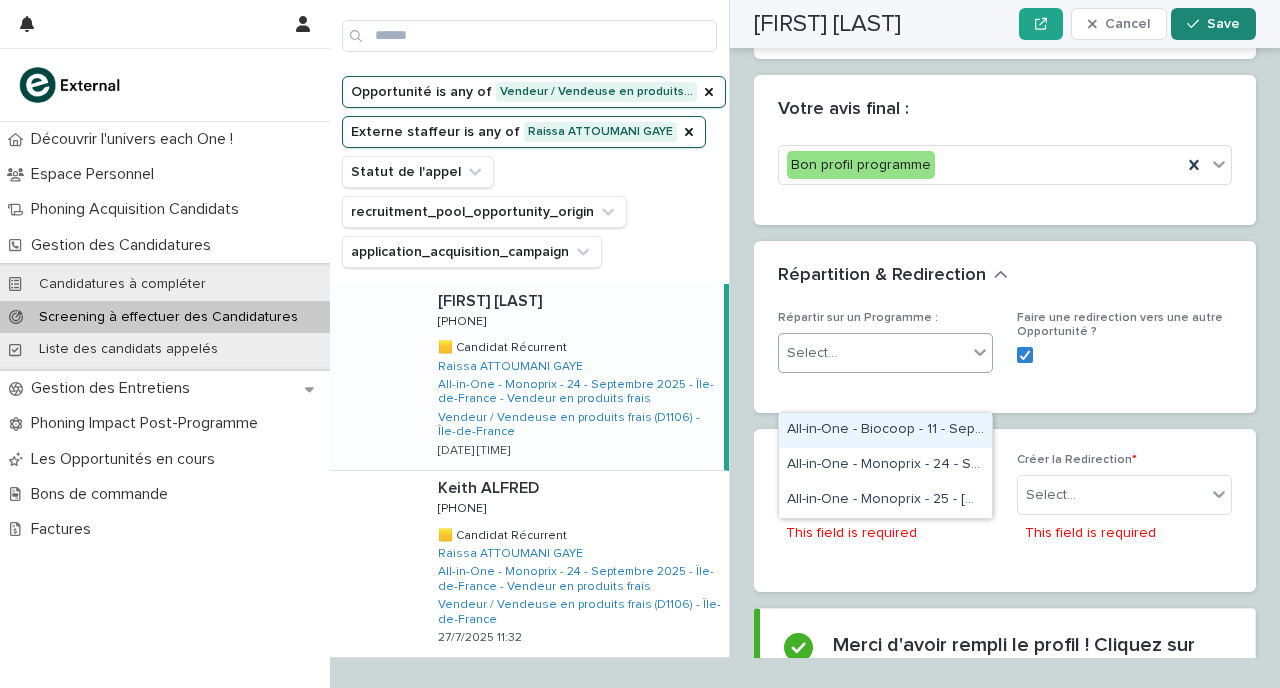 click 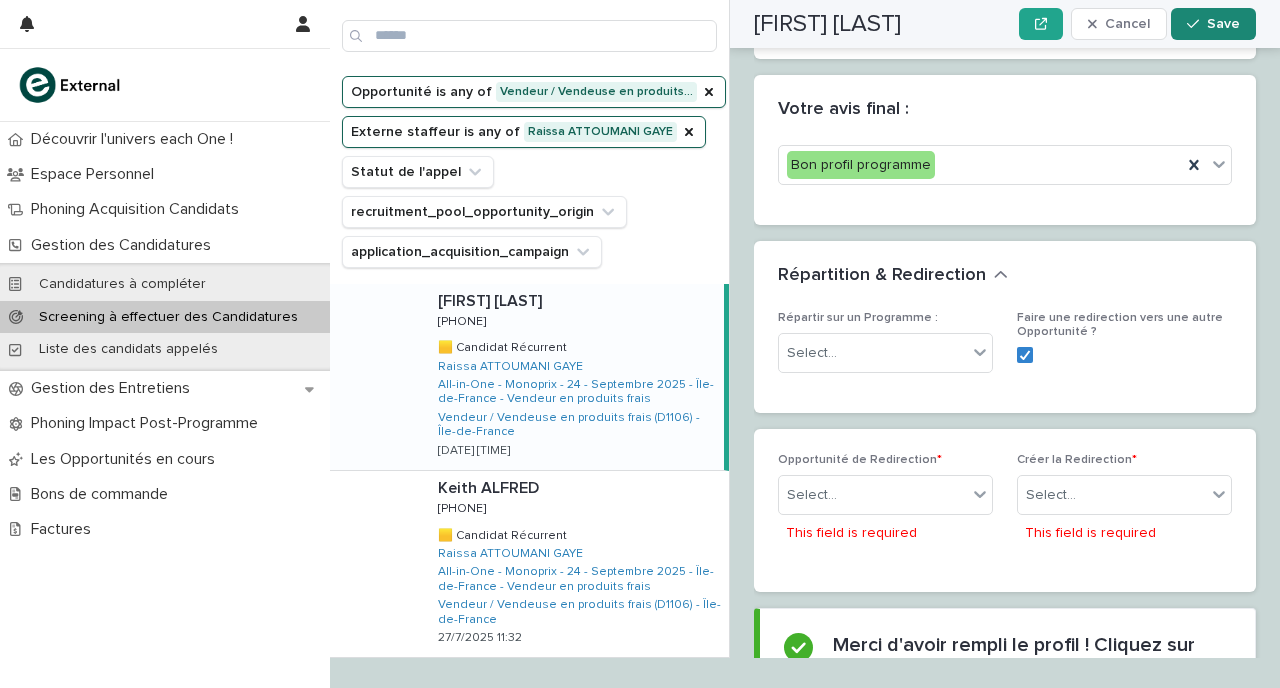 click on "Répartition & Redirection" at bounding box center [1005, 276] 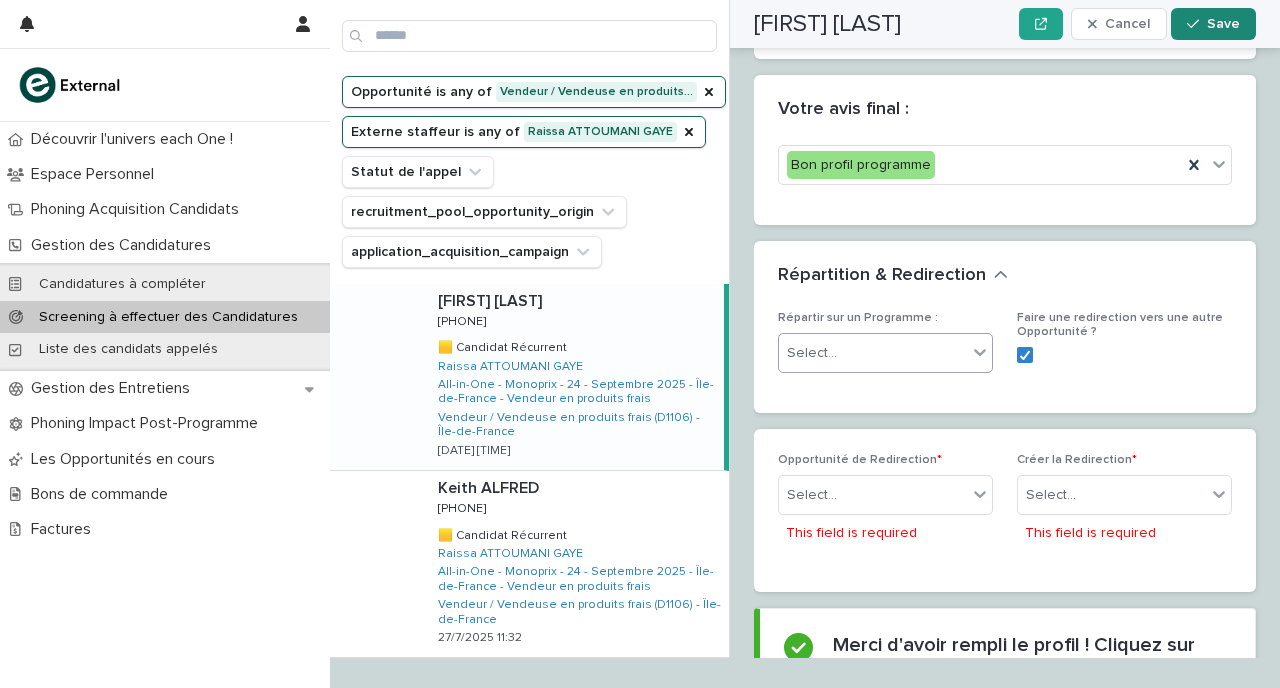 click on "Select..." at bounding box center (873, 353) 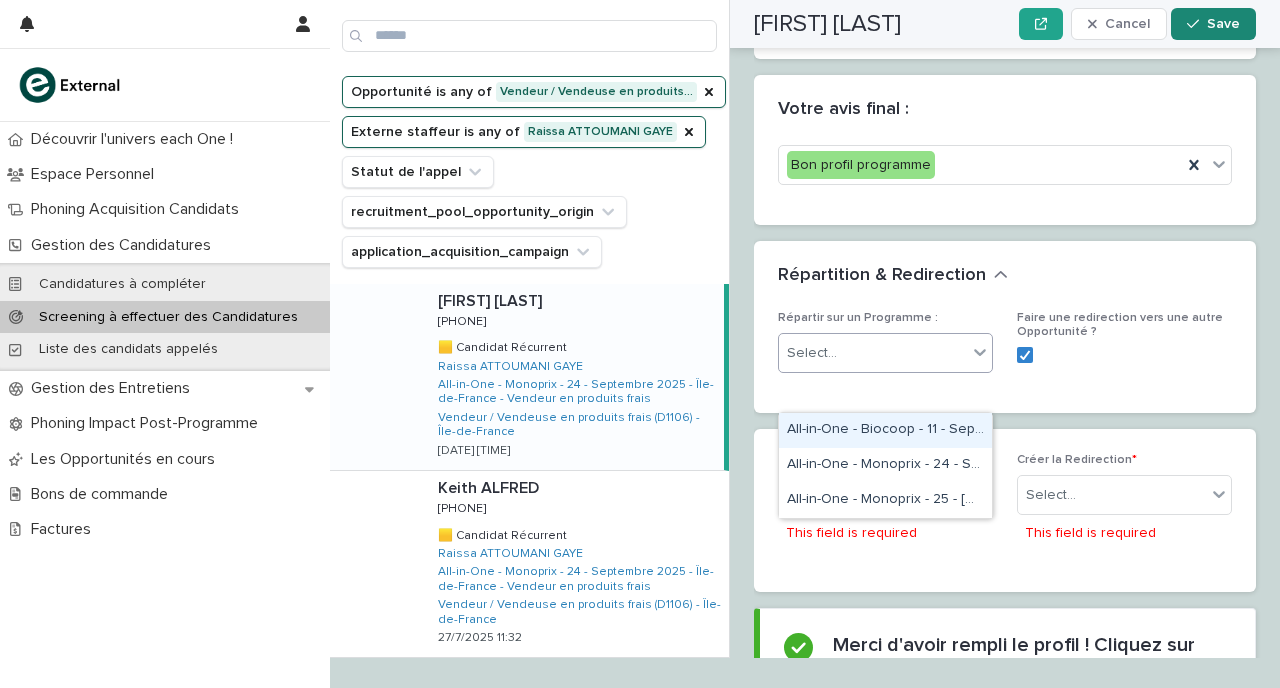 click on "Répartir sur un Programme :      option All-in-One - Biocoop - 11 - [MONTH] [YEAR] - [REGION] - Vendeur focused, 1 of 3. 3 results available. Use Up and Down to choose options, press Enter to select the currently focused option, press Escape to exit the menu, press Tab to select the option and exit the menu. Select... Faire une redirection vers une autre Opportunité ?" at bounding box center (1005, 362) 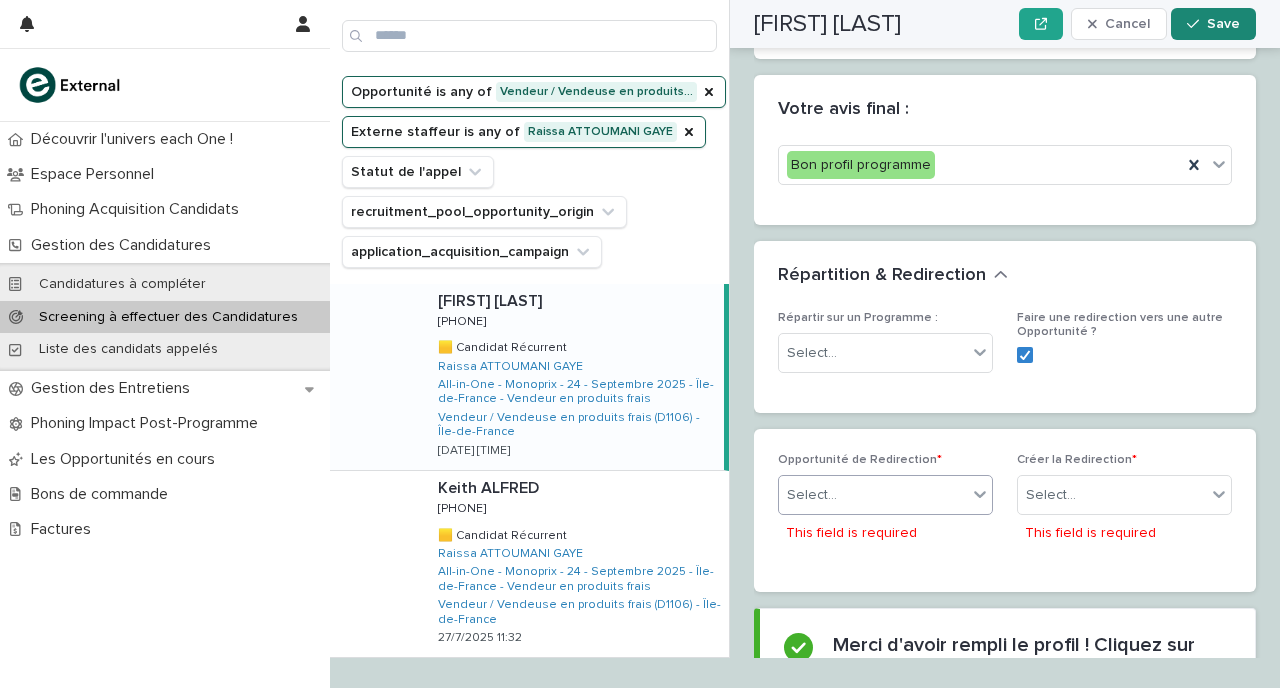 click on "Select..." at bounding box center [873, 495] 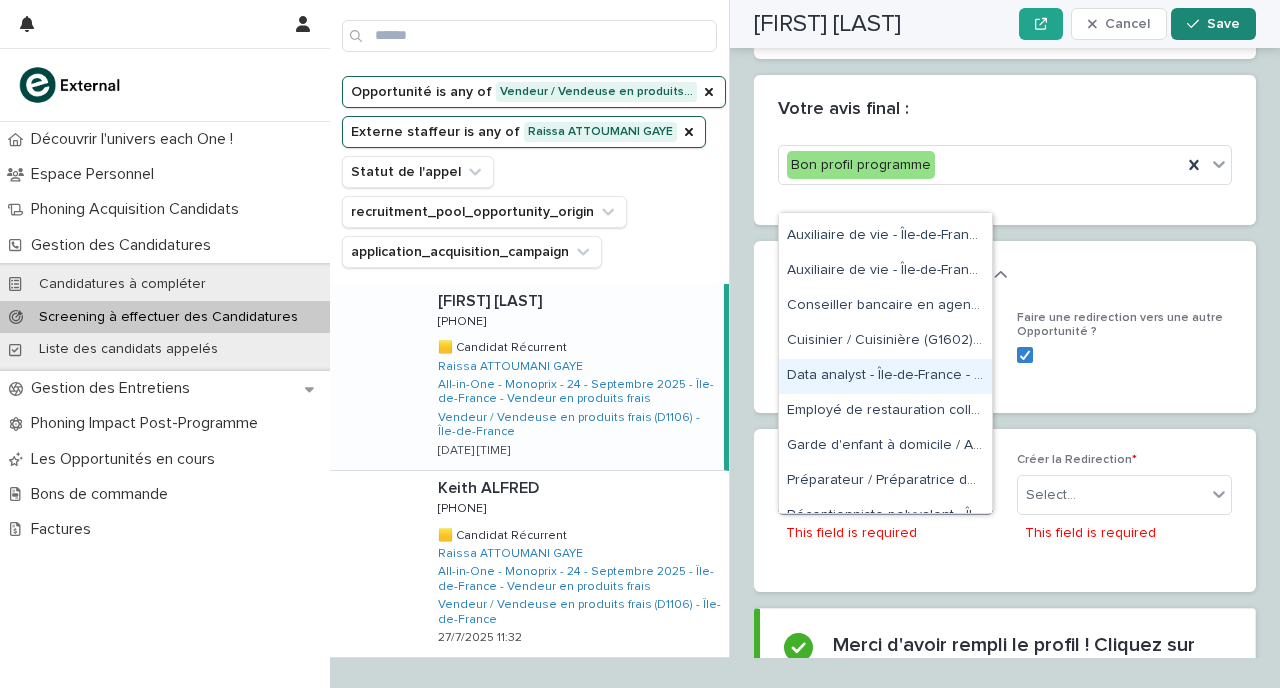 scroll, scrollTop: 145, scrollLeft: 0, axis: vertical 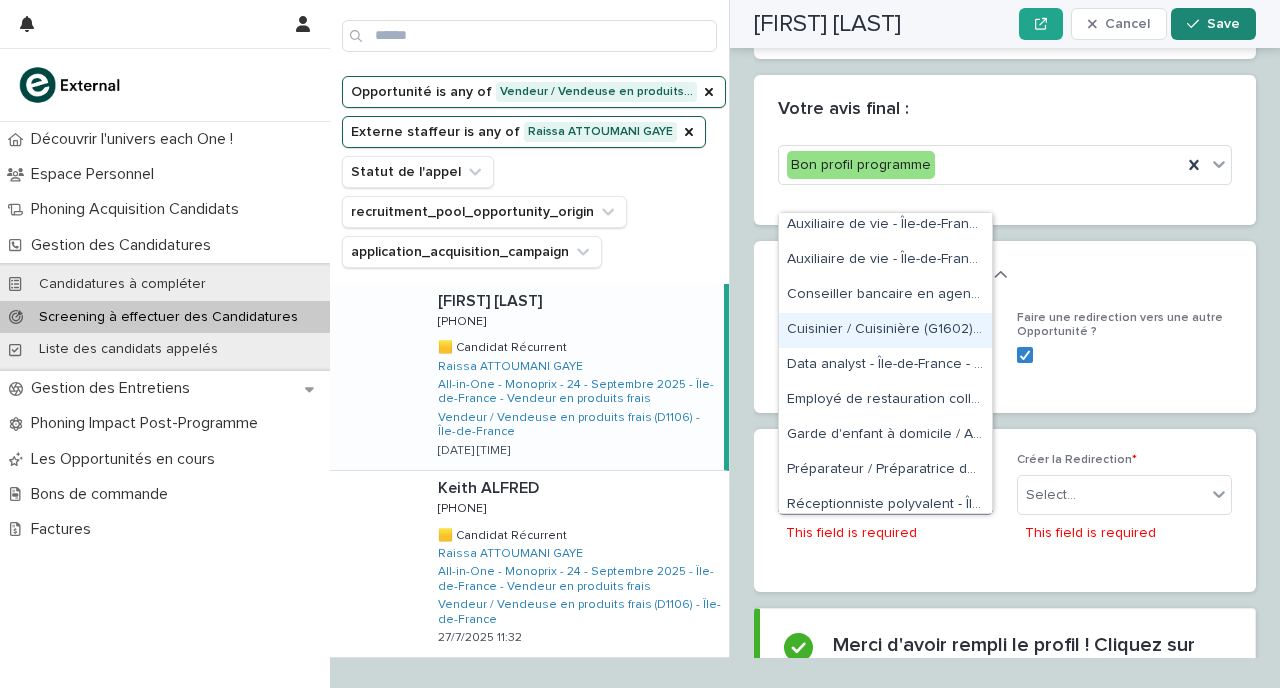 click on "Cuisinier / Cuisinière (G1602) - Île-de-France" at bounding box center (885, 330) 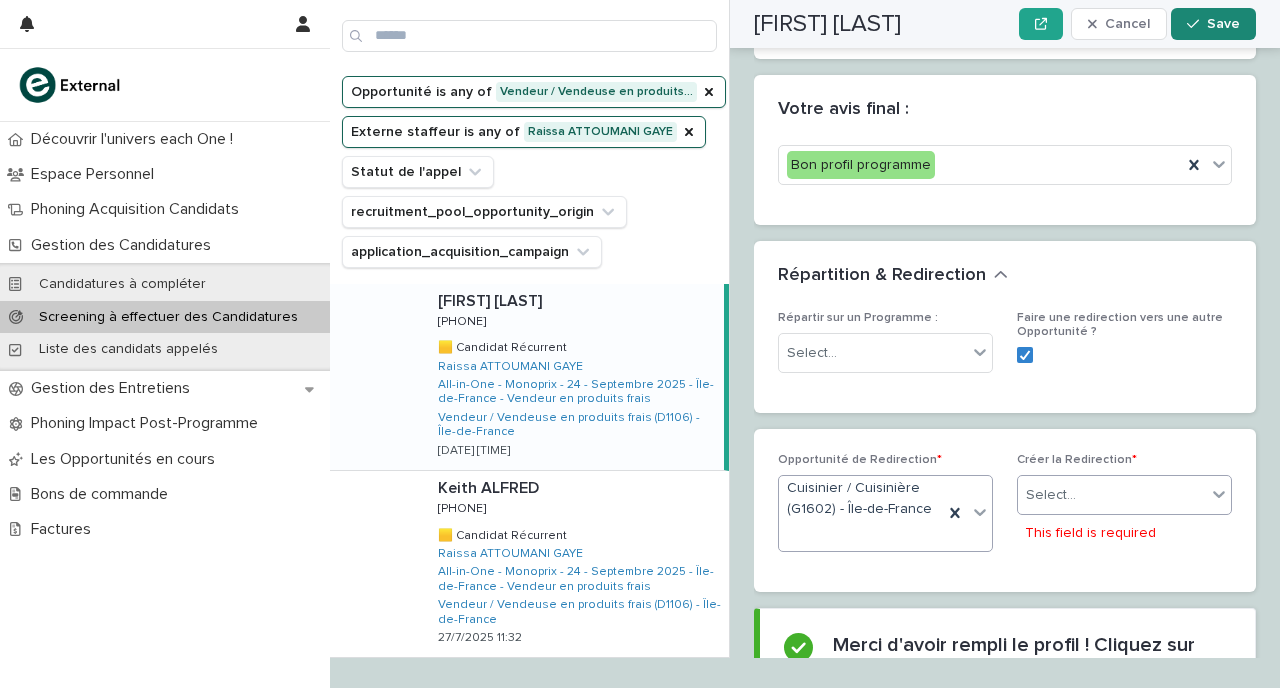 click on "Select..." at bounding box center (1112, 495) 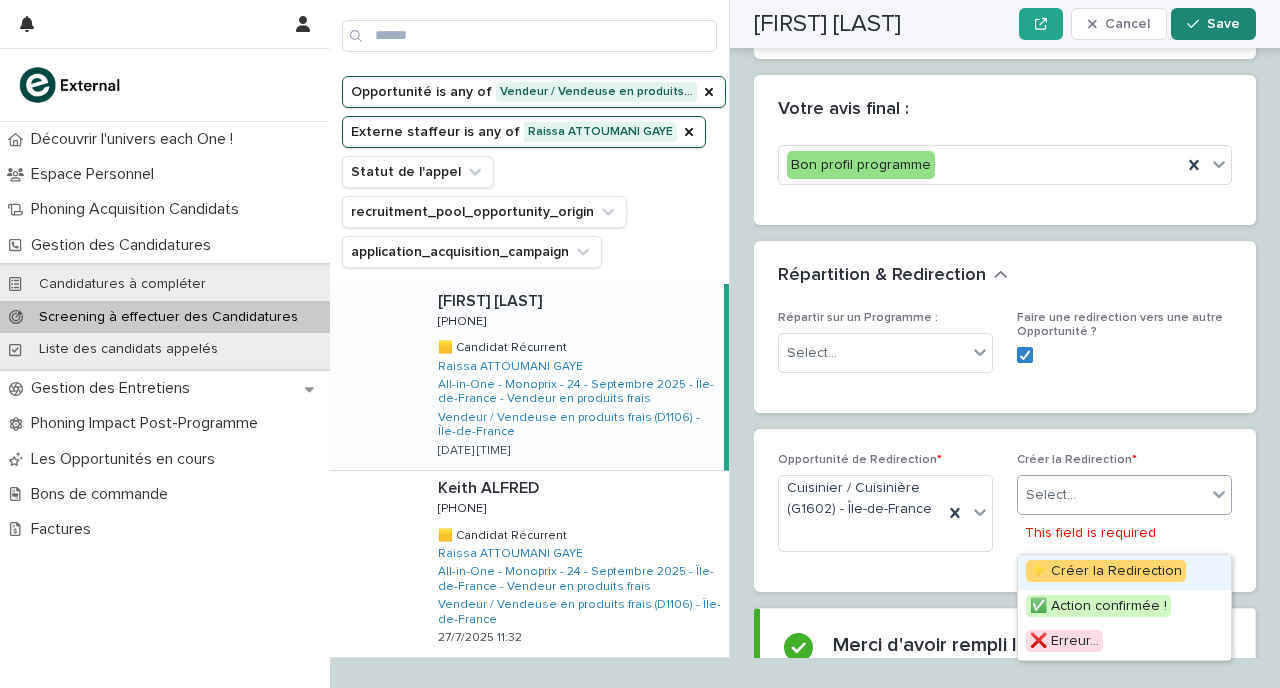 click on "⚡ Créer la Redirection" at bounding box center [1106, 571] 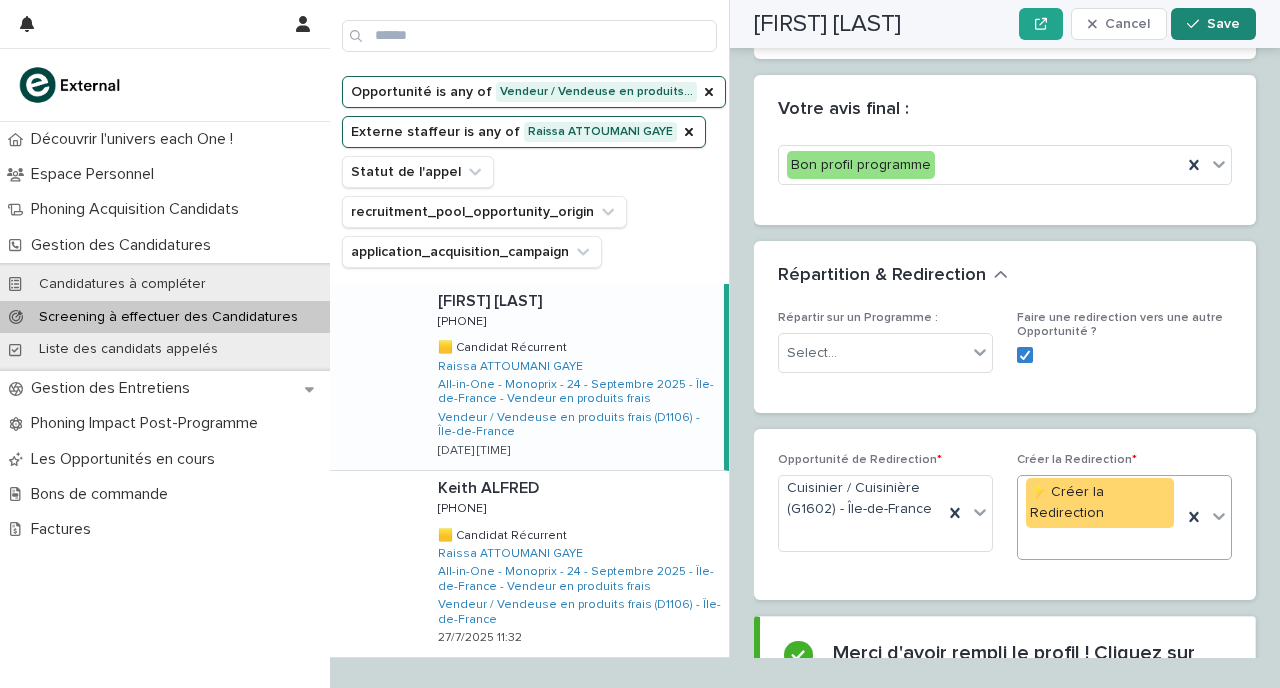 click at bounding box center [1124, 355] 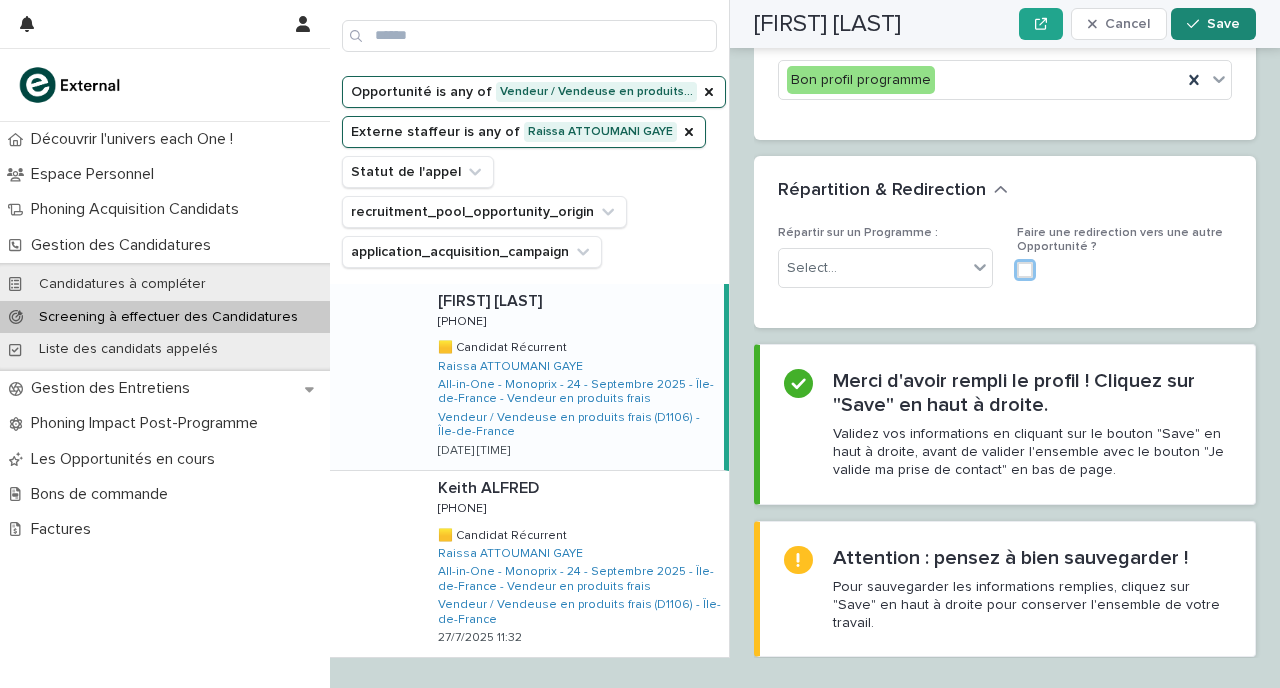 scroll, scrollTop: 3413, scrollLeft: 0, axis: vertical 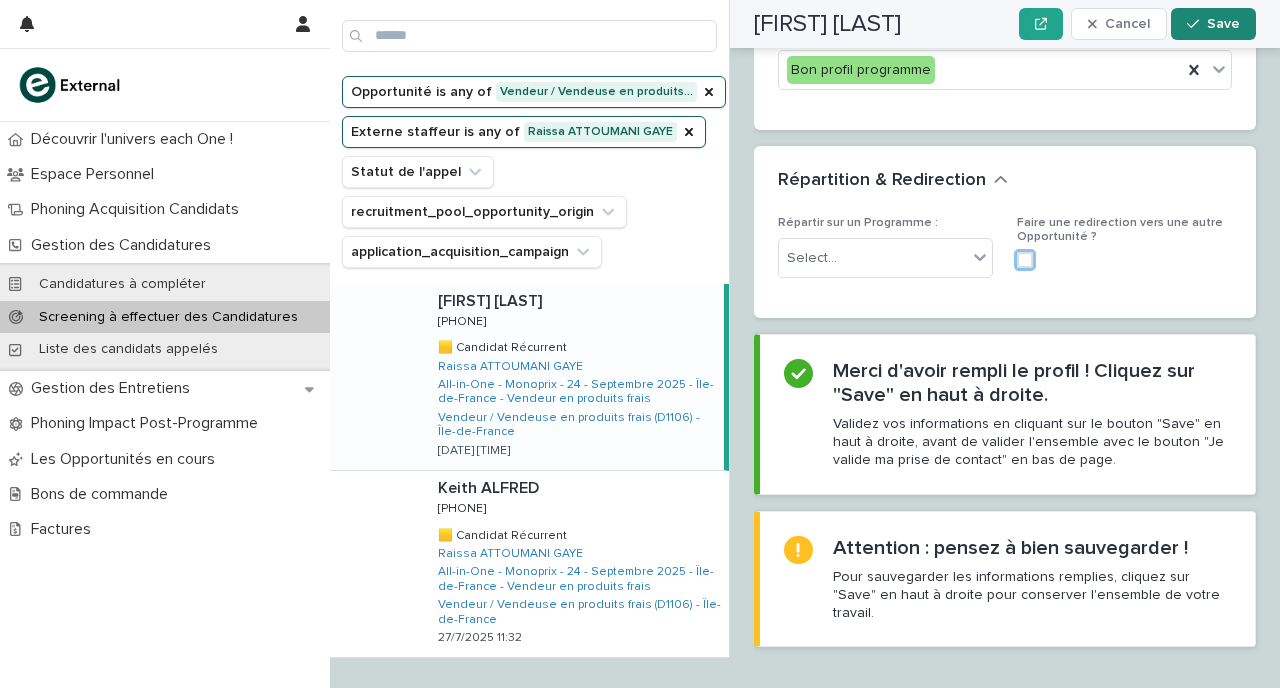 click at bounding box center [1025, 260] 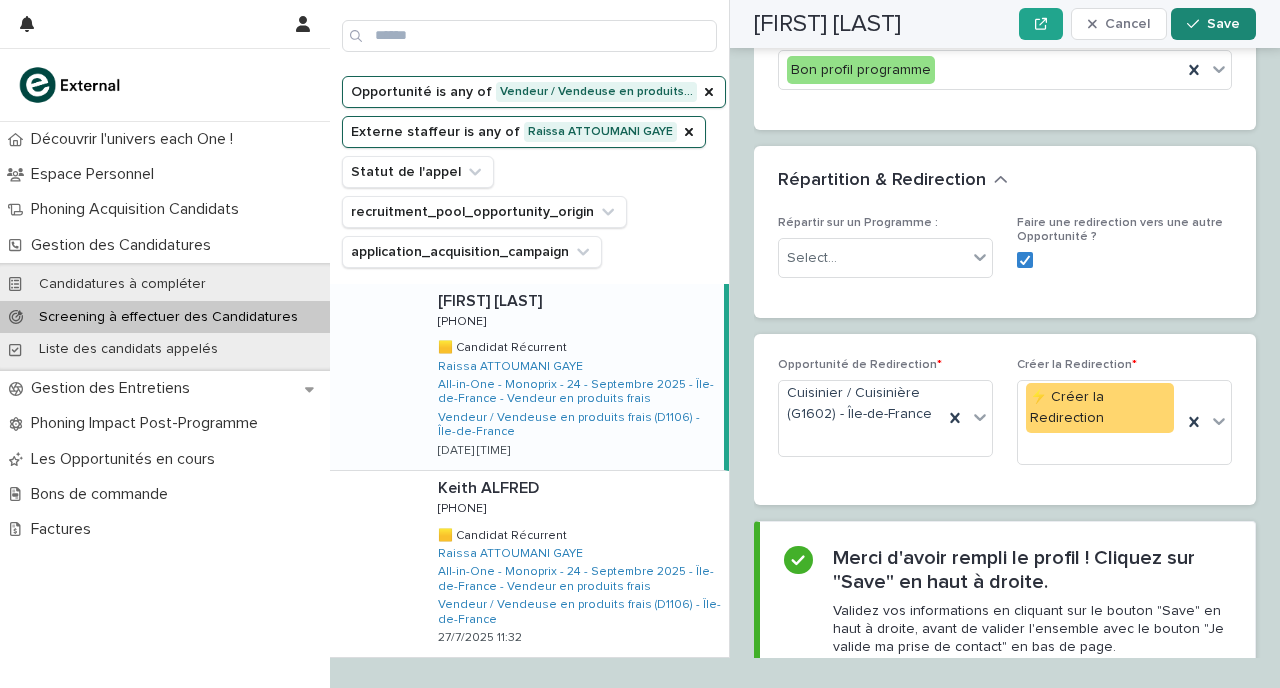 click on "Save" at bounding box center [1213, 24] 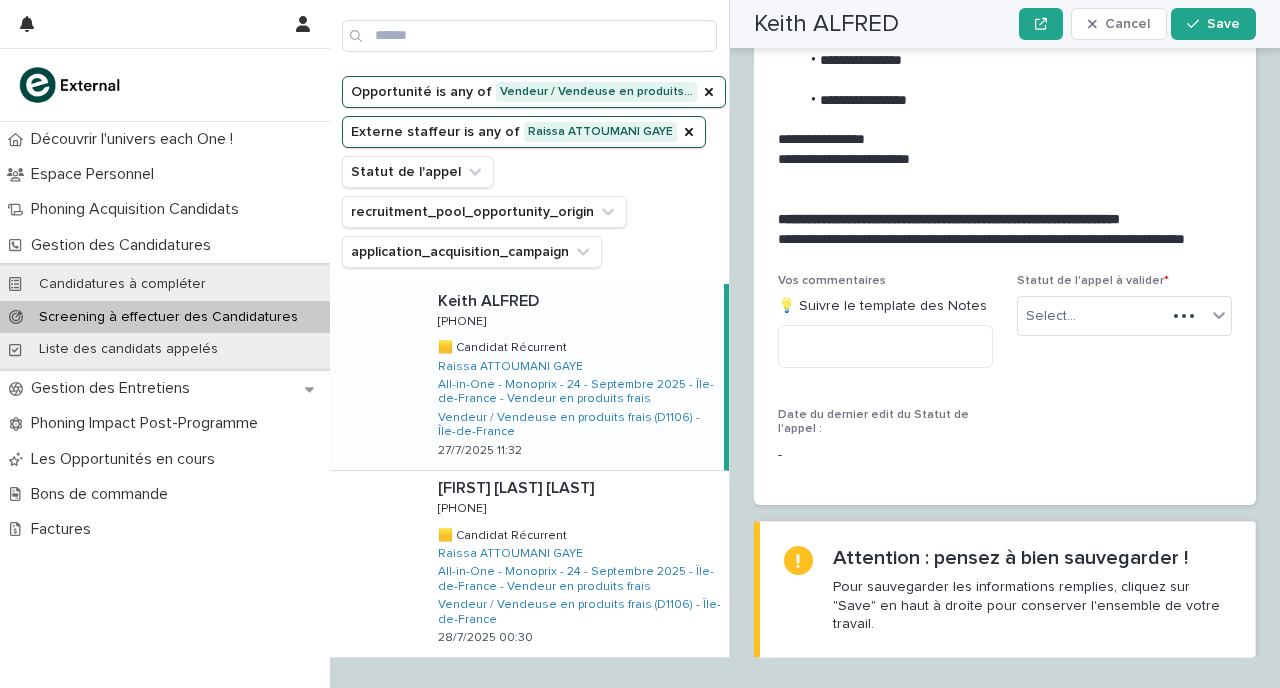 scroll, scrollTop: 2396, scrollLeft: 0, axis: vertical 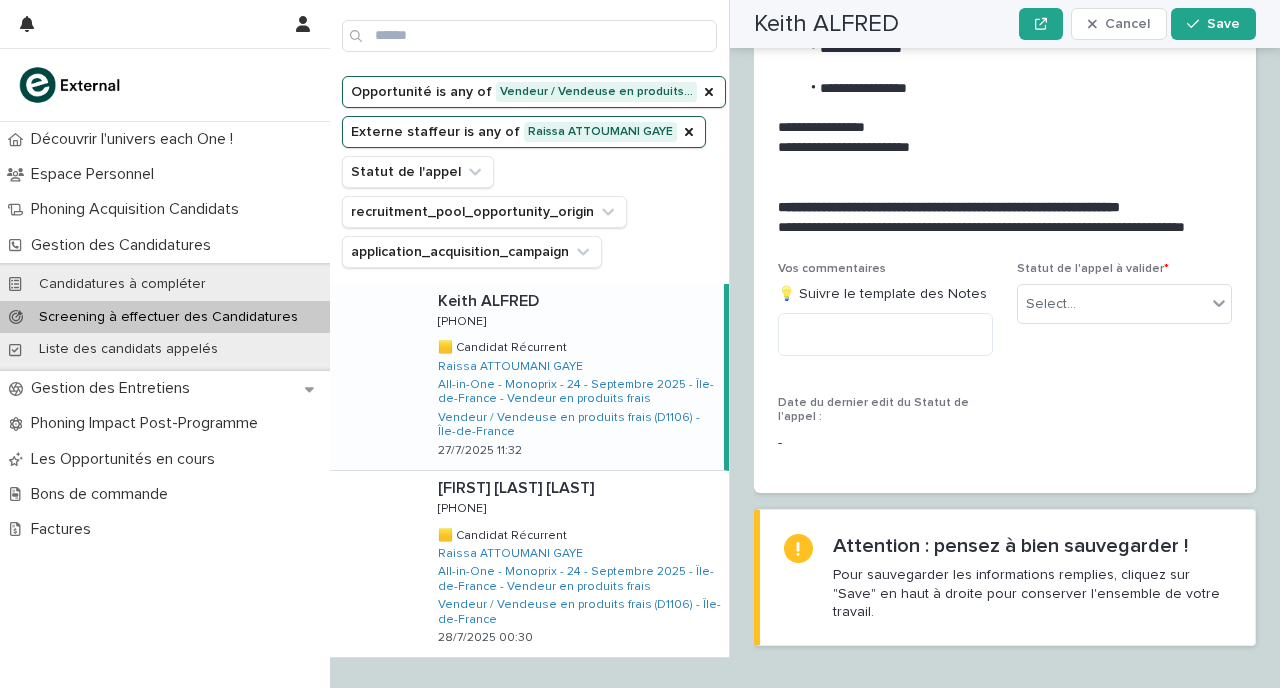 click on "[FIRST] [LAST] [FIRST] [LAST]  [PHONE] [PHONE]  🟨 Candidat Récurrent 🟨 Candidat Récurrent  [FIRST] [LAST]   All-in-One - Monoprix - 24 - Septembre 2025 - Île-de-France - Vendeur en produits frais   Vendeur / Vendeuse en produits frais (D1106) - Île-de-France   27/7/2025 11:32" at bounding box center (573, 377) 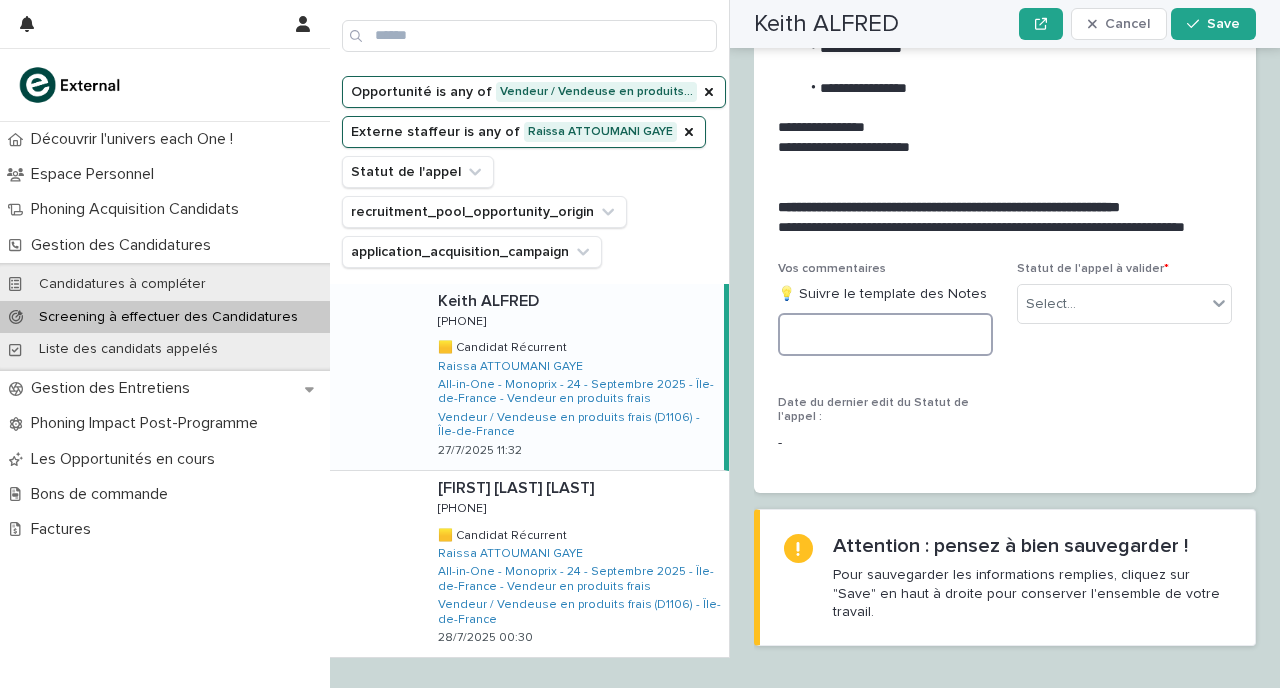 click at bounding box center [885, 334] 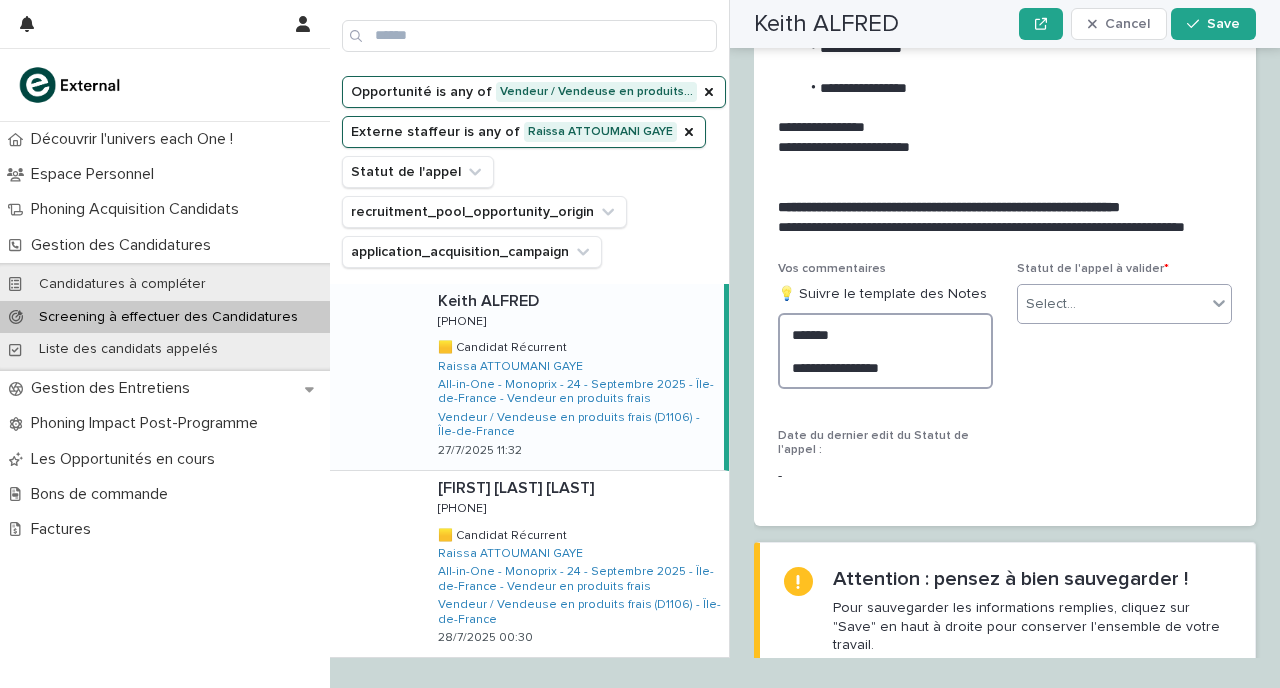 type on "**********" 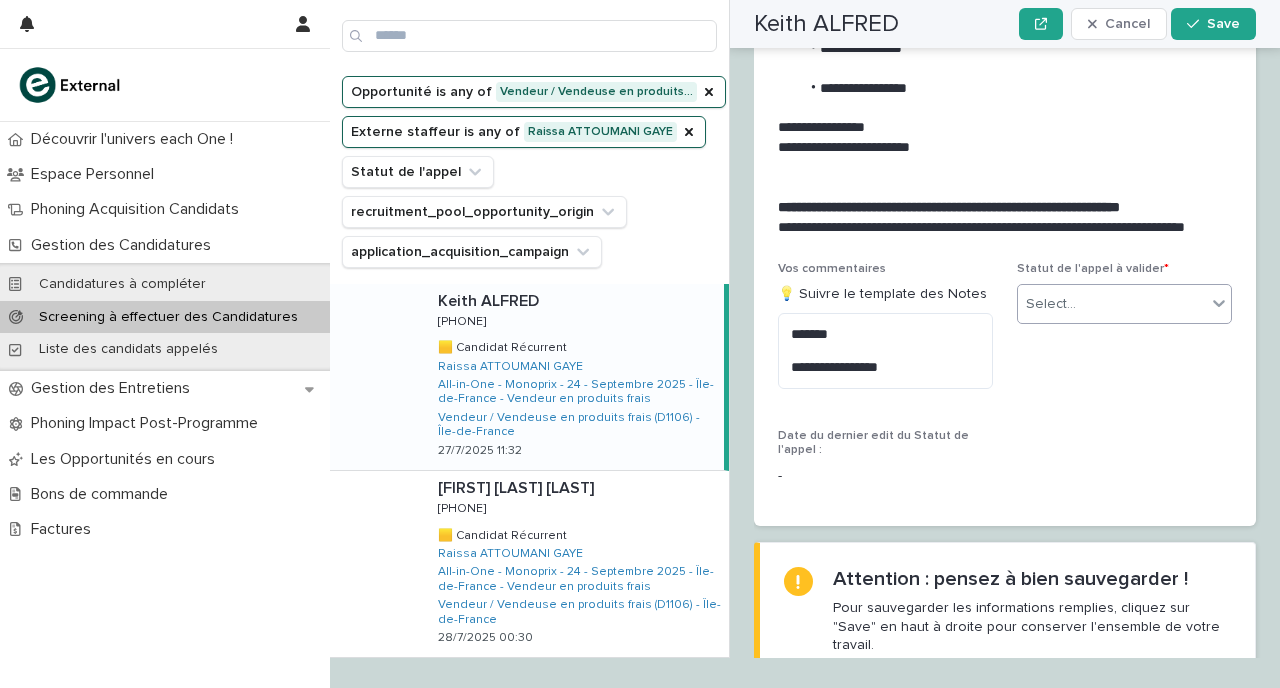 click on "Select..." at bounding box center (1112, 304) 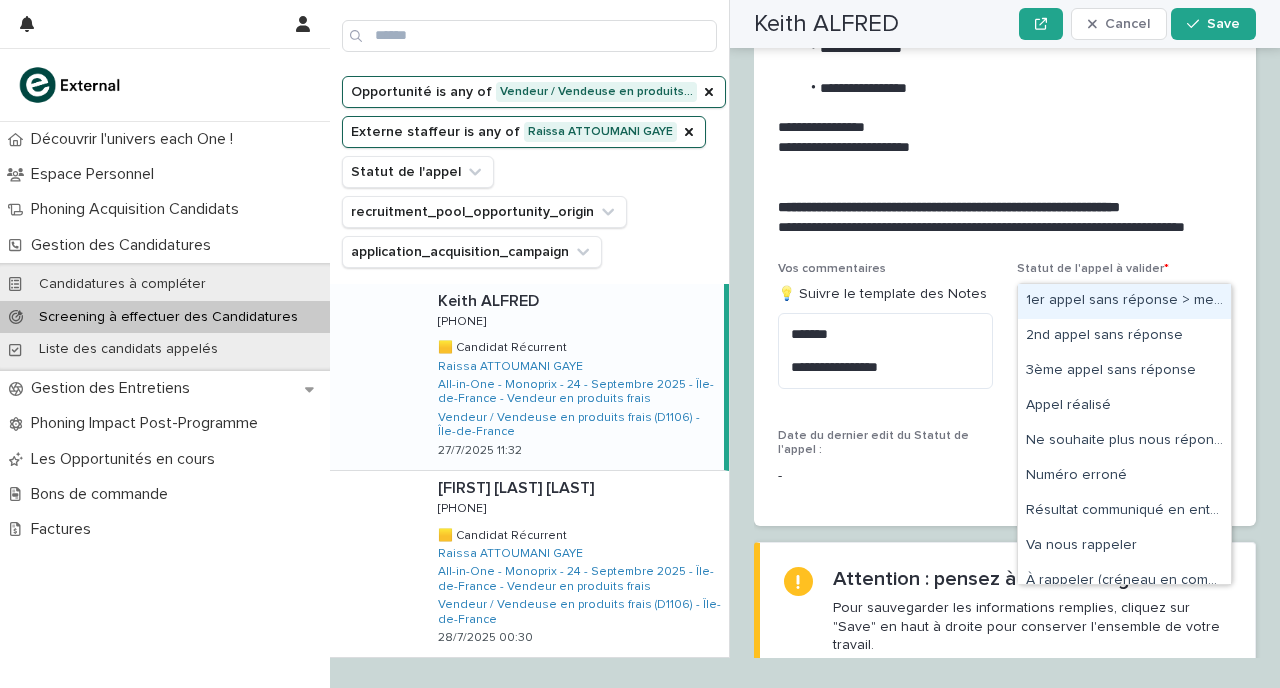 click on "1er appel sans réponse > message laissé" at bounding box center (1124, 301) 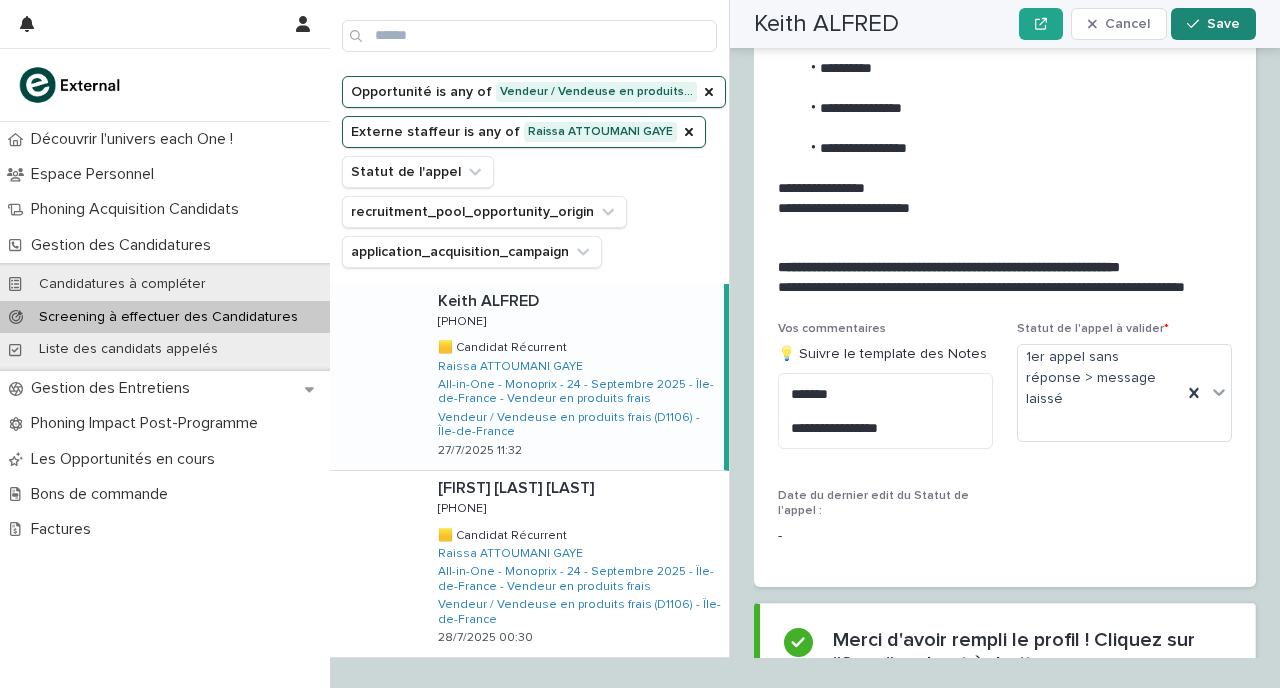click at bounding box center (1197, 24) 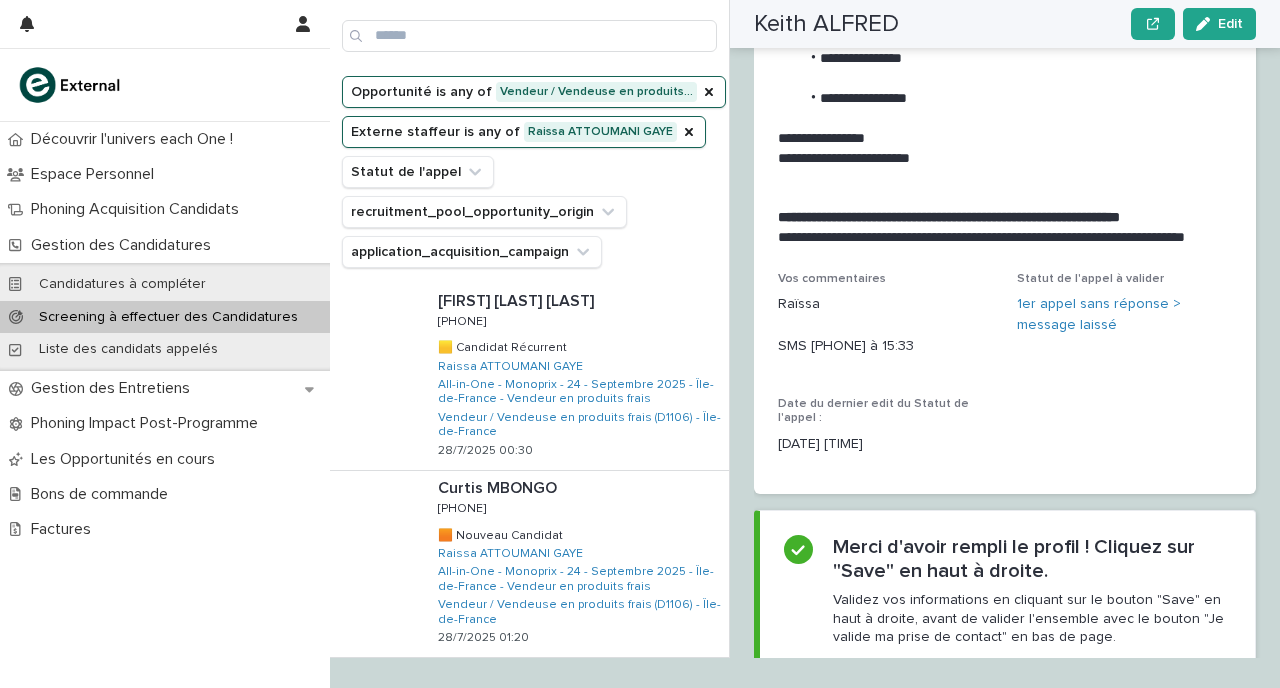 scroll, scrollTop: 2296, scrollLeft: 0, axis: vertical 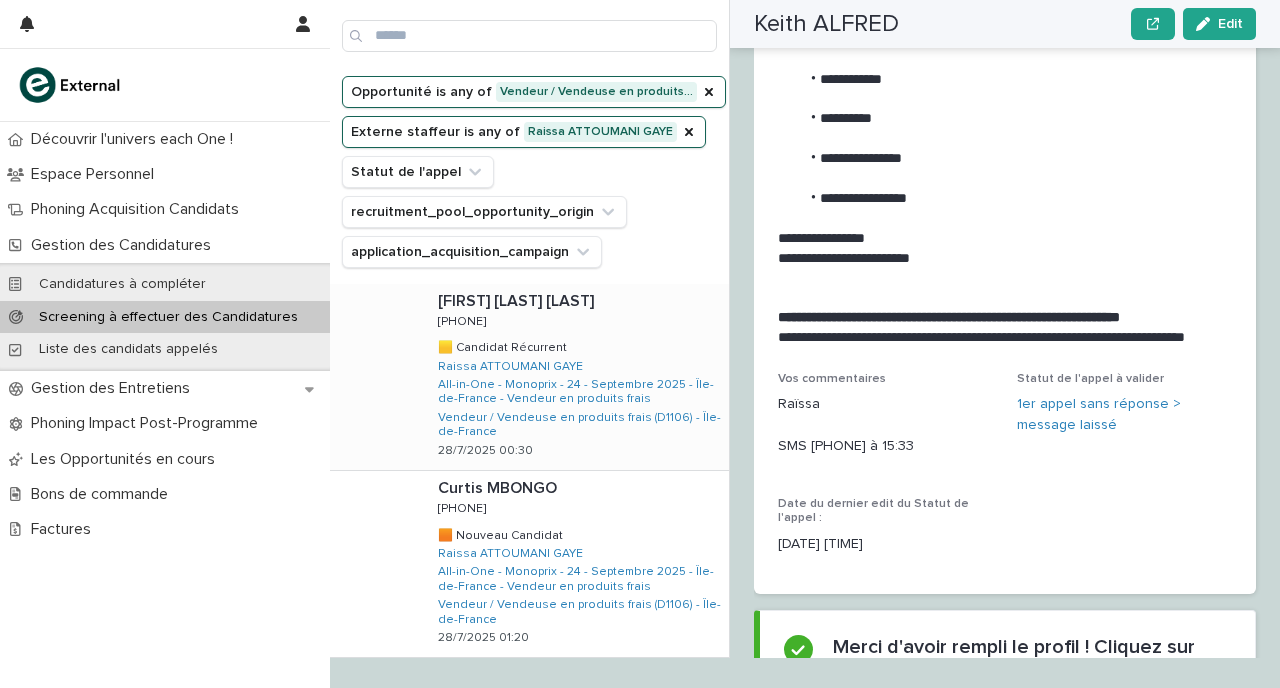 click on "[FIRST] [LAST] [FIRST] [LAST]  [PHONE] [PHONE]  🟨 Candidat Récurrent 🟨 Candidat Récurrent  [FIRST] [LAST]   All-in-One - Monoprix - 24 - Septembre 2025 - Île-de-France - Vendeur en produits frais   Vendeur / Vendeuse en produits frais (D1106) - Île-de-France   28/7/2025 00:30" at bounding box center [575, 377] 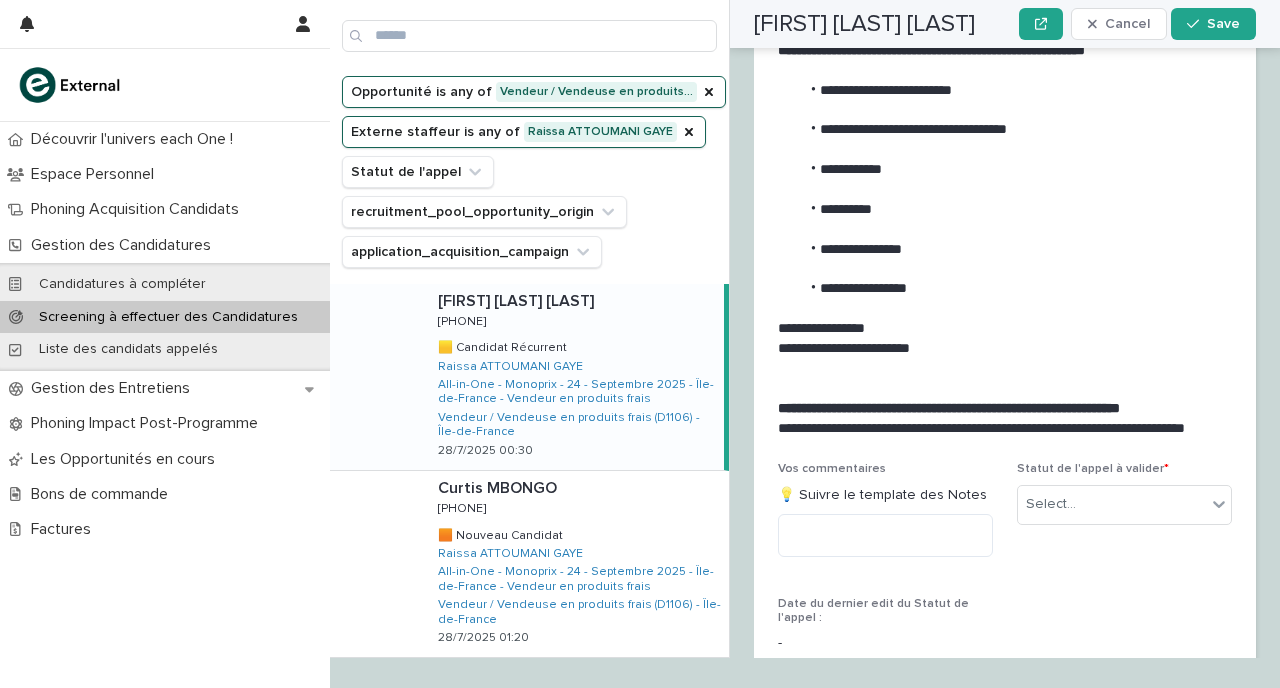 scroll, scrollTop: 2281, scrollLeft: 0, axis: vertical 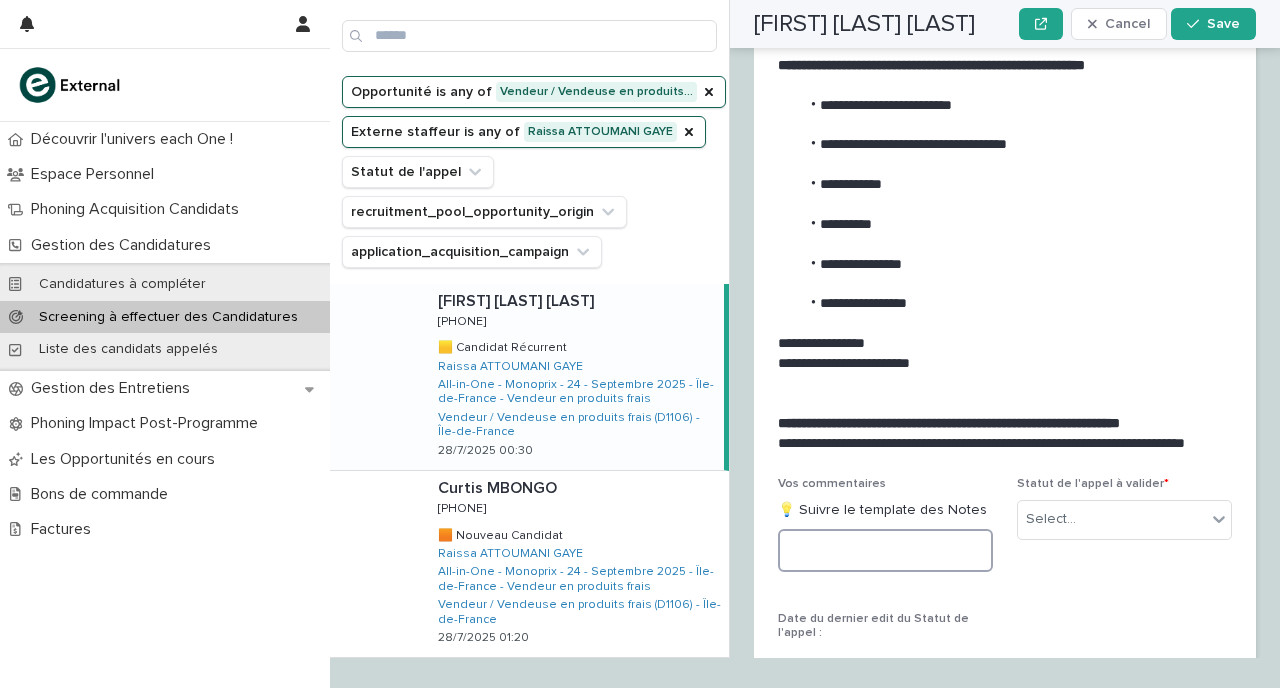 click at bounding box center [885, 550] 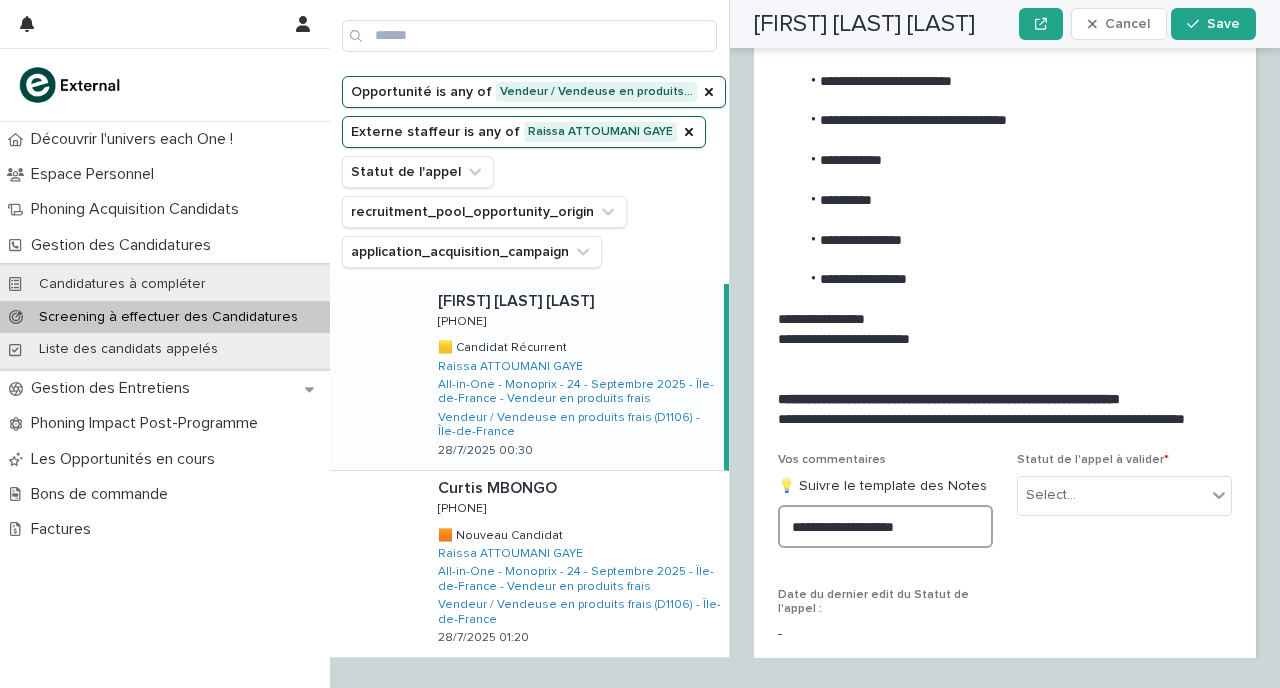 scroll, scrollTop: 2306, scrollLeft: 0, axis: vertical 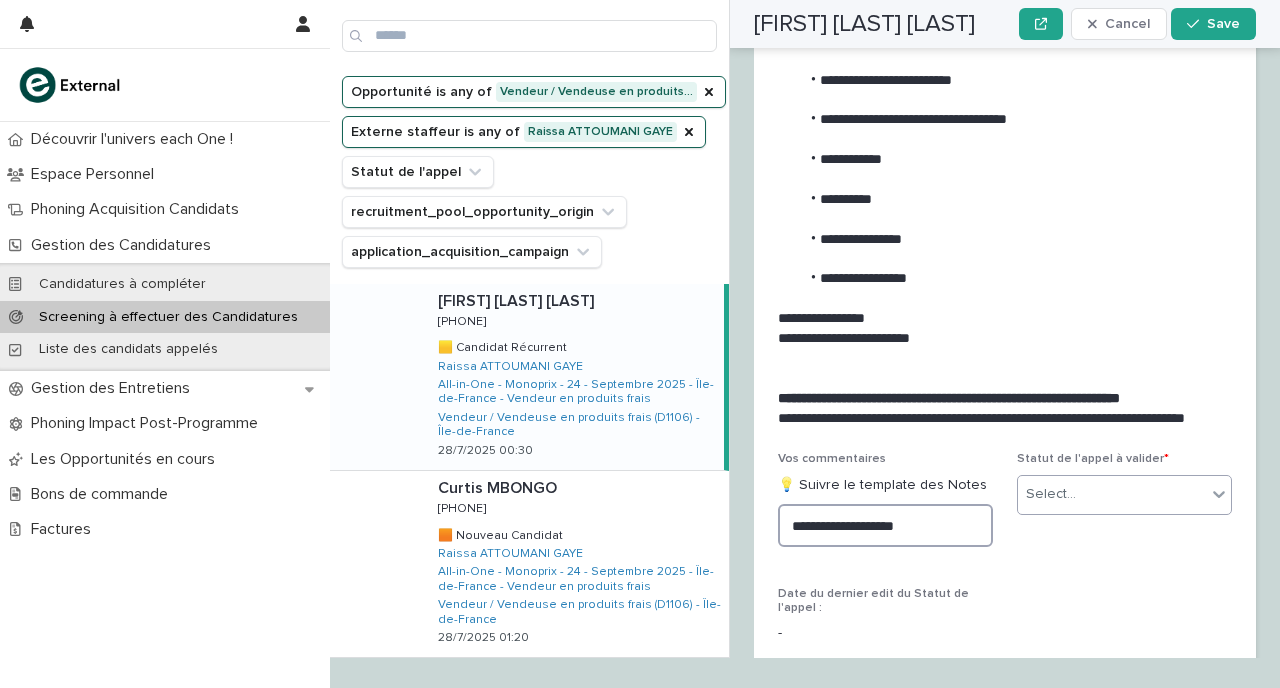 type on "**********" 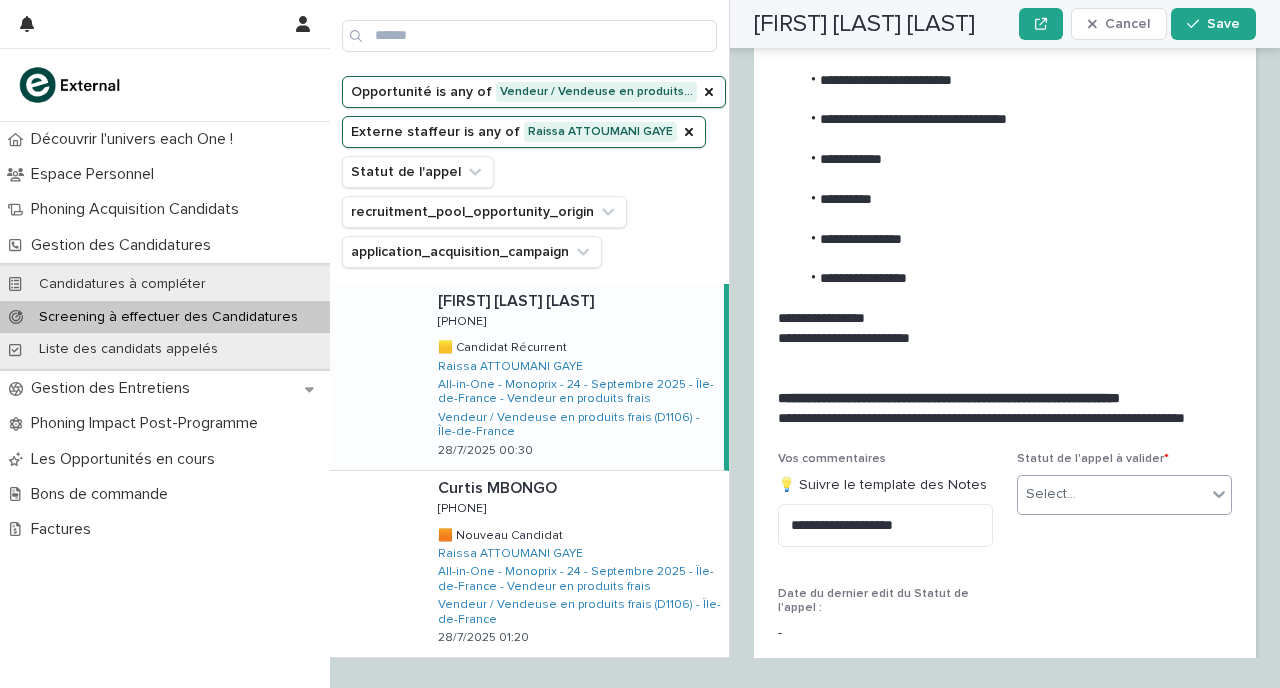 click on "Select..." at bounding box center (1112, 494) 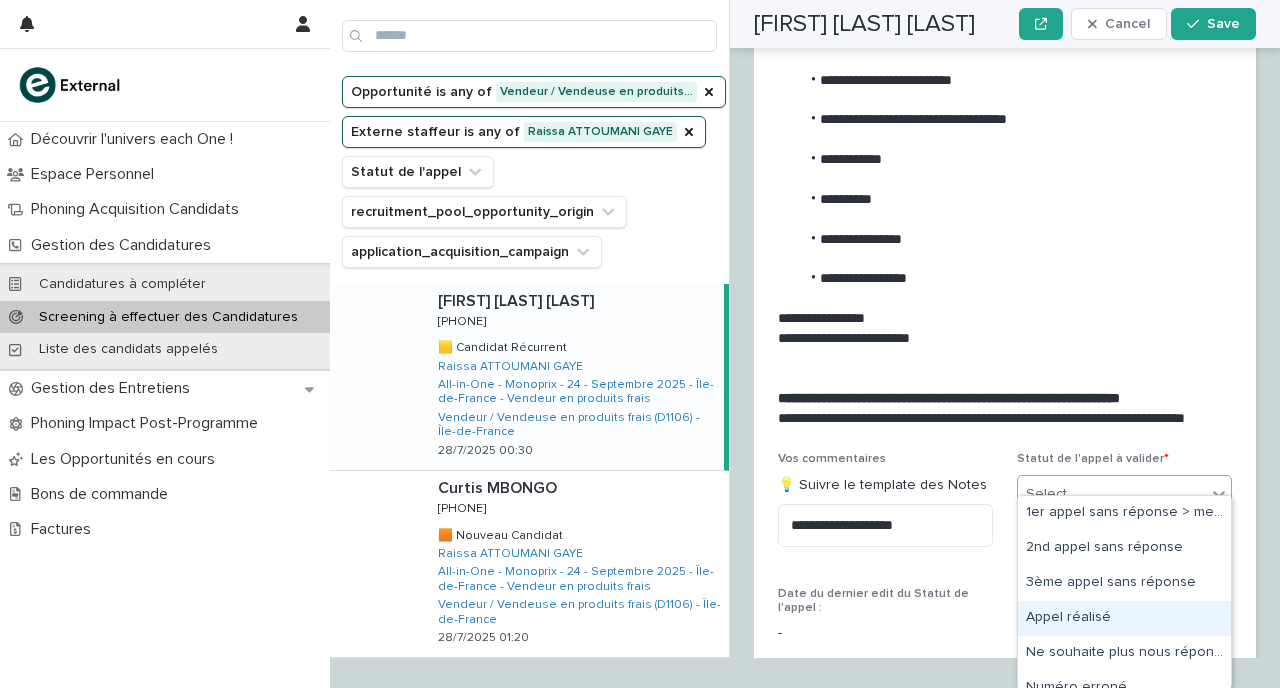 click on "Appel réalisé" at bounding box center [1124, 618] 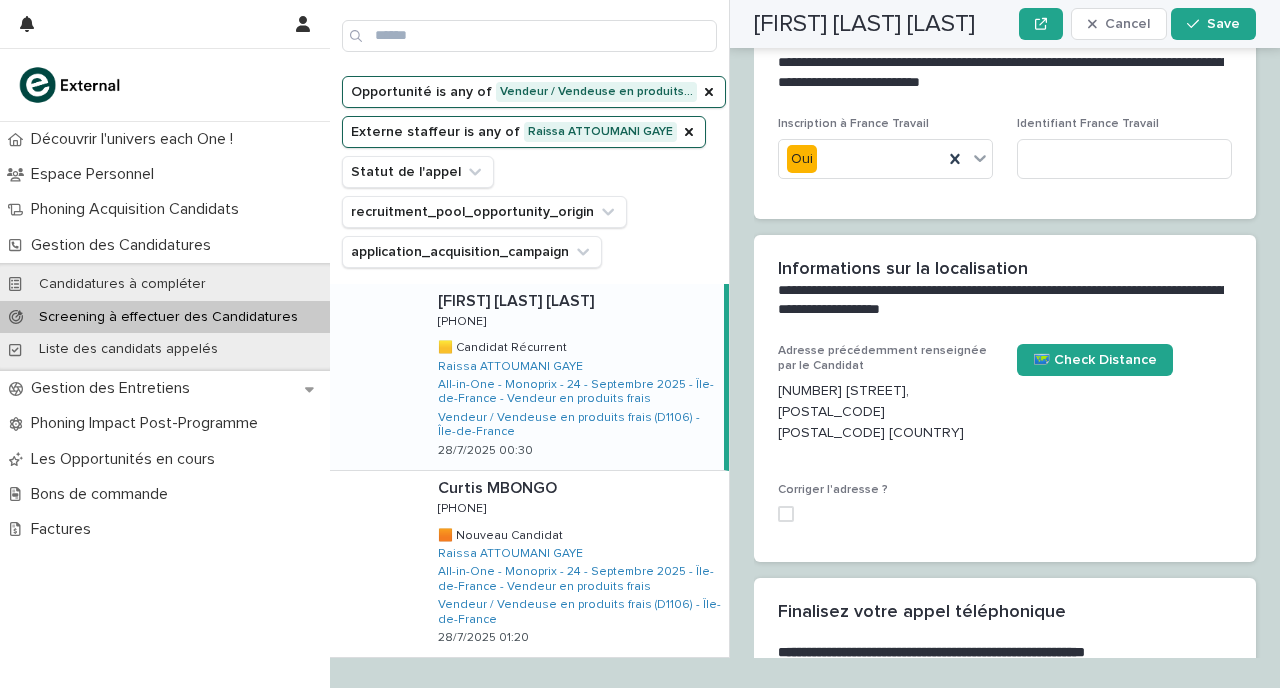 scroll, scrollTop: 1773, scrollLeft: 0, axis: vertical 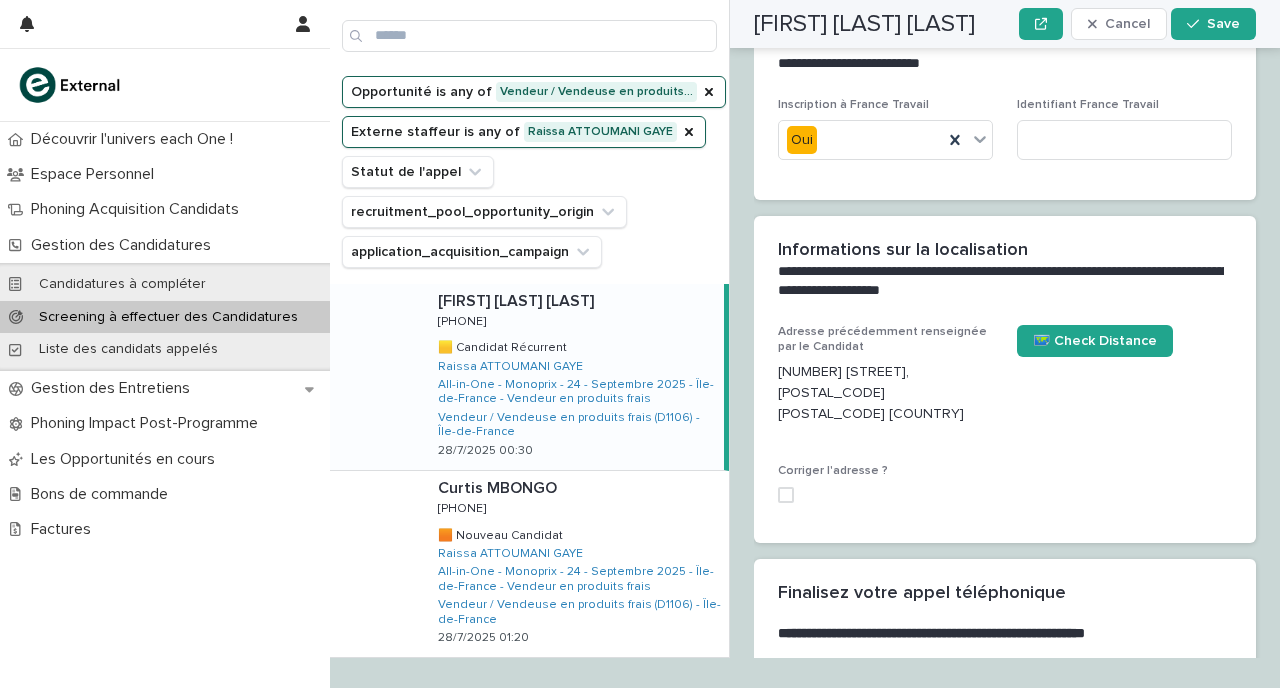click at bounding box center [786, 495] 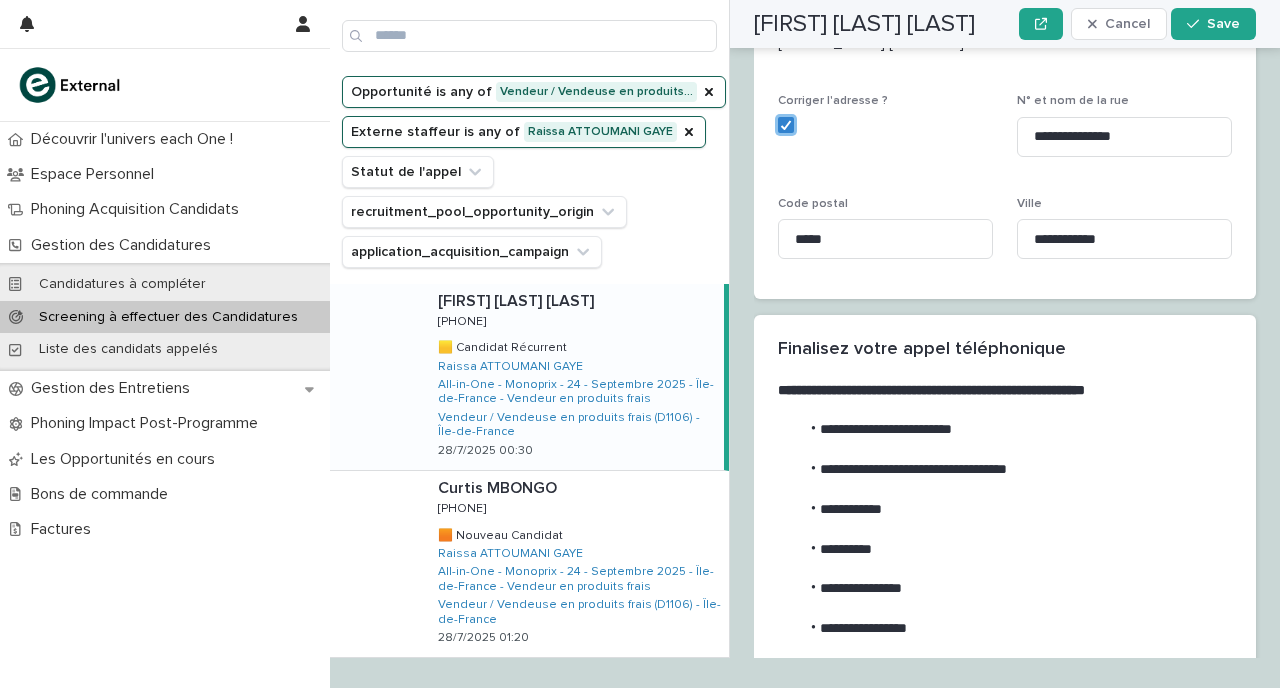 scroll, scrollTop: 2156, scrollLeft: 0, axis: vertical 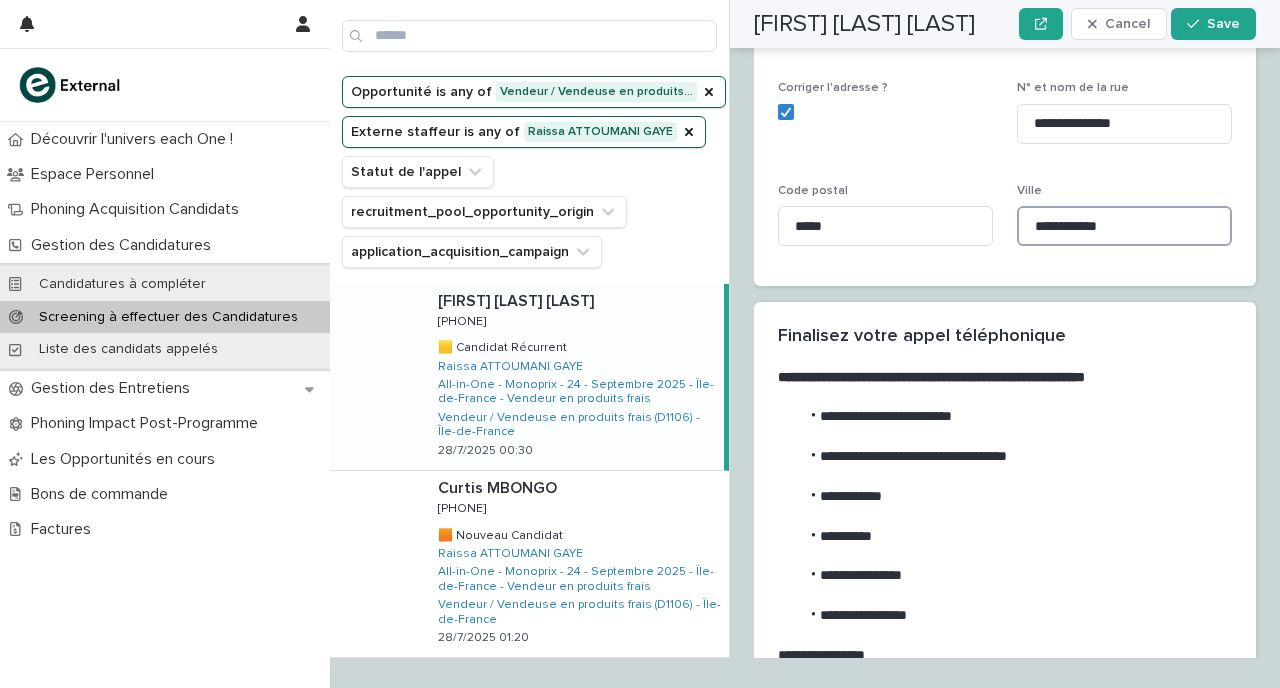 drag, startPoint x: 1147, startPoint y: 207, endPoint x: 1010, endPoint y: 208, distance: 137.00365 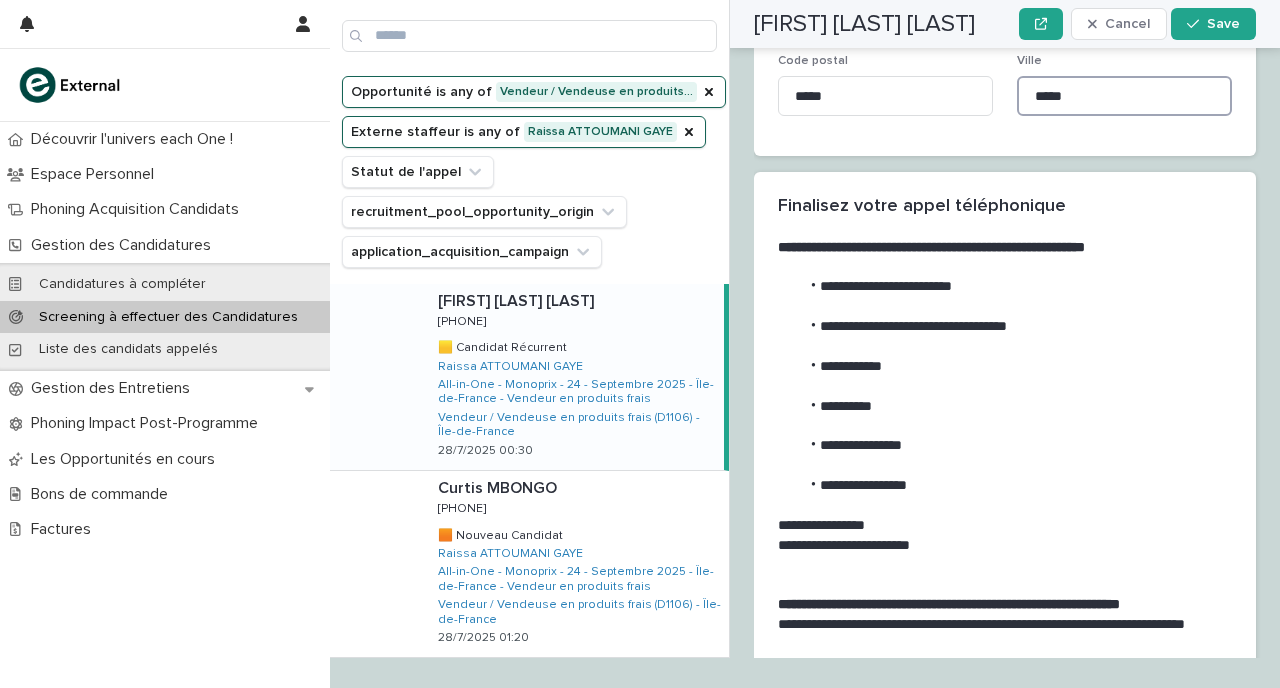scroll, scrollTop: 2322, scrollLeft: 0, axis: vertical 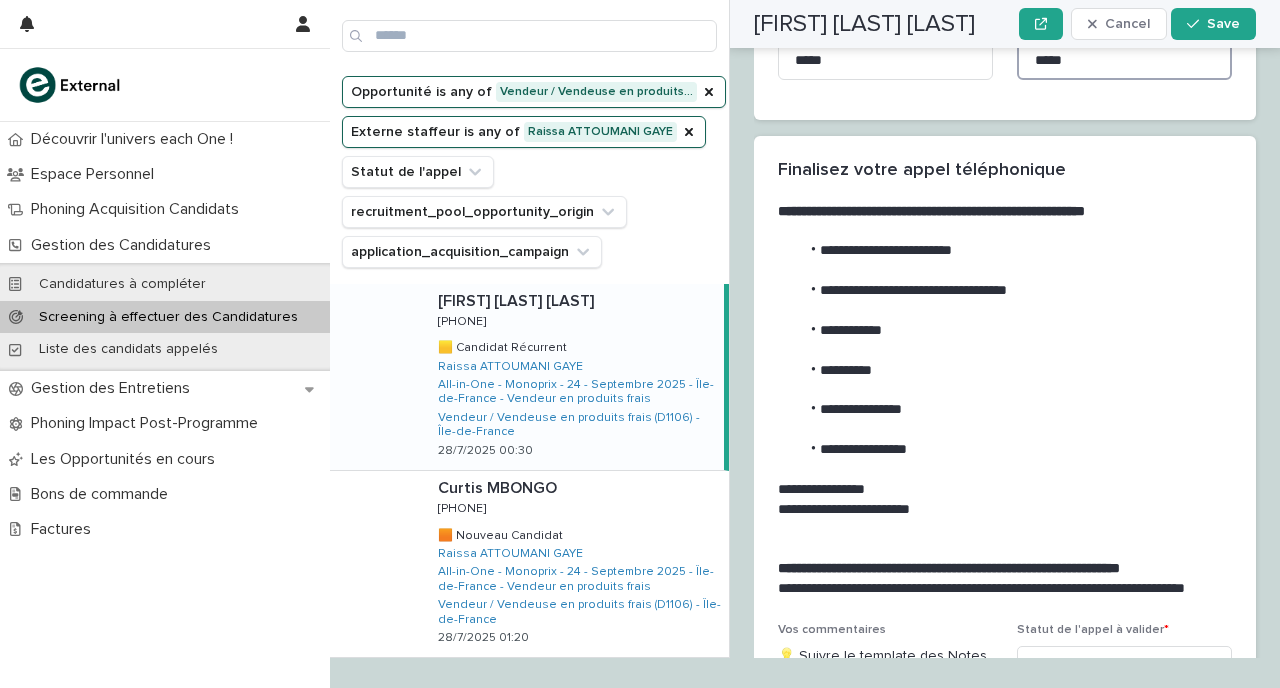 type on "*****" 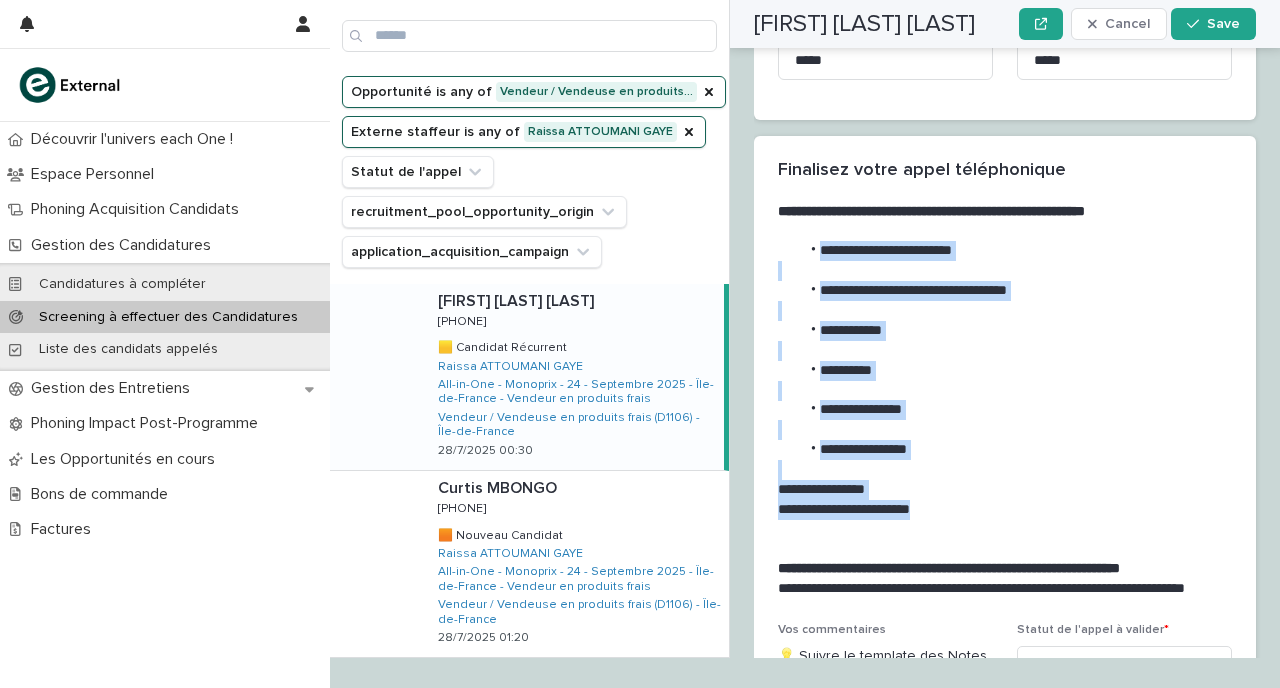 drag, startPoint x: 941, startPoint y: 492, endPoint x: 809, endPoint y: 229, distance: 294.26688 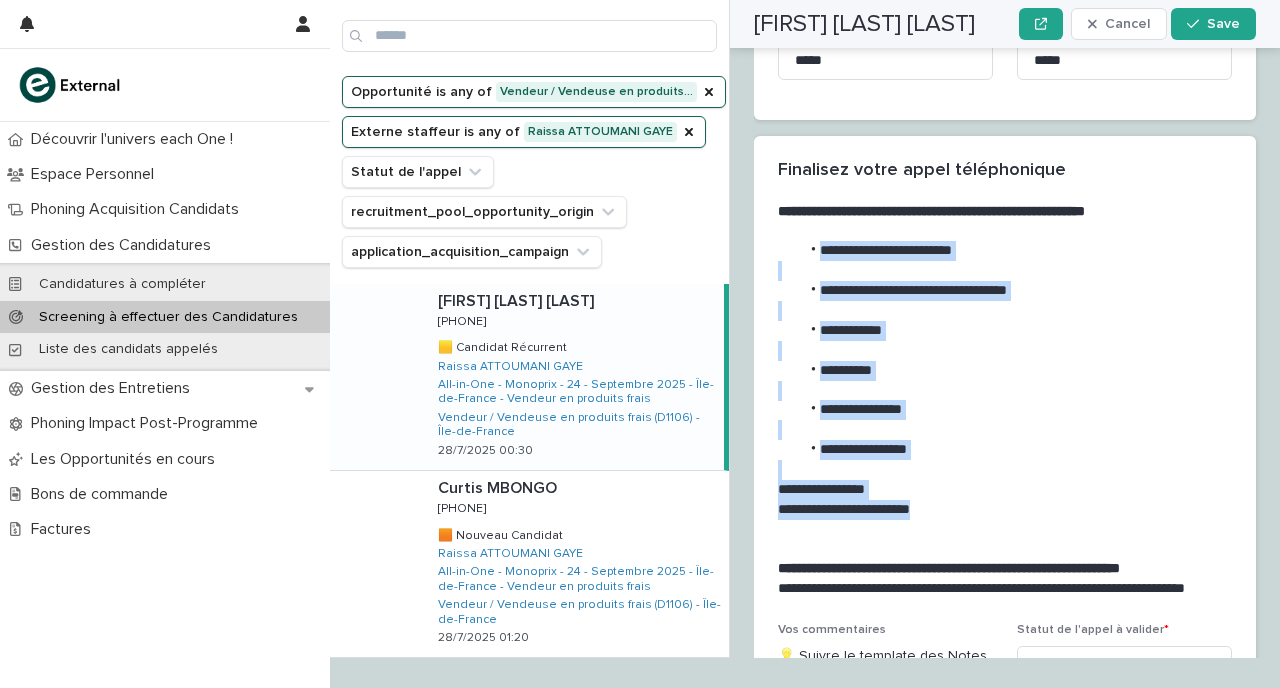 click on "**********" at bounding box center [1001, 390] 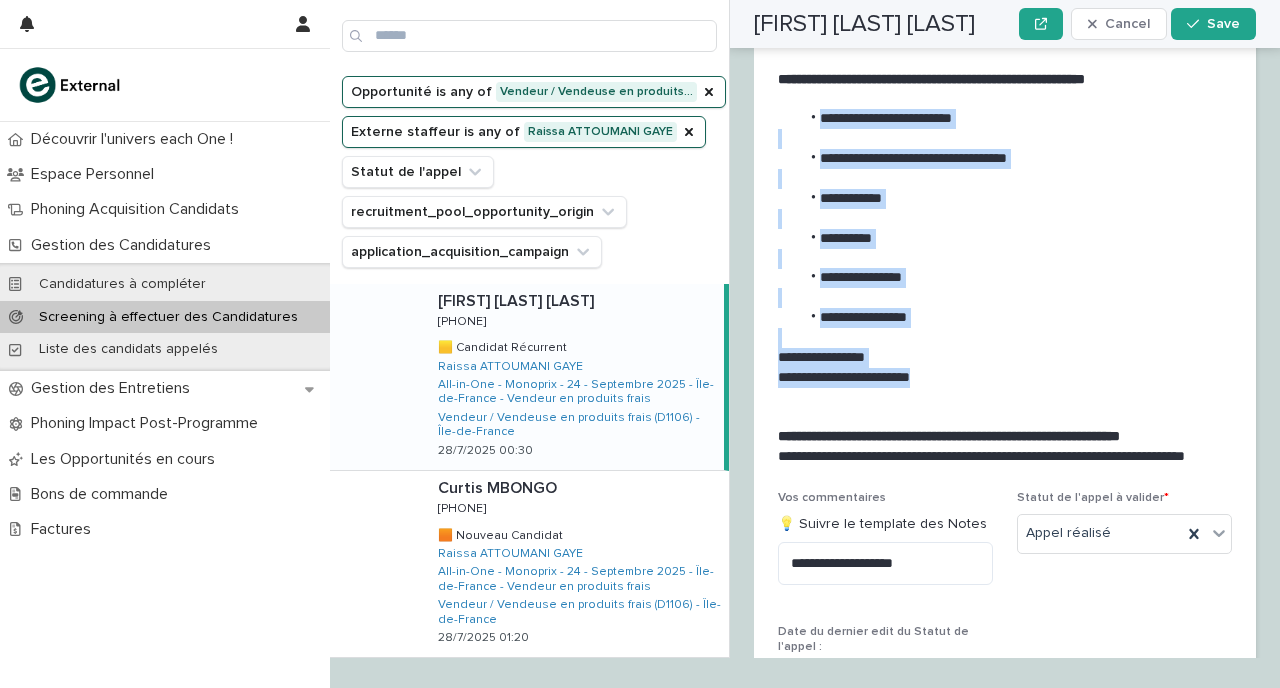 scroll, scrollTop: 2501, scrollLeft: 0, axis: vertical 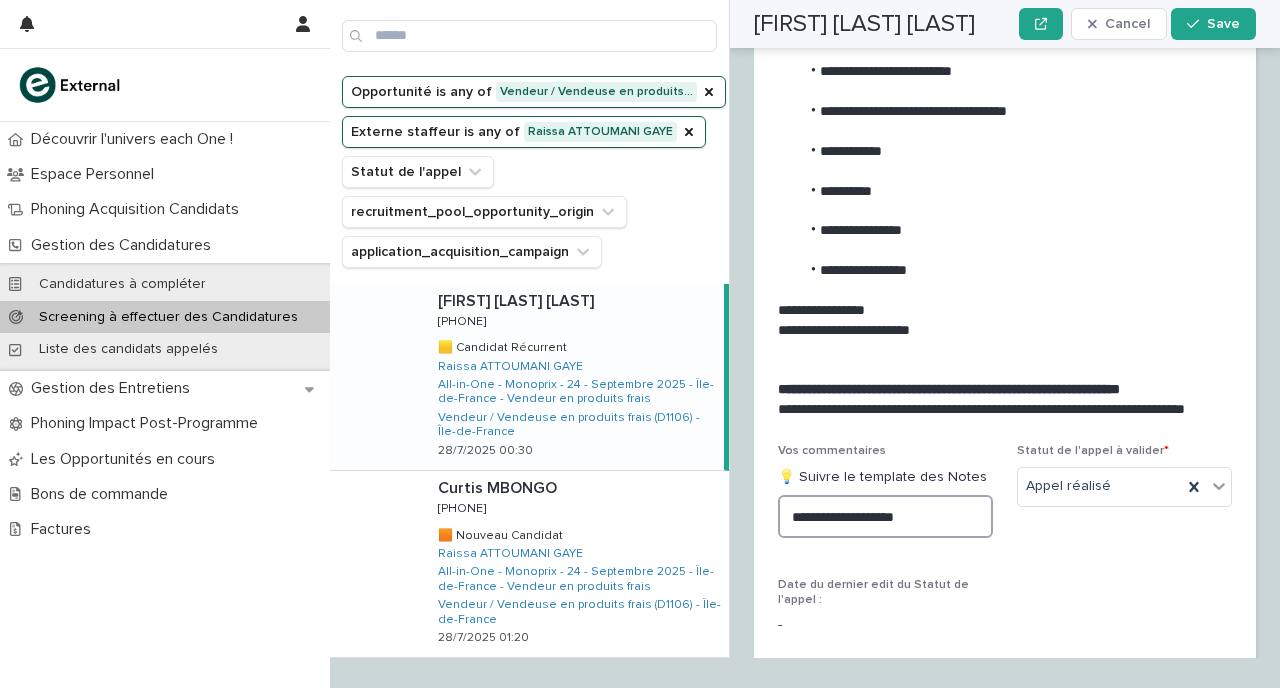 click on "**********" at bounding box center (885, 516) 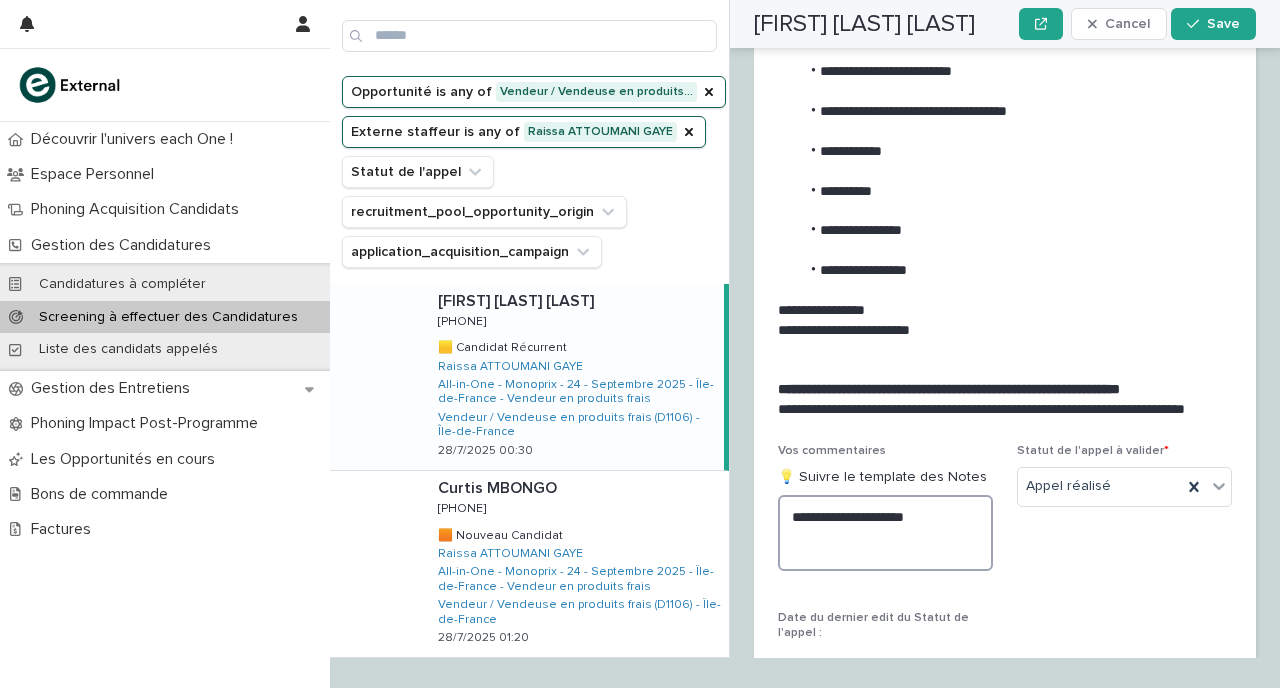 paste on "**********" 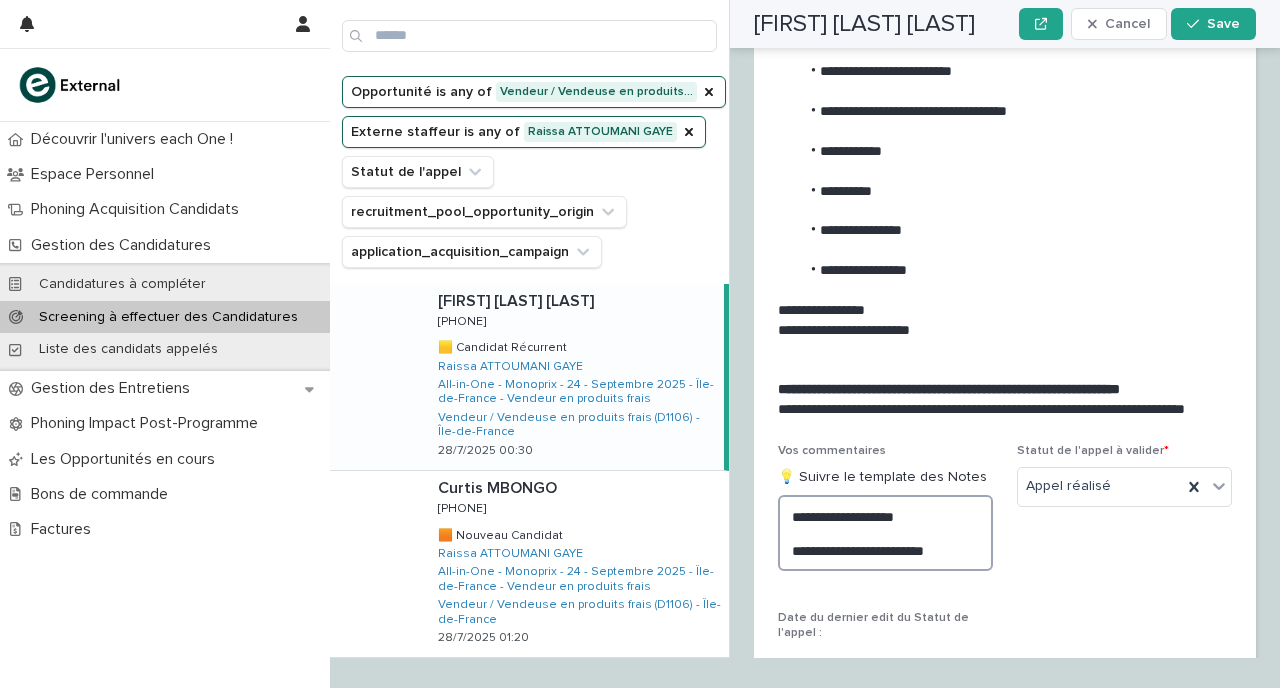 scroll, scrollTop: 2734, scrollLeft: 0, axis: vertical 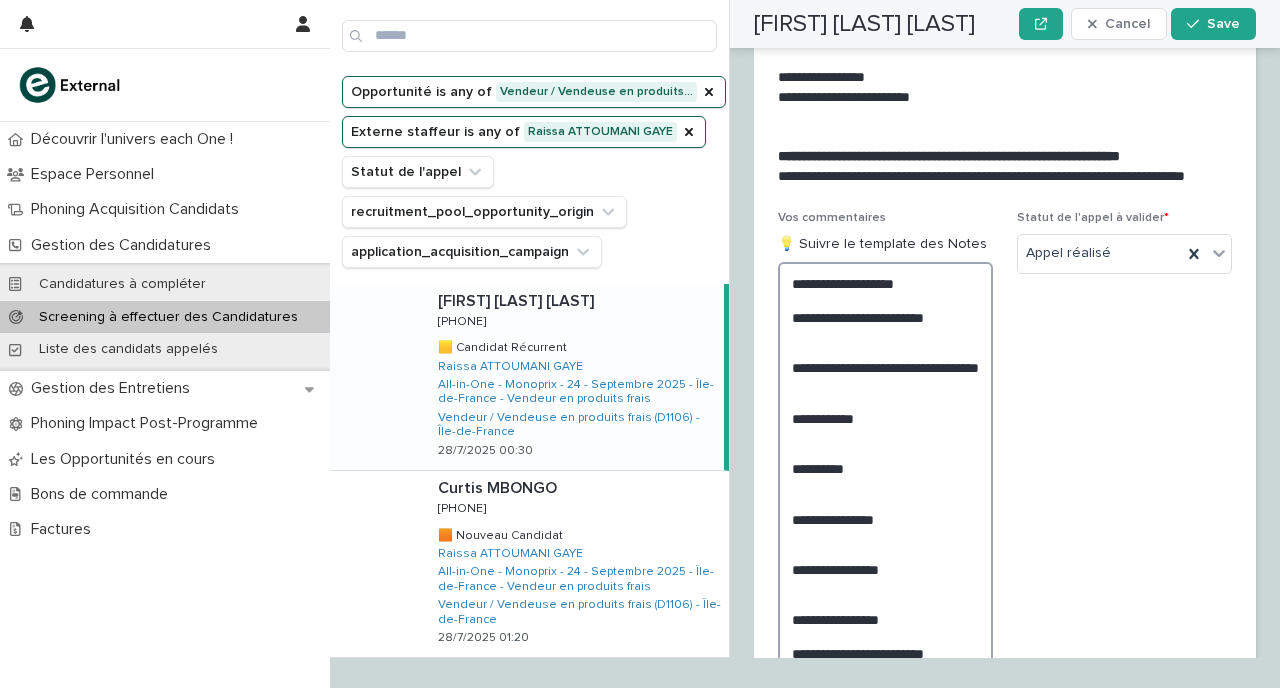 click on "**********" at bounding box center (885, 476) 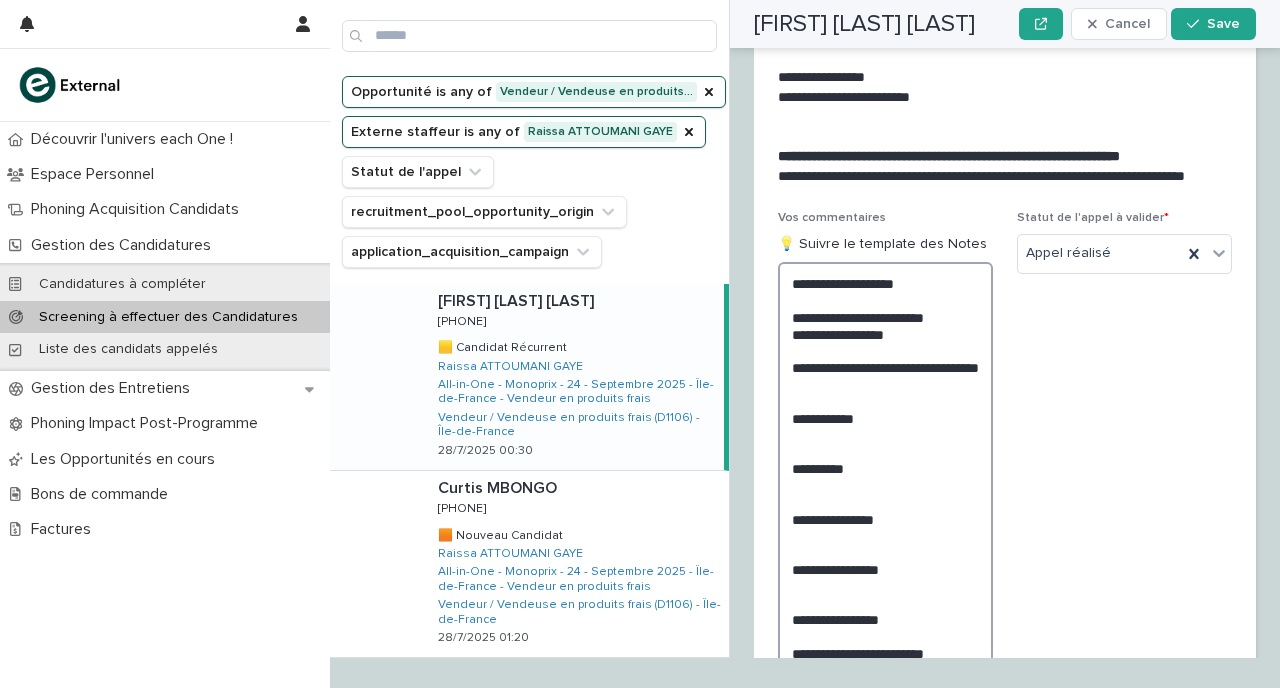 click on "**********" at bounding box center [885, 476] 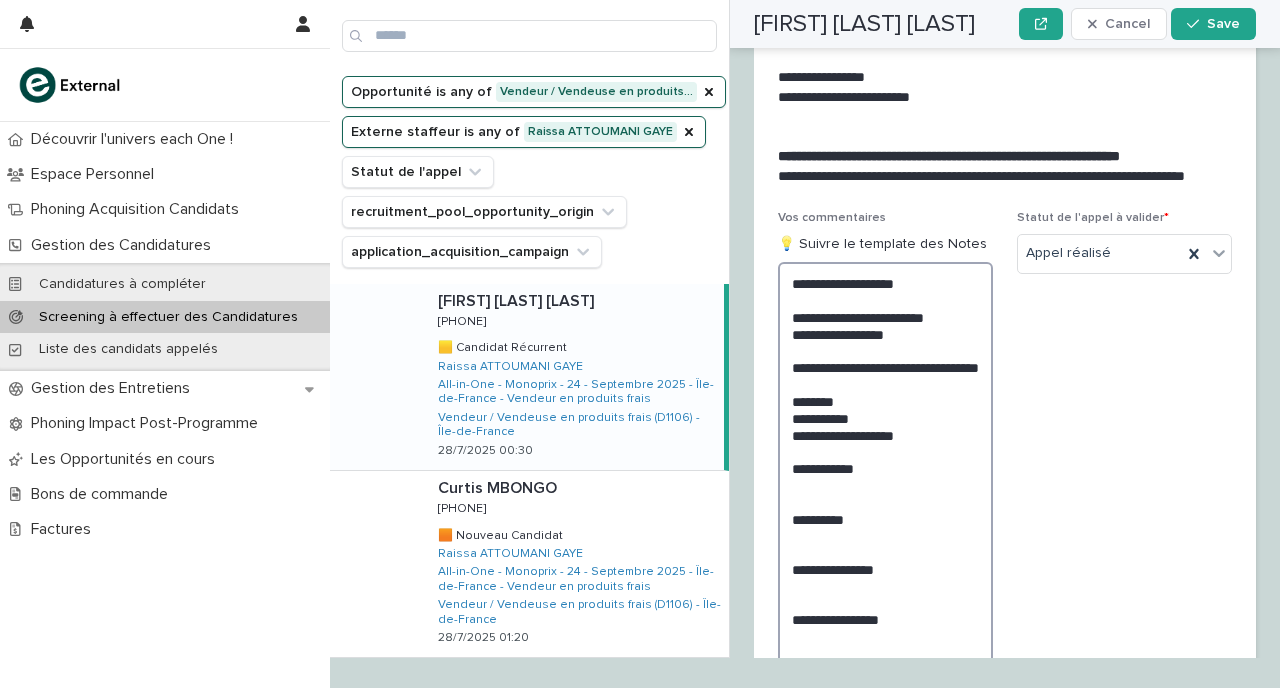click on "**********" at bounding box center (885, 502) 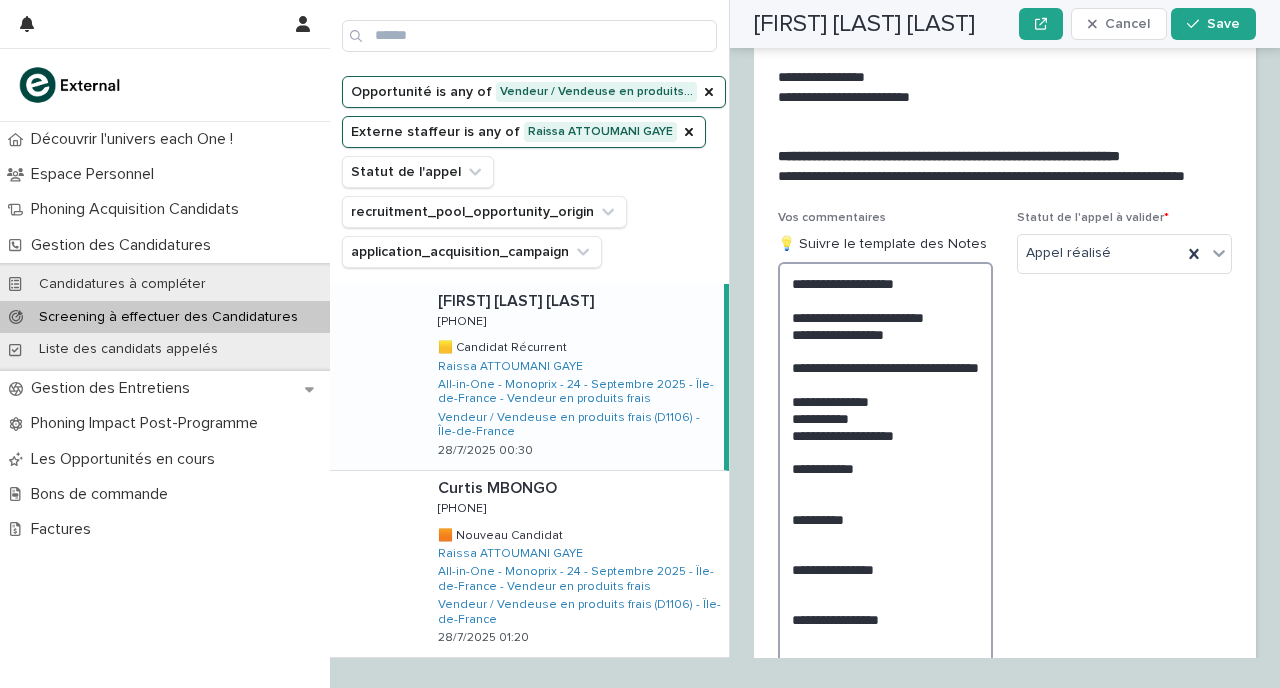 click on "**********" at bounding box center (885, 502) 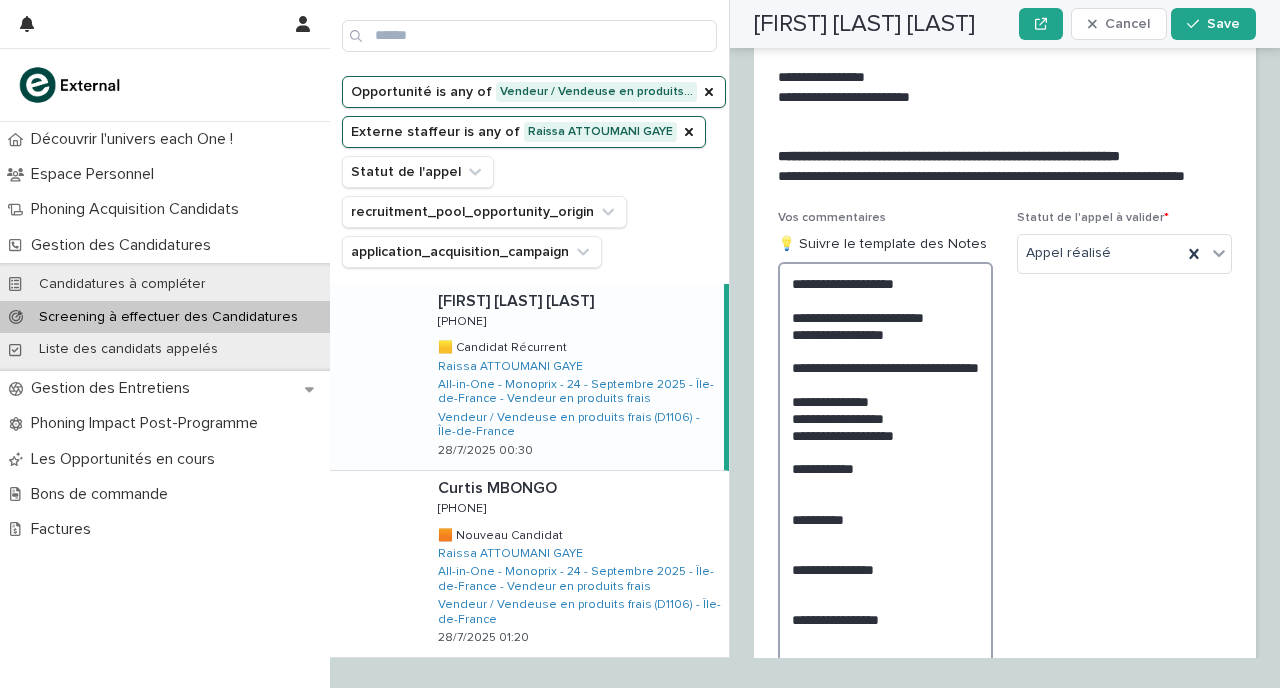 click on "**********" at bounding box center (885, 502) 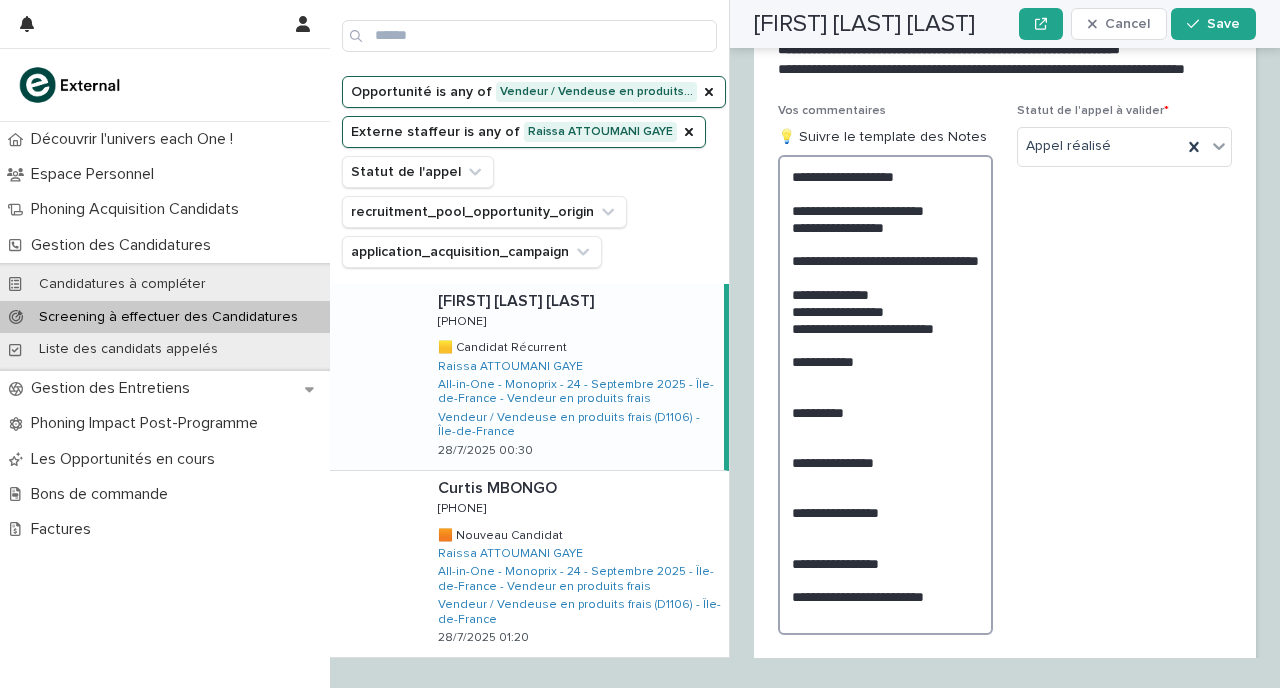 scroll, scrollTop: 2842, scrollLeft: 0, axis: vertical 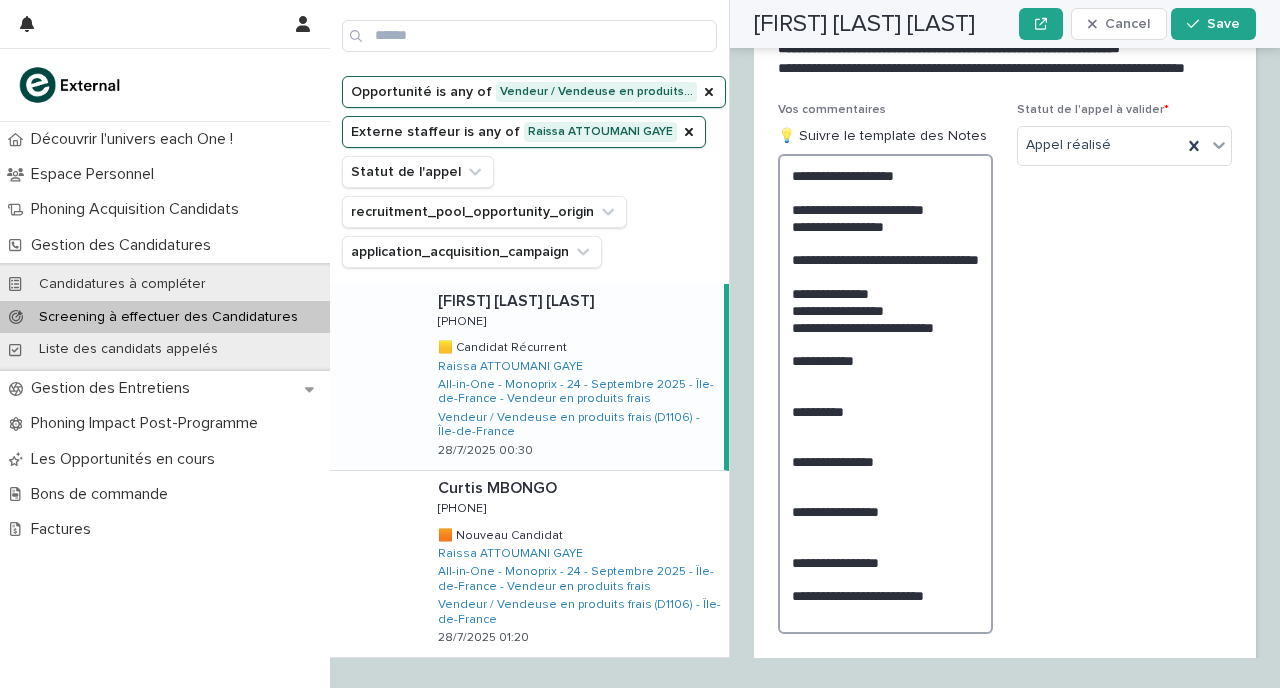 click on "**********" at bounding box center [885, 394] 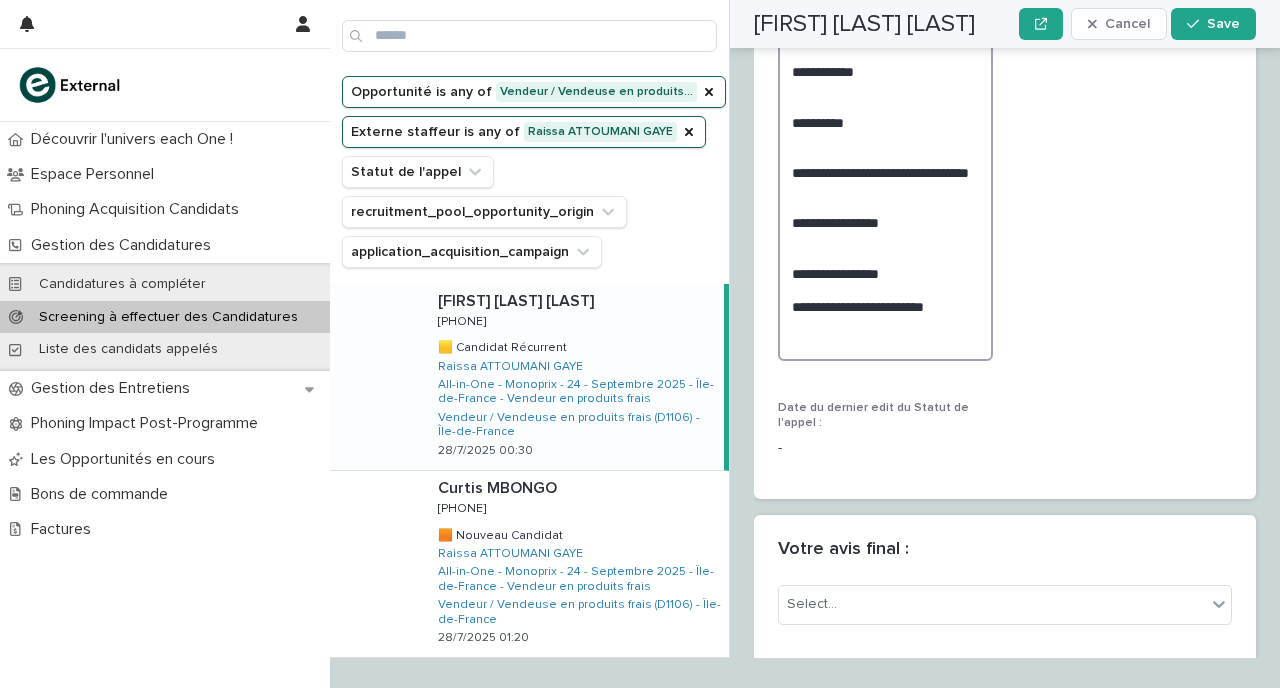 scroll, scrollTop: 3133, scrollLeft: 0, axis: vertical 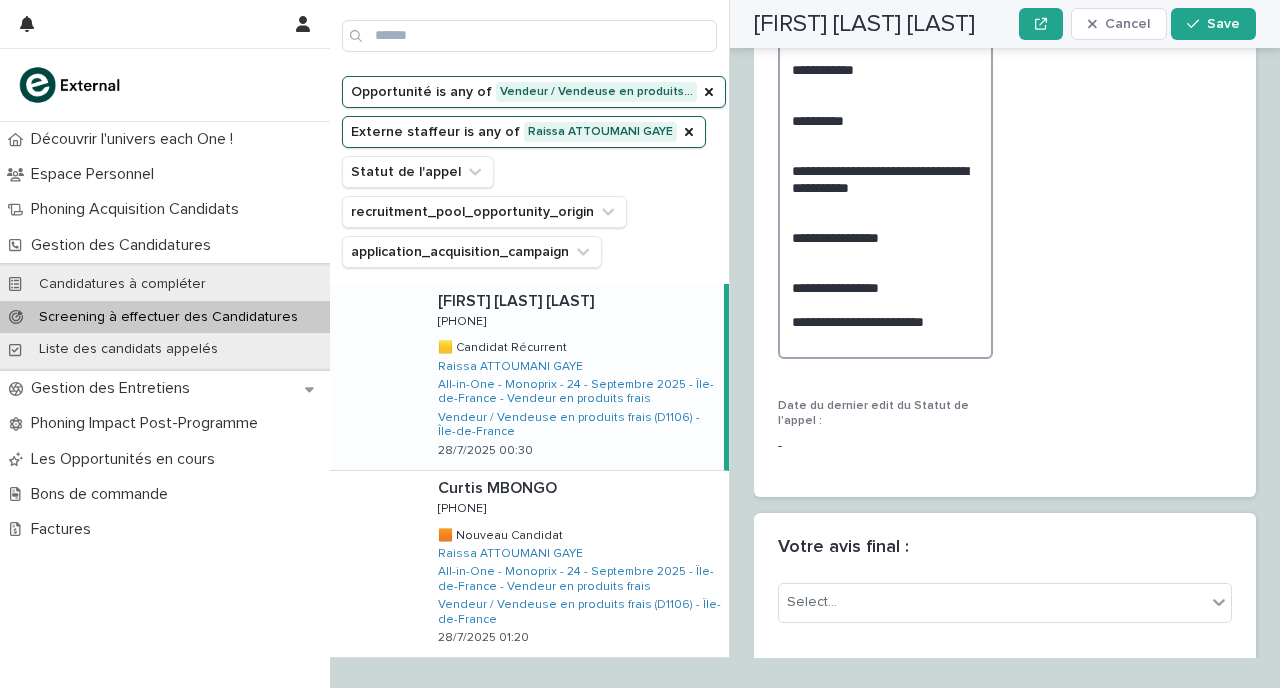 click on "**********" at bounding box center [885, 111] 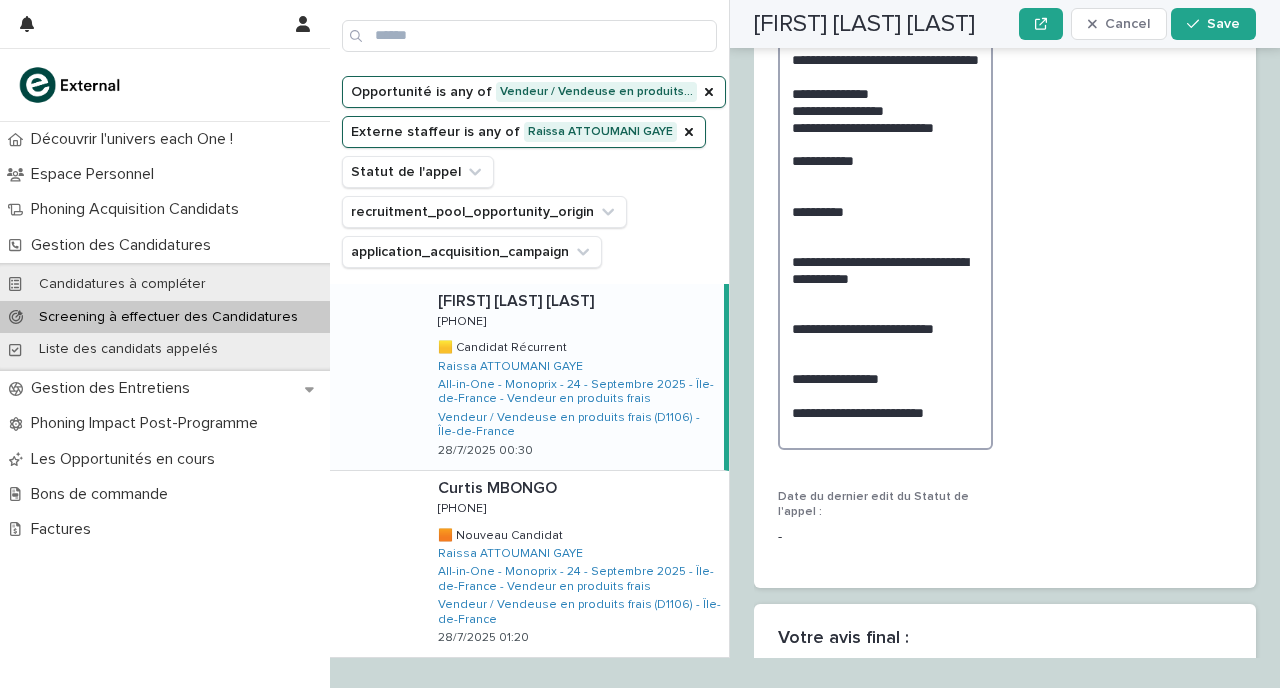 scroll, scrollTop: 3009, scrollLeft: 0, axis: vertical 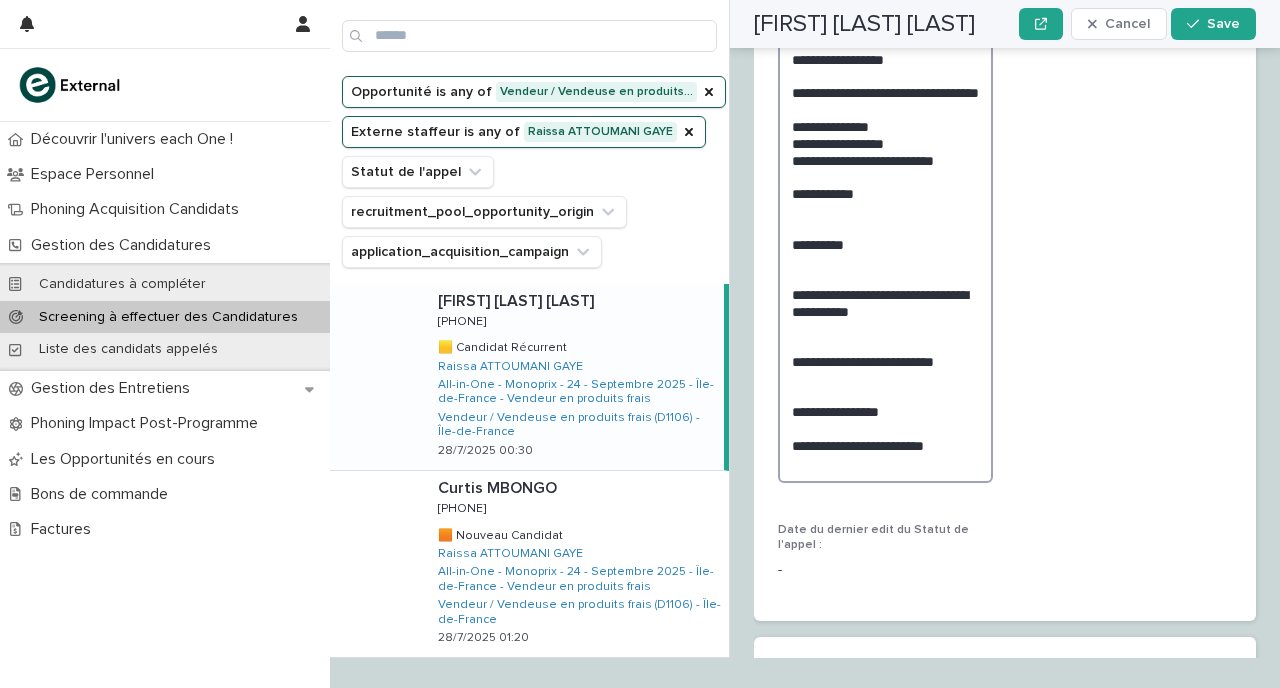click on "**********" at bounding box center (885, 235) 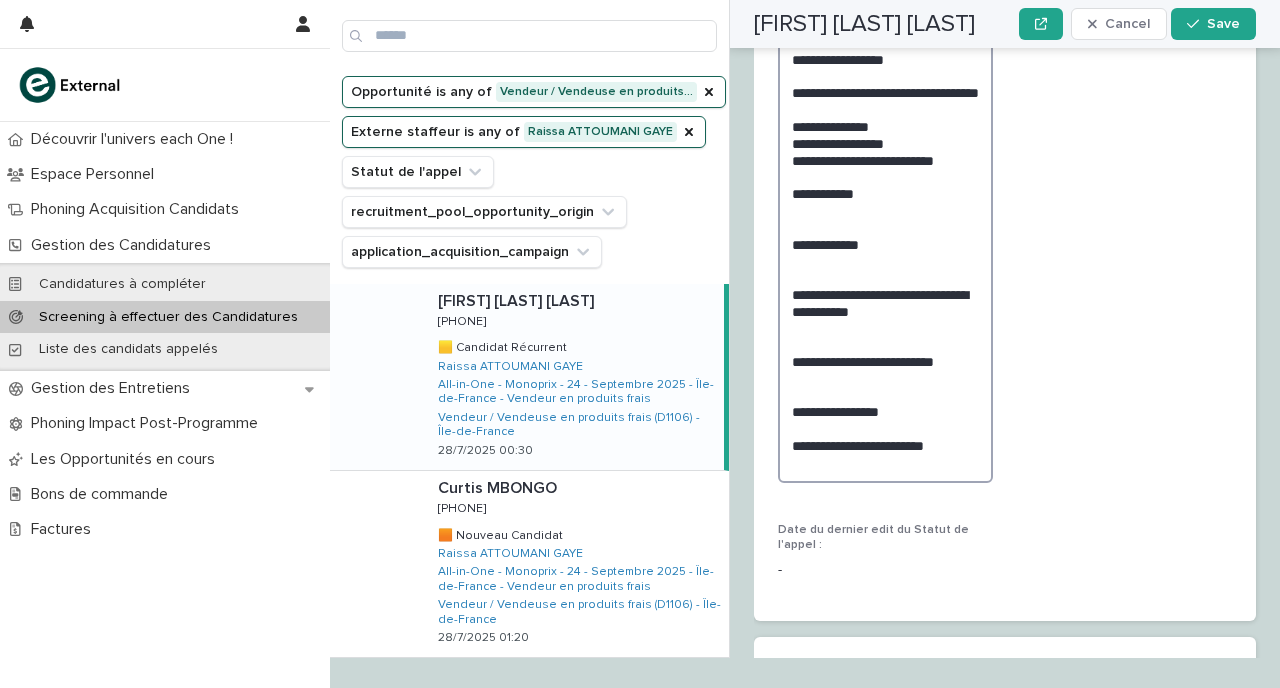 click on "**********" at bounding box center [885, 235] 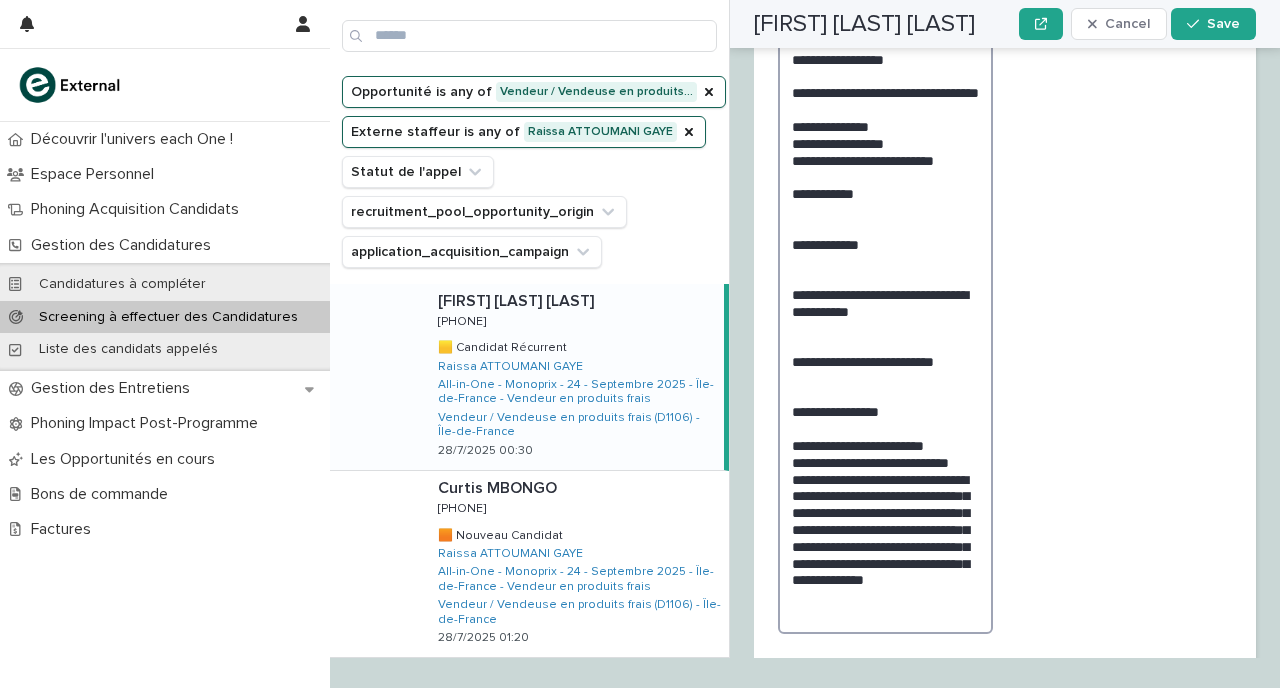 click on "**********" at bounding box center (885, 310) 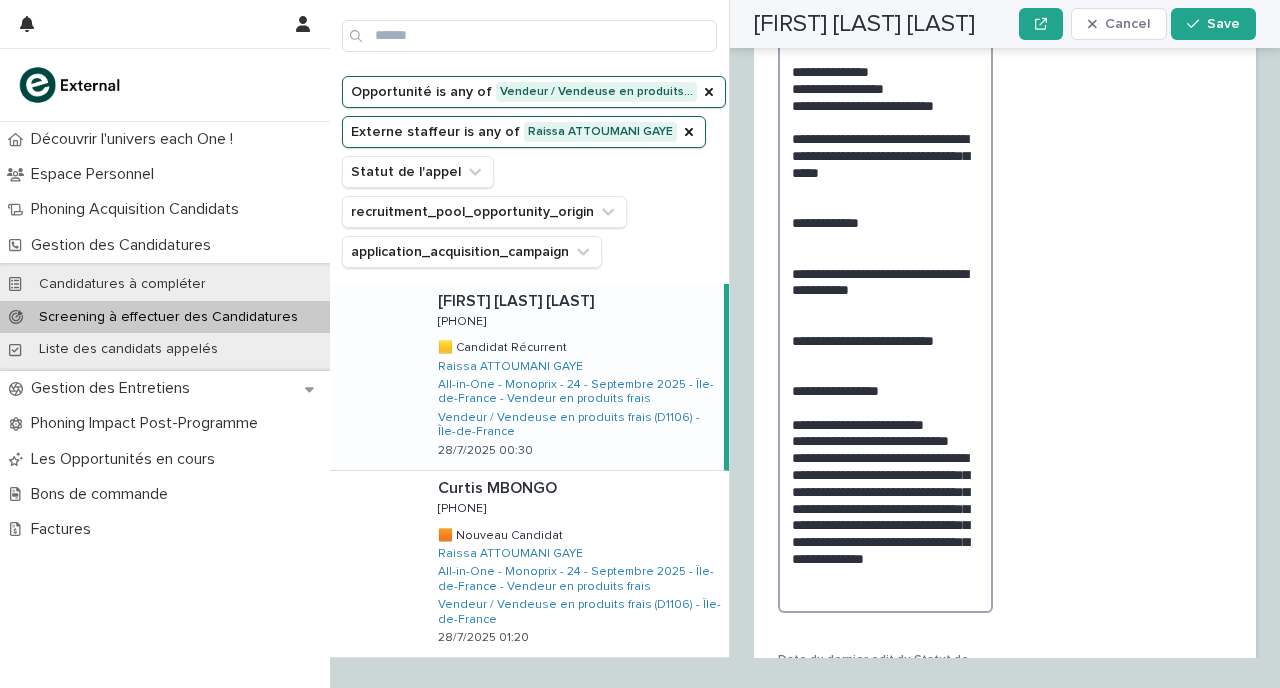 scroll, scrollTop: 3076, scrollLeft: 0, axis: vertical 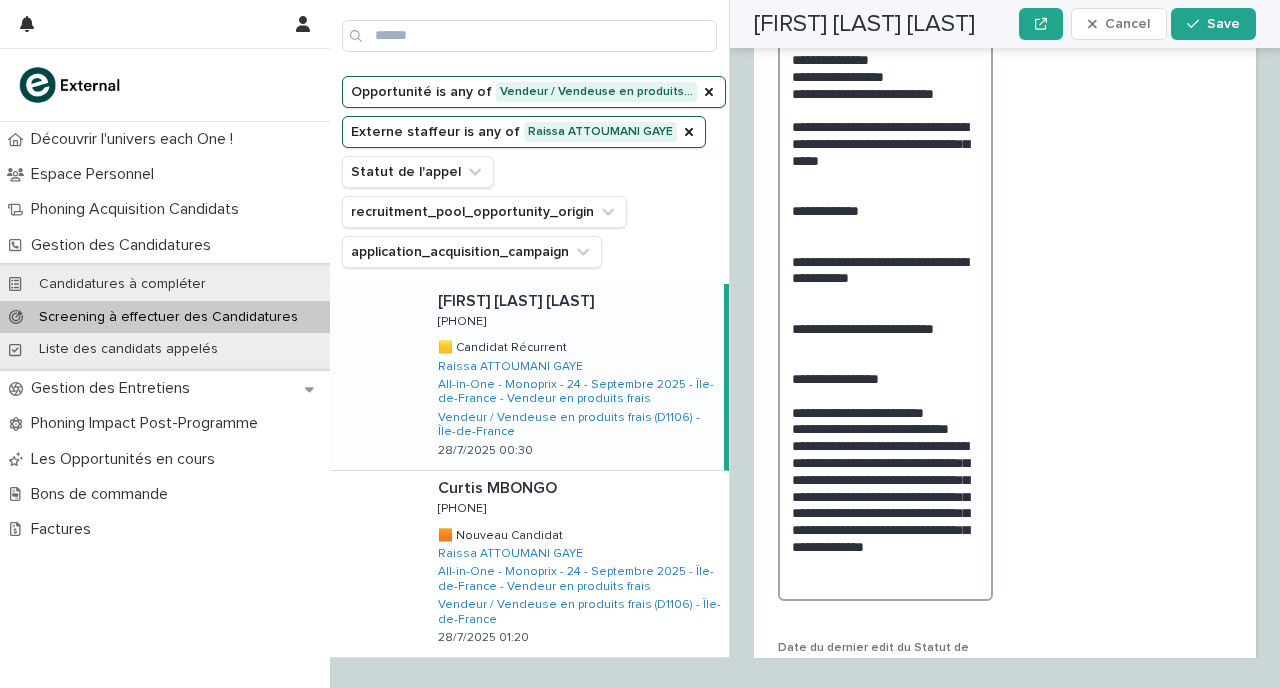 click on "**********" at bounding box center [885, 260] 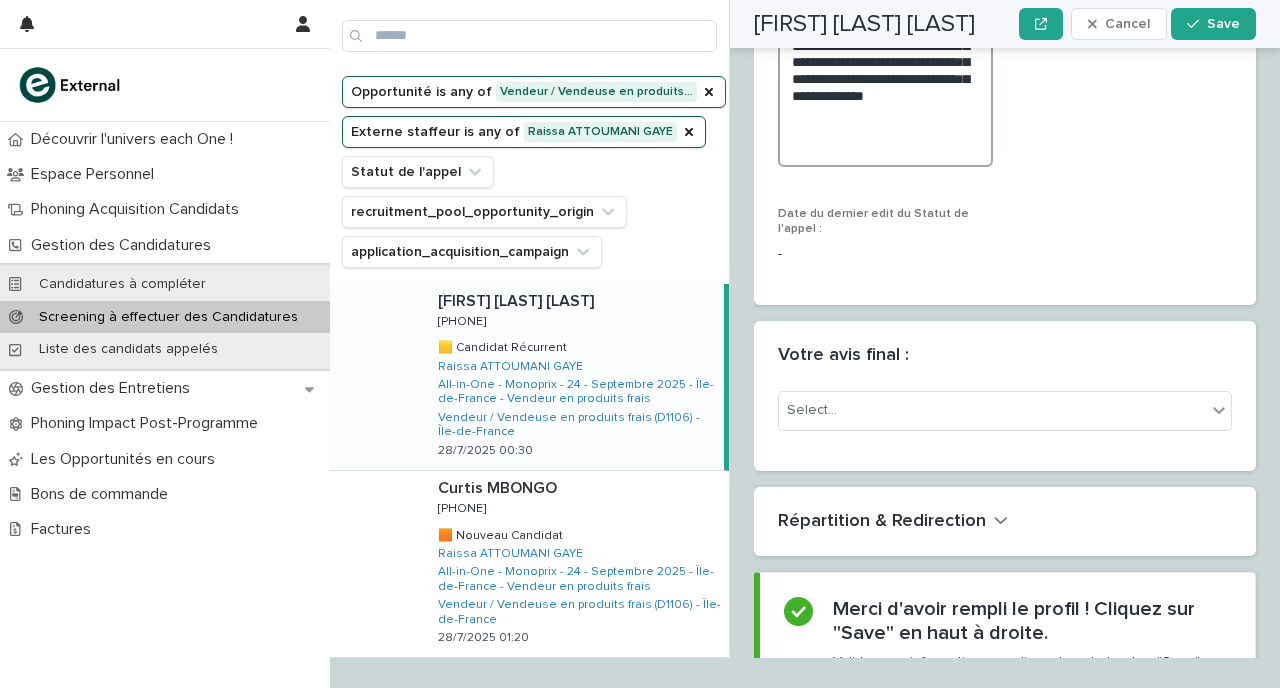 scroll, scrollTop: 3536, scrollLeft: 0, axis: vertical 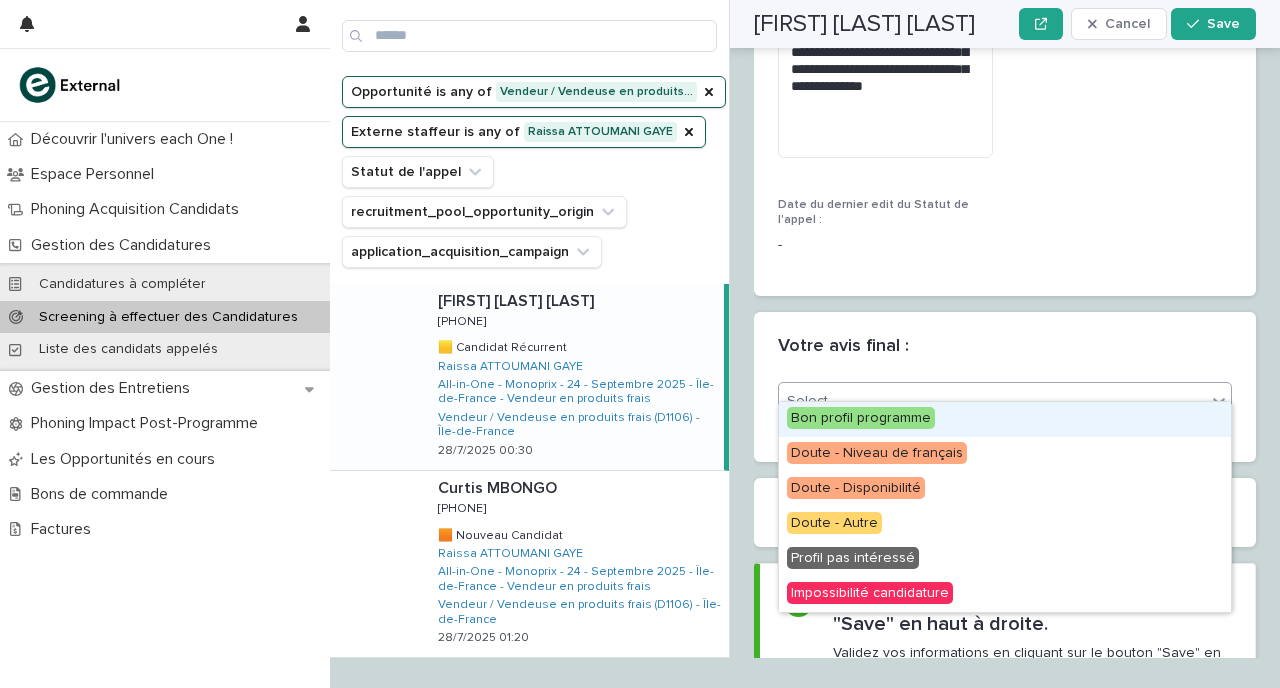 click on "Select..." at bounding box center [992, 401] 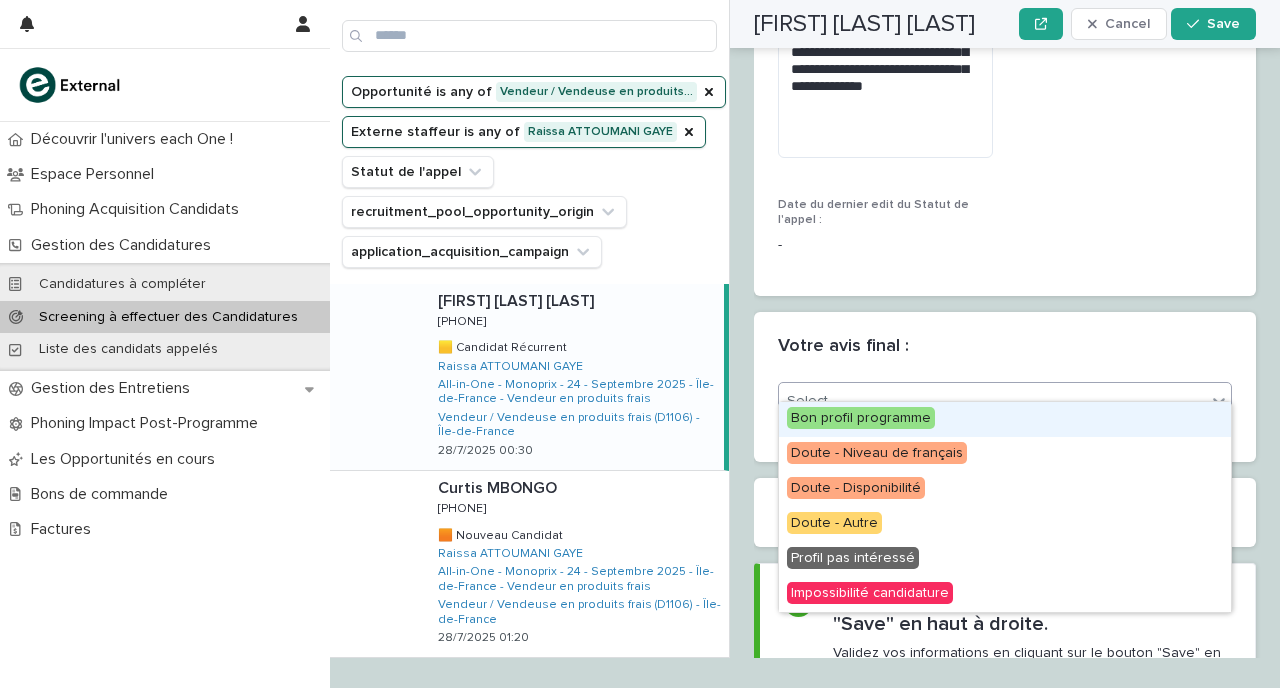 click on "Bon profil programme" at bounding box center (861, 418) 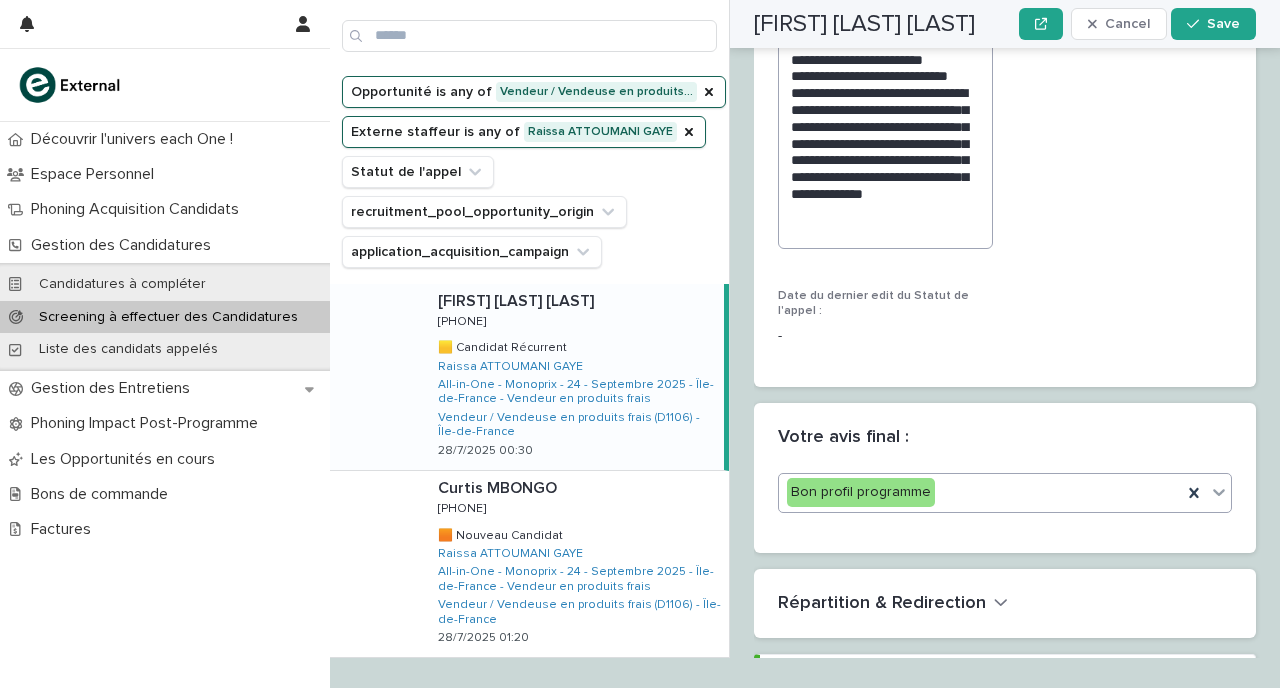 scroll, scrollTop: 3402, scrollLeft: 0, axis: vertical 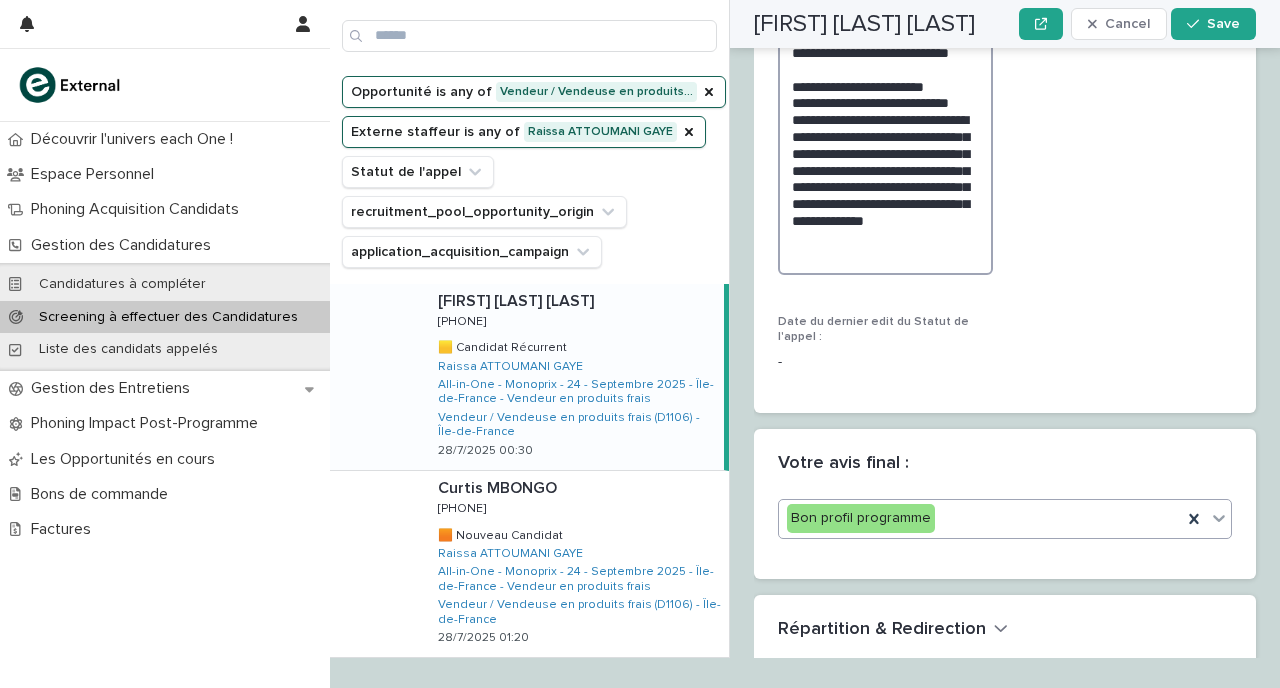 click on "**********" at bounding box center [885, -66] 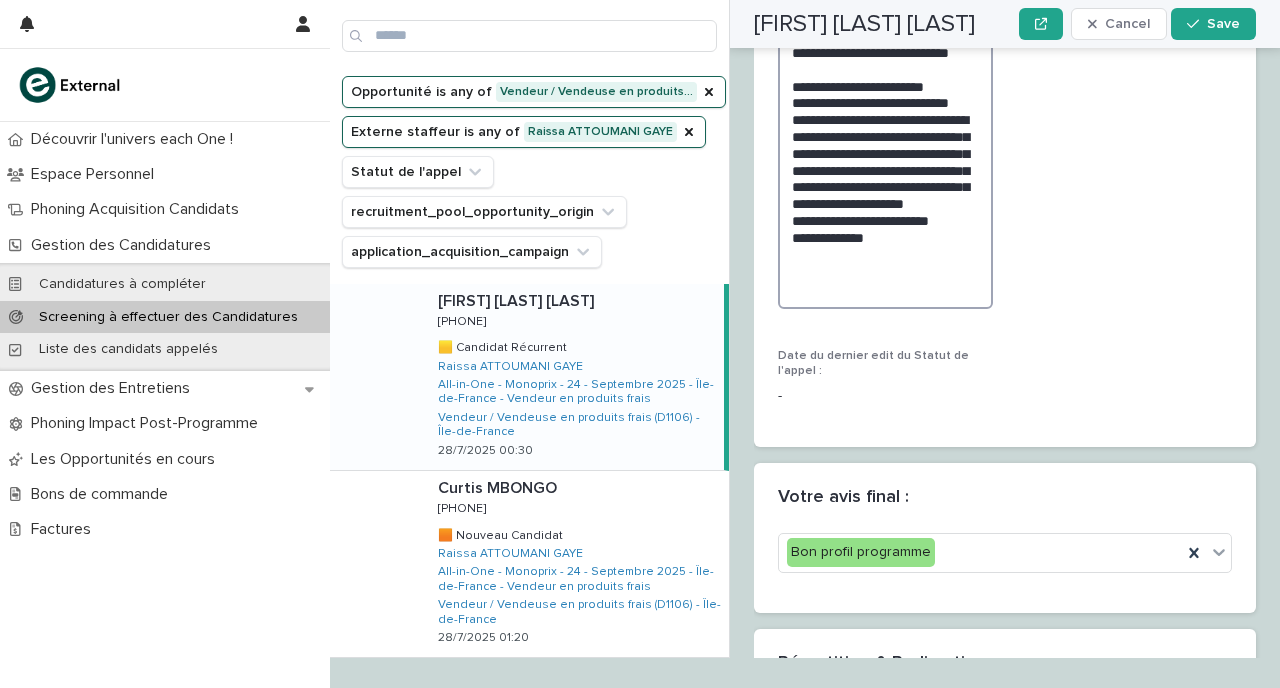 click on "**********" at bounding box center [885, -49] 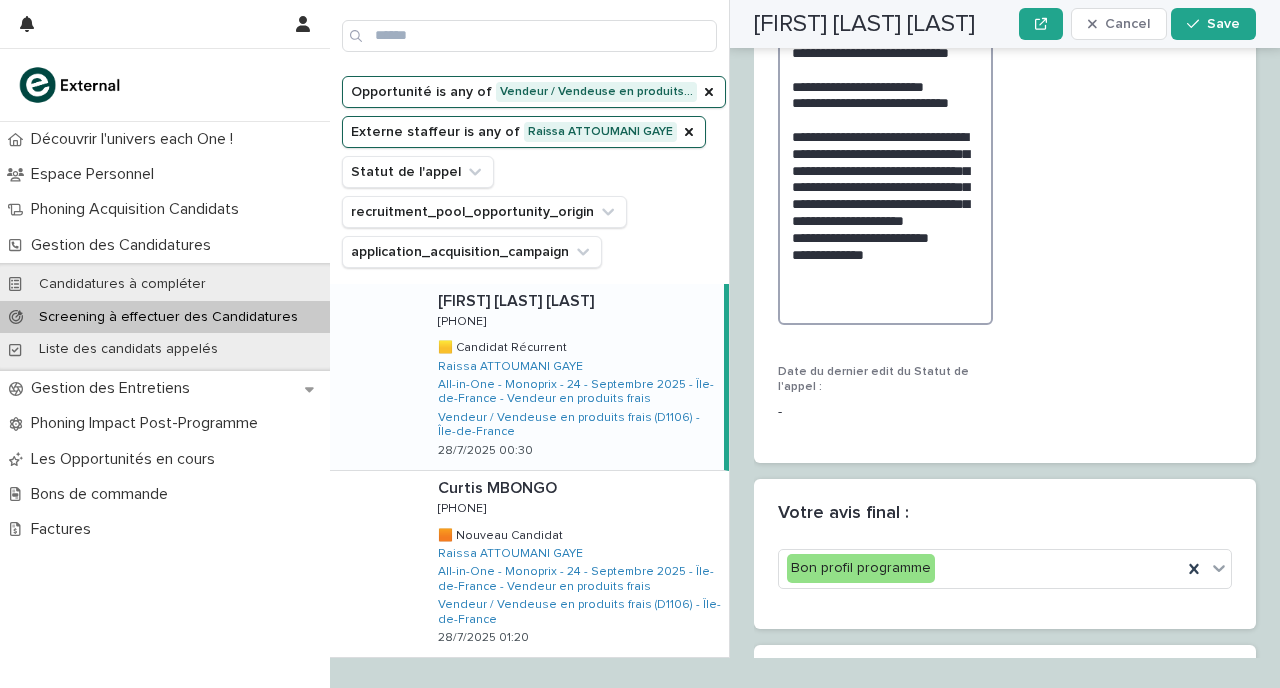 click on "**********" at bounding box center (885, -41) 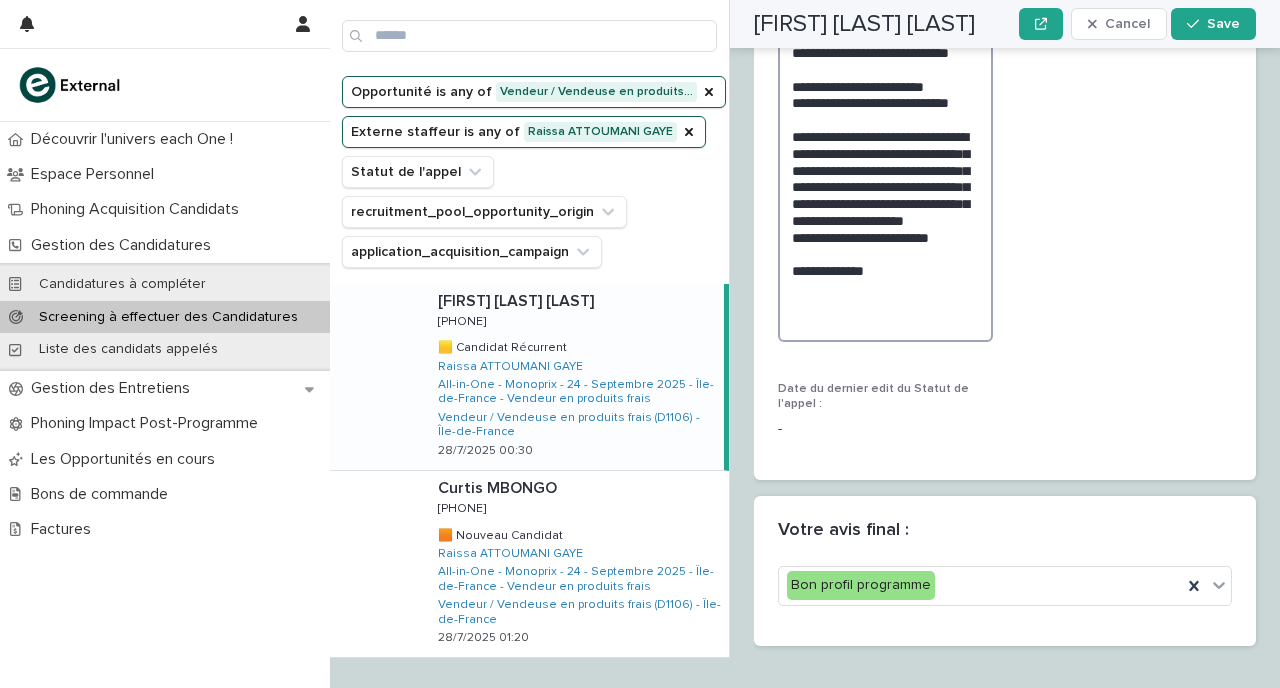 click on "**********" at bounding box center (885, -32) 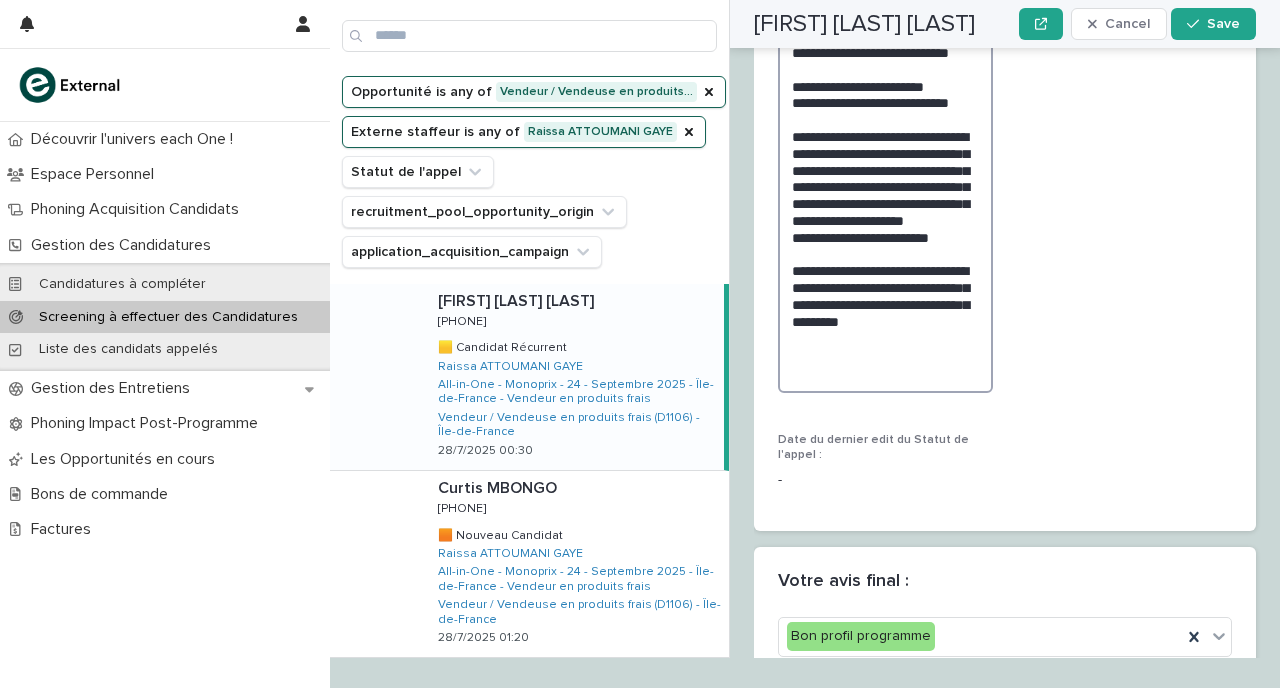 click on "**********" at bounding box center (885, -7) 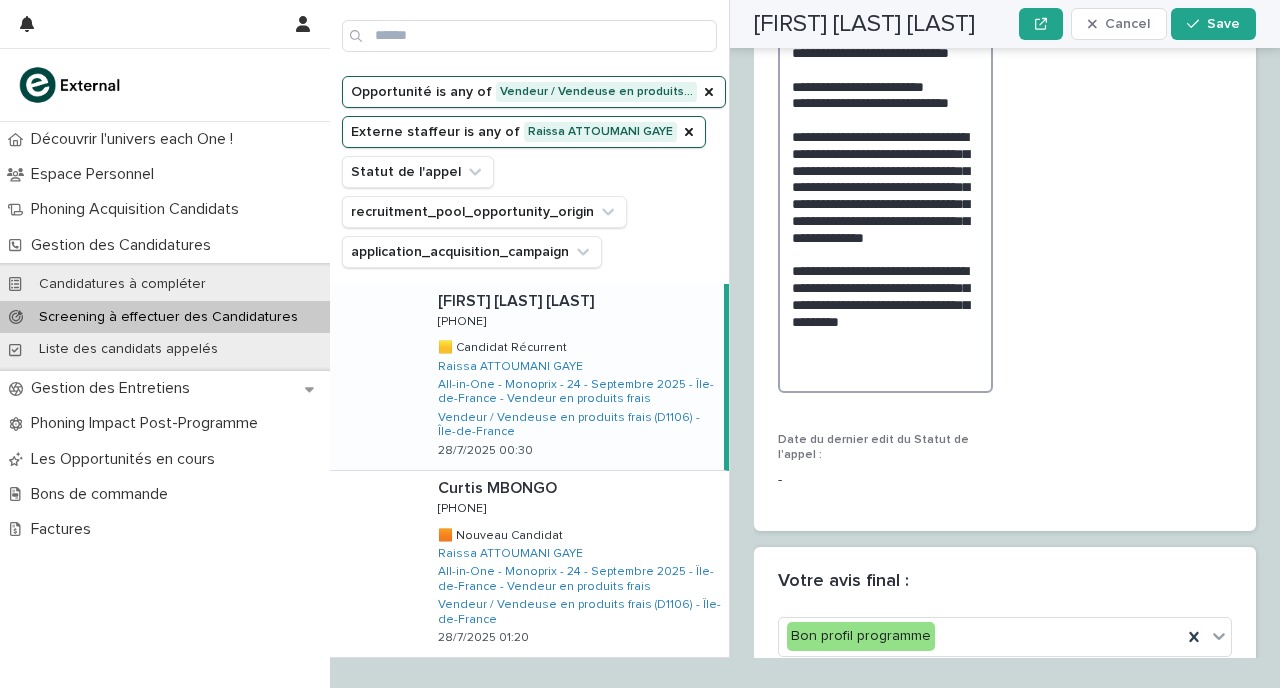 type on "**********" 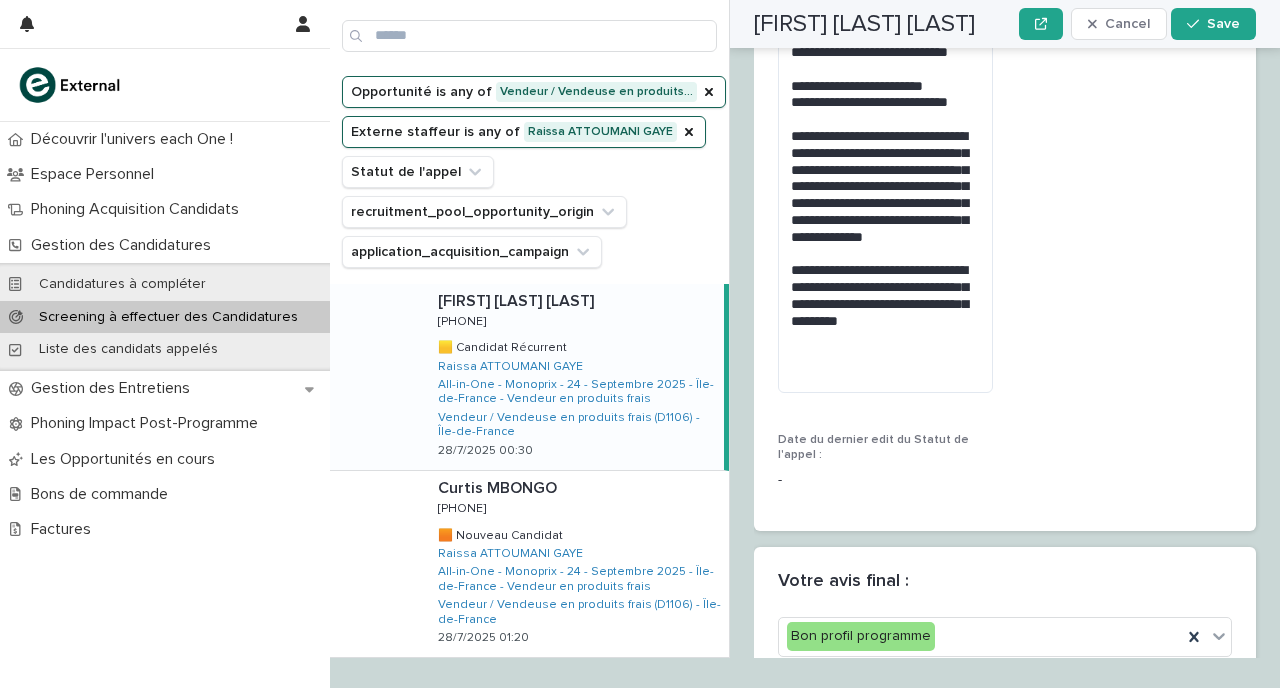 click on "Statut de l'appel à valider * Appel réalisé" at bounding box center [1124, -24] 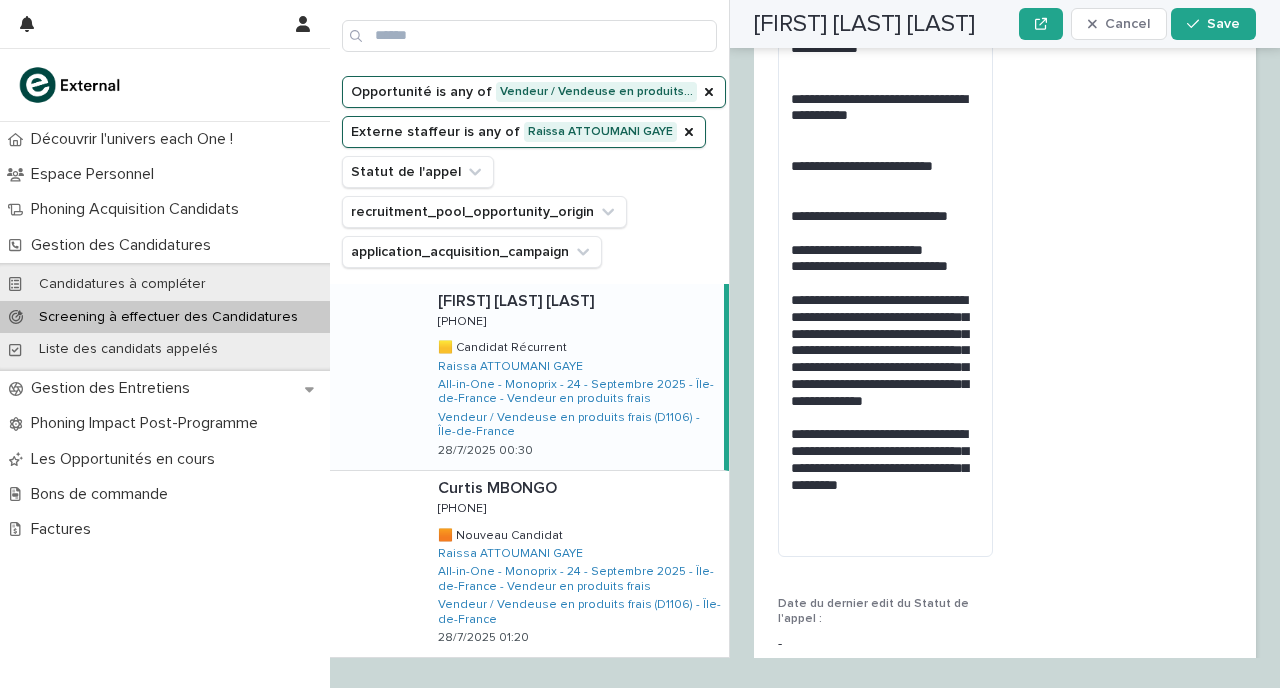 scroll, scrollTop: 3236, scrollLeft: 0, axis: vertical 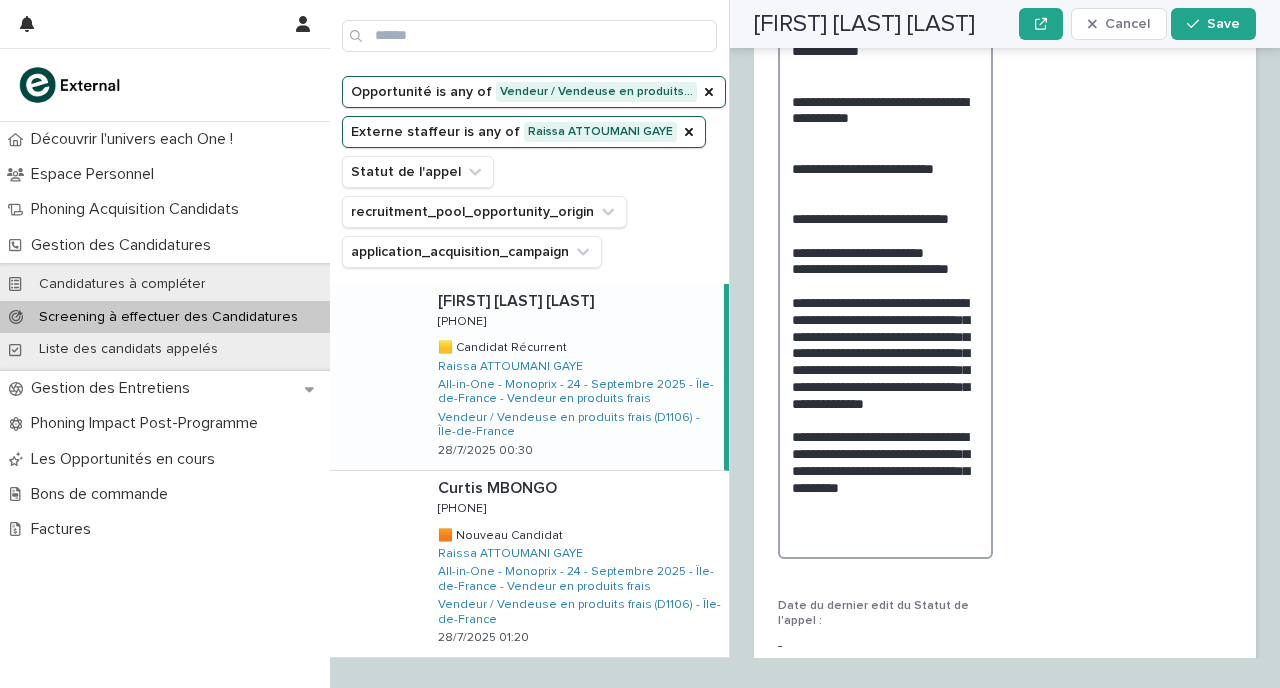 click on "**********" at bounding box center [885, 159] 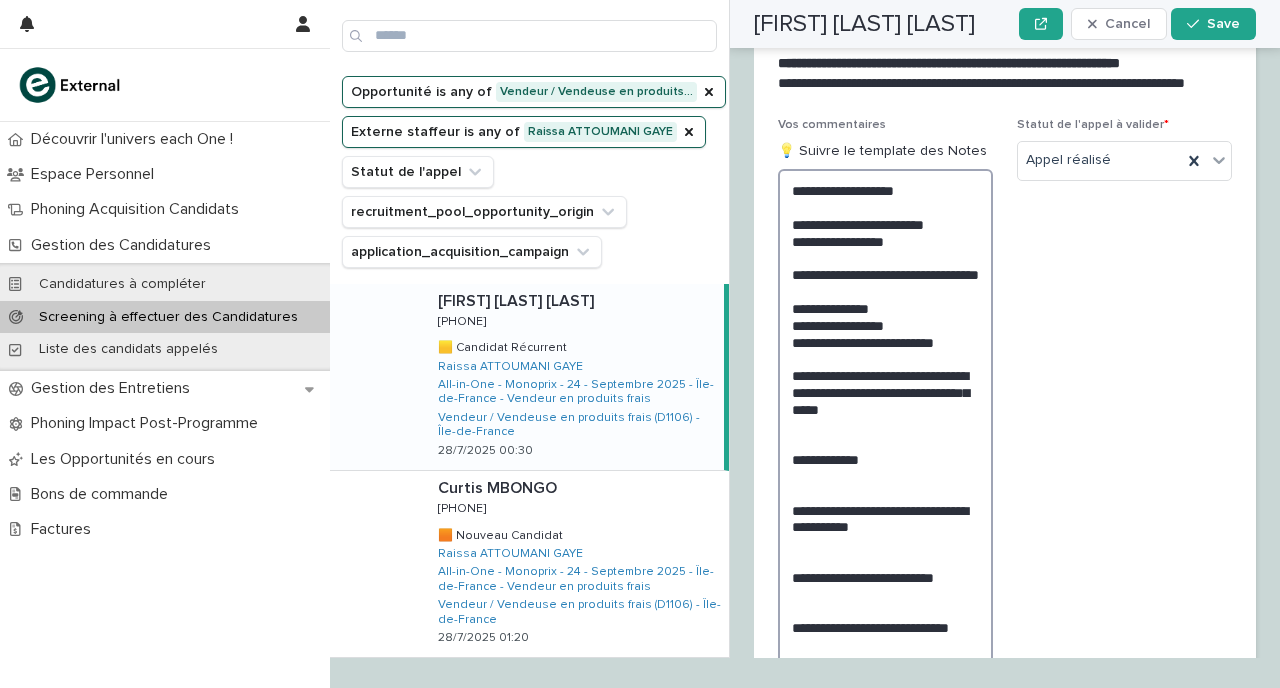 scroll, scrollTop: 2830, scrollLeft: 0, axis: vertical 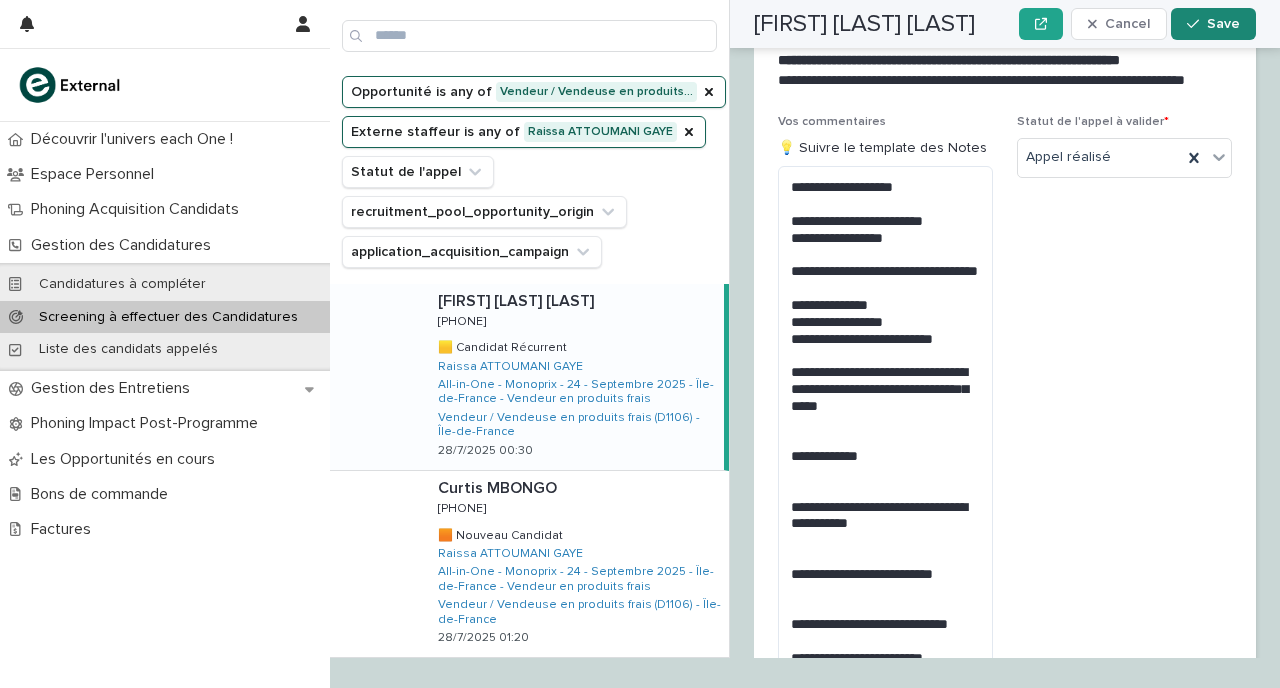 click on "Save" at bounding box center (1223, 24) 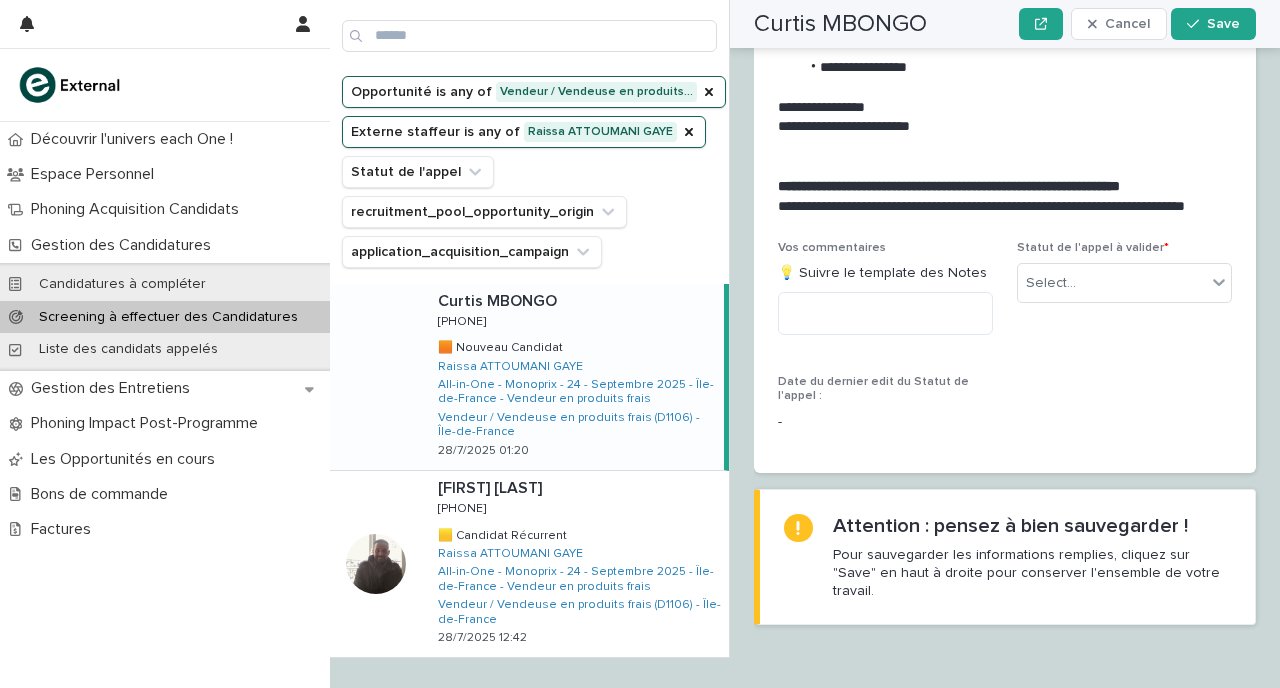 scroll, scrollTop: 2497, scrollLeft: 0, axis: vertical 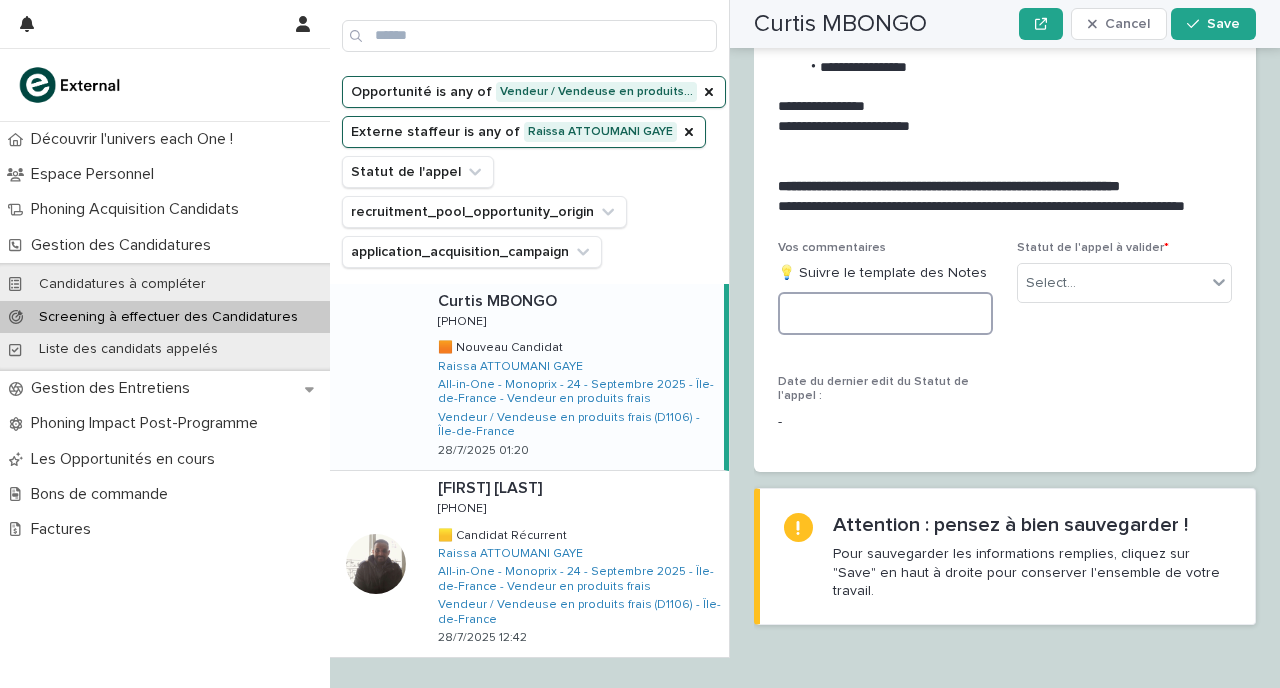 click at bounding box center (885, 313) 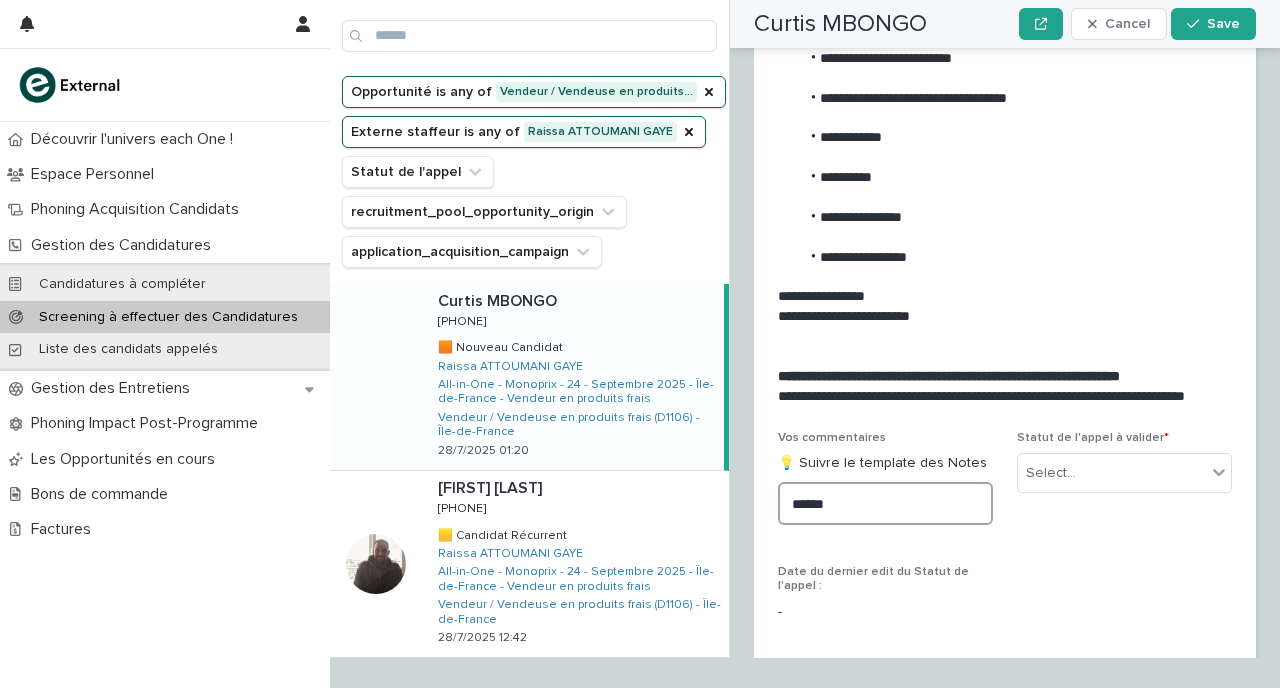 scroll, scrollTop: 2497, scrollLeft: 0, axis: vertical 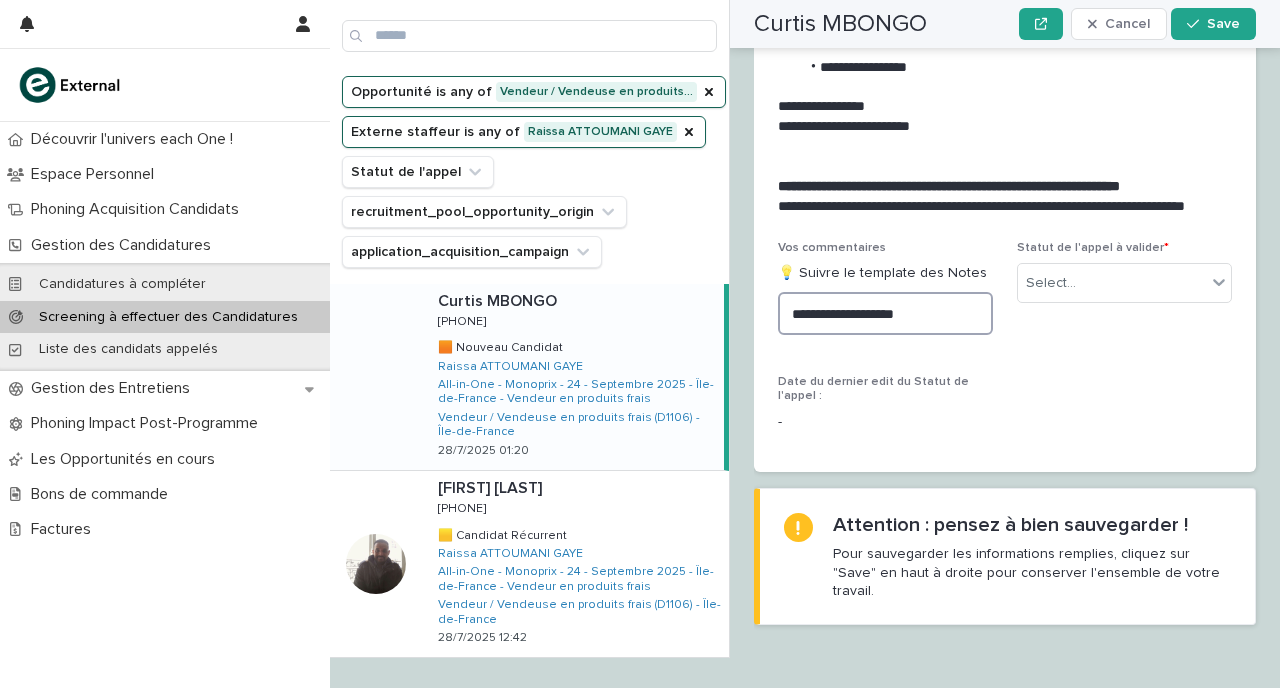 drag, startPoint x: 928, startPoint y: 292, endPoint x: 837, endPoint y: 287, distance: 91.13726 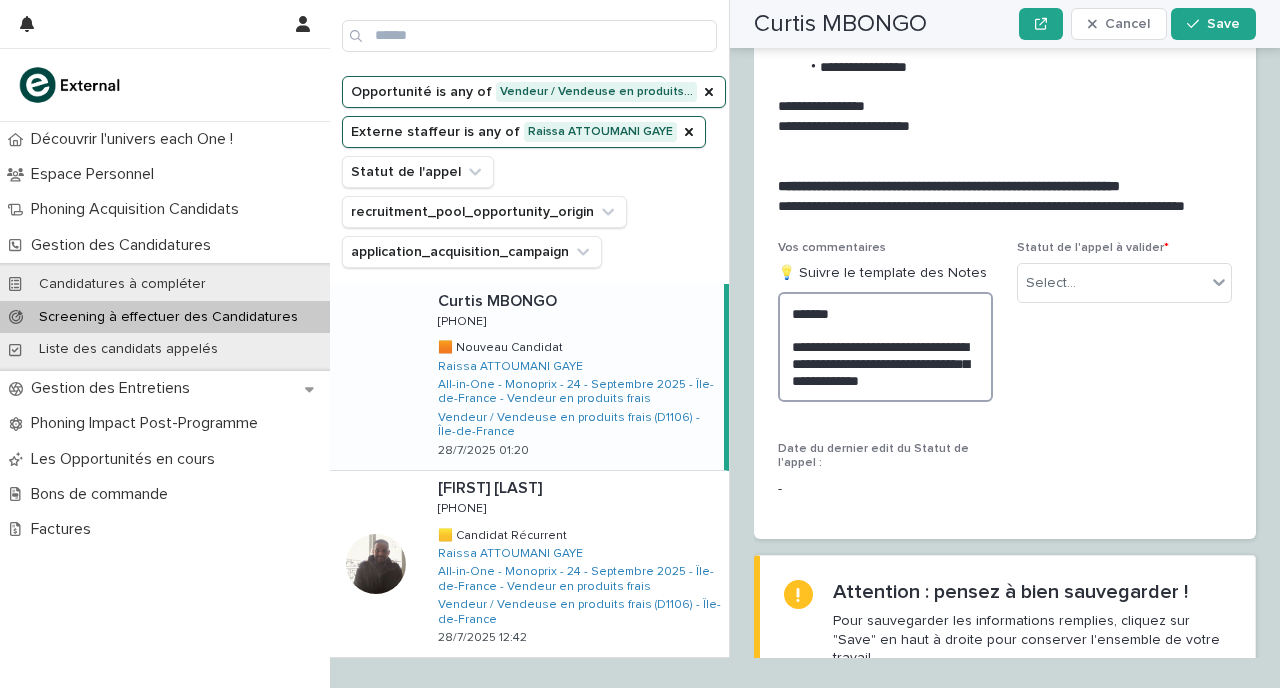 click on "**********" at bounding box center (885, 347) 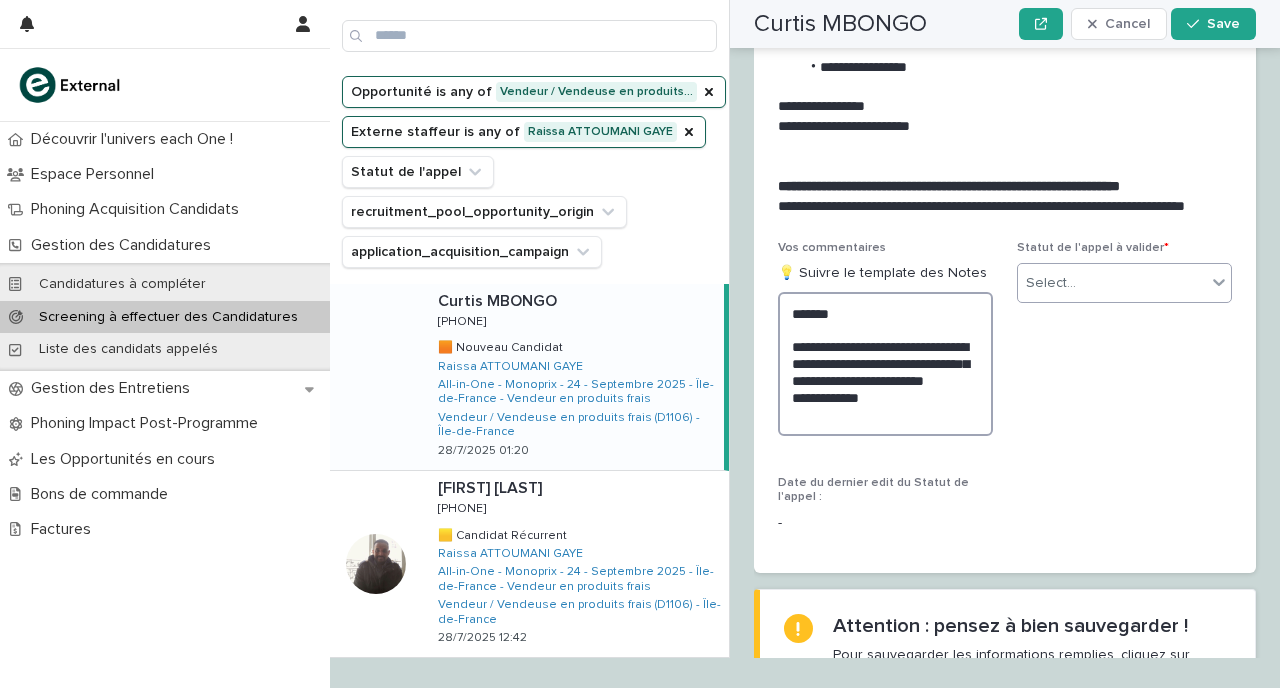 type on "**********" 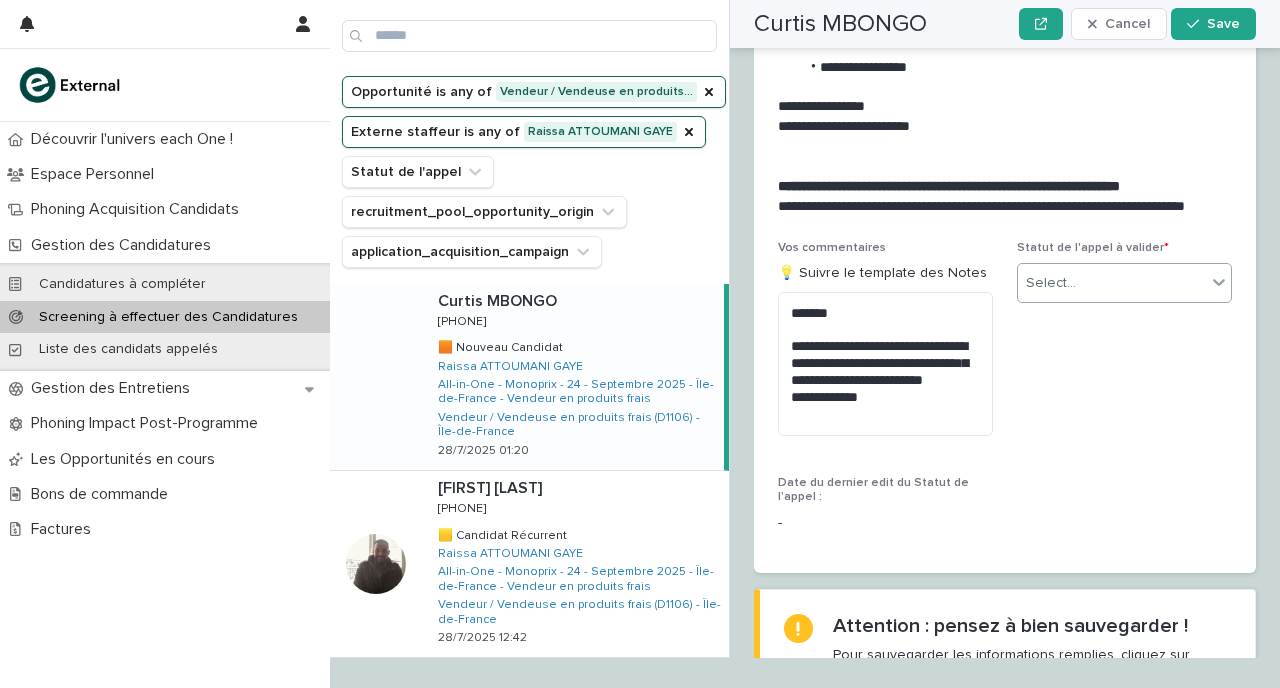 click on "Select..." at bounding box center [1112, 283] 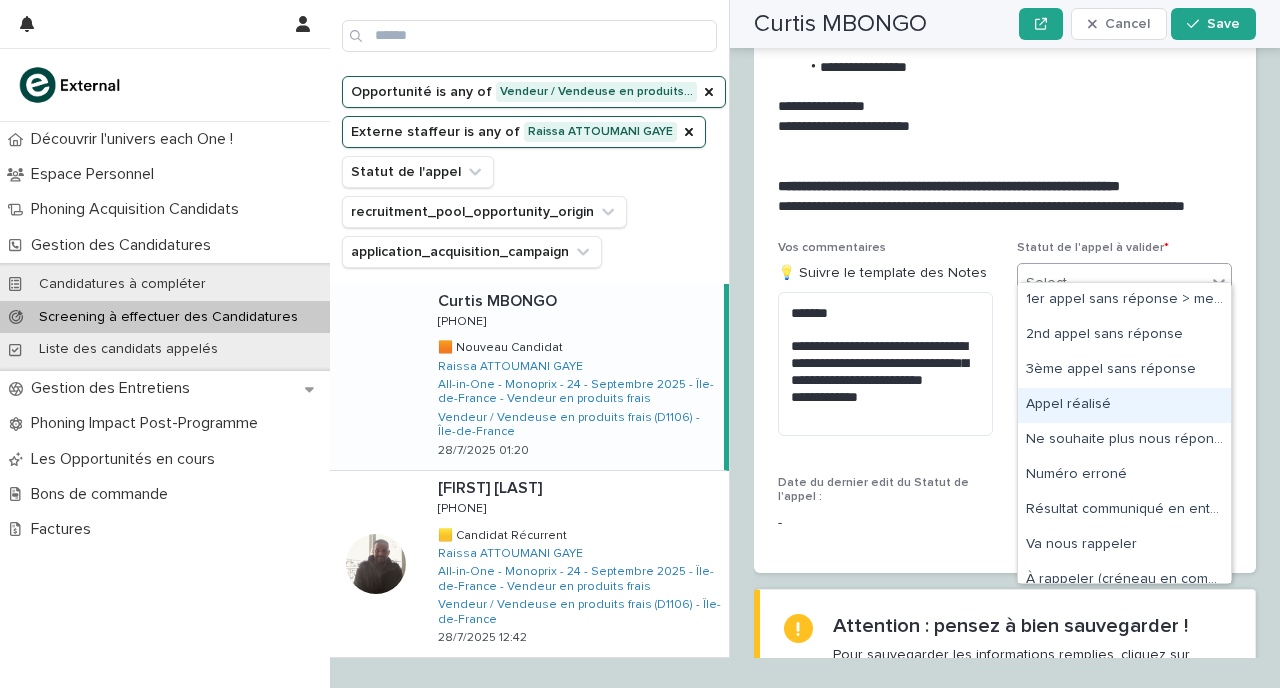 click on "Appel réalisé" at bounding box center (1124, 405) 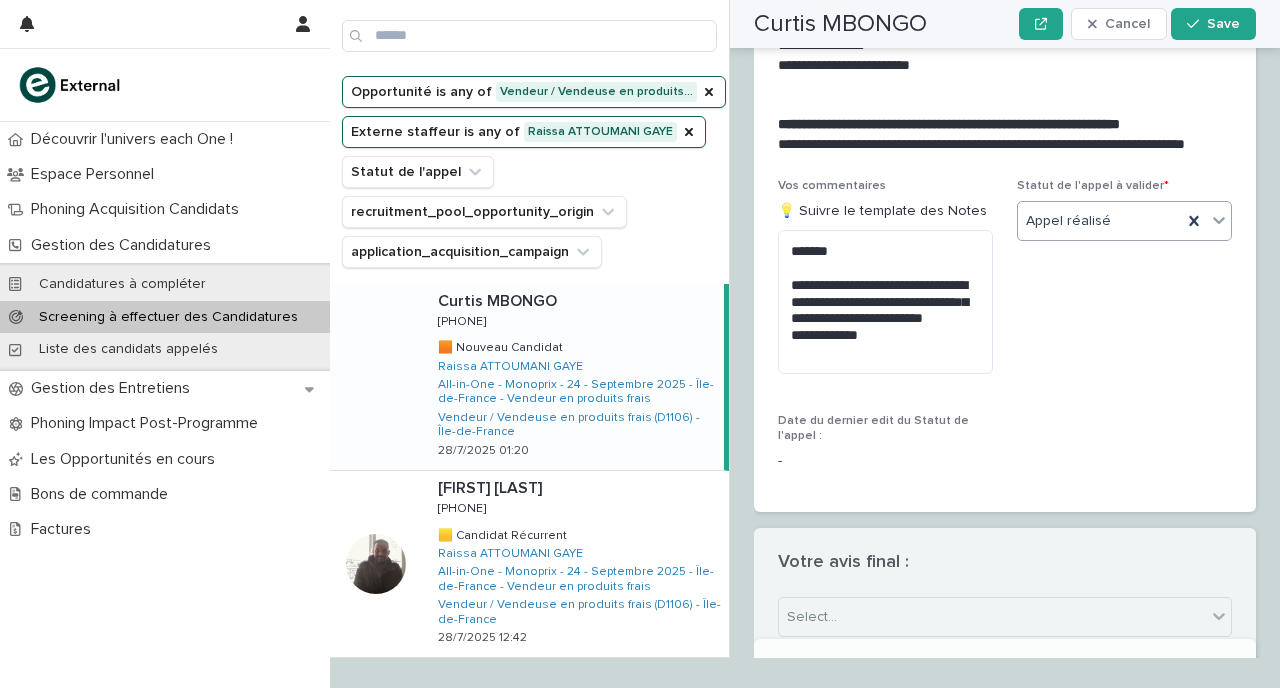 scroll, scrollTop: 2675, scrollLeft: 0, axis: vertical 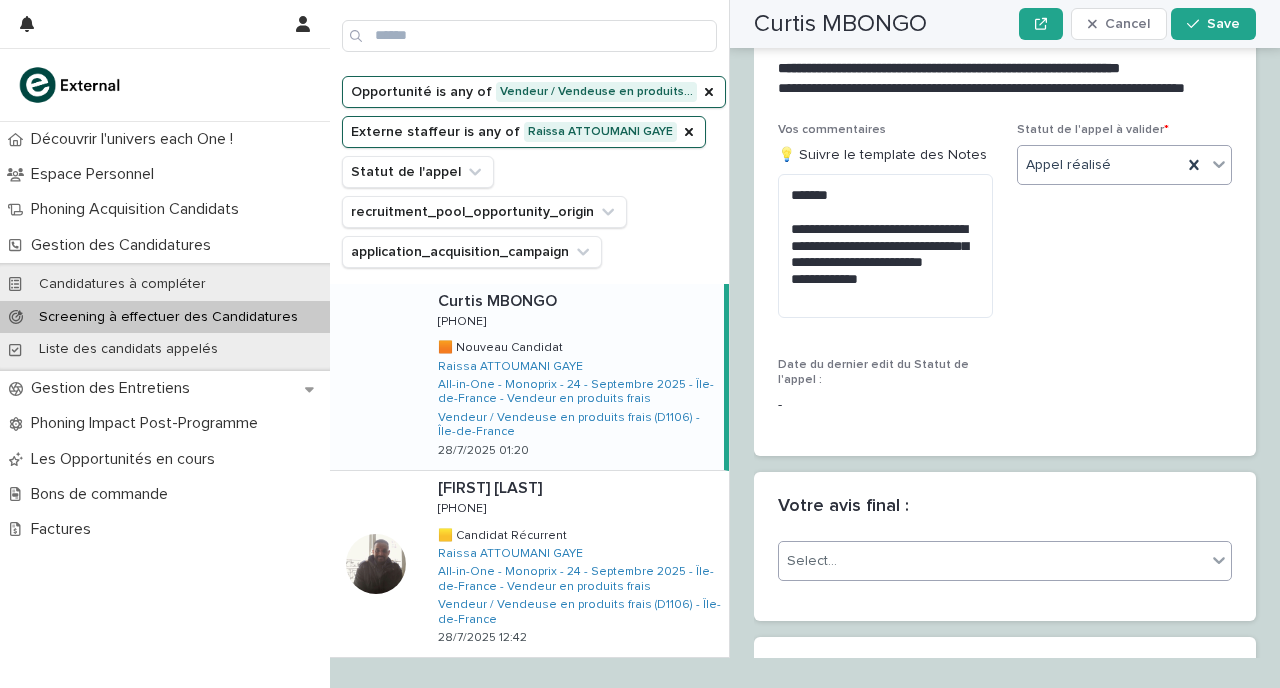 click on "Select..." at bounding box center (992, 561) 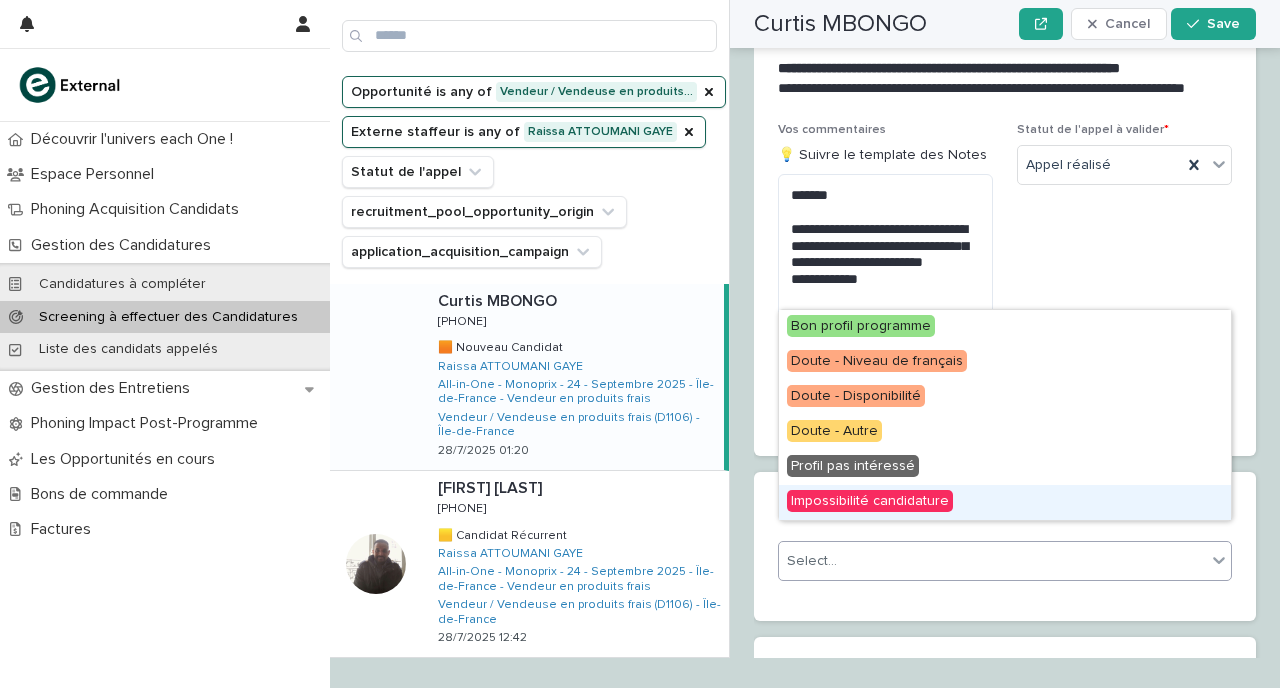 click on "Impossibilité candidature" at bounding box center (870, 501) 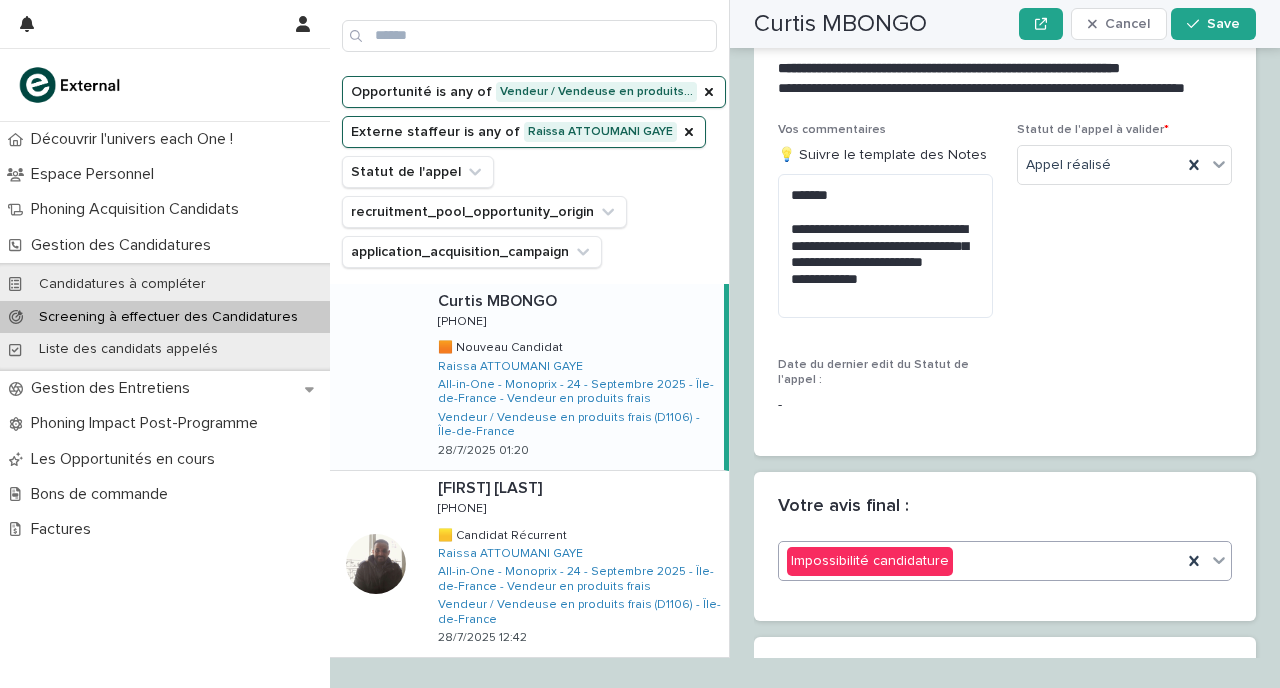 scroll, scrollTop: 2978, scrollLeft: 0, axis: vertical 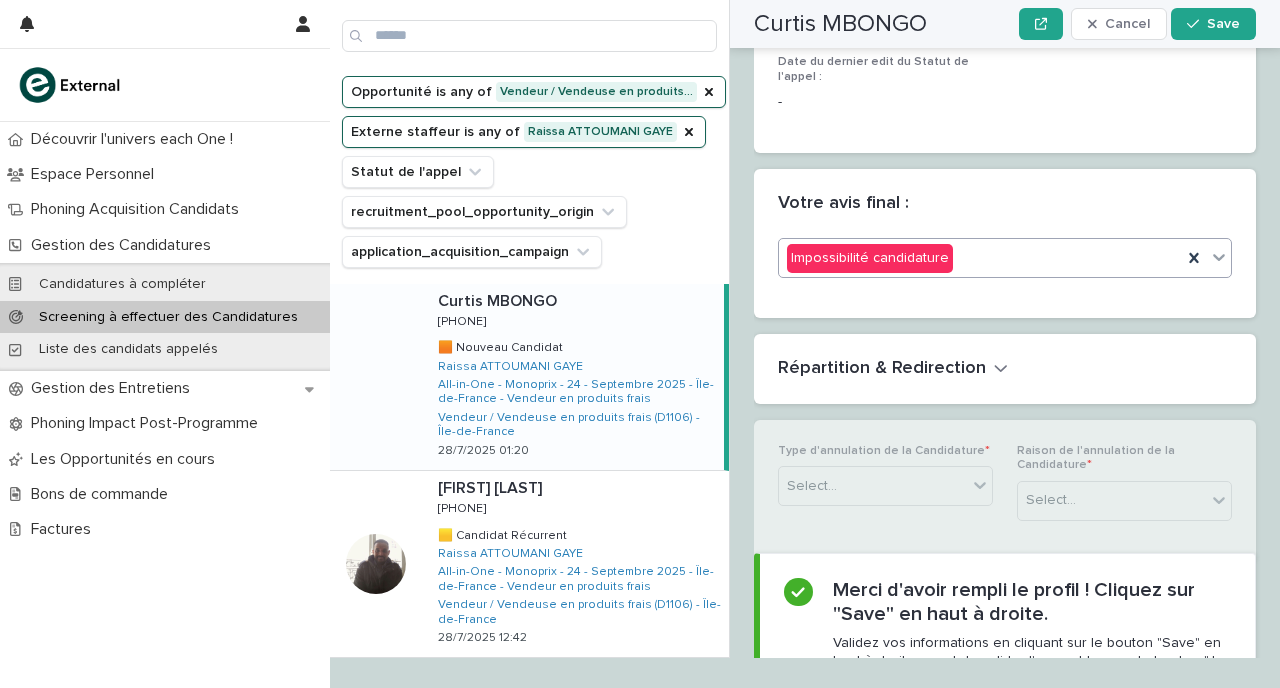 click on "Impossibilité candidature" at bounding box center (980, 258) 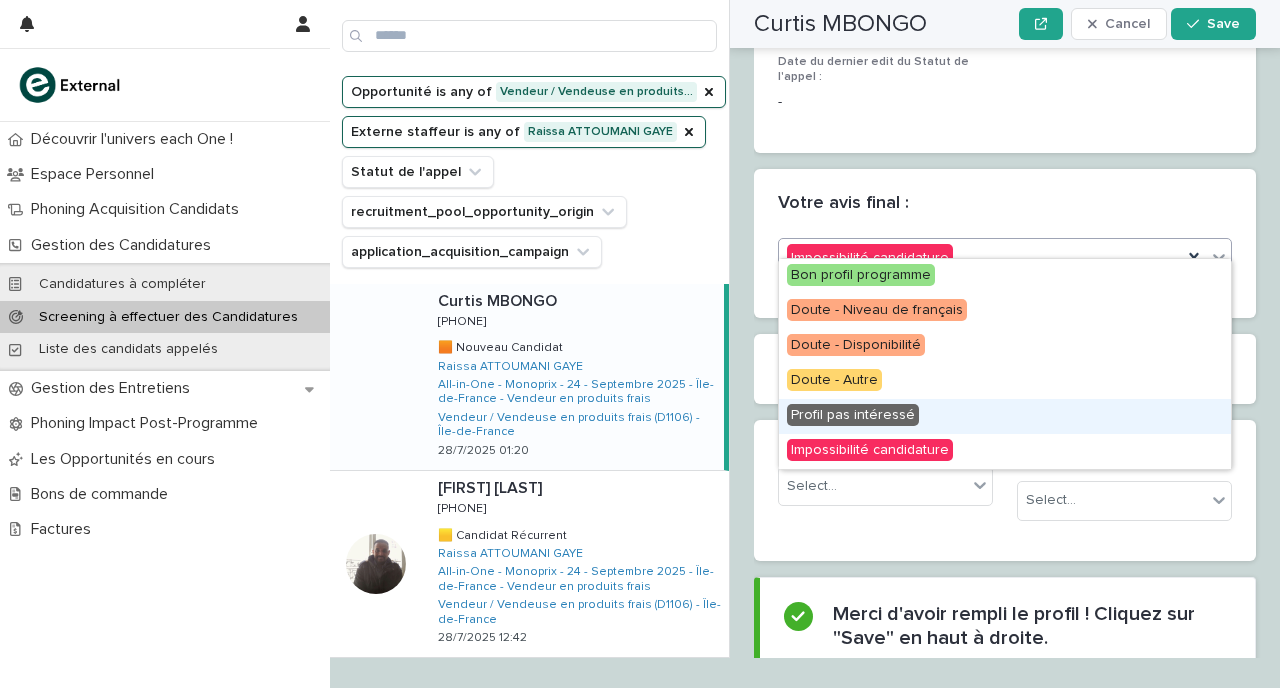 click on "Profil pas intéressé" at bounding box center [853, 415] 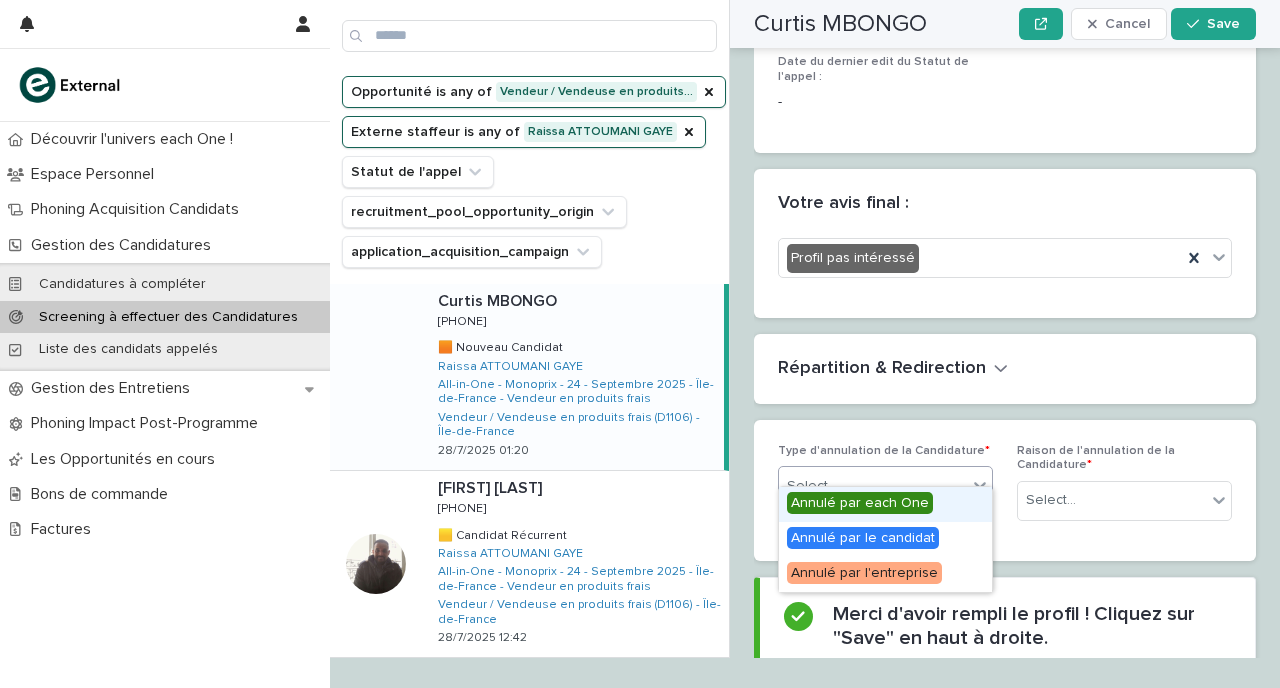 click on "Select..." at bounding box center [873, 486] 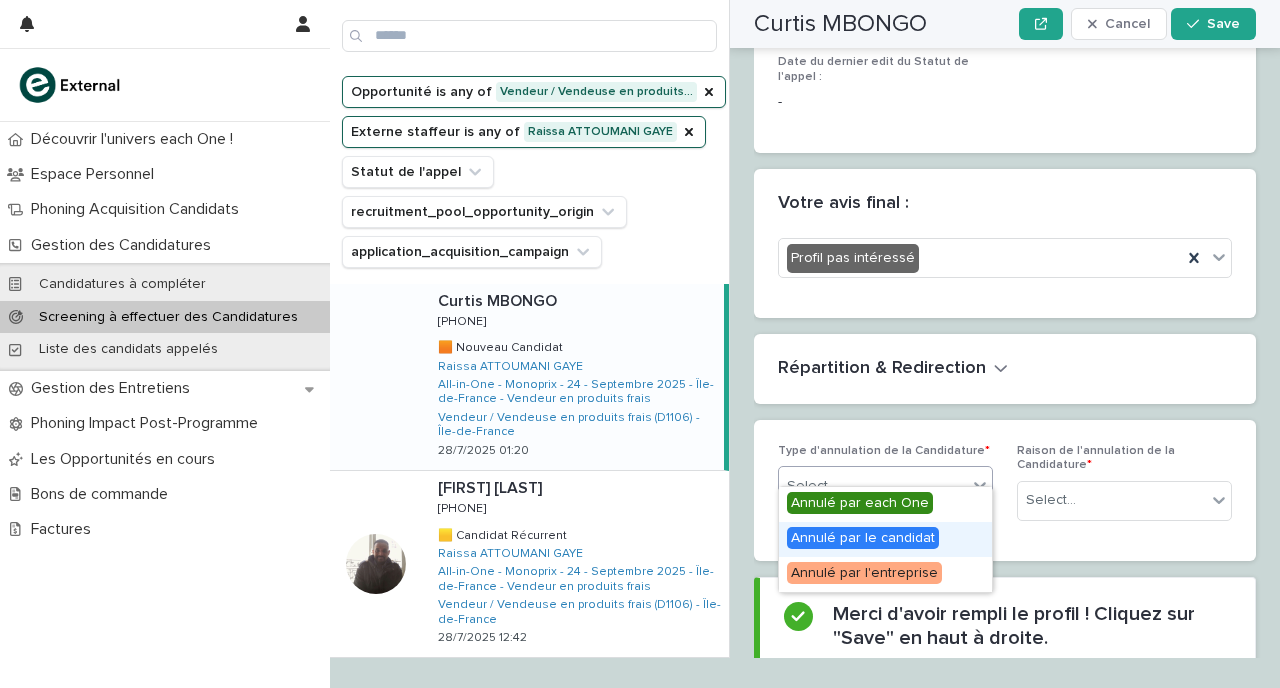 click on "Annulé par le candidat" at bounding box center [863, 538] 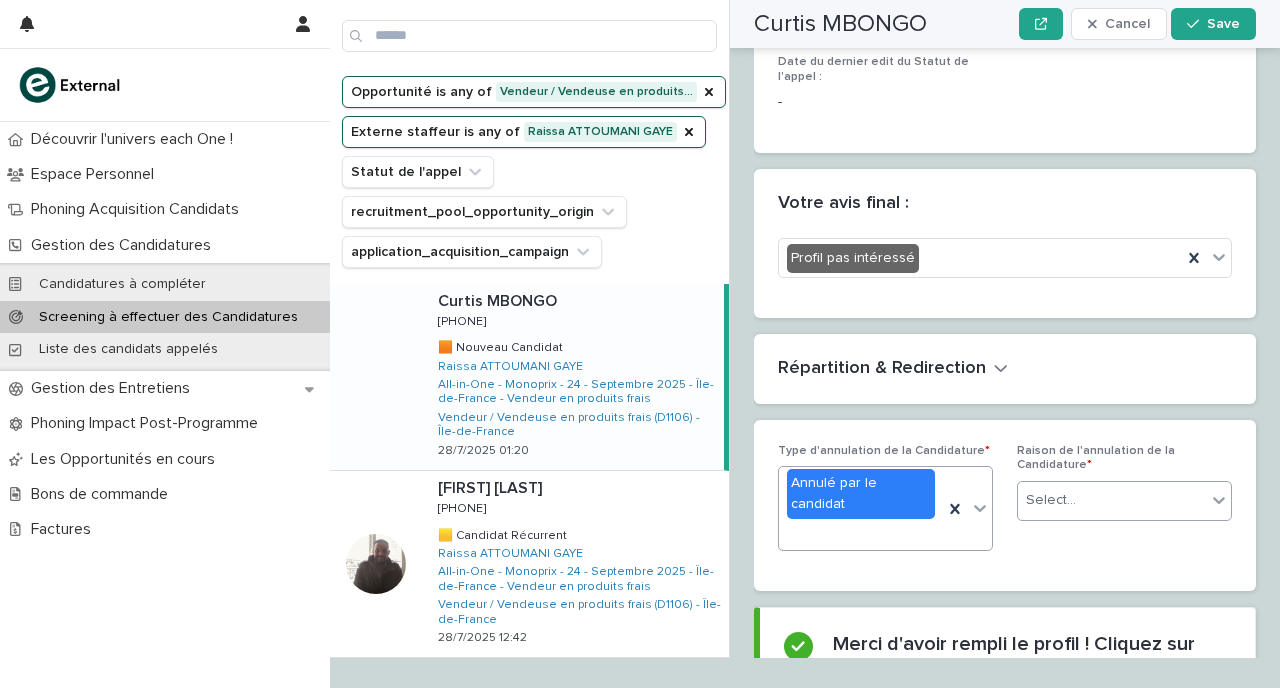 click on "Select..." at bounding box center [1112, 500] 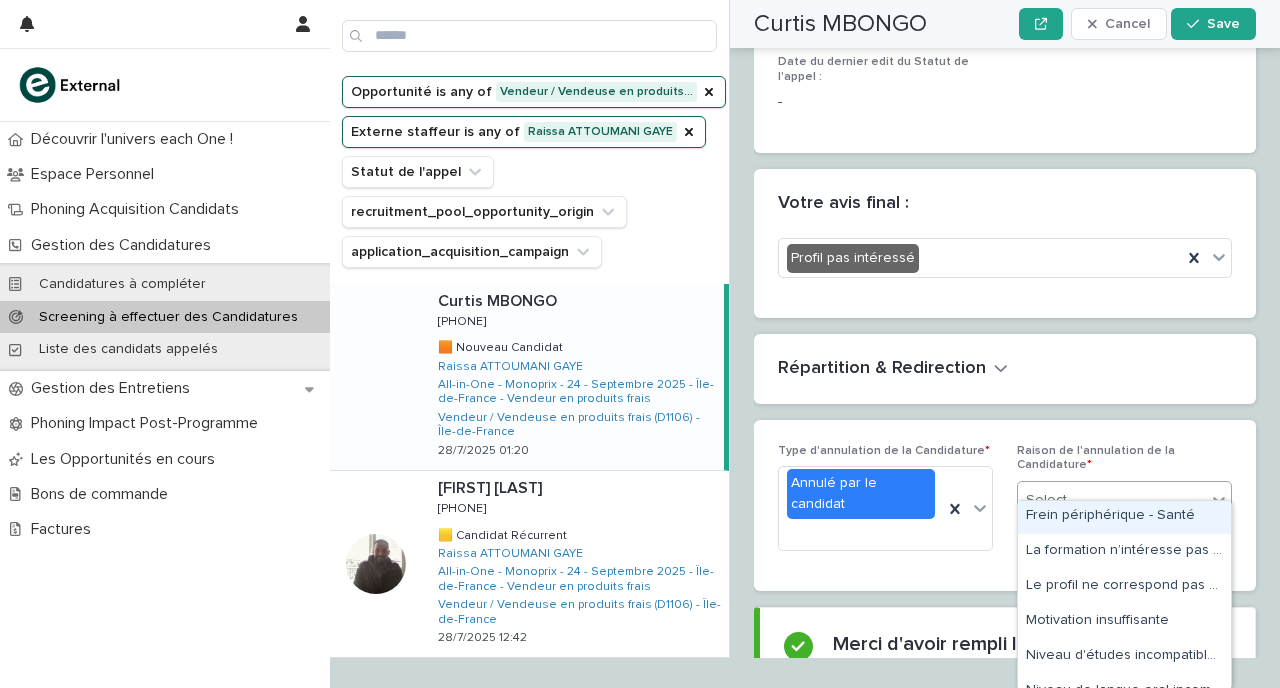 scroll, scrollTop: 461, scrollLeft: 0, axis: vertical 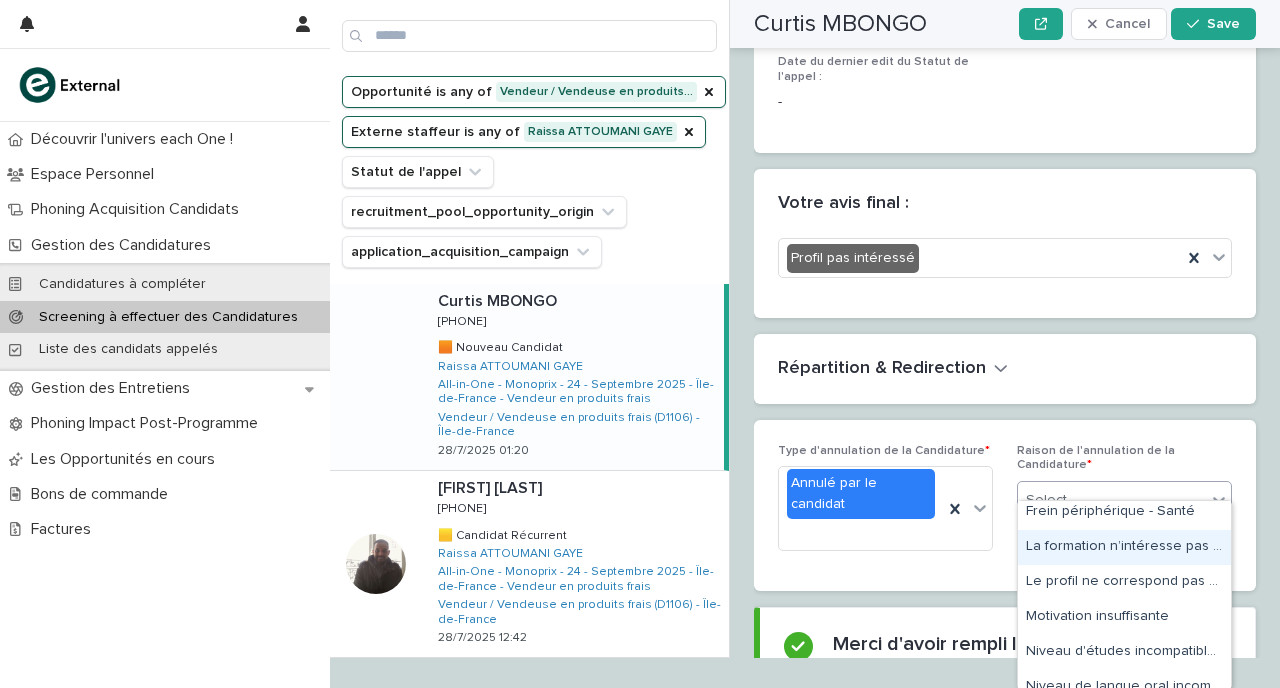 click on "La formation n’intéresse pas la personne" at bounding box center (1124, 547) 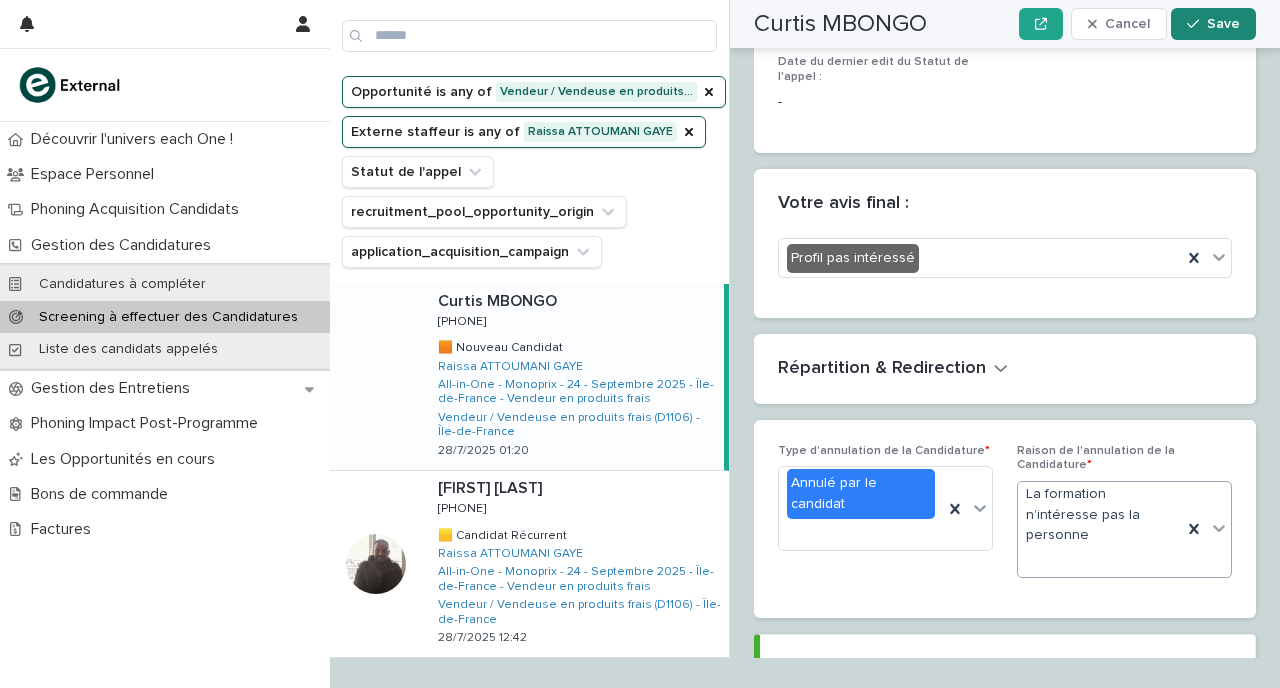 click on "Save" at bounding box center (1223, 24) 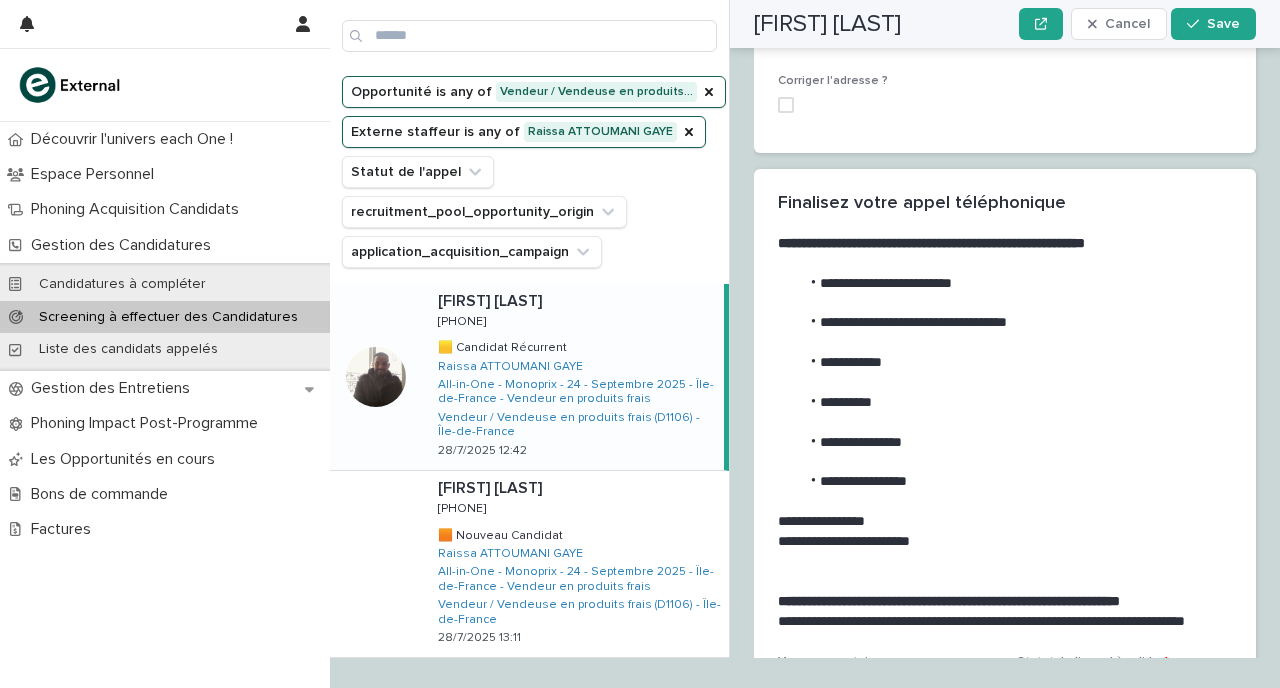 scroll, scrollTop: 2798, scrollLeft: 0, axis: vertical 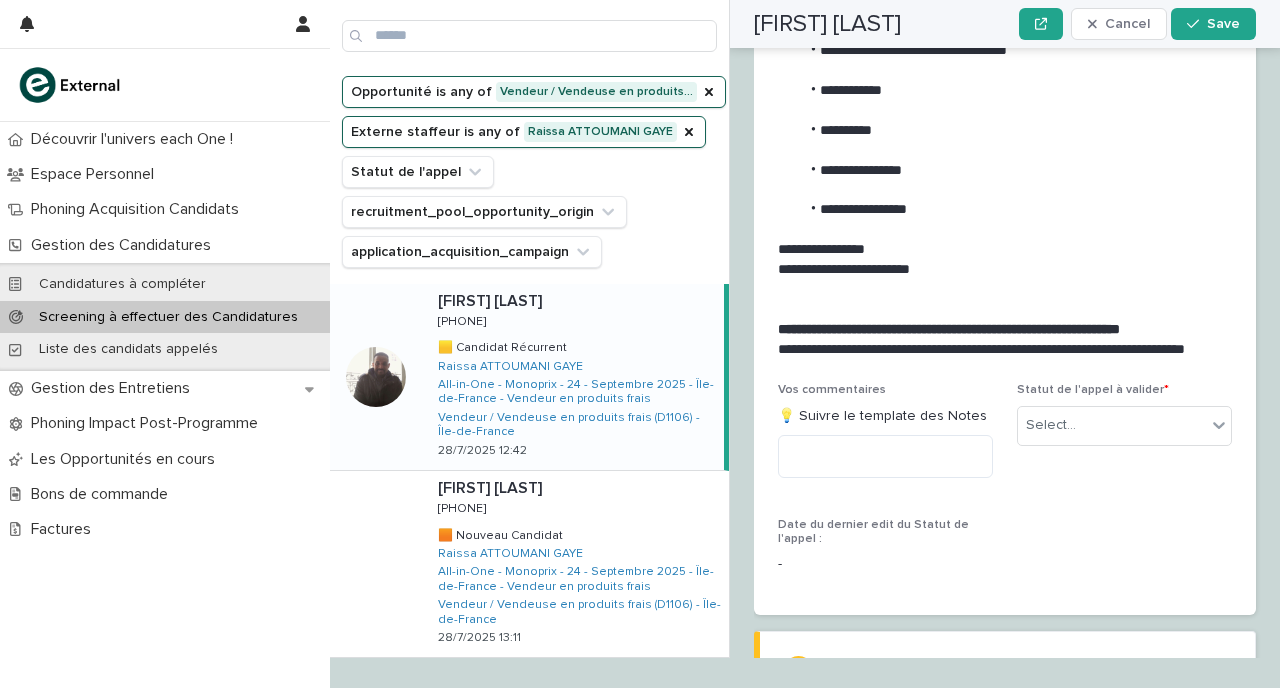 click on "[FIRST] [LAST] [FIRST] [LAST]  [PHONE] [PHONE]  🟨 Candidat Récurrent 🟨 Candidat Récurrent  [FIRST] [LAST]   All-in-One - Monoprix - 24 - Septembre 2025 - Île-de-France - Vendeur en produits frais   Vendeur / Vendeuse en produits frais (D1106) - Île-de-France   28/7/2025 12:42" at bounding box center [573, 377] 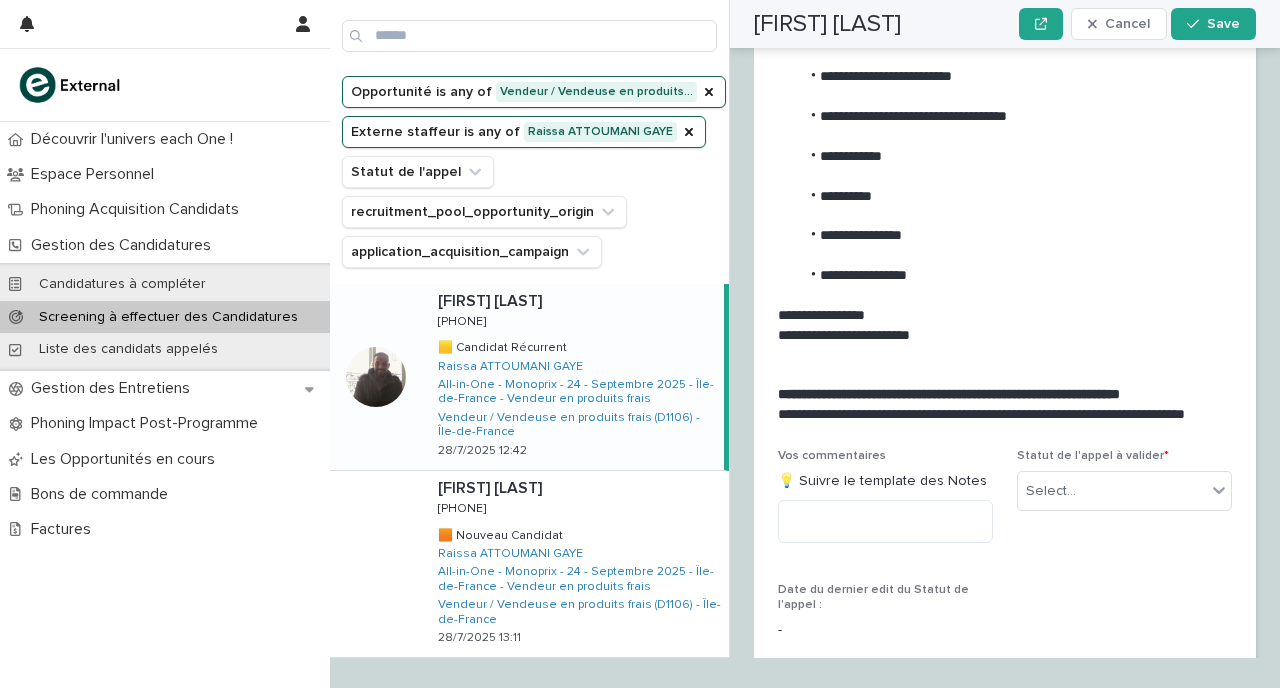 click on "[FIRST] [LAST] [FIRST] [LAST]  [PHONE] [PHONE]  🟨 Candidat Récurrent 🟨 Candidat Récurrent  [FIRST] [LAST]   All-in-One - Monoprix - 24 - Septembre 2025 - Île-de-France - Vendeur en produits frais   Vendeur / Vendeuse en produits frais (D1106) - Île-de-France   28/7/2025 12:42" at bounding box center (573, 377) 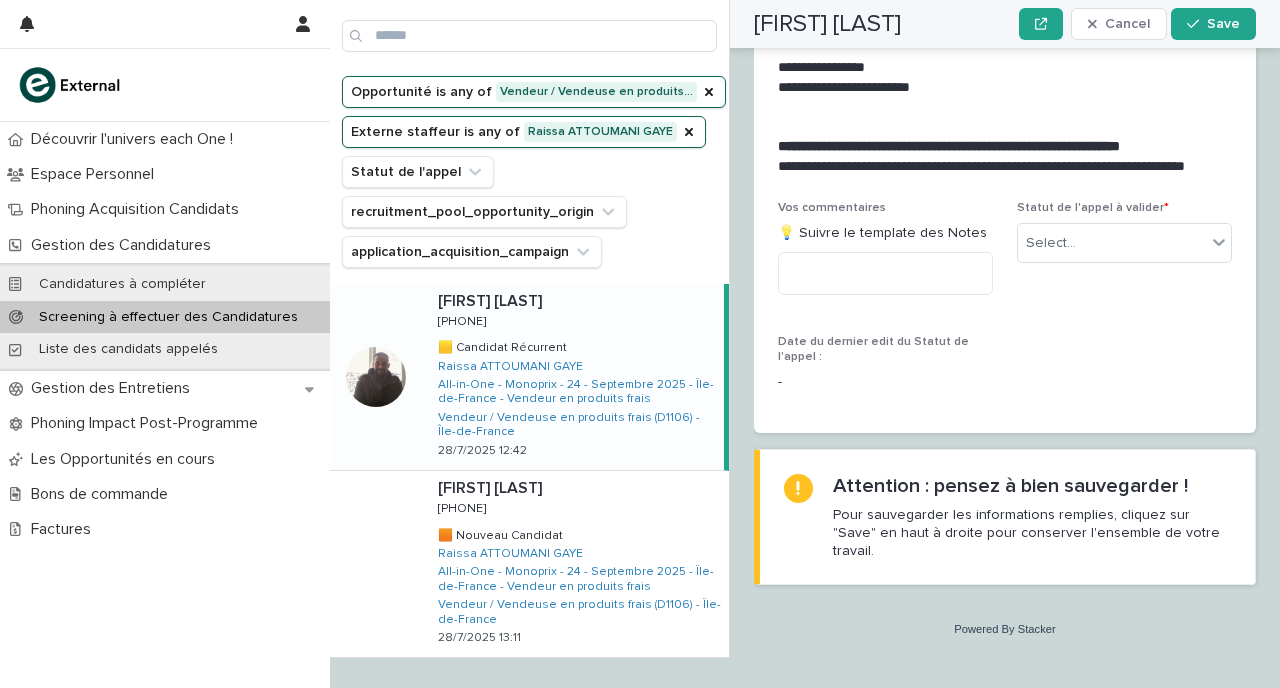 scroll, scrollTop: 3087, scrollLeft: 0, axis: vertical 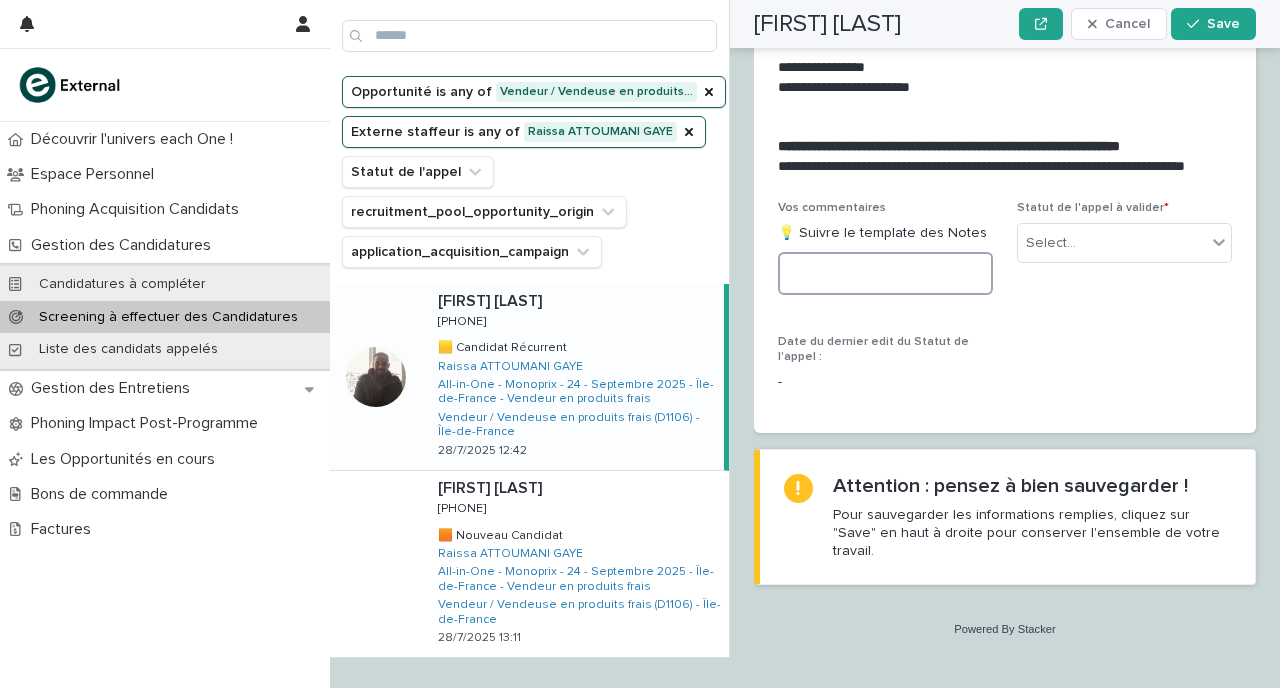 click at bounding box center [885, 273] 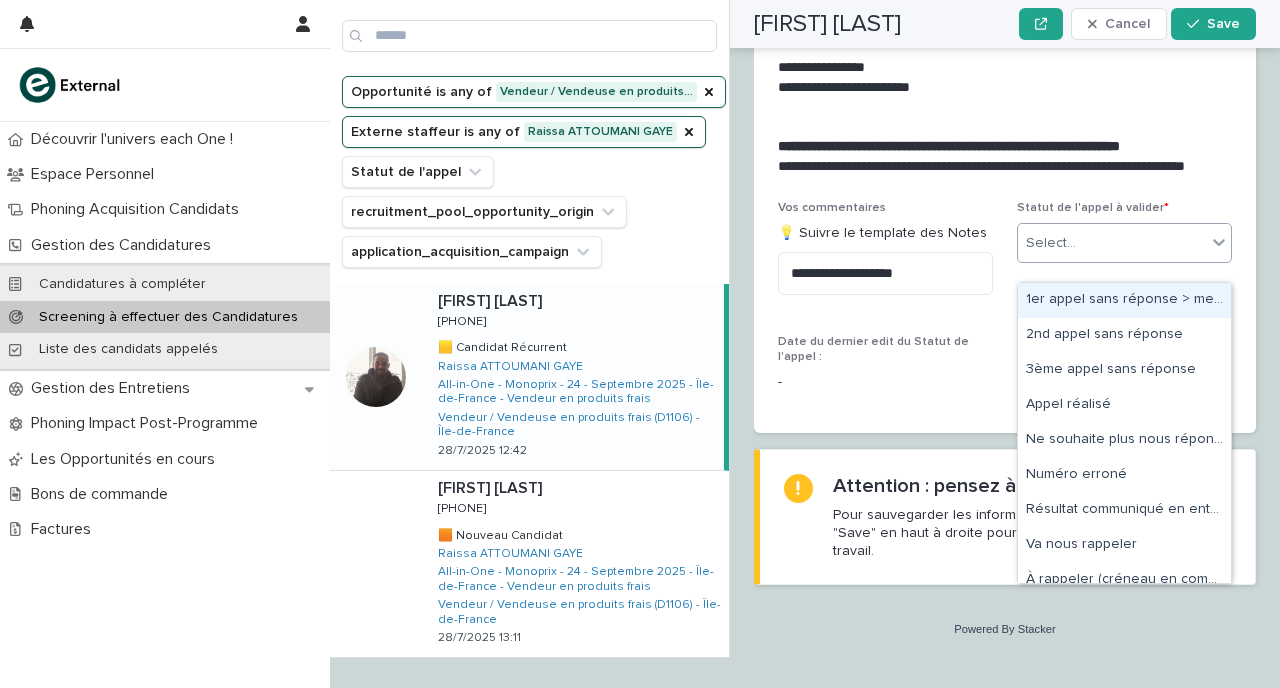 click on "Select..." at bounding box center [1112, 243] 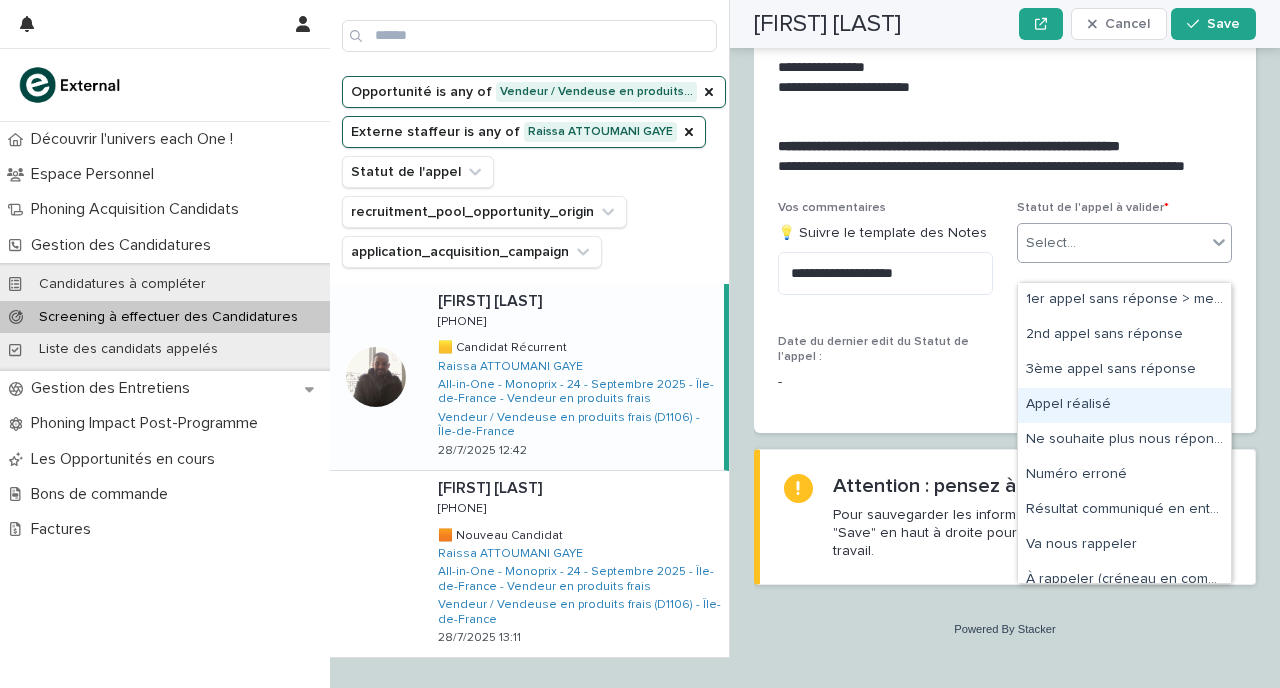 click on "Appel réalisé" at bounding box center (1124, 405) 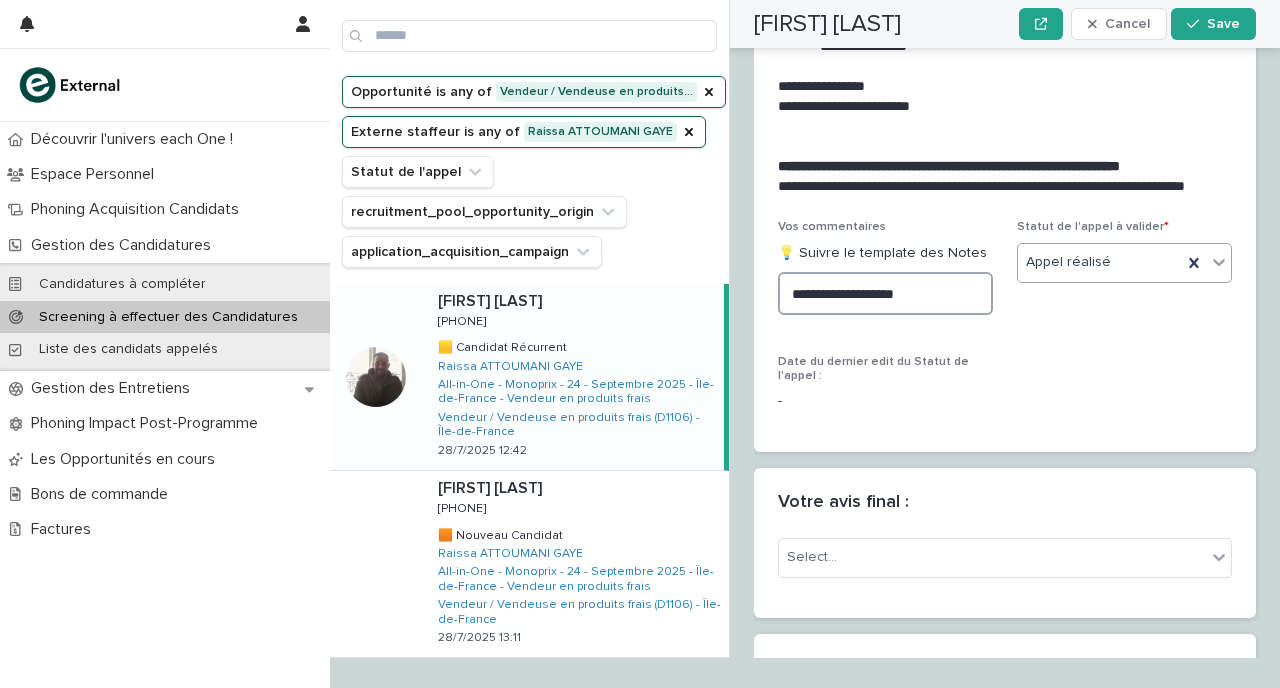 click on "**********" at bounding box center (885, 293) 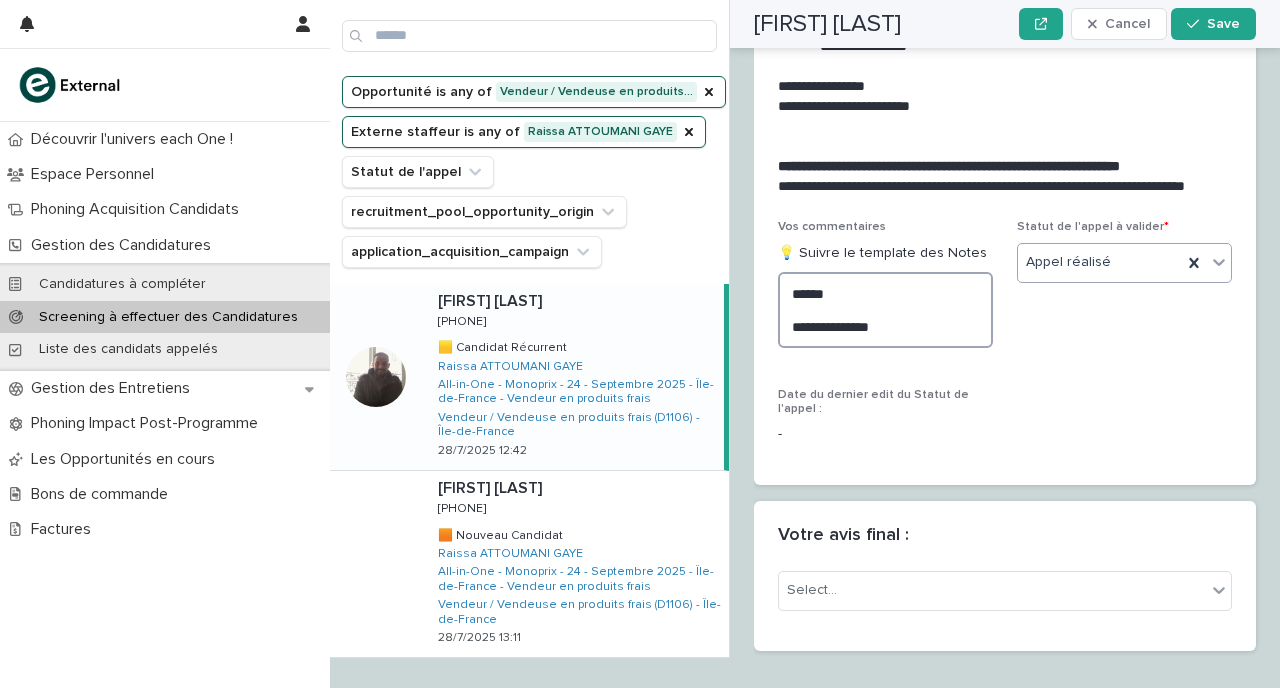 type on "**********" 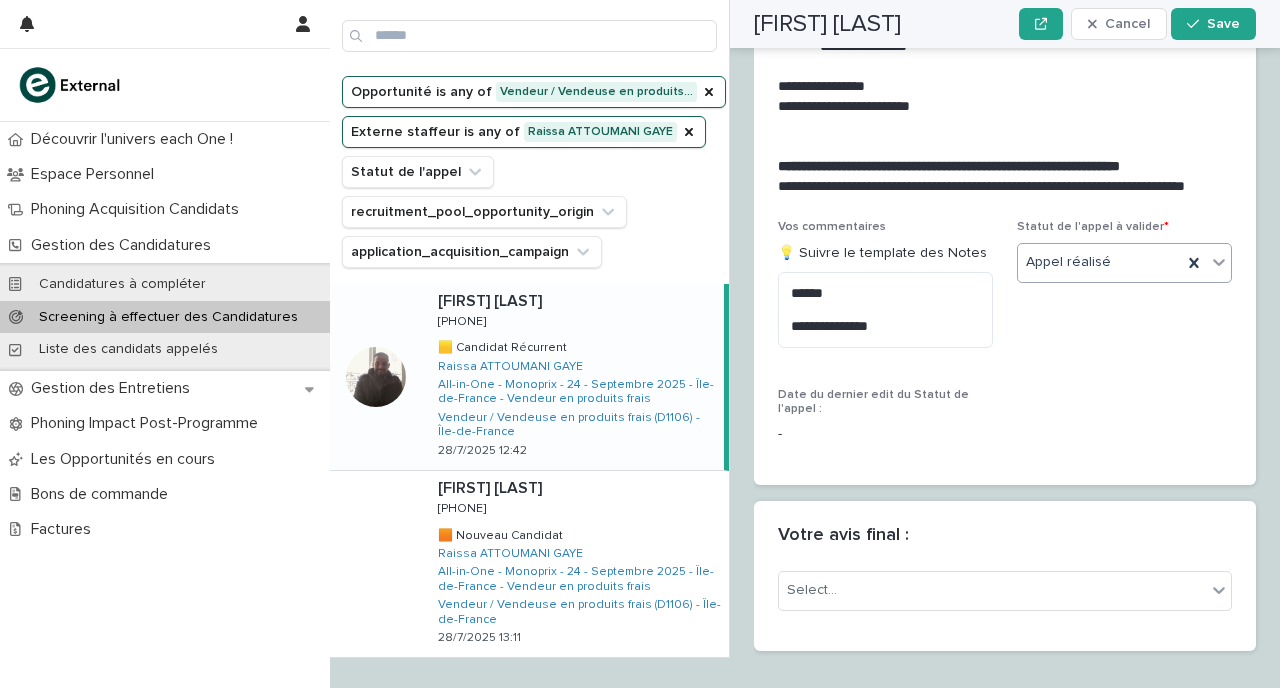 click on "**********" at bounding box center [1005, -23] 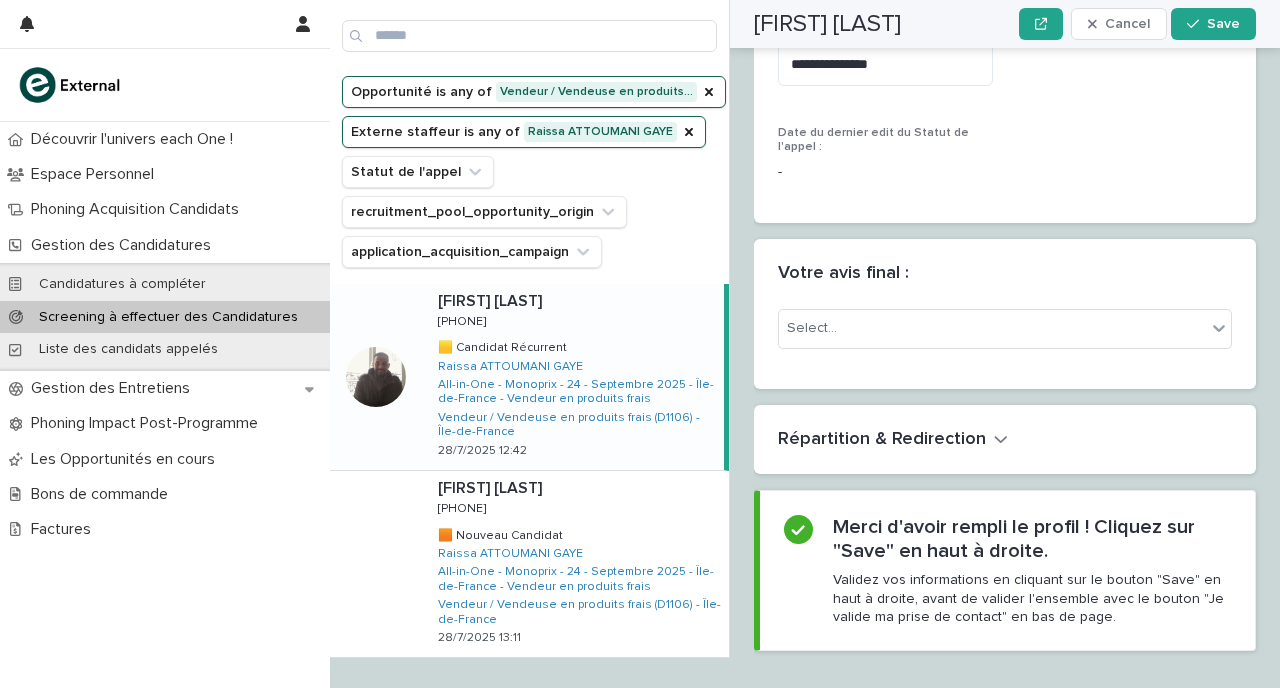 scroll, scrollTop: 3358, scrollLeft: 0, axis: vertical 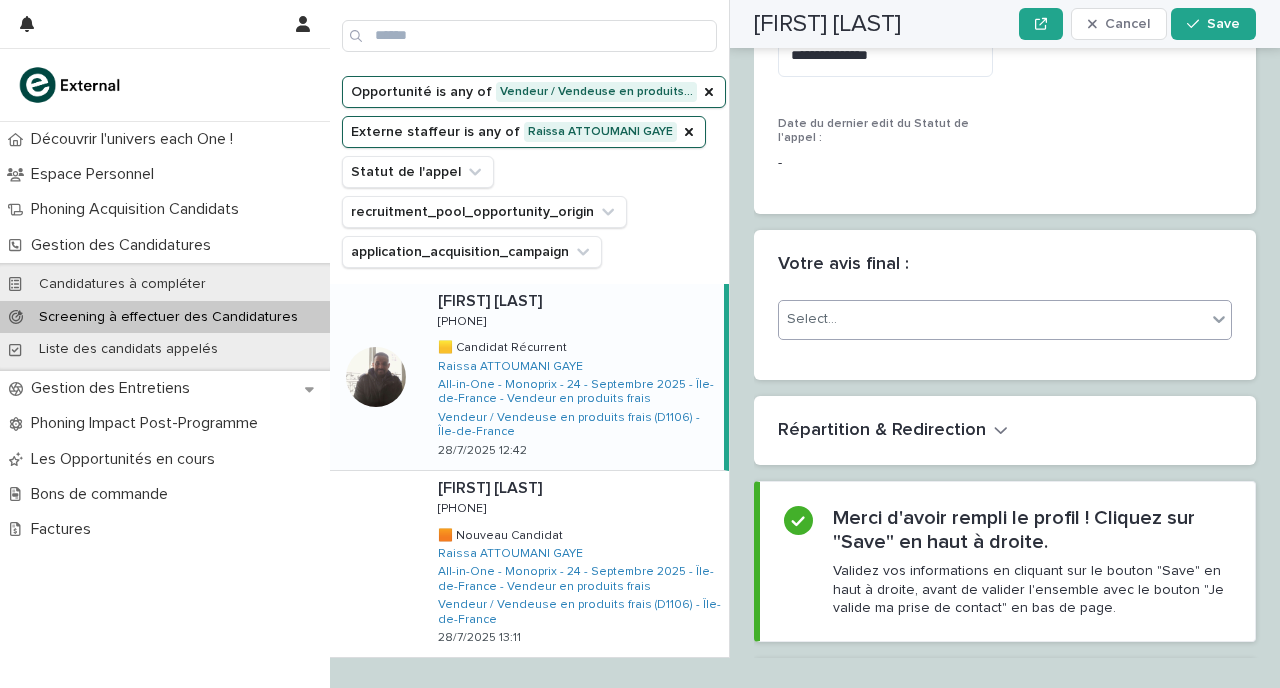 click on "Select..." at bounding box center (1005, 320) 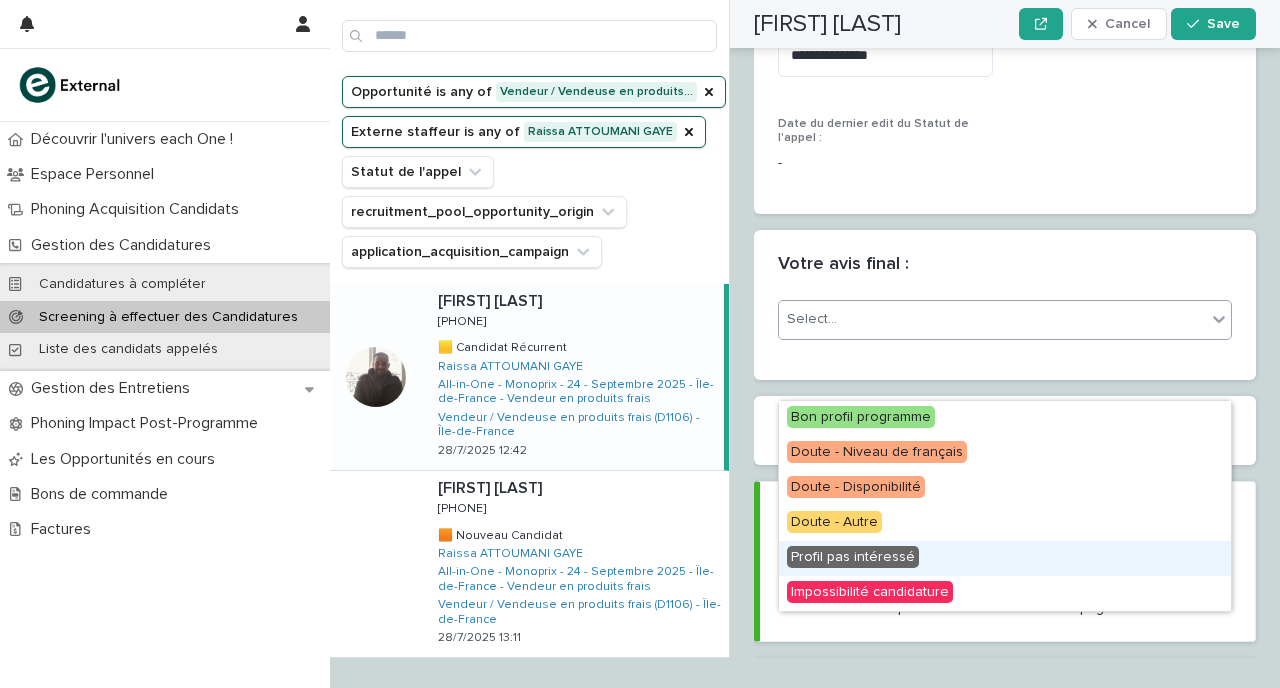click on "Profil pas intéressé" at bounding box center [853, 557] 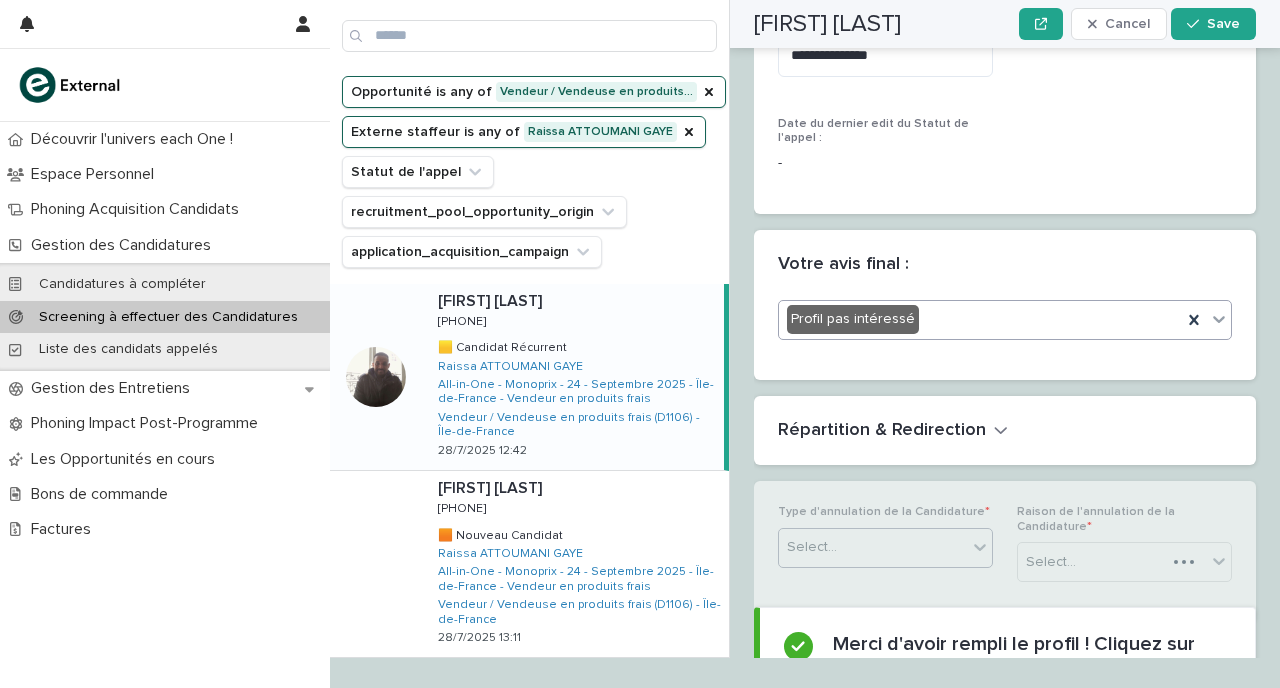scroll, scrollTop: 3528, scrollLeft: 0, axis: vertical 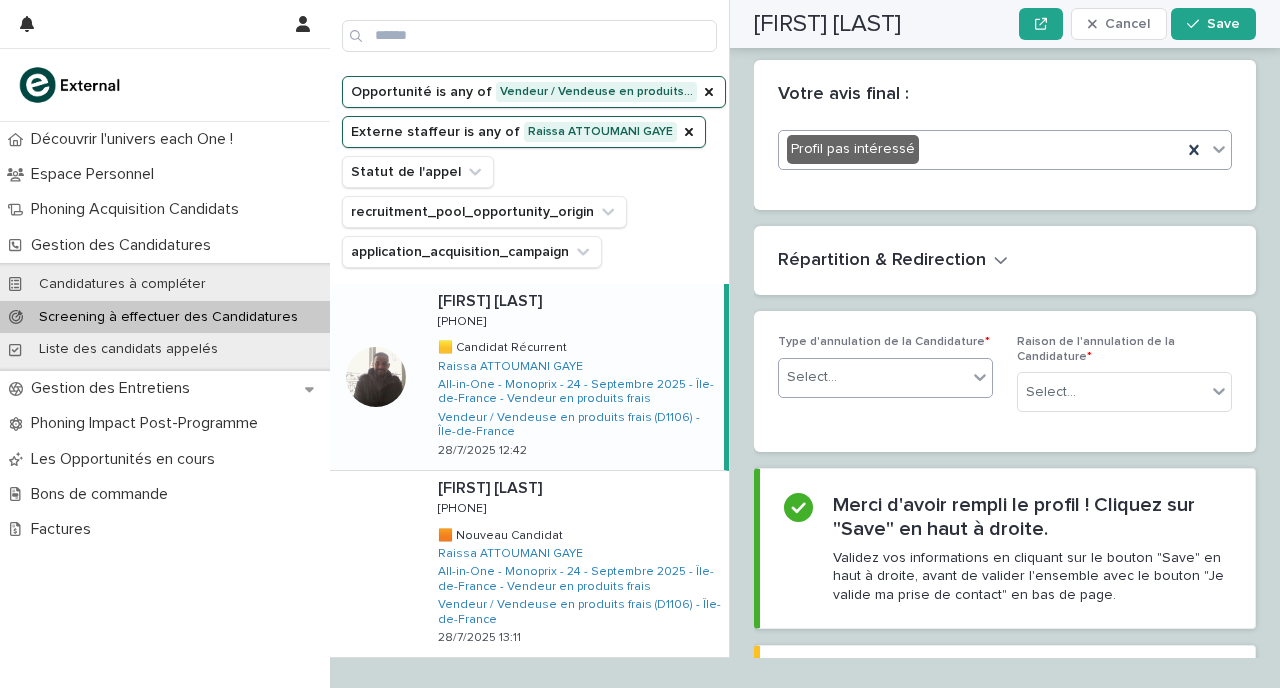 click on "Select..." at bounding box center [873, 377] 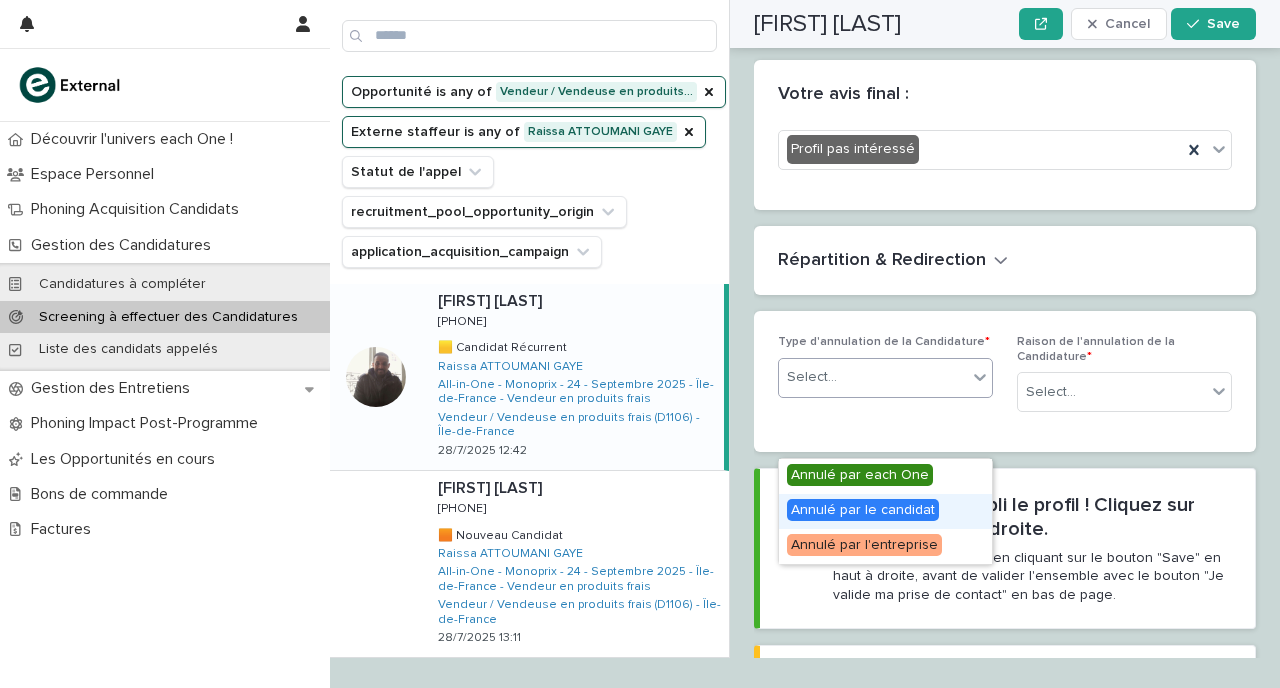click on "Annulé par le candidat" at bounding box center (863, 510) 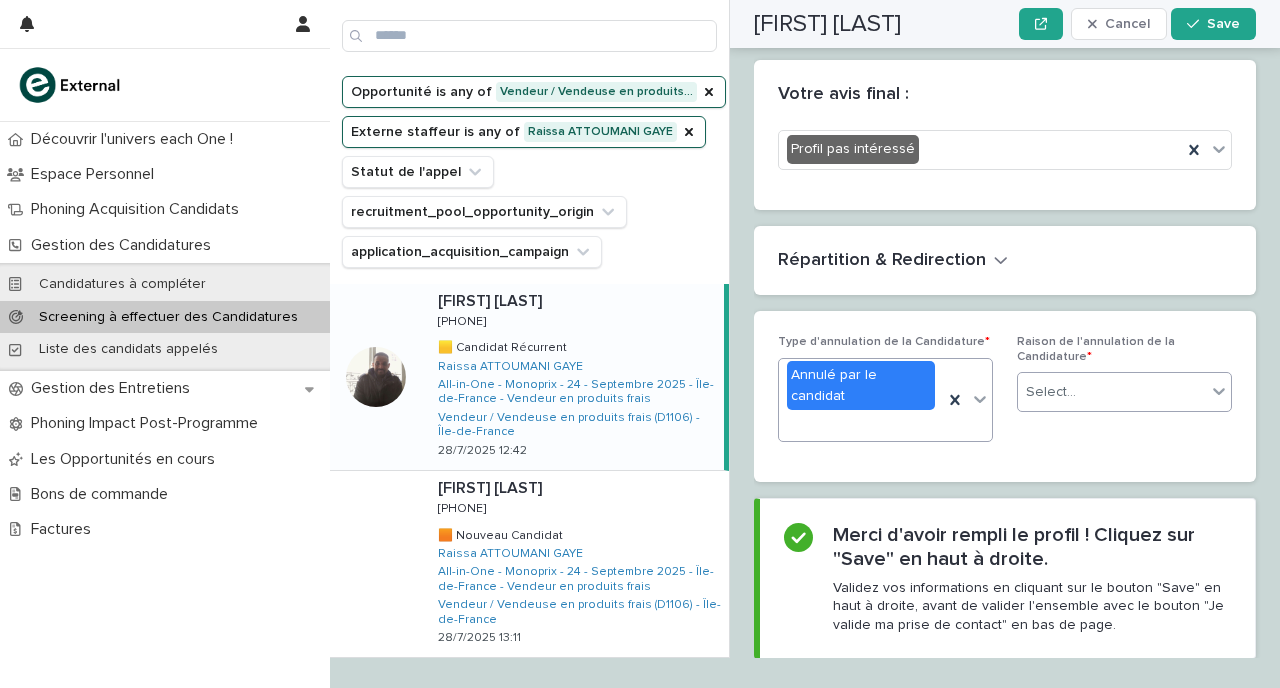 click on "Select..." at bounding box center [1051, 392] 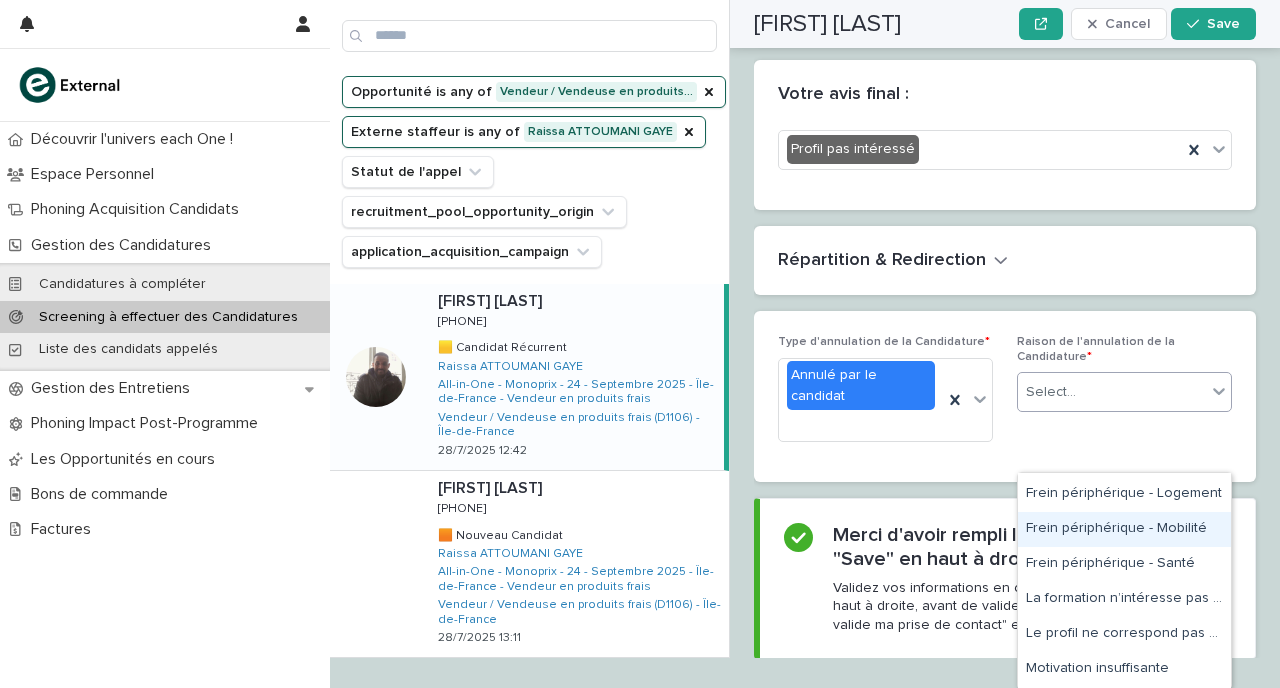 scroll, scrollTop: 389, scrollLeft: 0, axis: vertical 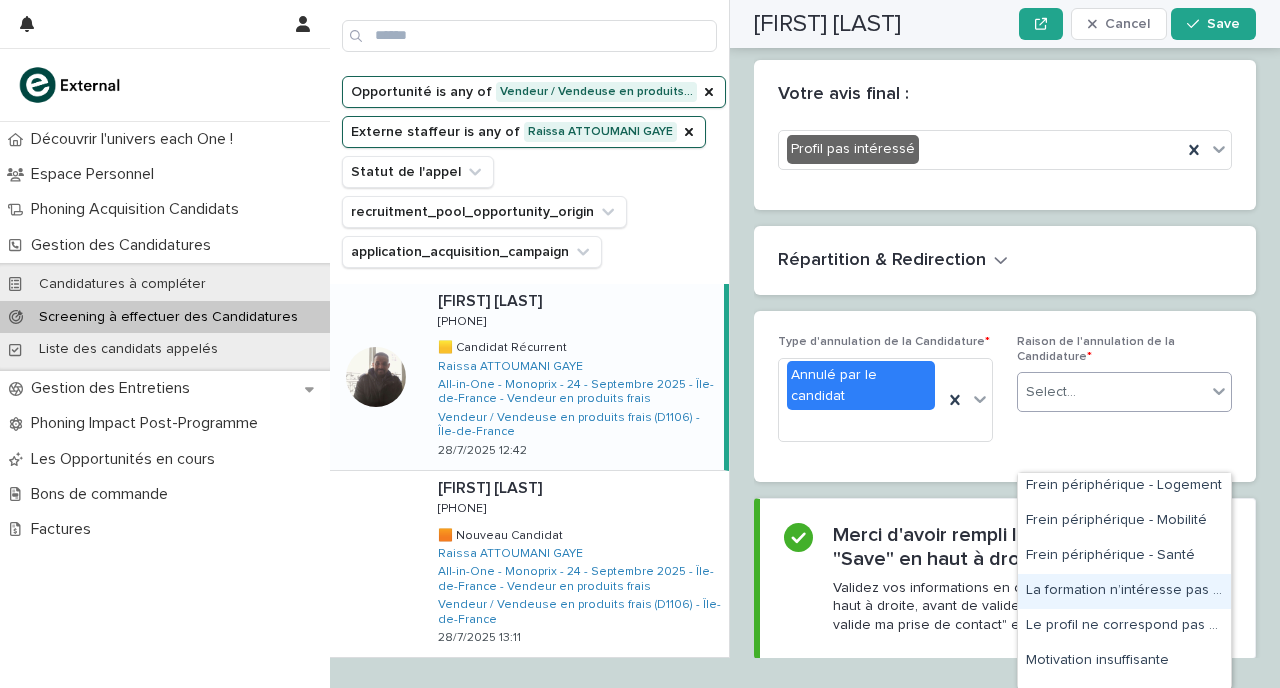 click on "La formation n’intéresse pas la personne" at bounding box center (1124, 591) 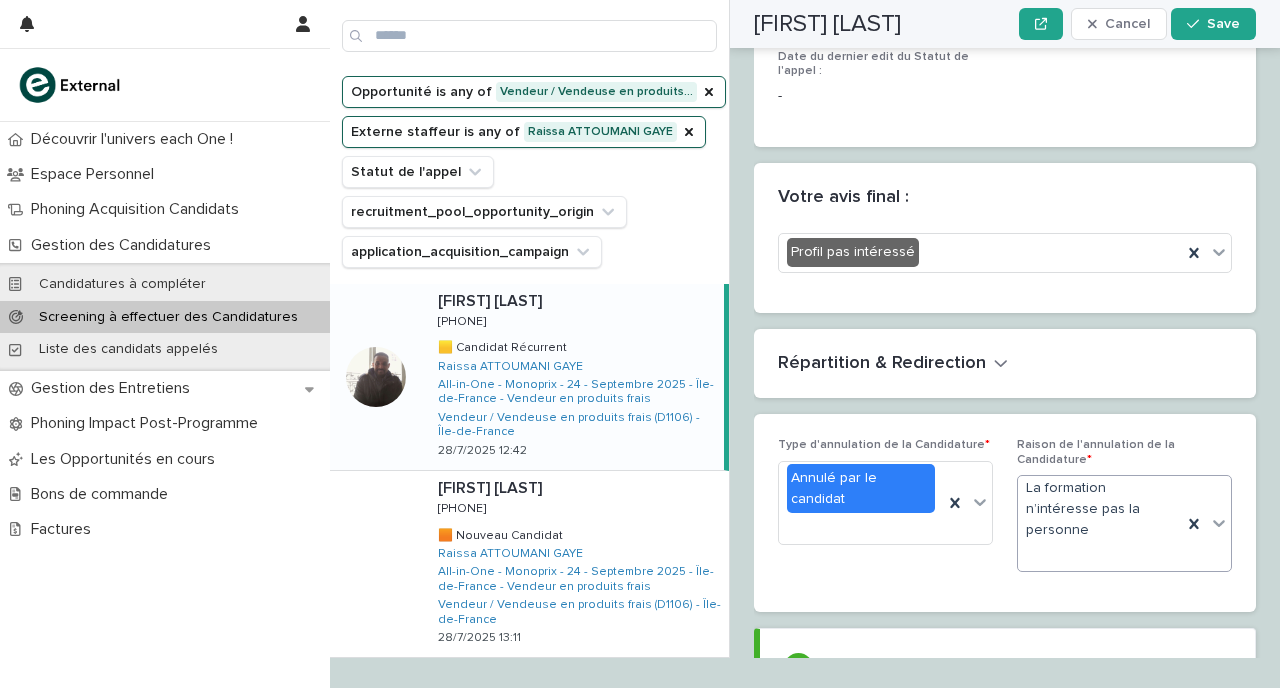 scroll, scrollTop: 3454, scrollLeft: 0, axis: vertical 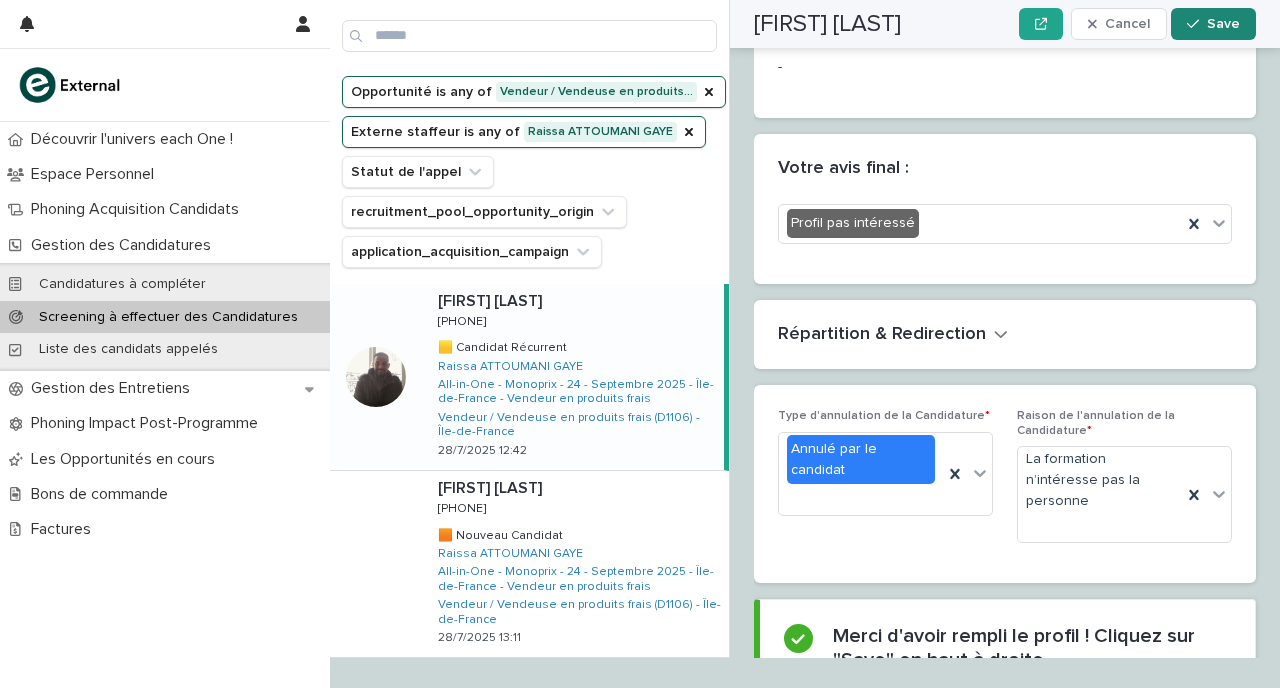 click at bounding box center [1197, 24] 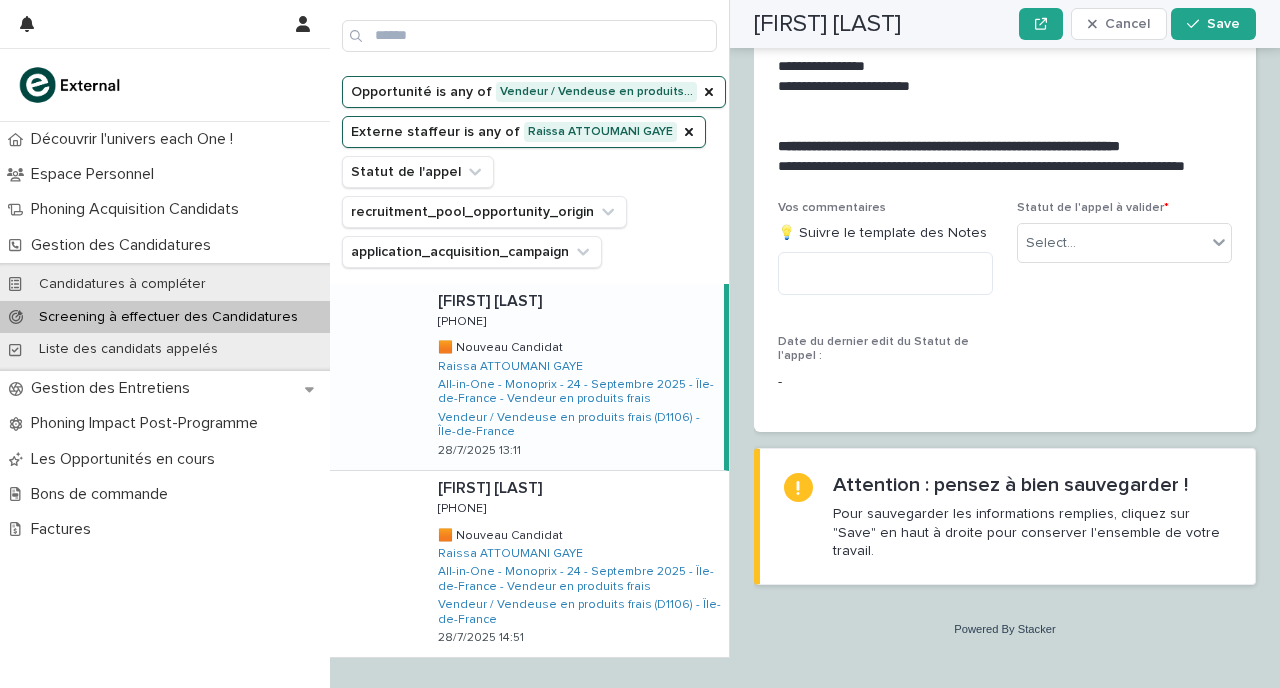 scroll, scrollTop: 2497, scrollLeft: 0, axis: vertical 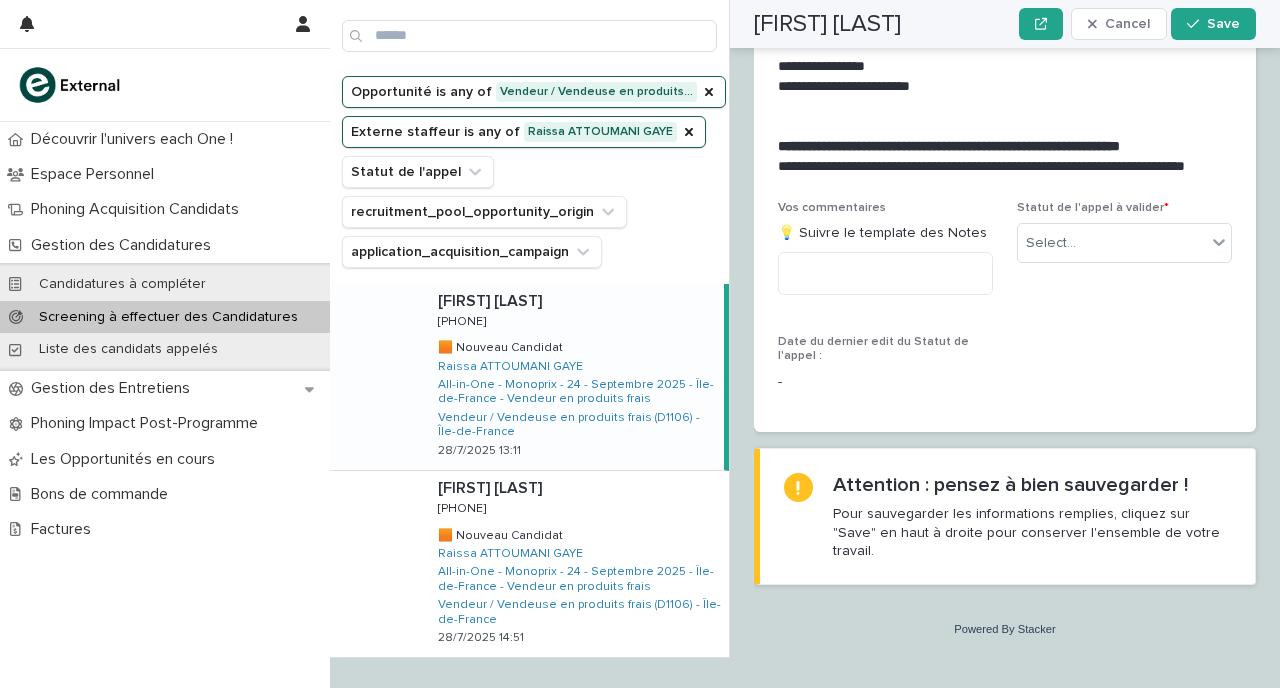 click on "[FIRST] [LAST]   [PHONE] [PHONE]   🟨 Candidat Récurrent 🟨 Candidat Récurrent   [FIRST] [LAST]   All-in-One - Monoprix - 24 - [MONTH] [YEAR] - [REGION] - Vendeur en produits frais   Vendeur / Vendeuse en produits frais (D1106) - [REGION]   [DATE] [TIME]" at bounding box center (573, 377) 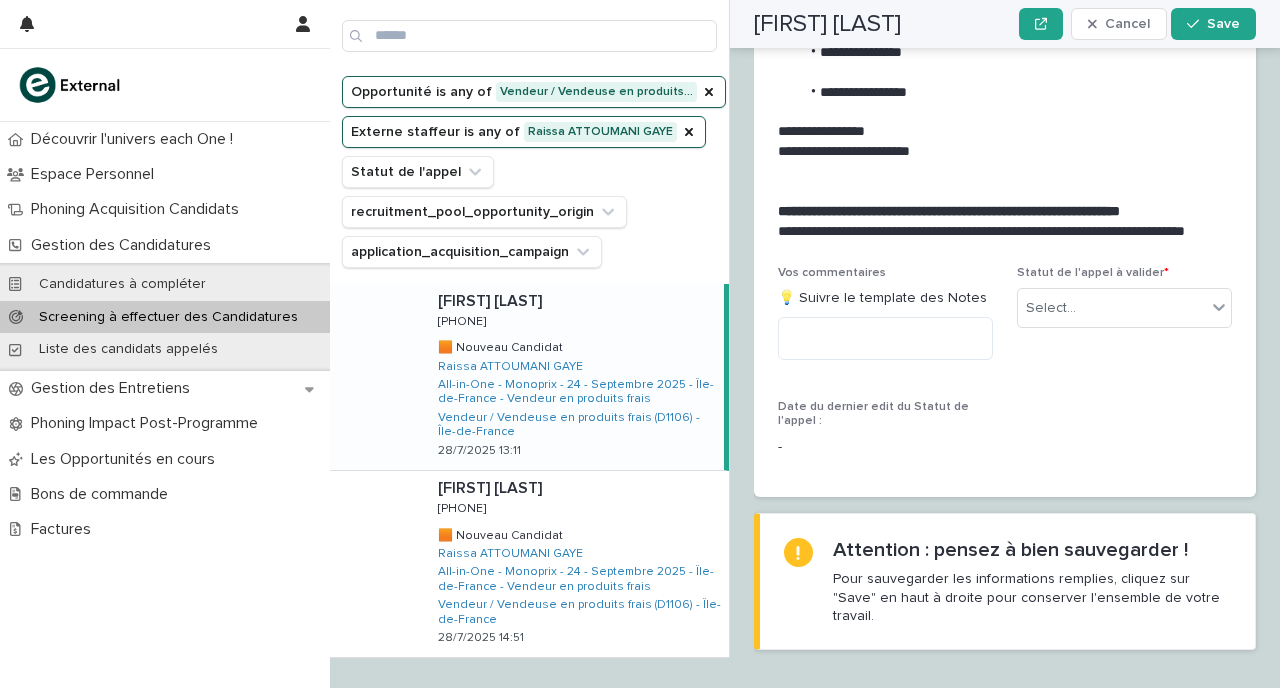 scroll, scrollTop: 2412, scrollLeft: 0, axis: vertical 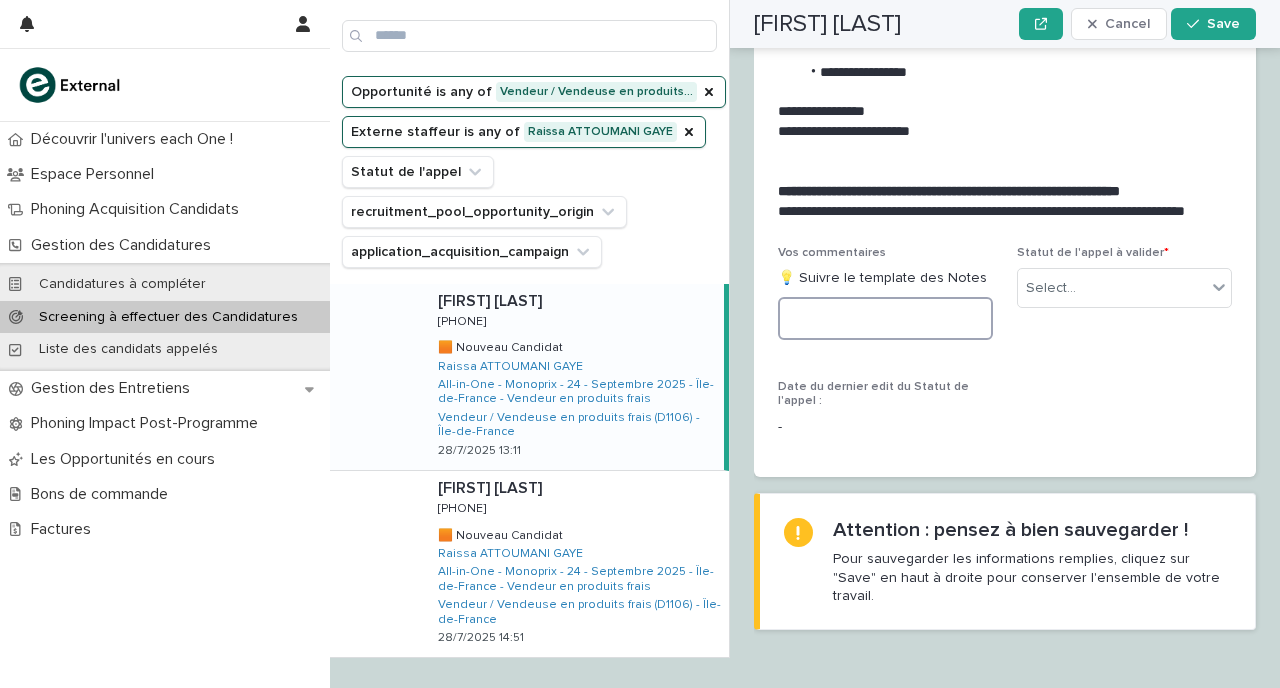 click at bounding box center (885, 318) 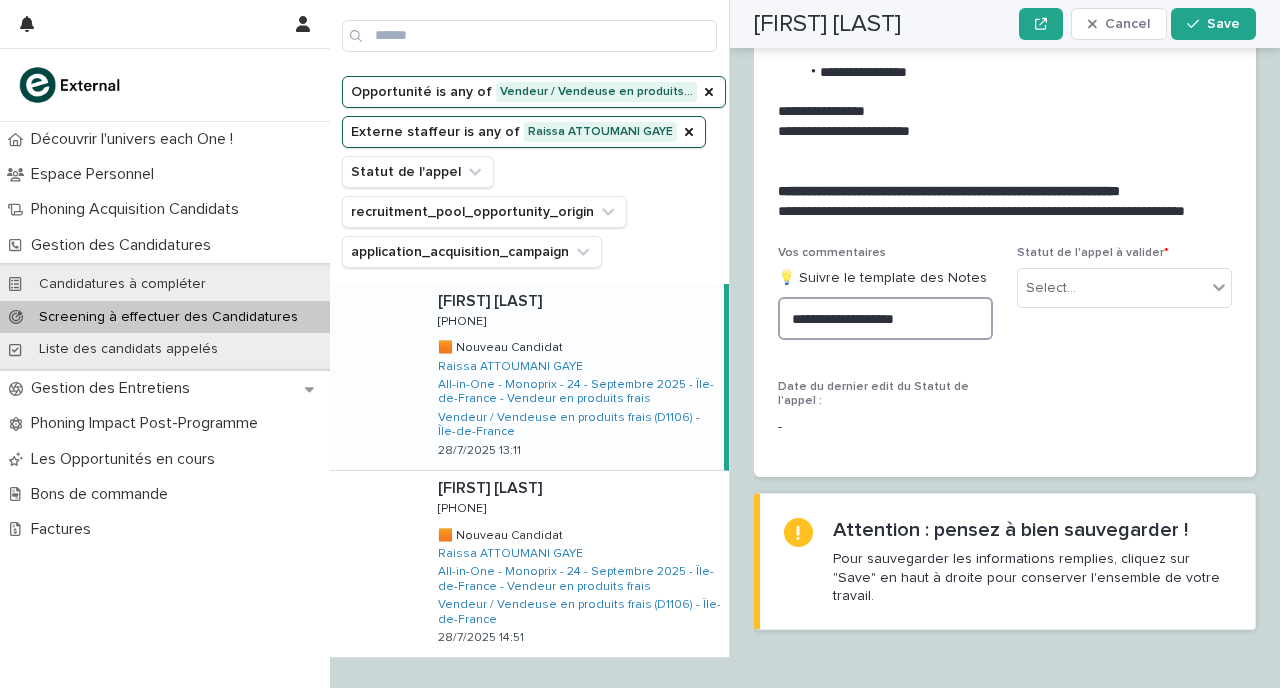 drag, startPoint x: 945, startPoint y: 368, endPoint x: 893, endPoint y: 369, distance: 52.009613 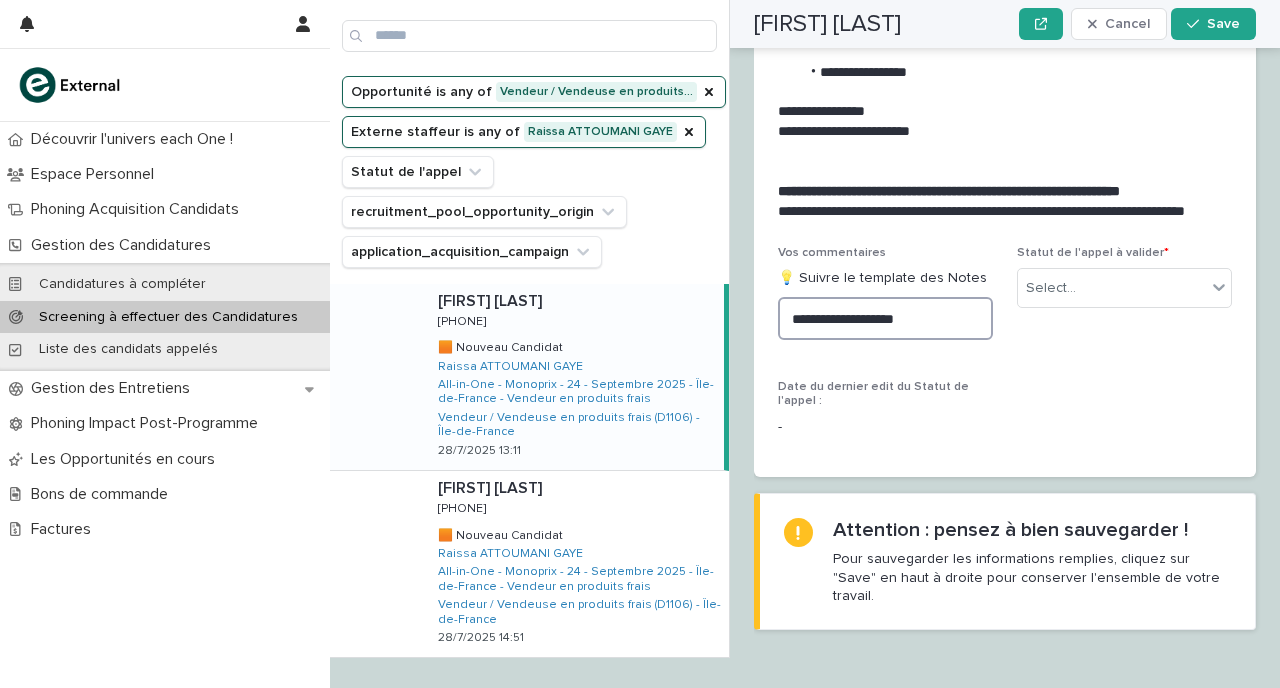 click on "**********" at bounding box center (885, 318) 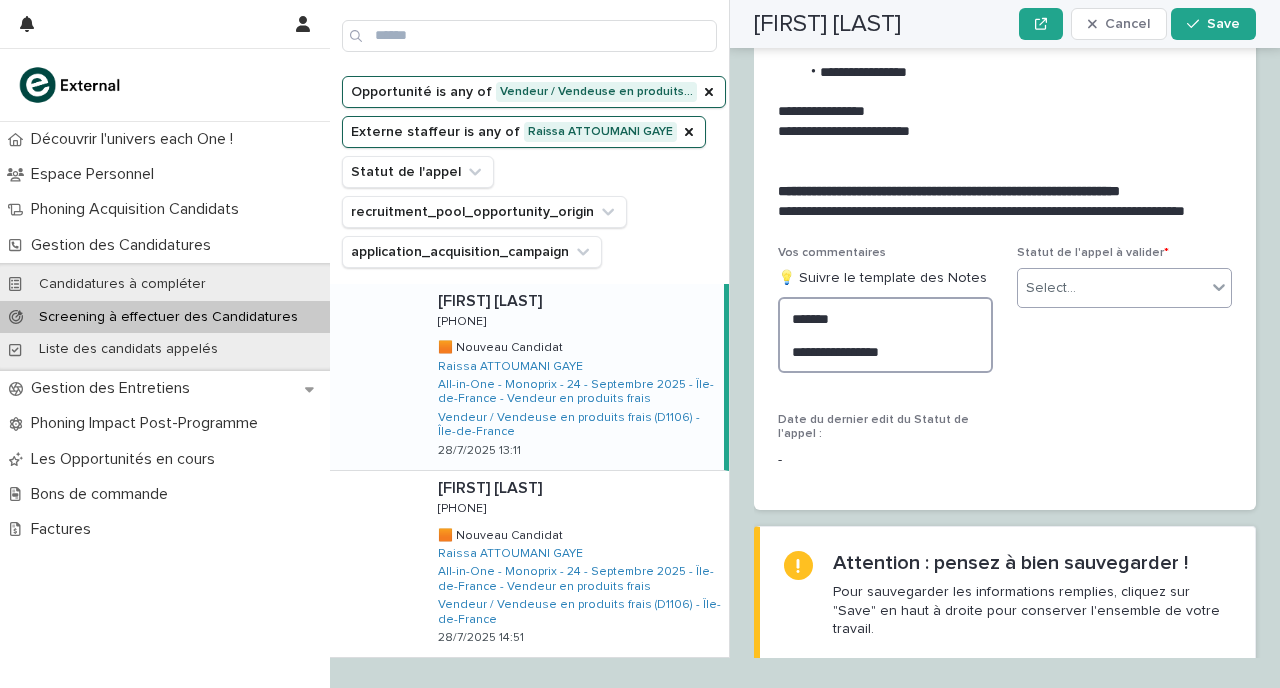 type on "**********" 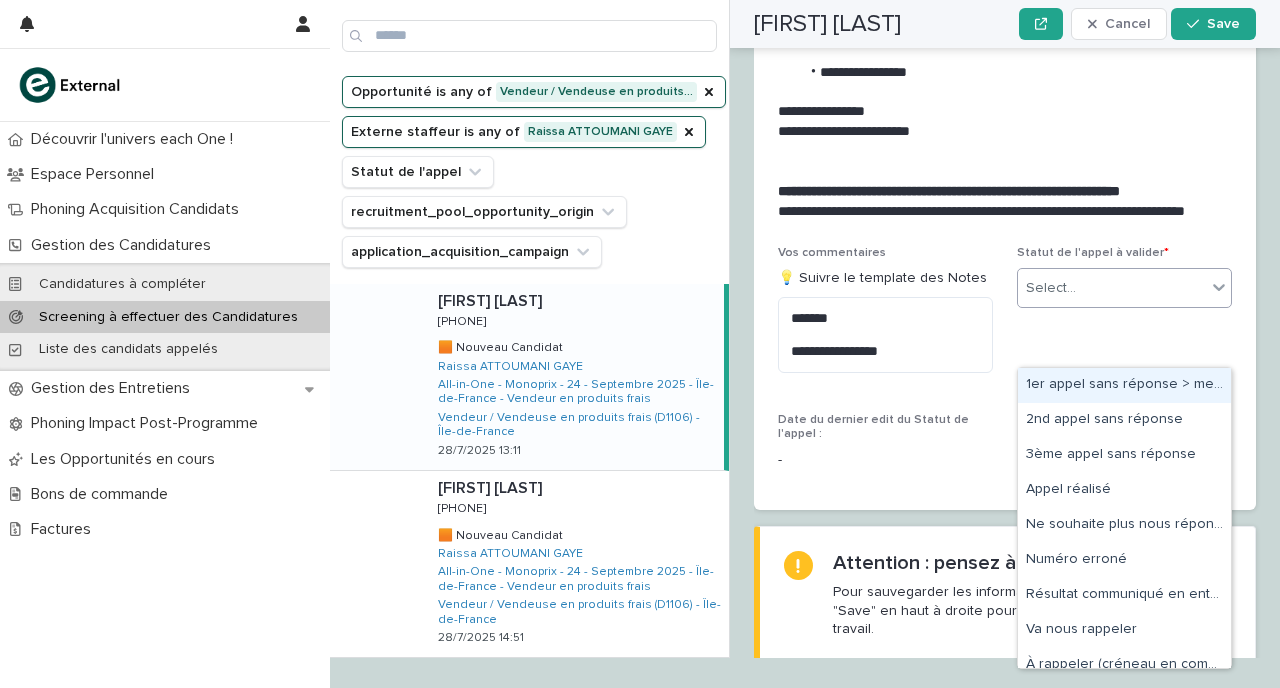 click on "Select..." at bounding box center (1051, 288) 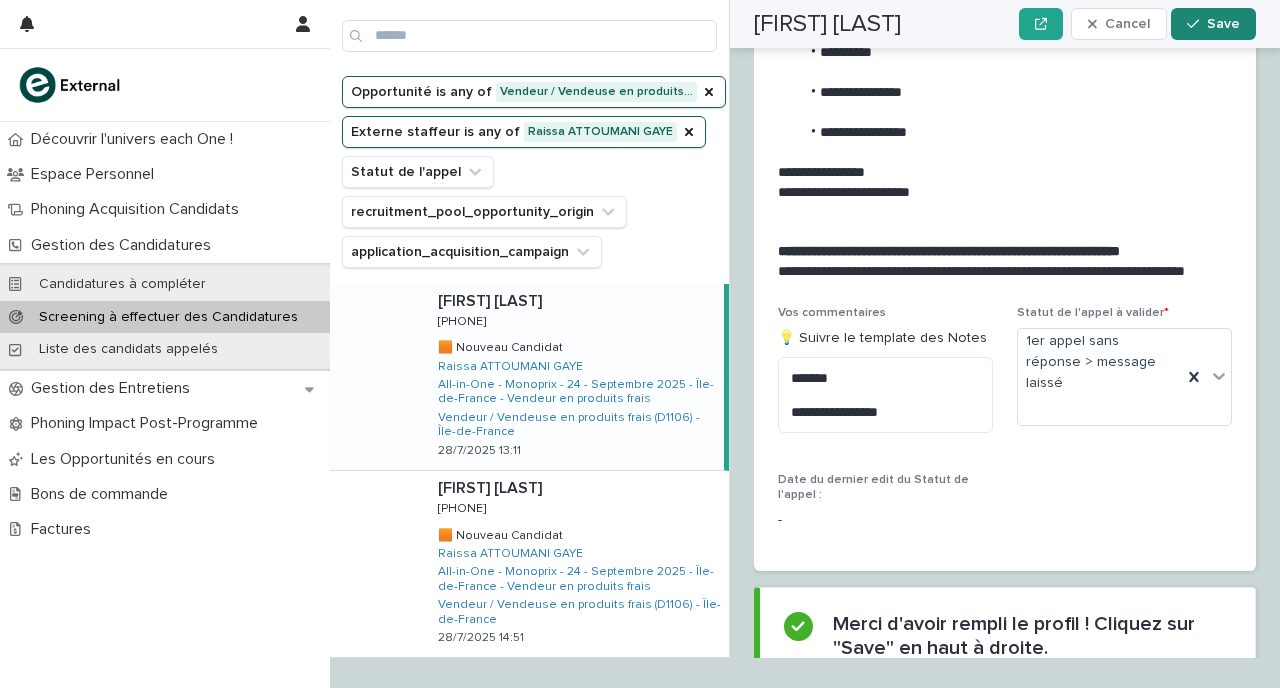 click on "Save" at bounding box center (1223, 24) 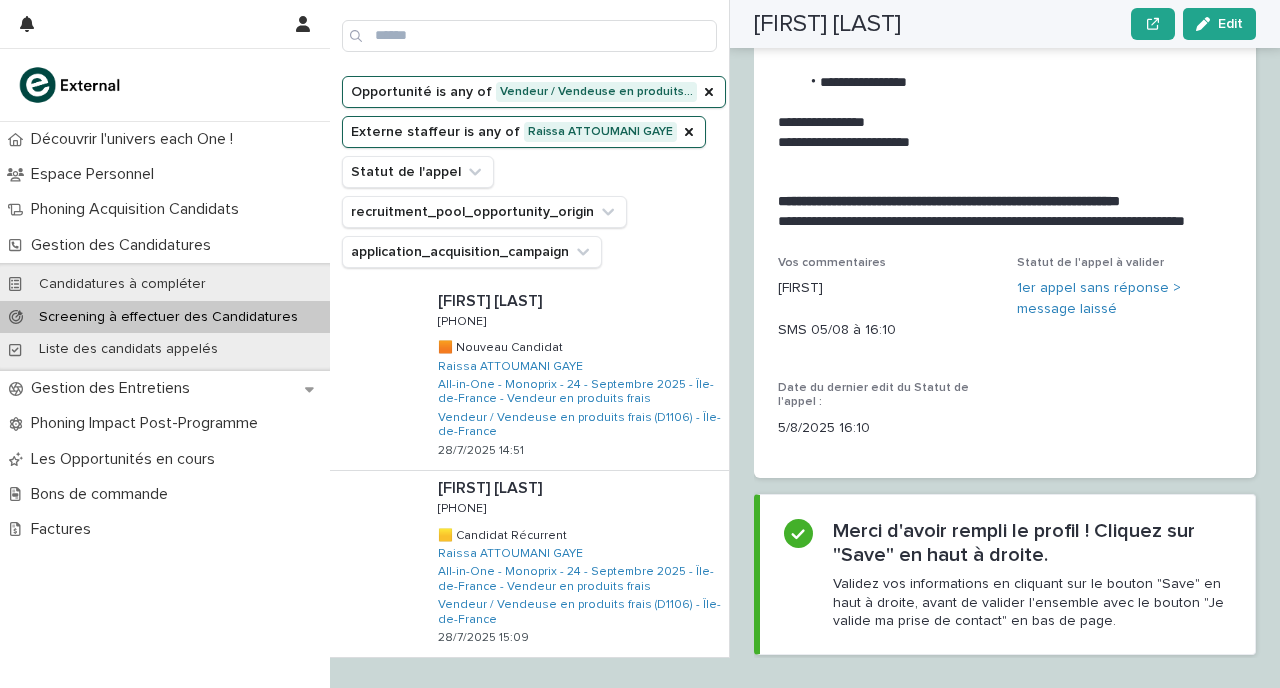 scroll, scrollTop: 2232, scrollLeft: 0, axis: vertical 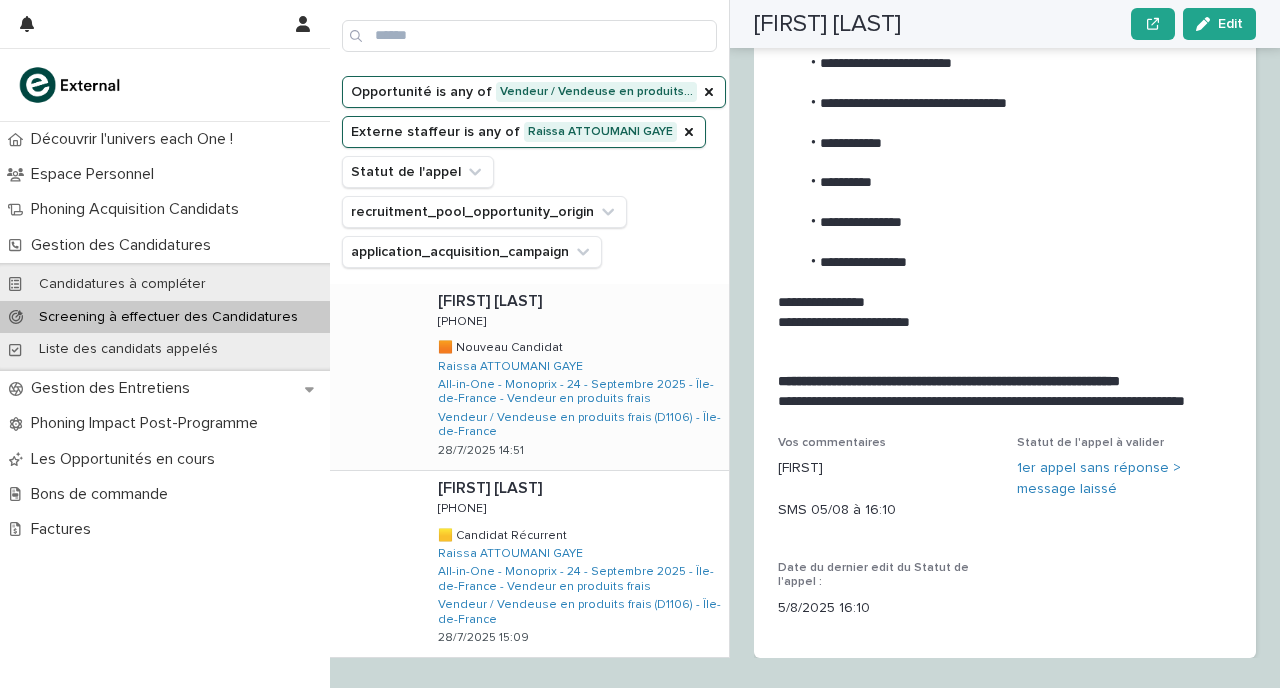 click on "[FIRST] [LAST] [FIRST] [LAST]  [PHONE] [PHONE]  🟧 Nouveau Candidat 🟧 Nouveau Candidat  [FIRST] [LAST]   All-in-One - Monoprix - 24 - Septembre 2025 - Île-de-France - Vendeur en produits frais   Vendeur / Vendeuse en produits frais (D1106) - Île-de-France   28/7/2025 14:51" at bounding box center [575, 377] 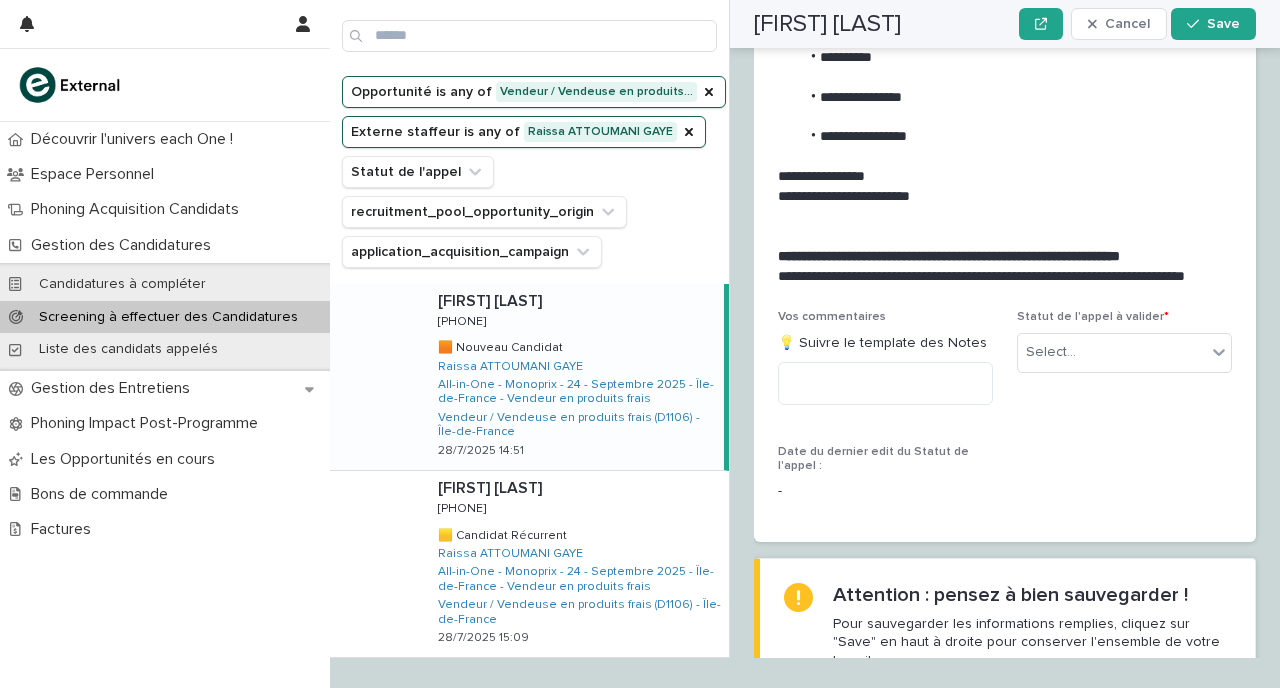 scroll, scrollTop: 2330, scrollLeft: 0, axis: vertical 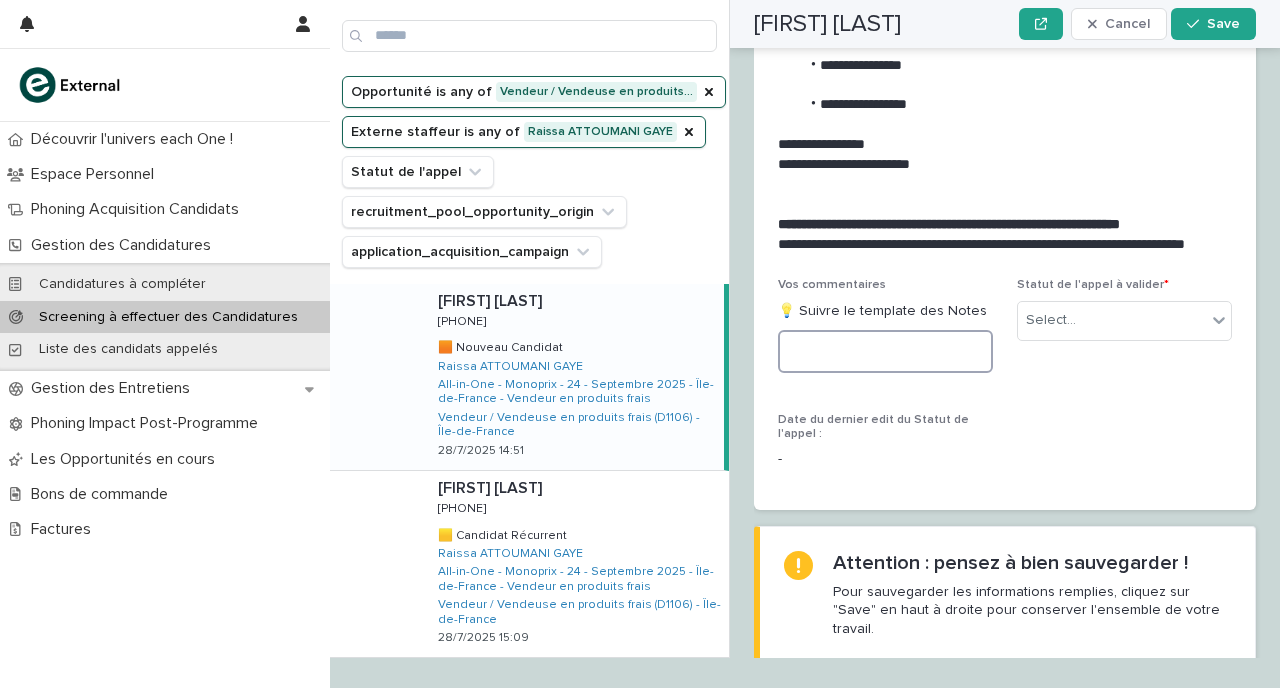 click at bounding box center [885, 351] 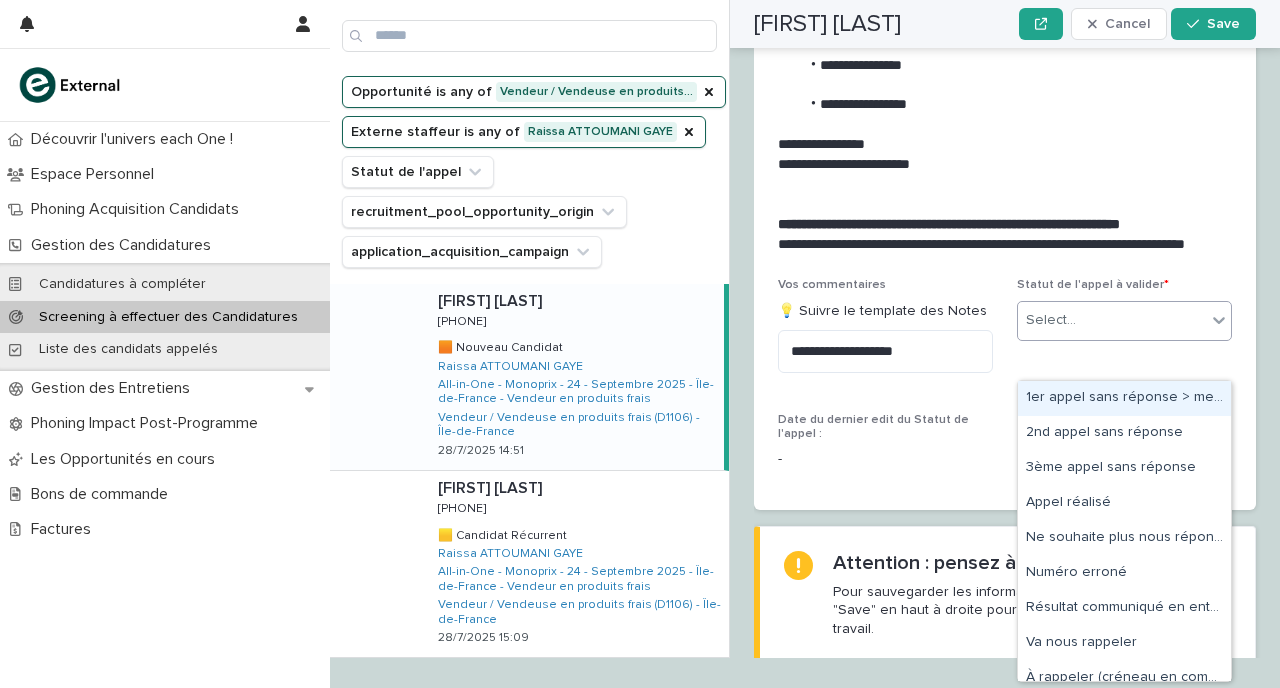 click on "Select..." at bounding box center (1112, 320) 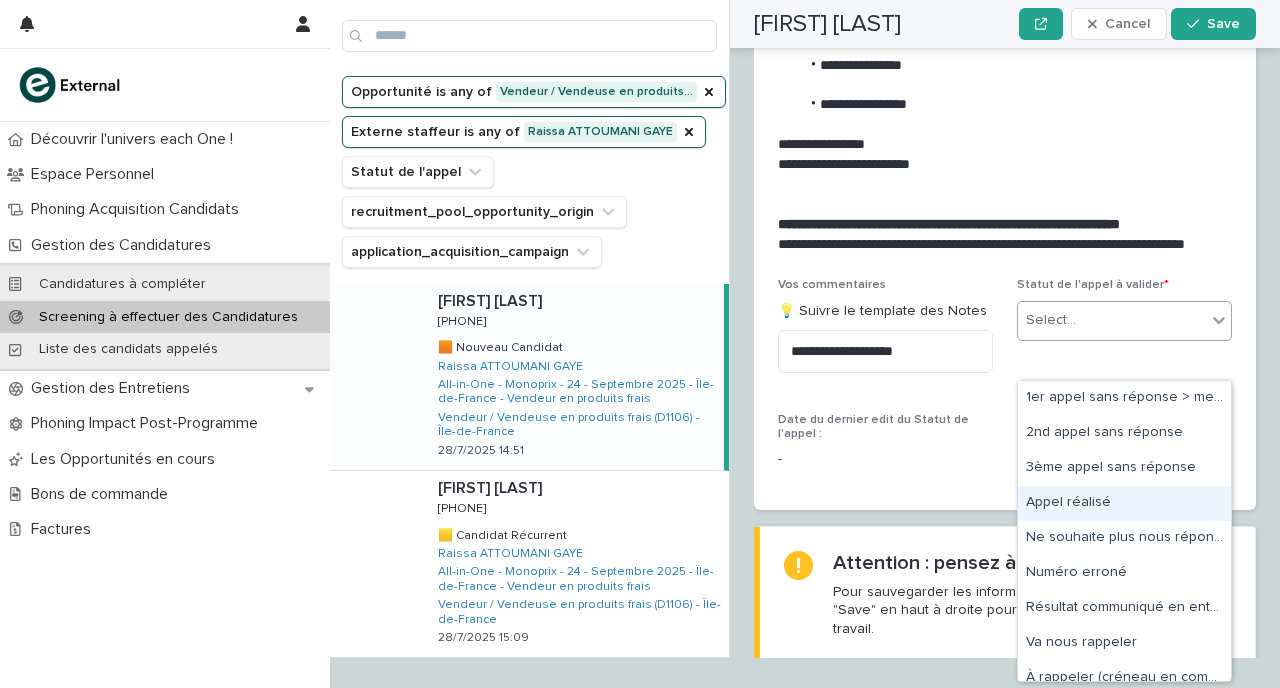 click on "Appel réalisé" at bounding box center (1124, 503) 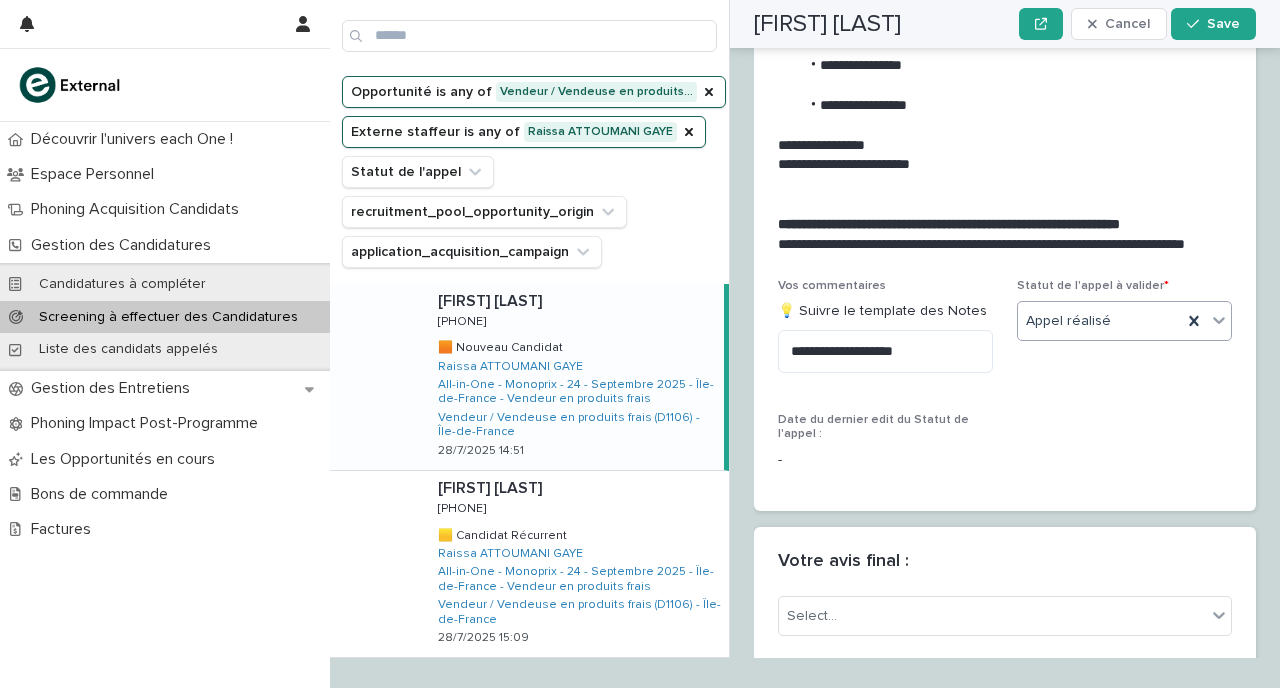 scroll, scrollTop: 2404, scrollLeft: 0, axis: vertical 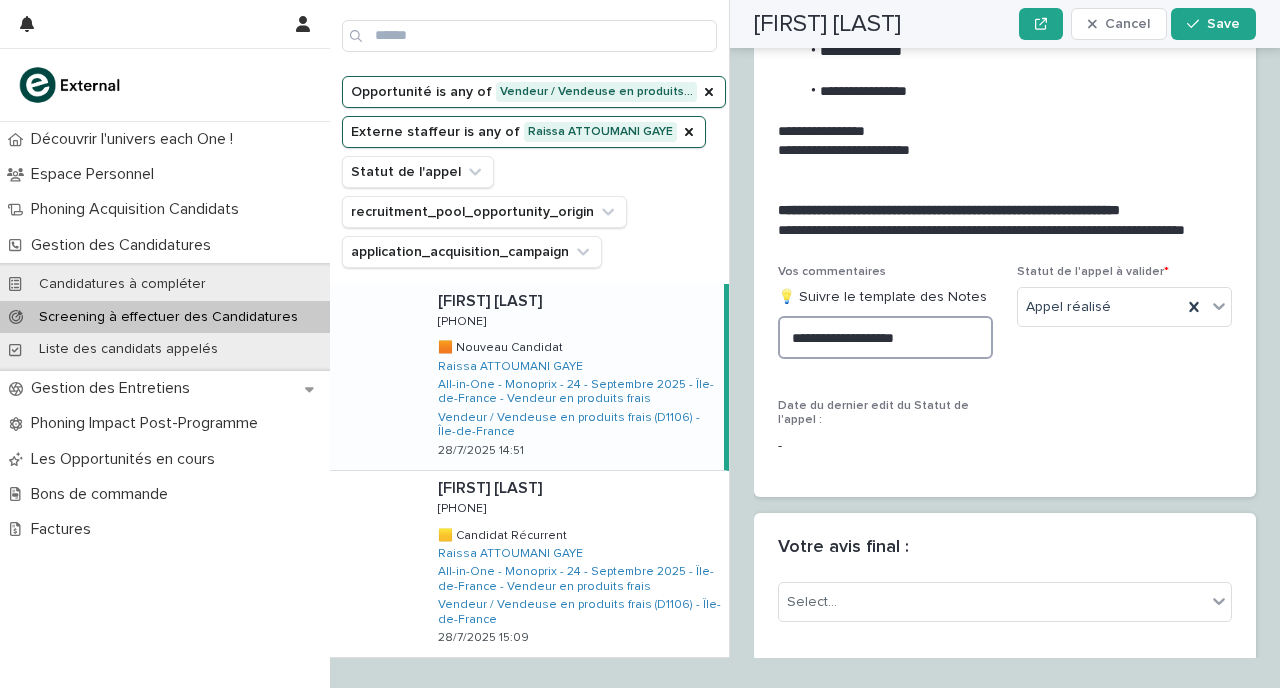 click on "**********" at bounding box center [885, 337] 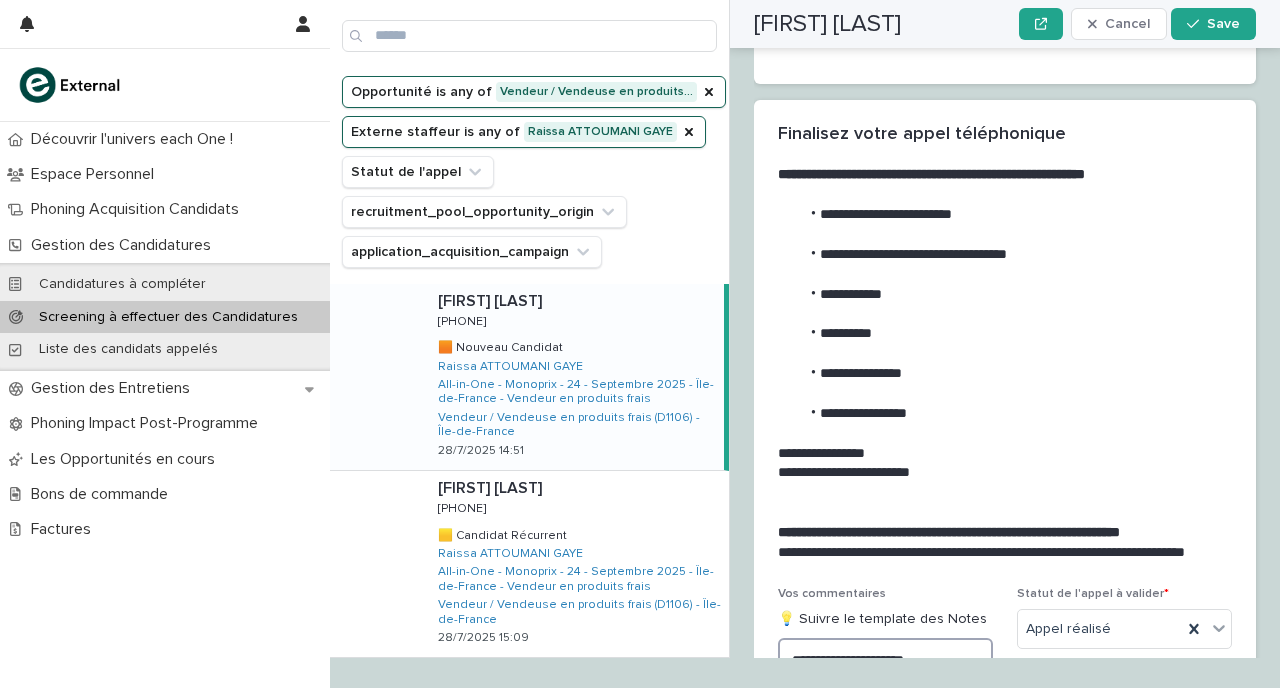 scroll, scrollTop: 2085, scrollLeft: 0, axis: vertical 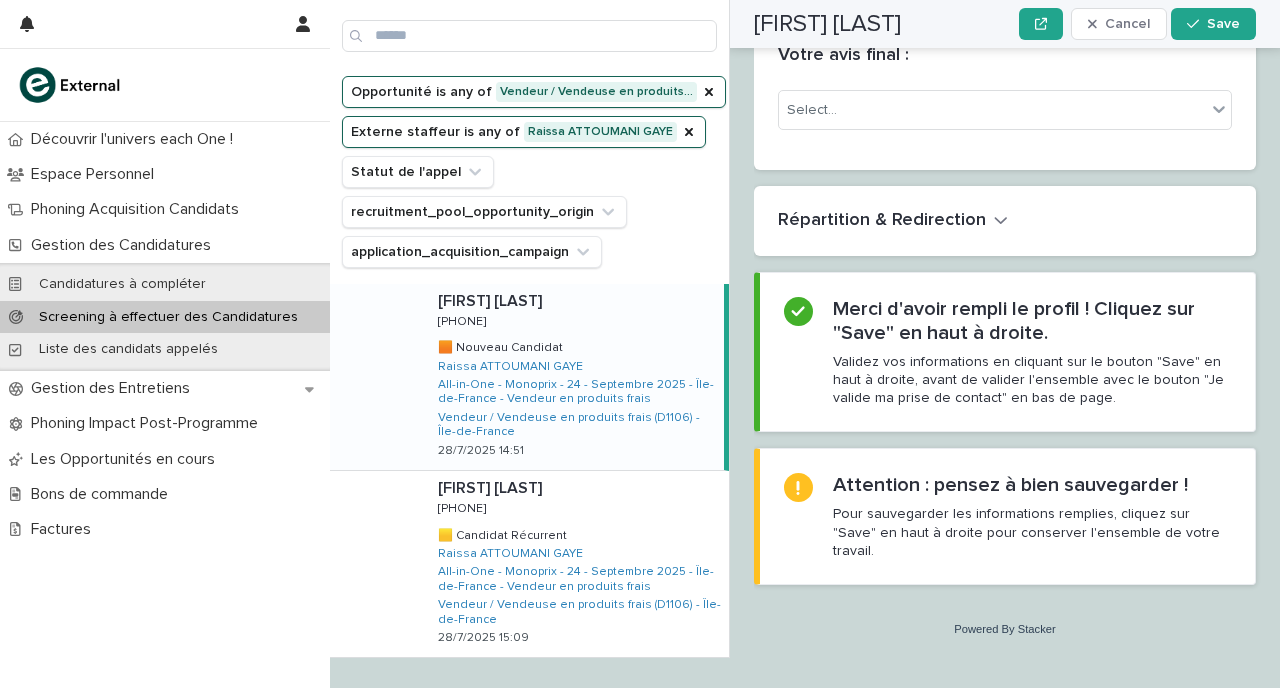 click on "Select..." at bounding box center [1005, 118] 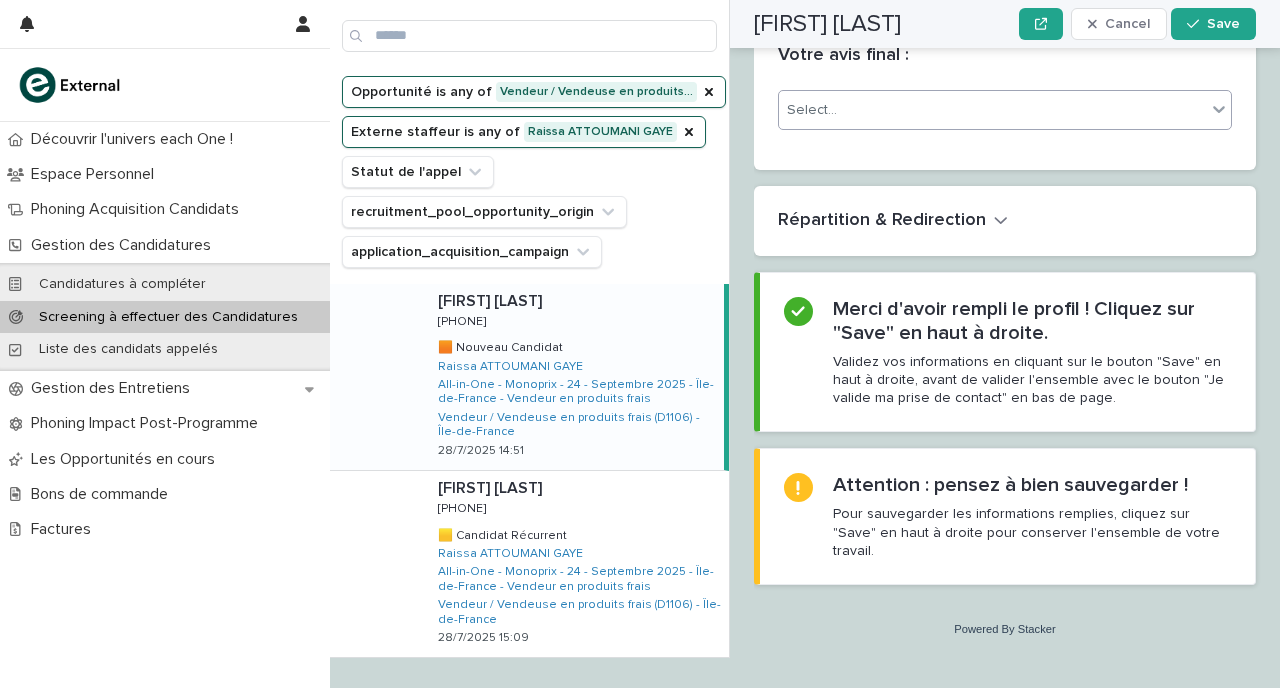 click on "Select..." at bounding box center [992, 110] 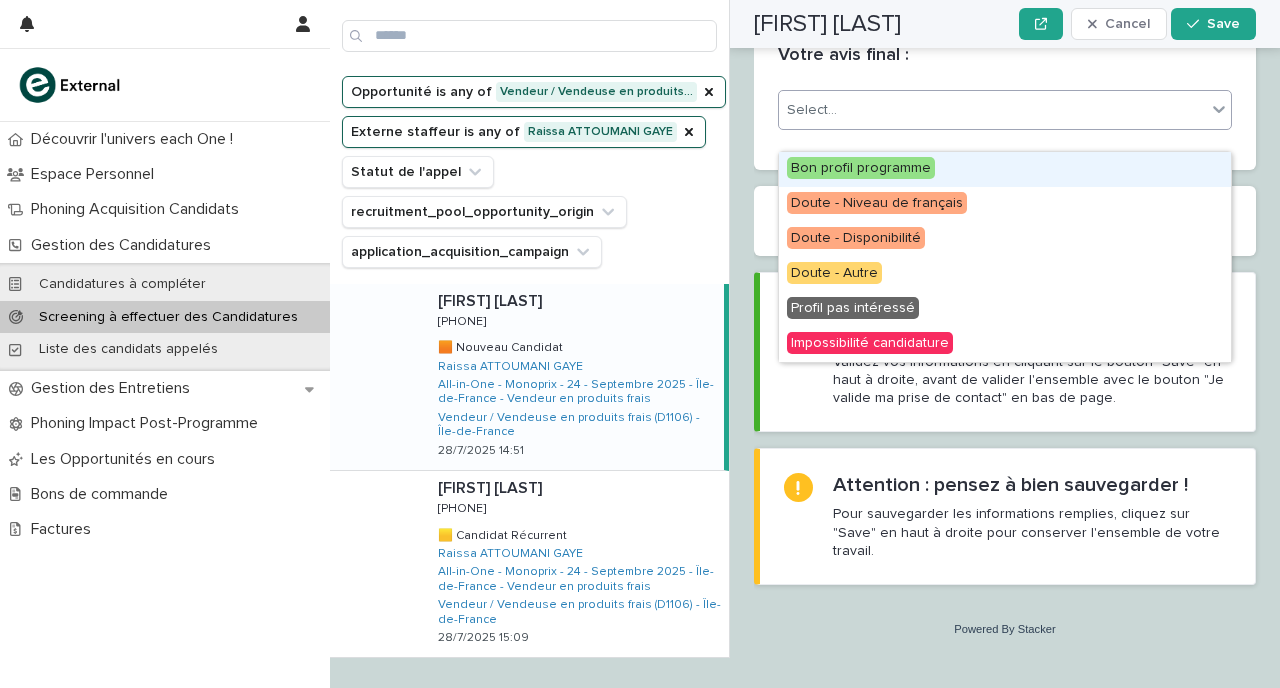 click on "Bon profil programme" at bounding box center [861, 168] 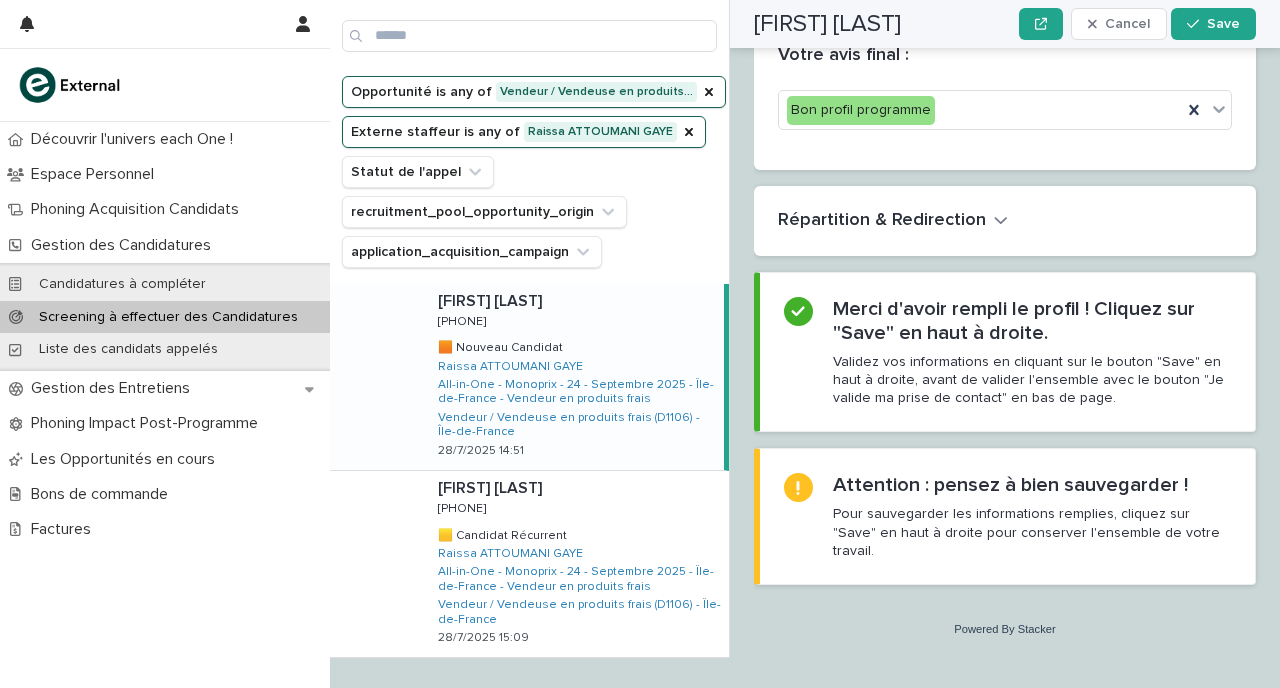 click on "Répartition & Redirection" at bounding box center [882, 221] 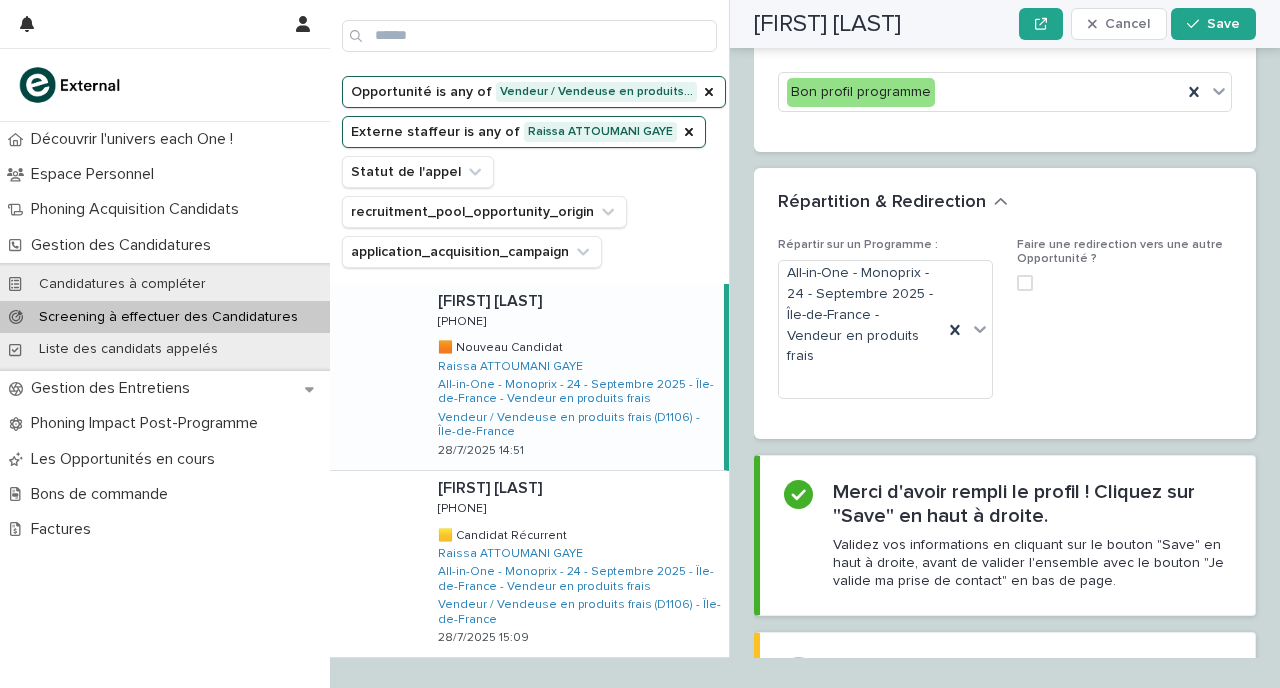 click at bounding box center (1025, 283) 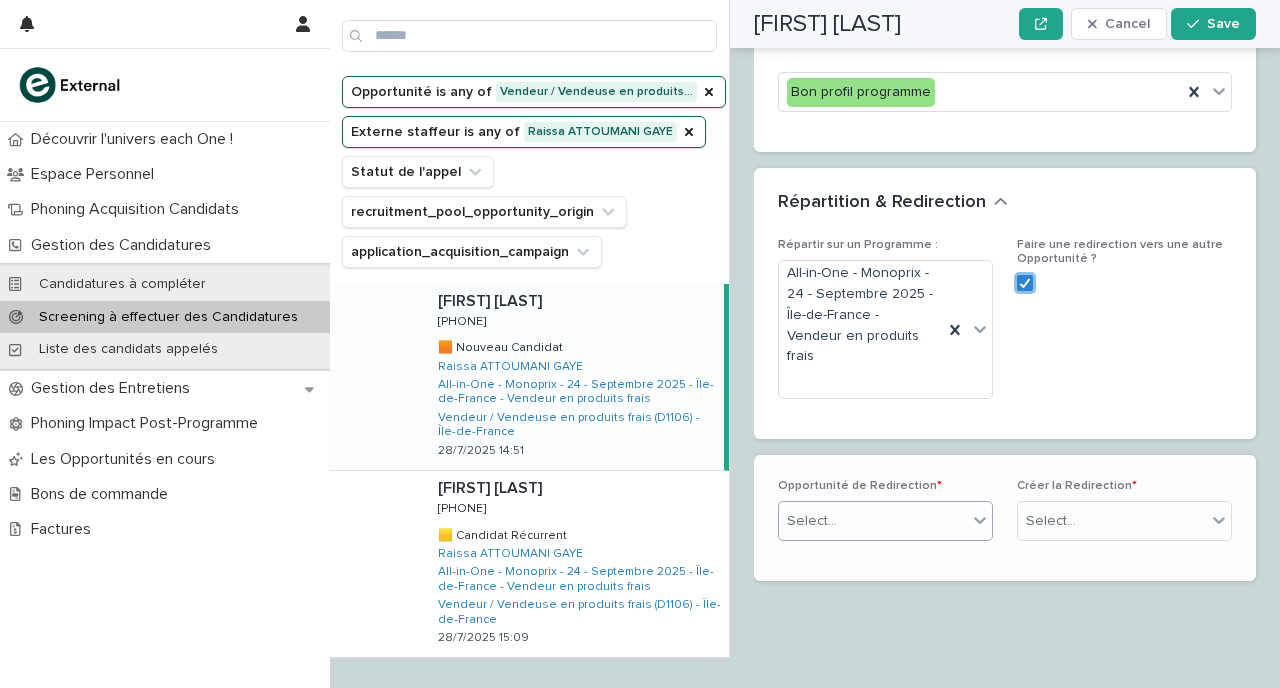 click on "Select..." at bounding box center (873, 521) 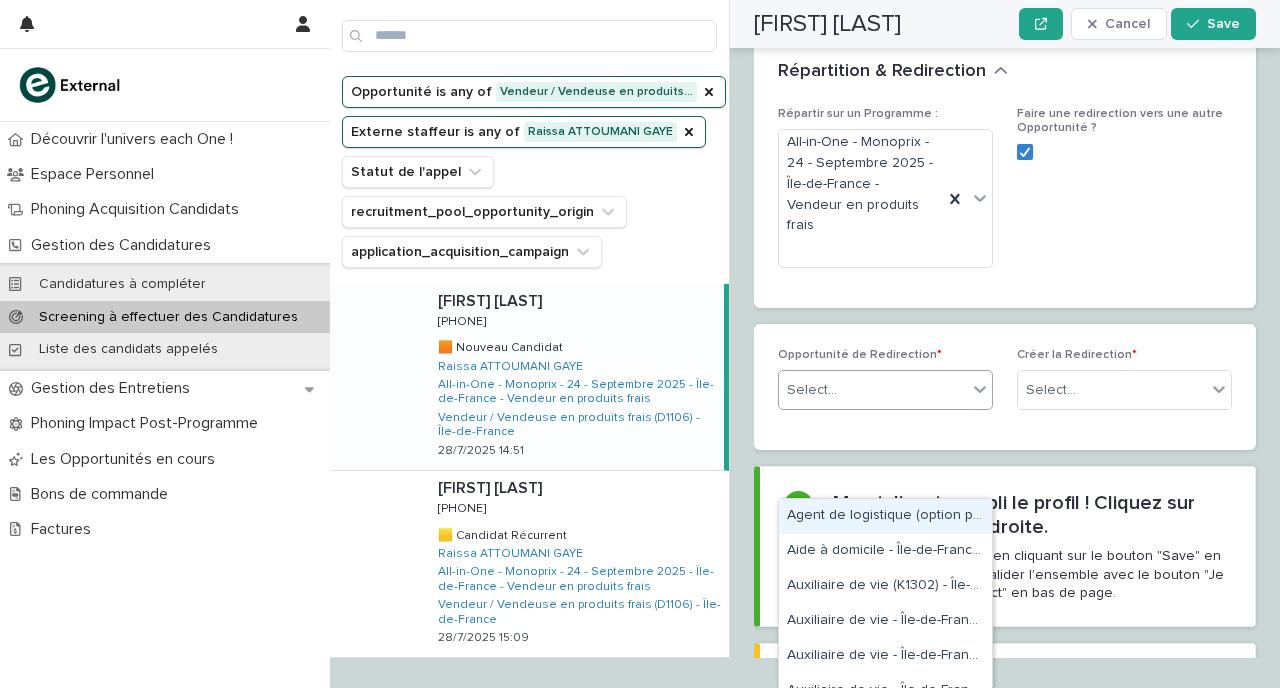 scroll, scrollTop: 3082, scrollLeft: 0, axis: vertical 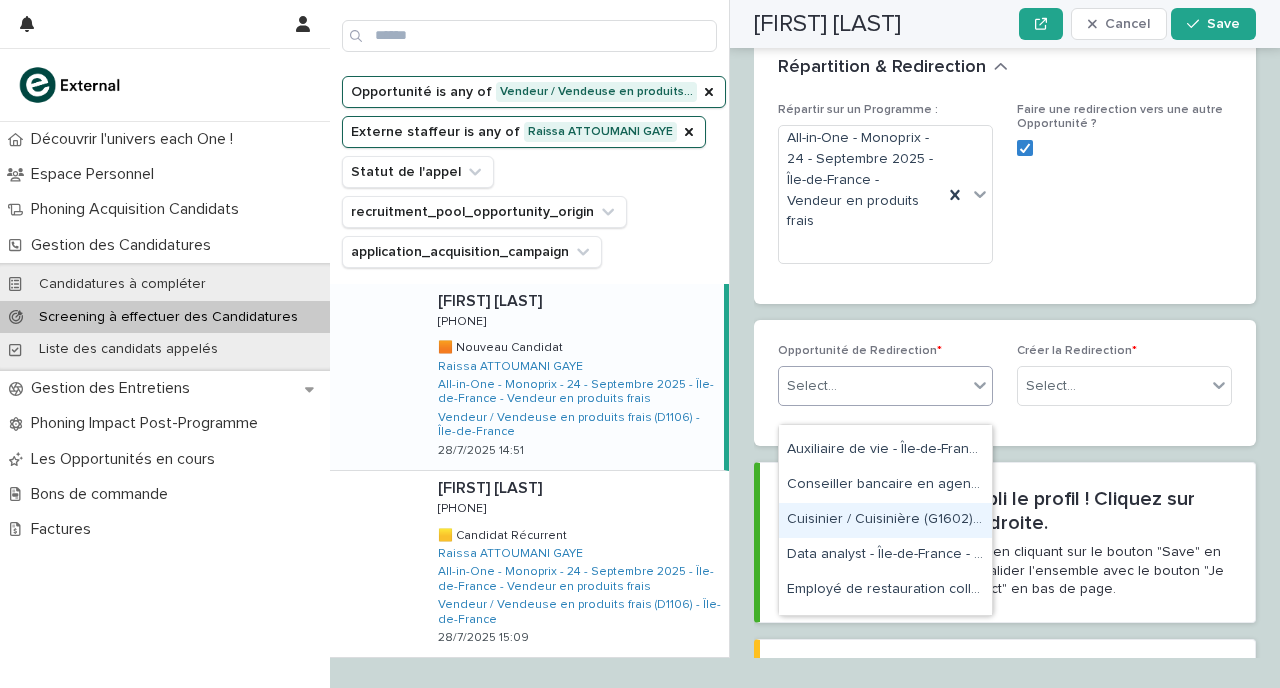 click on "Cuisinier / Cuisinière (G1602) - Île-de-France" at bounding box center [885, 520] 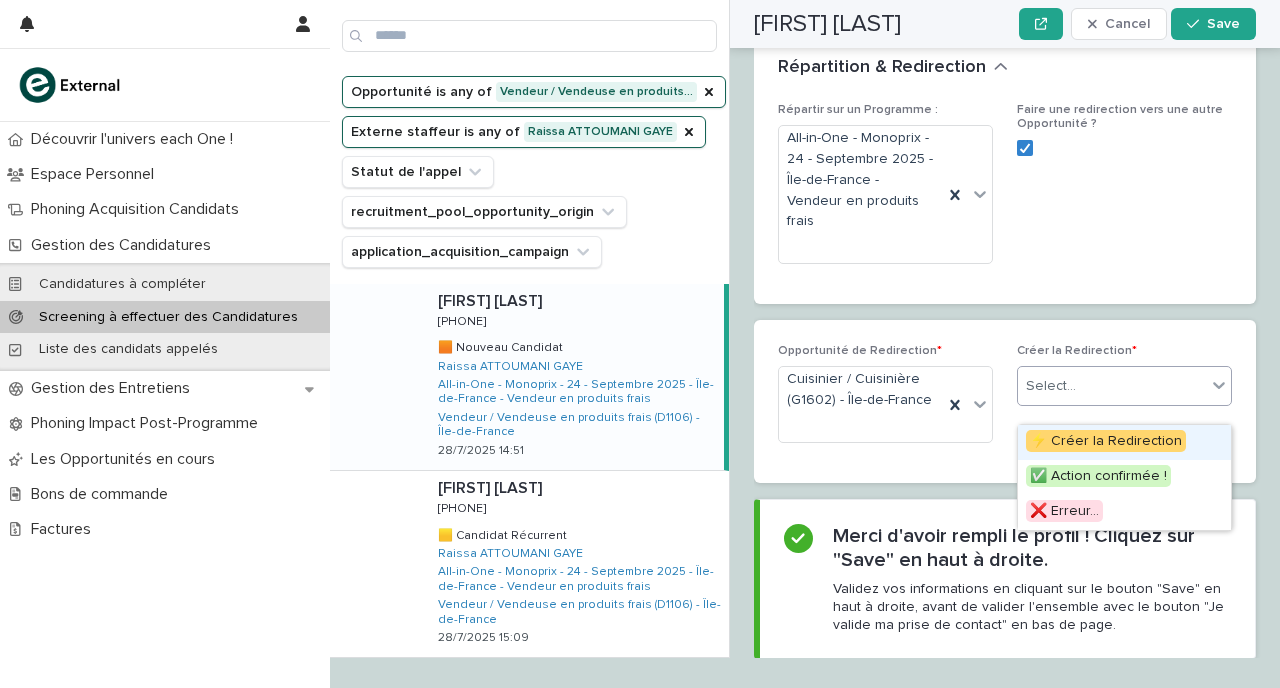 click on "Select..." at bounding box center (1051, 386) 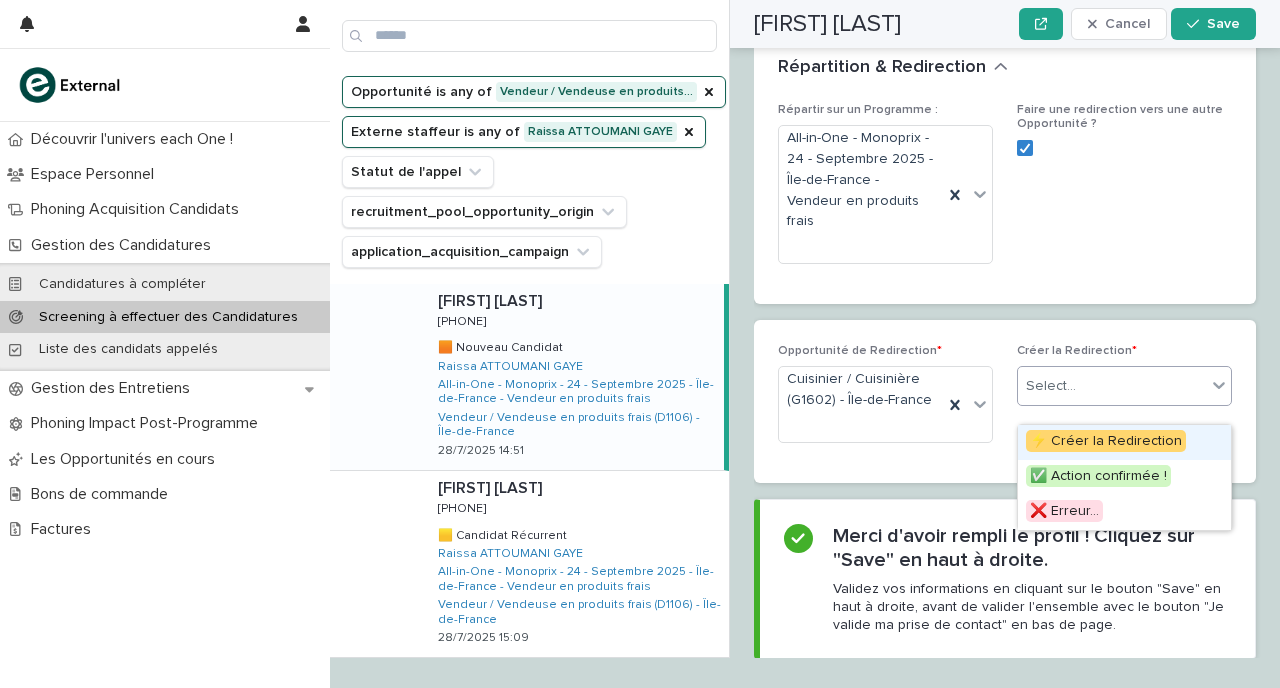 click on "⚡ Créer la Redirection" at bounding box center (1106, 441) 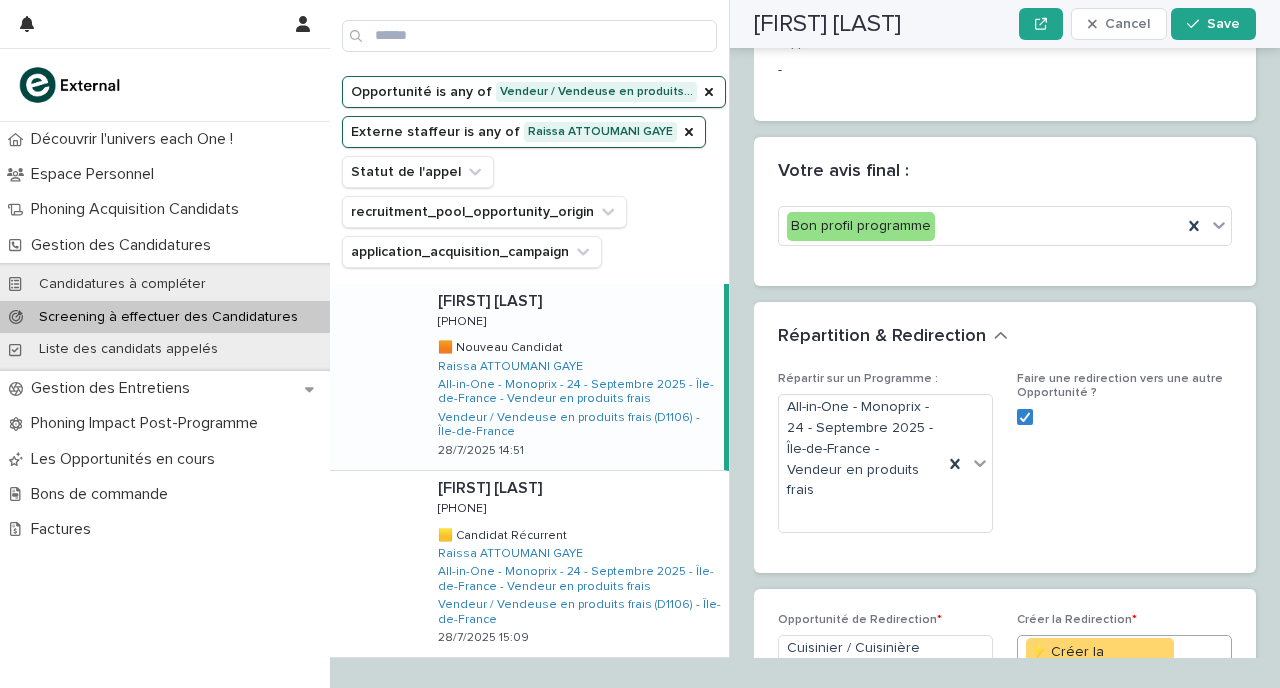scroll, scrollTop: 2854, scrollLeft: 0, axis: vertical 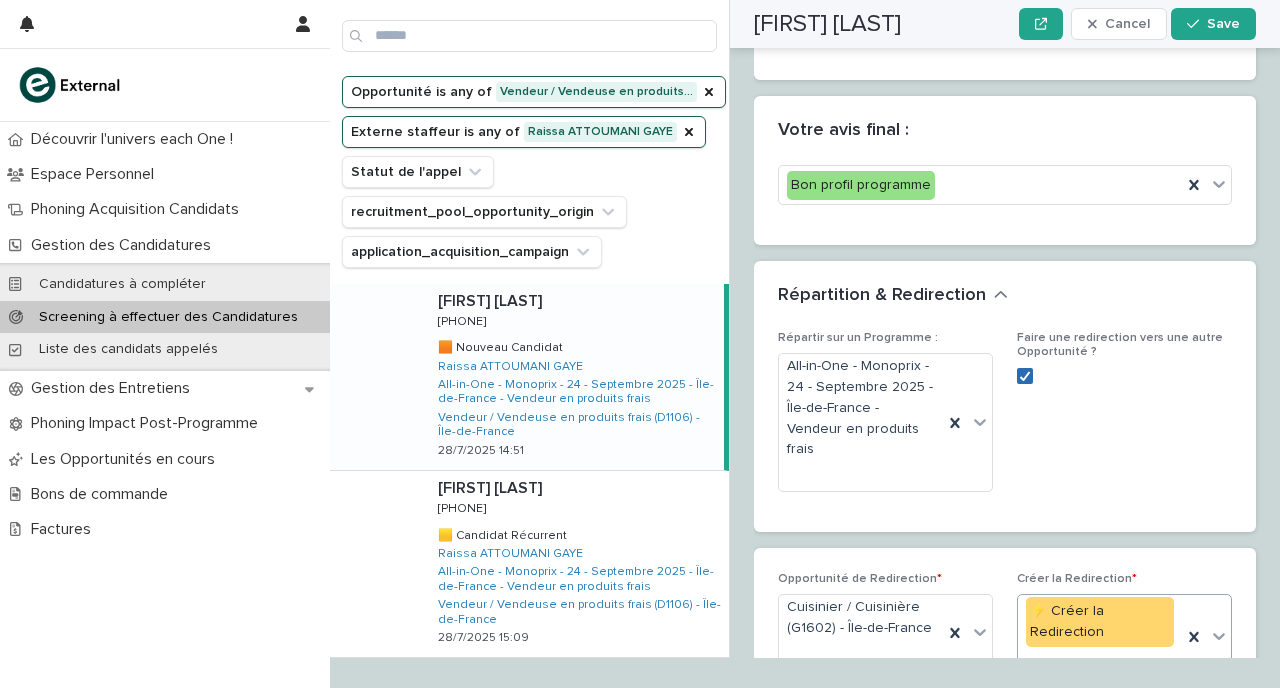 click at bounding box center [1025, 376] 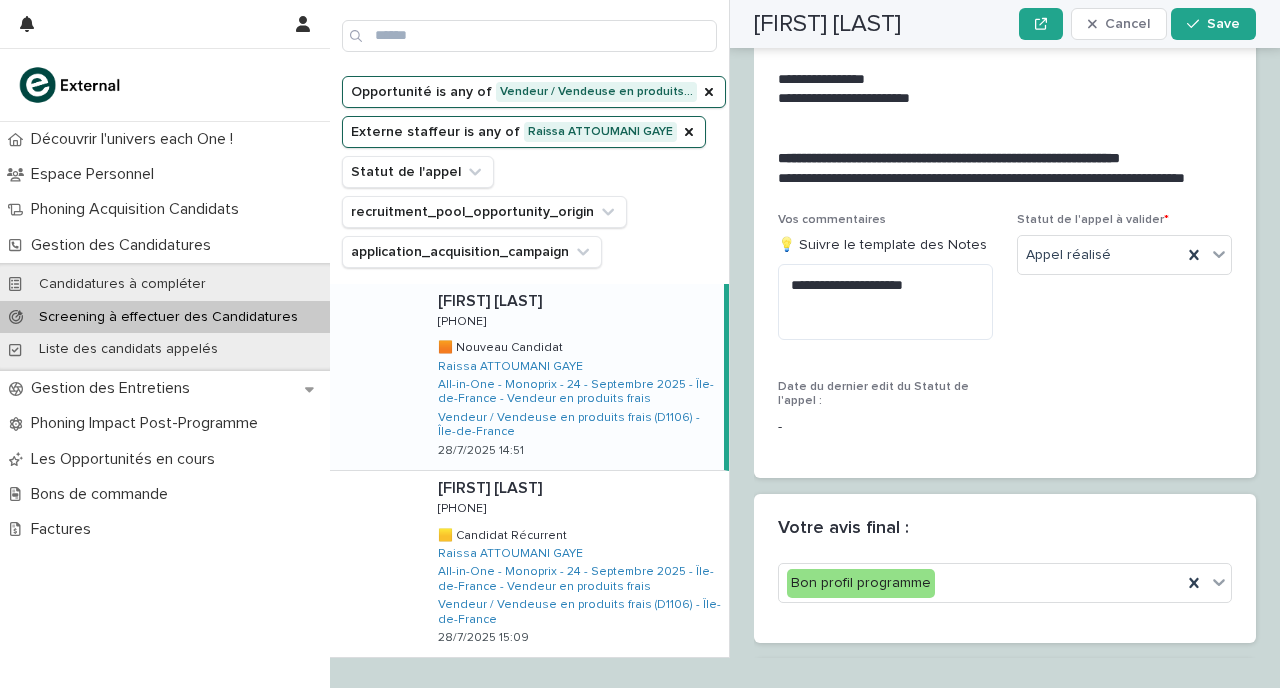 scroll, scrollTop: 2453, scrollLeft: 0, axis: vertical 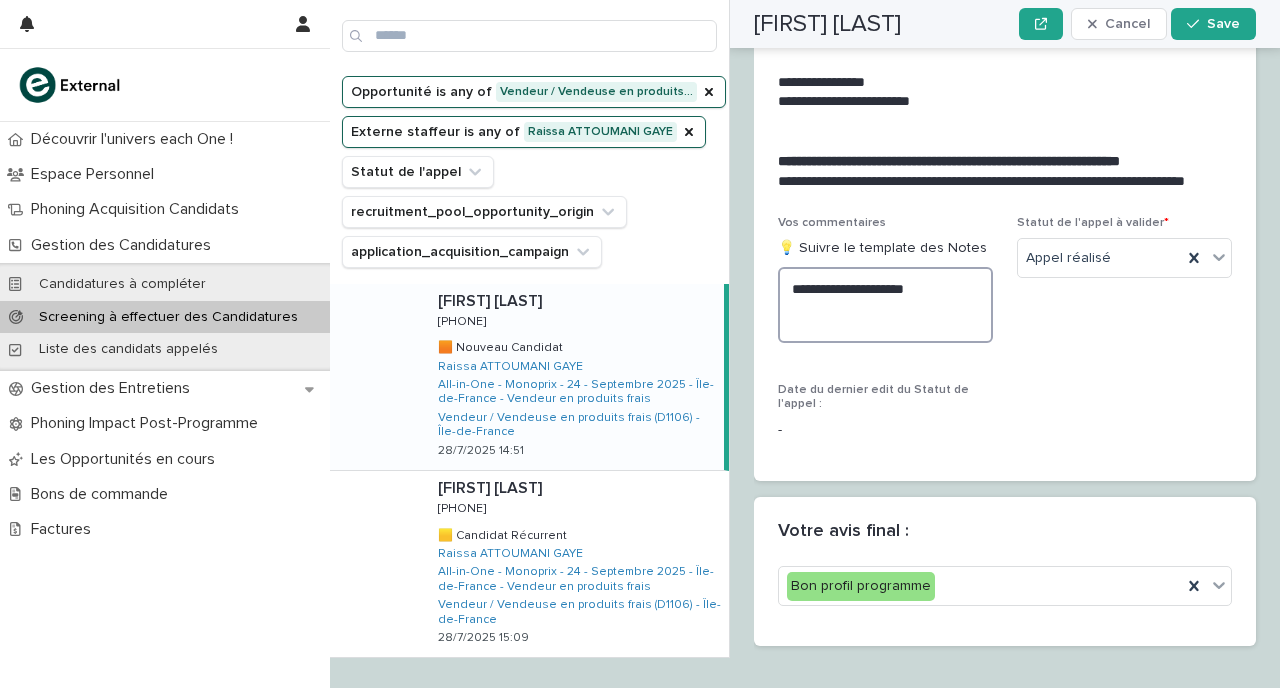 click on "**********" at bounding box center (885, 305) 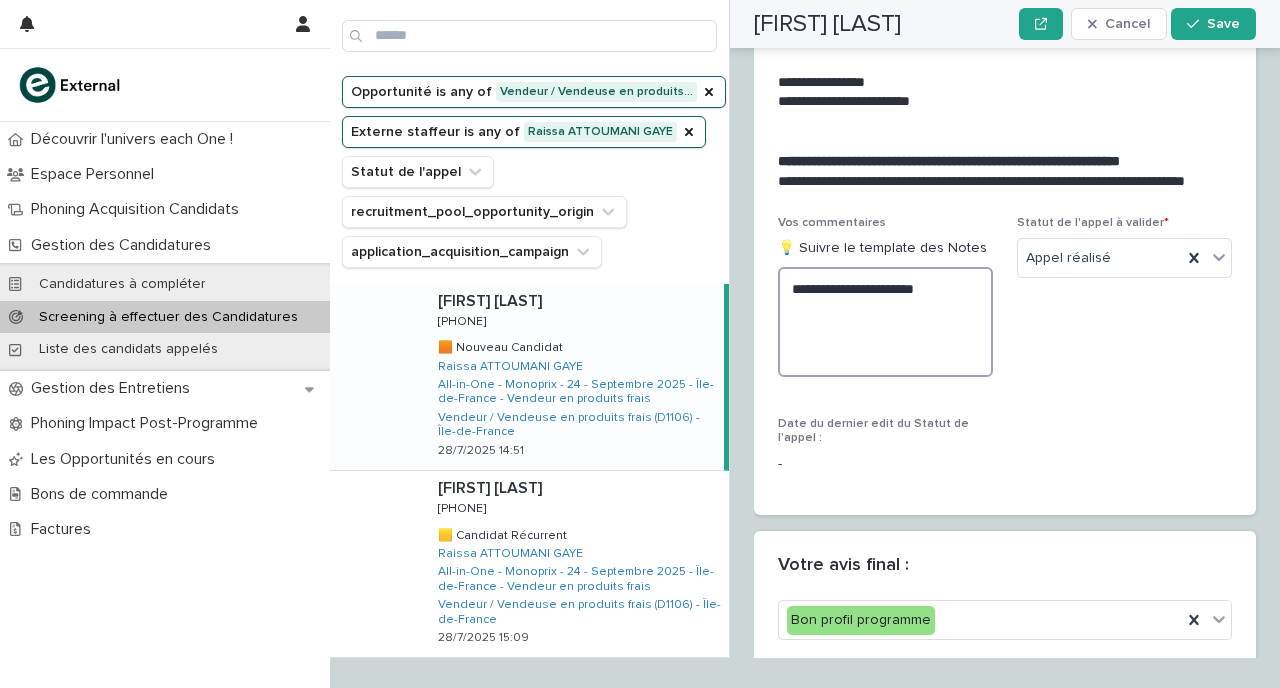 click on "**********" at bounding box center (885, 322) 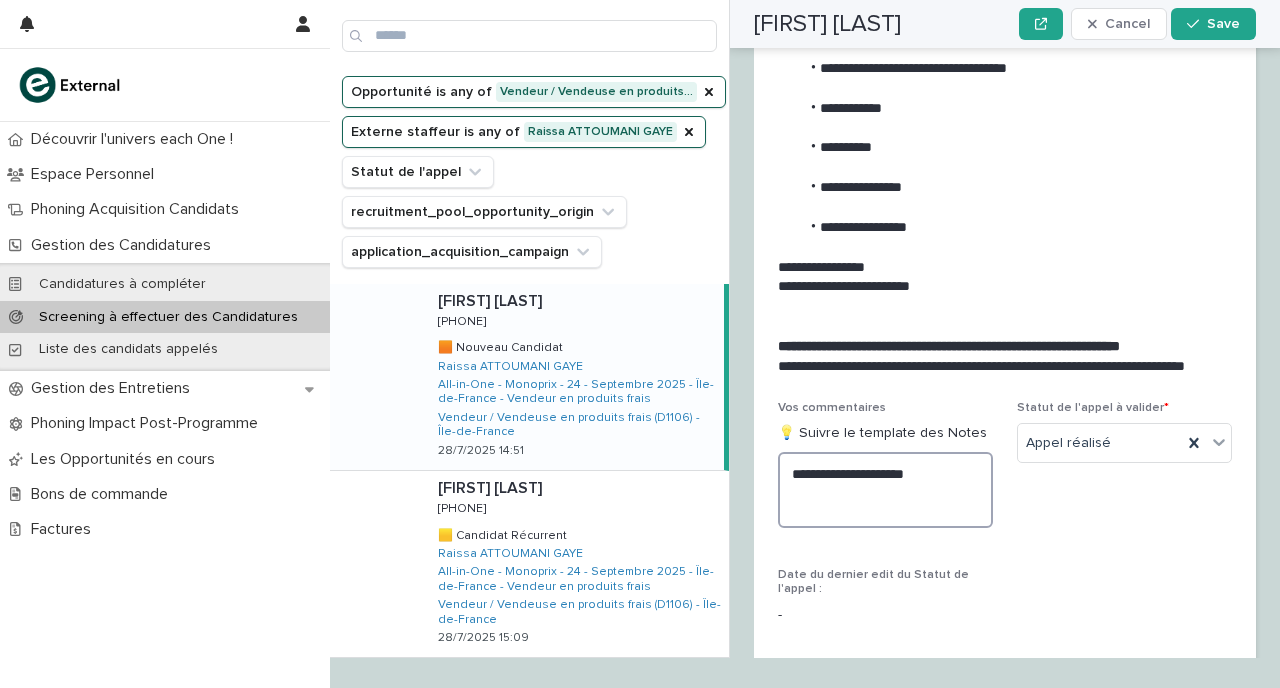 scroll, scrollTop: 2178, scrollLeft: 0, axis: vertical 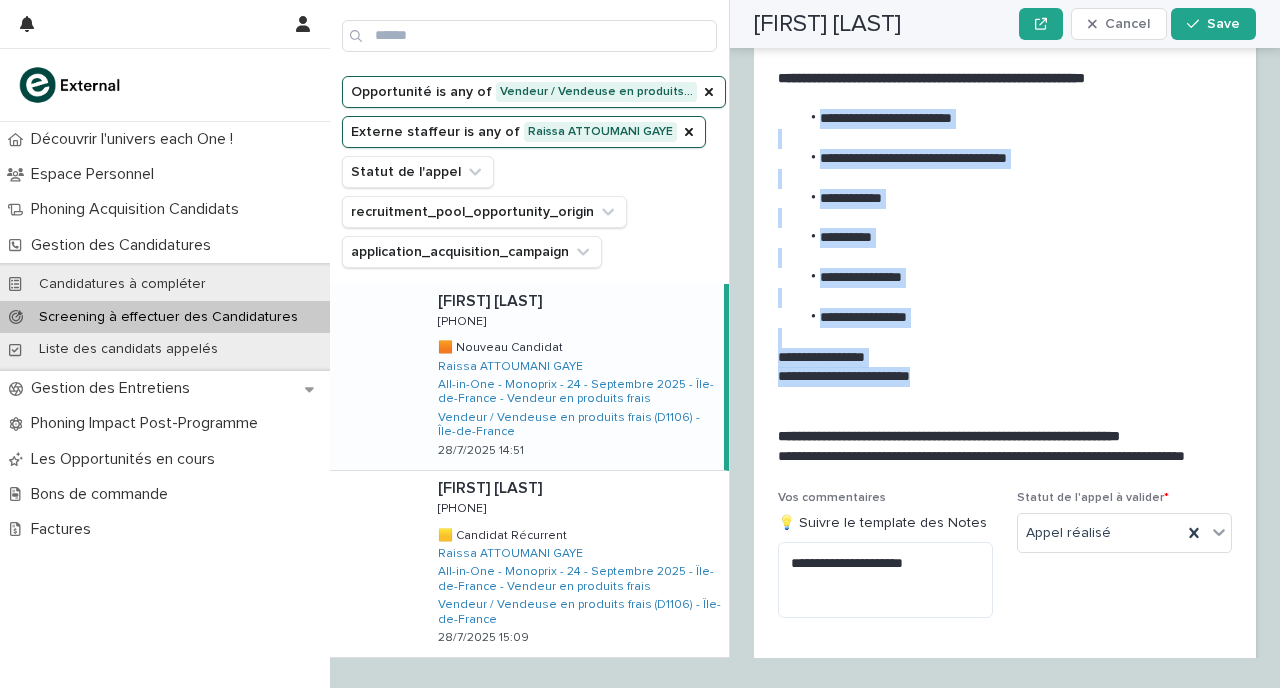 drag, startPoint x: 929, startPoint y: 418, endPoint x: 778, endPoint y: 150, distance: 307.61176 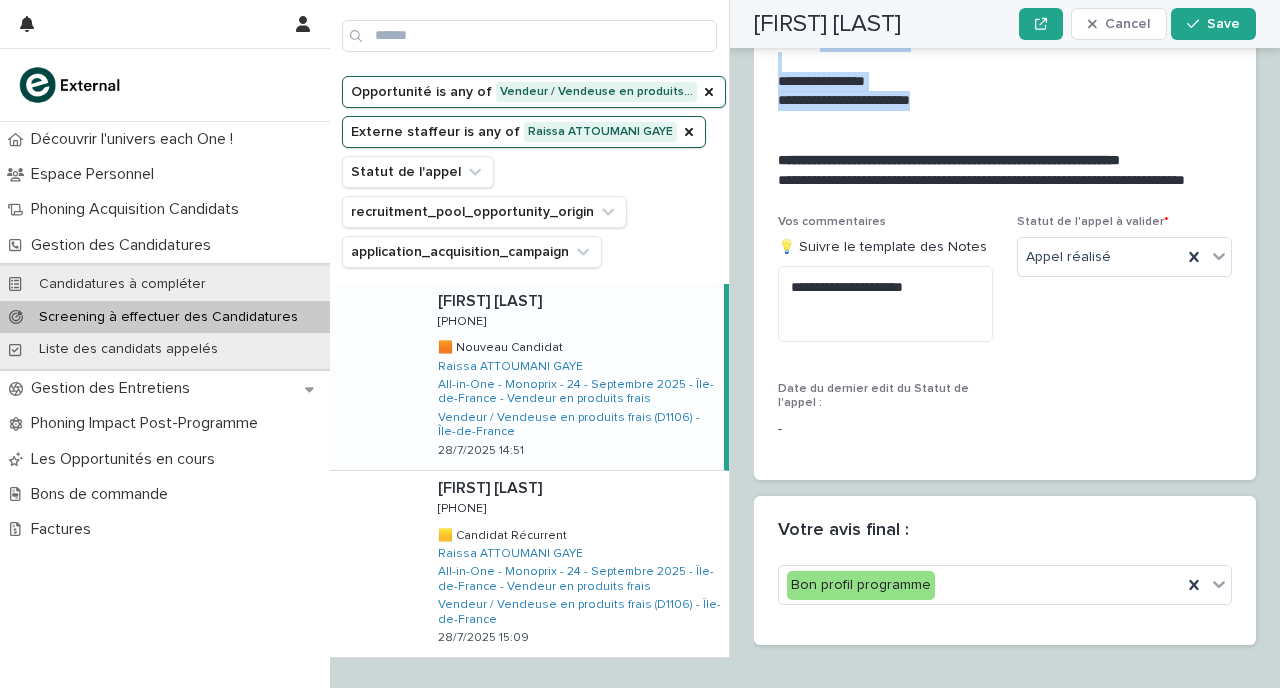 scroll, scrollTop: 2461, scrollLeft: 0, axis: vertical 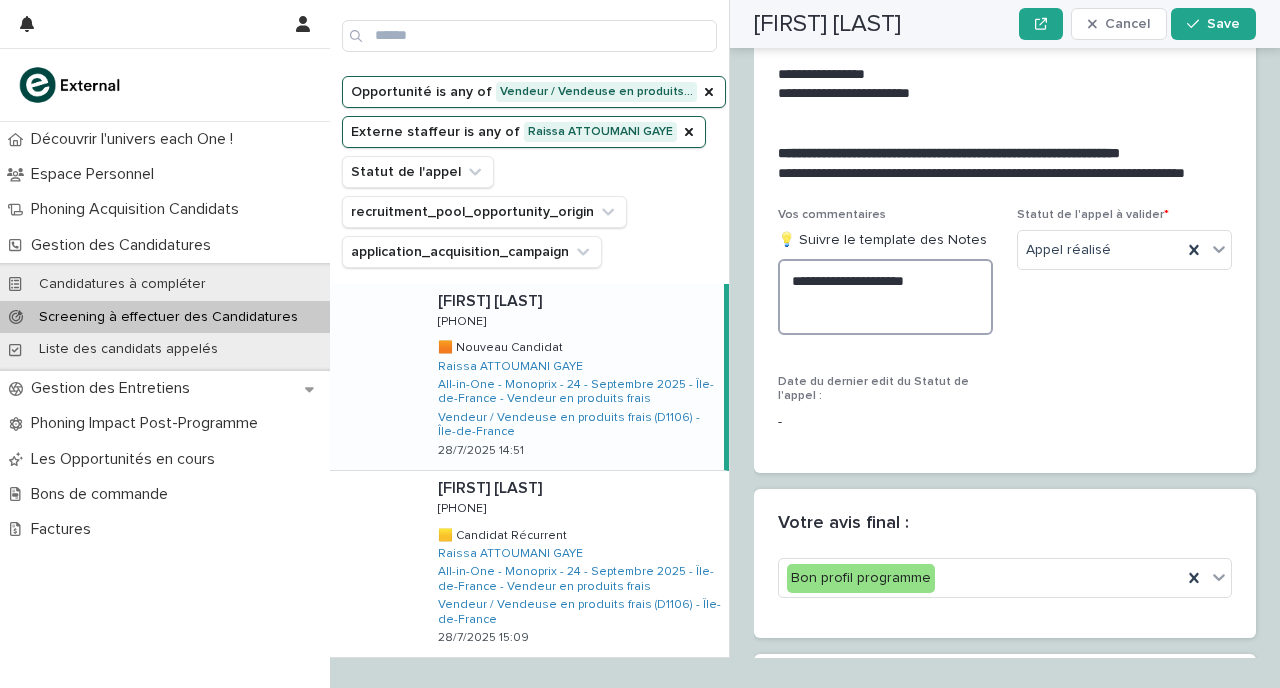 click on "**********" at bounding box center [885, 297] 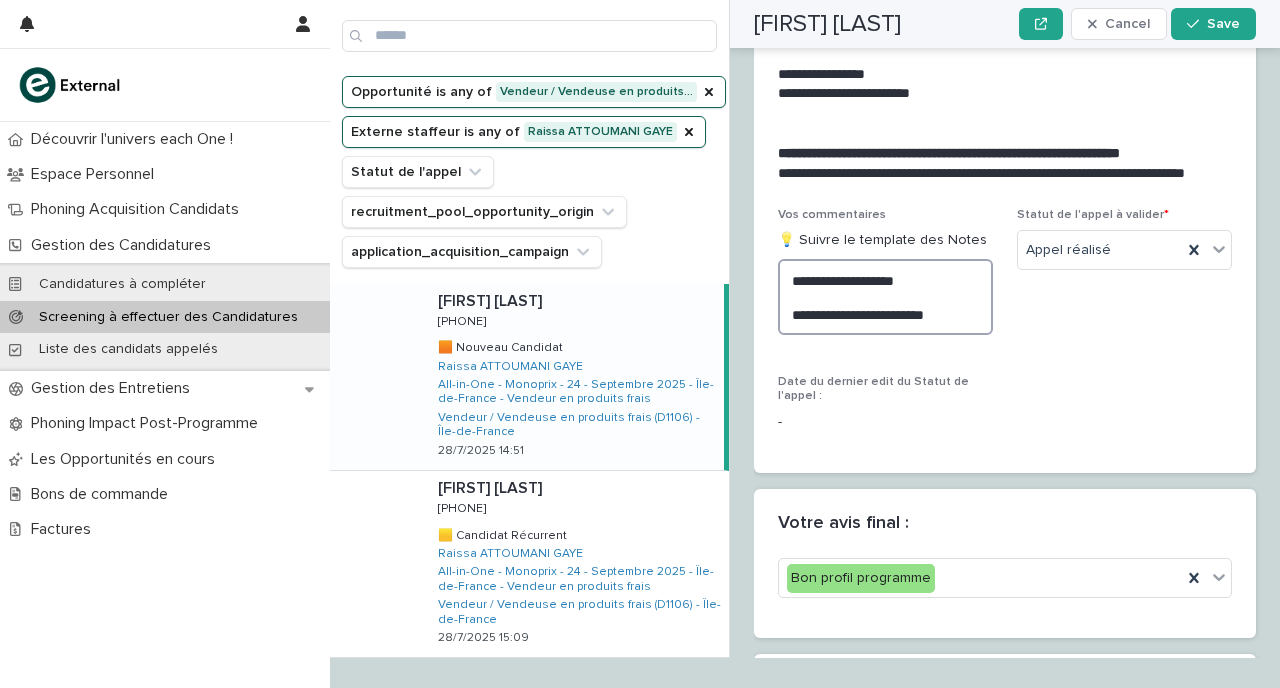 scroll, scrollTop: 2516, scrollLeft: 0, axis: vertical 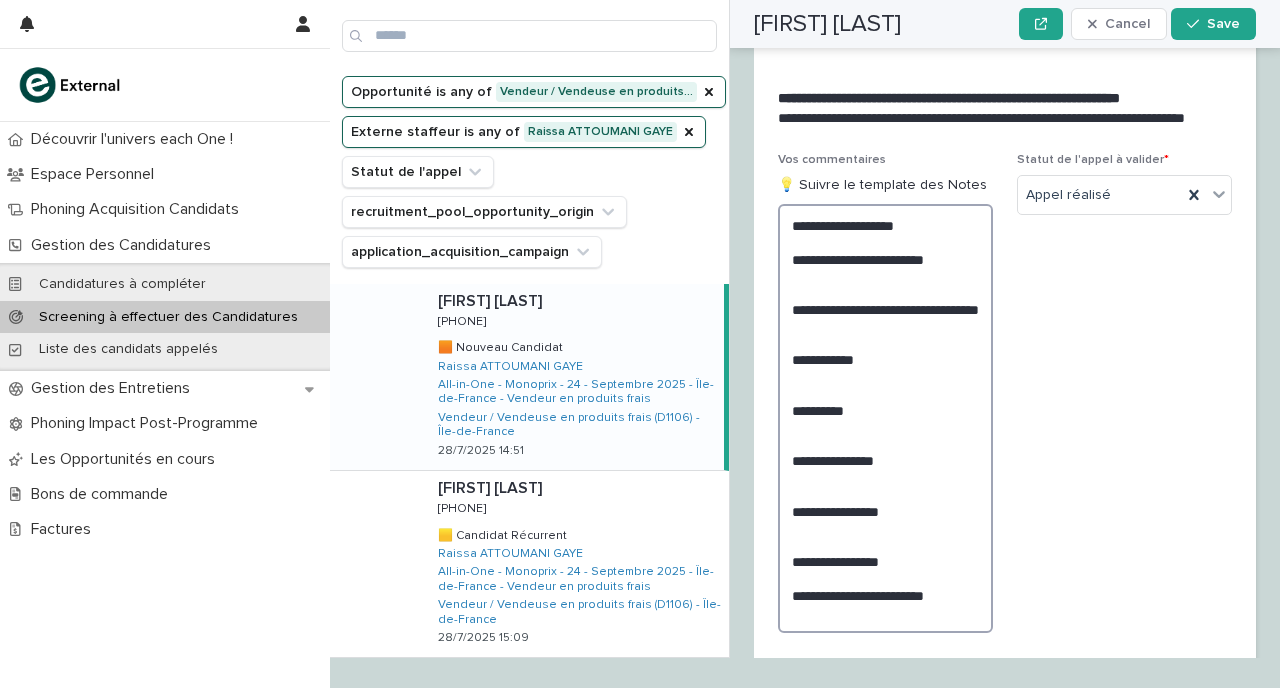 click on "**********" at bounding box center (885, 418) 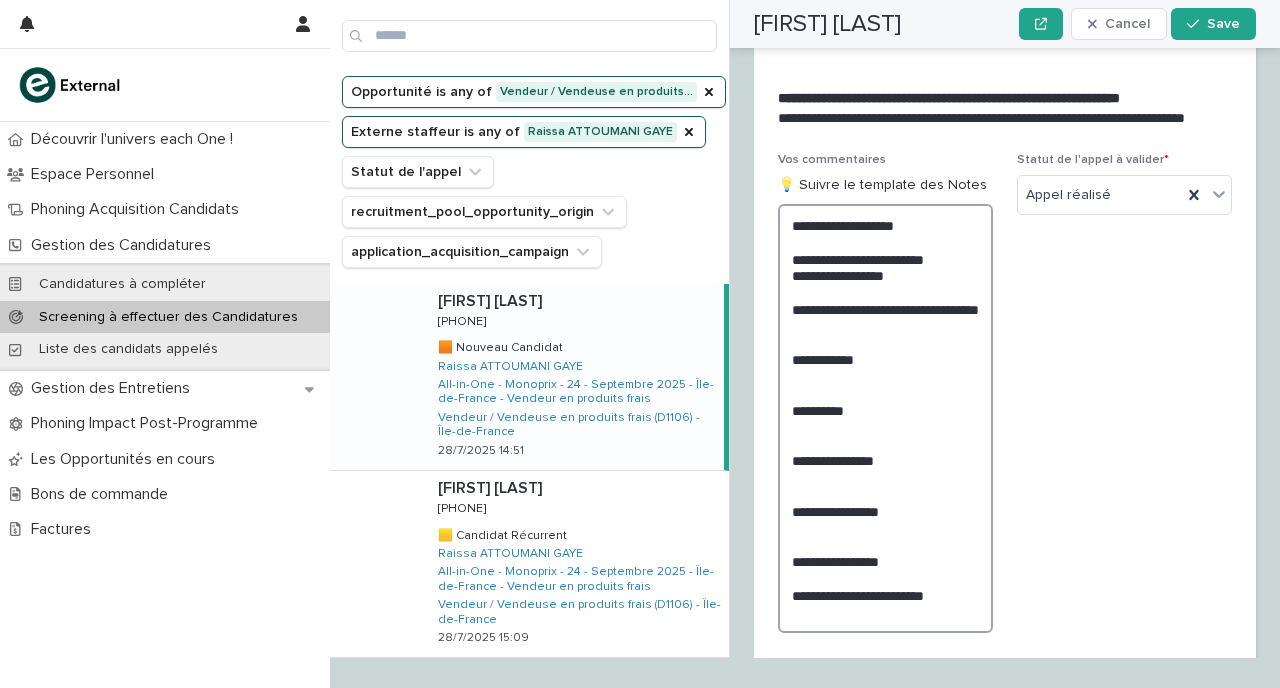 click on "**********" at bounding box center [885, 418] 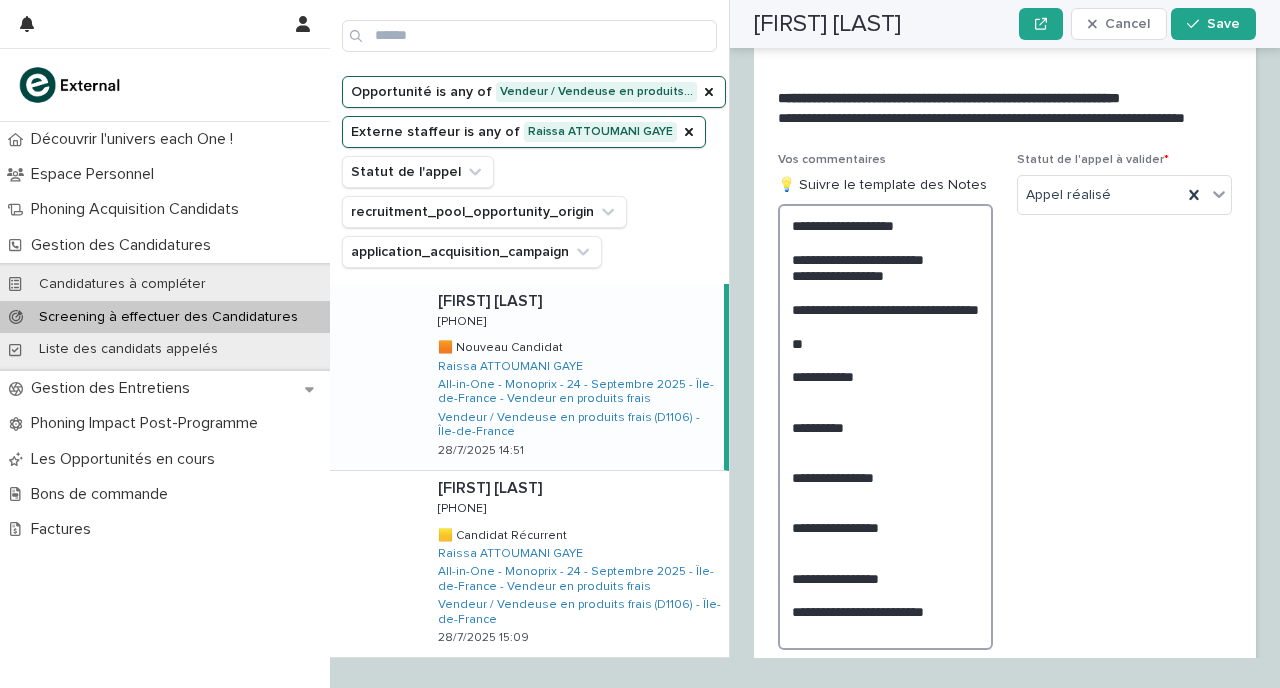 scroll, scrollTop: 2610, scrollLeft: 0, axis: vertical 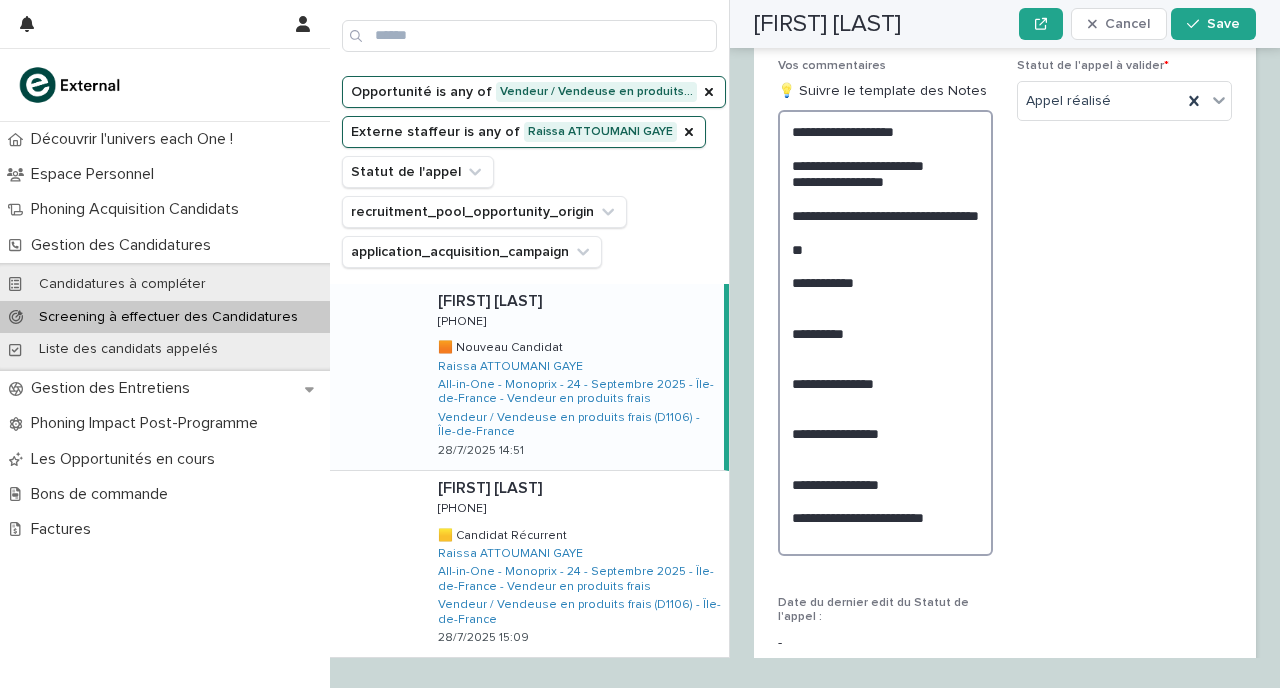 click on "**********" at bounding box center (885, 333) 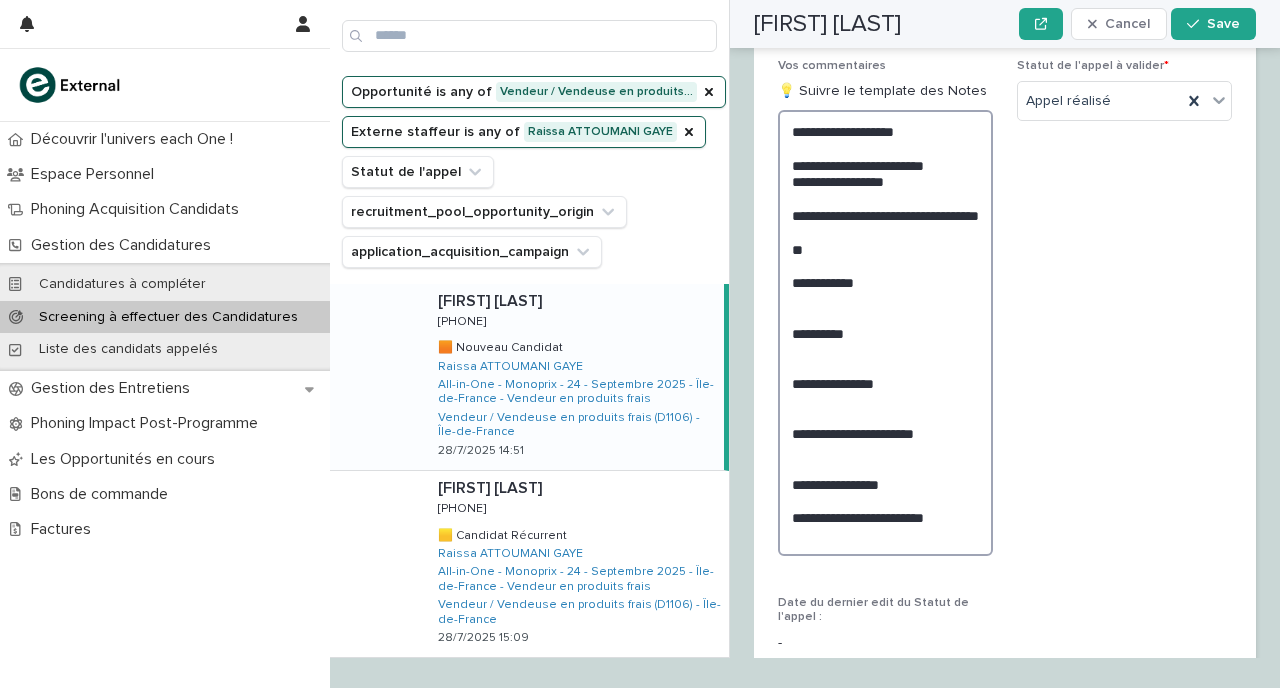 click on "**********" at bounding box center (885, 333) 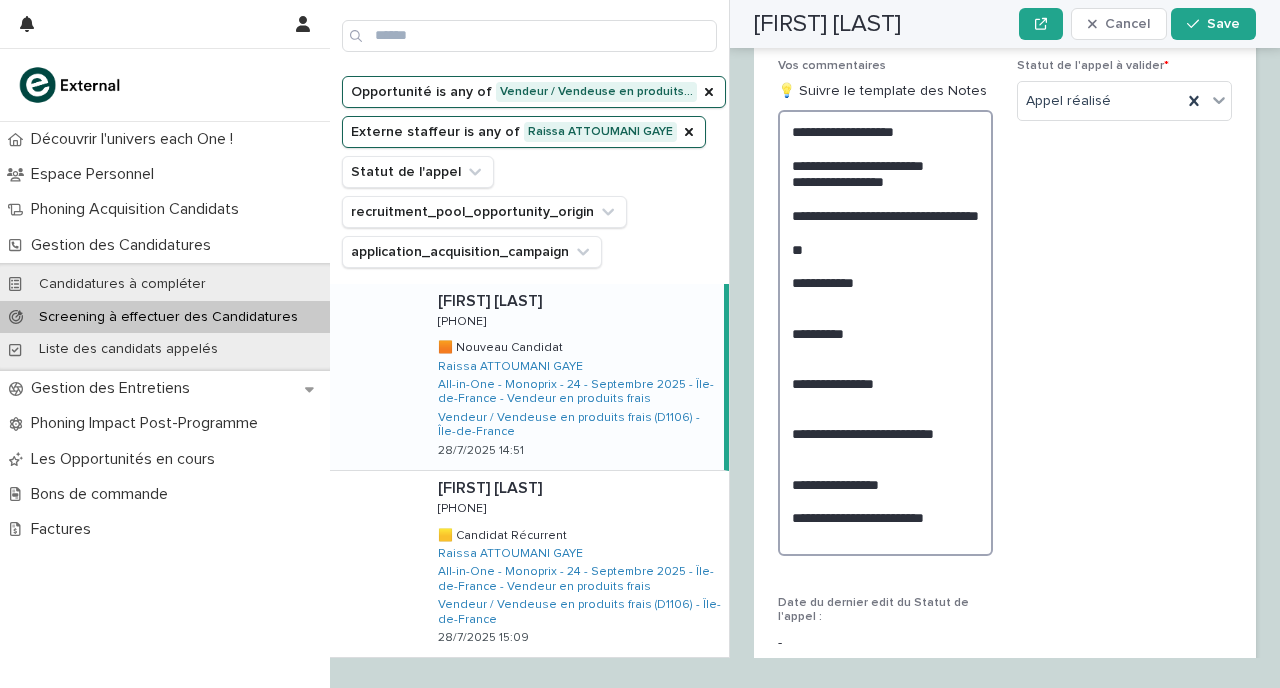 click on "**********" at bounding box center (885, 333) 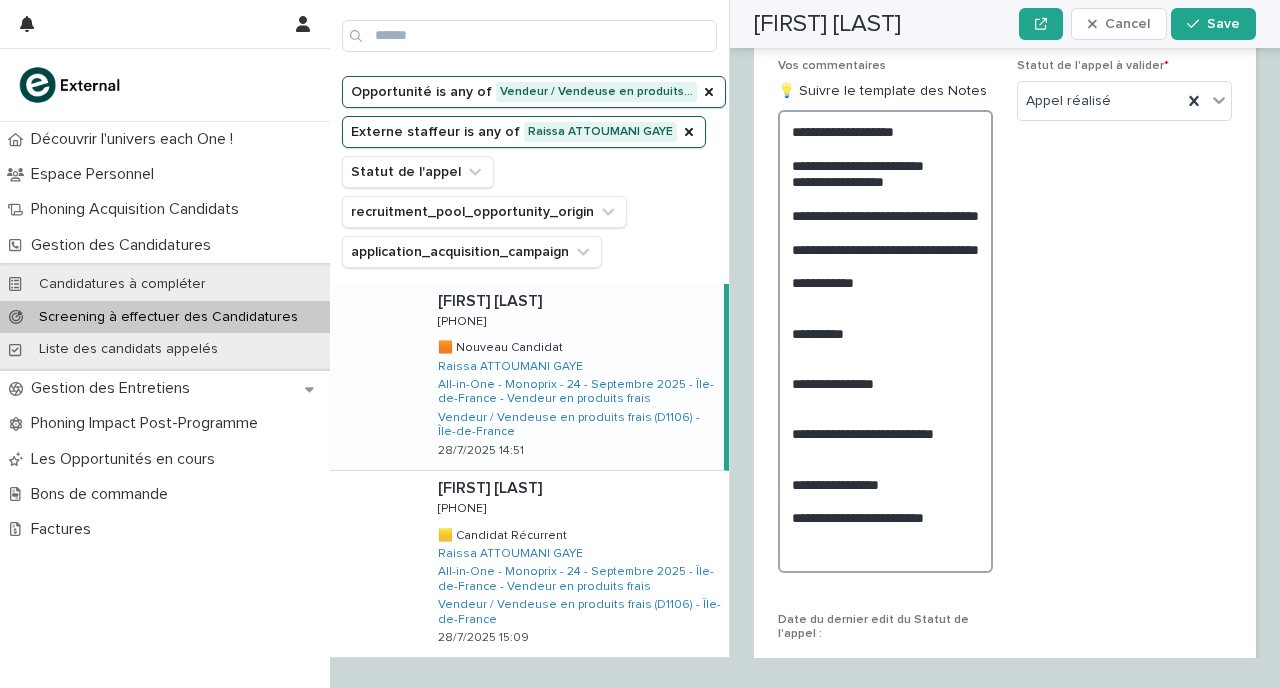 drag, startPoint x: 906, startPoint y: 305, endPoint x: 799, endPoint y: 302, distance: 107.042046 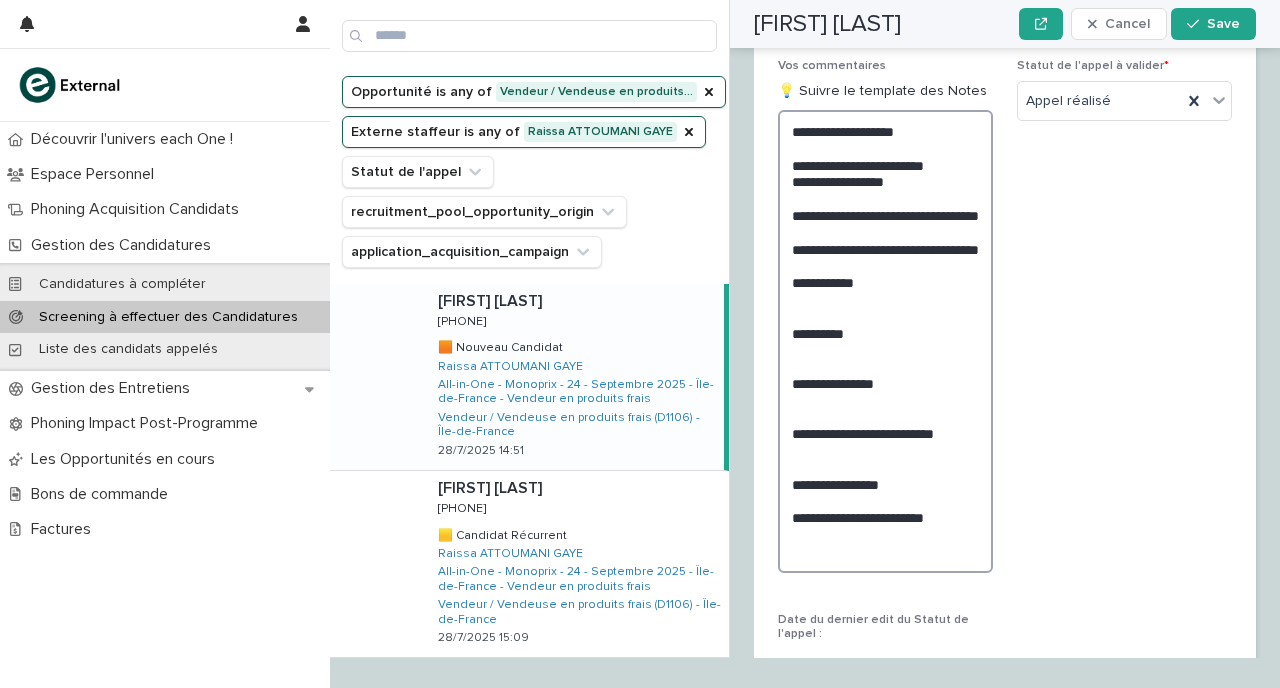 click on "**********" at bounding box center (885, 341) 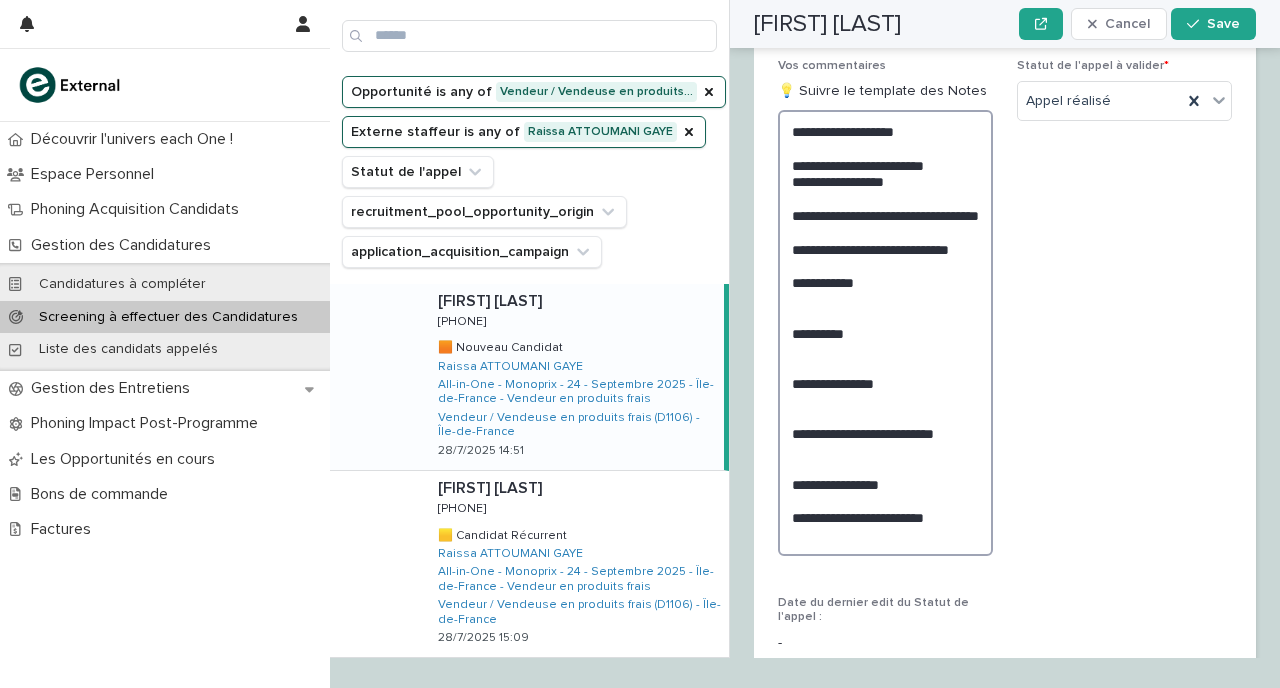 click on "**********" at bounding box center (885, 333) 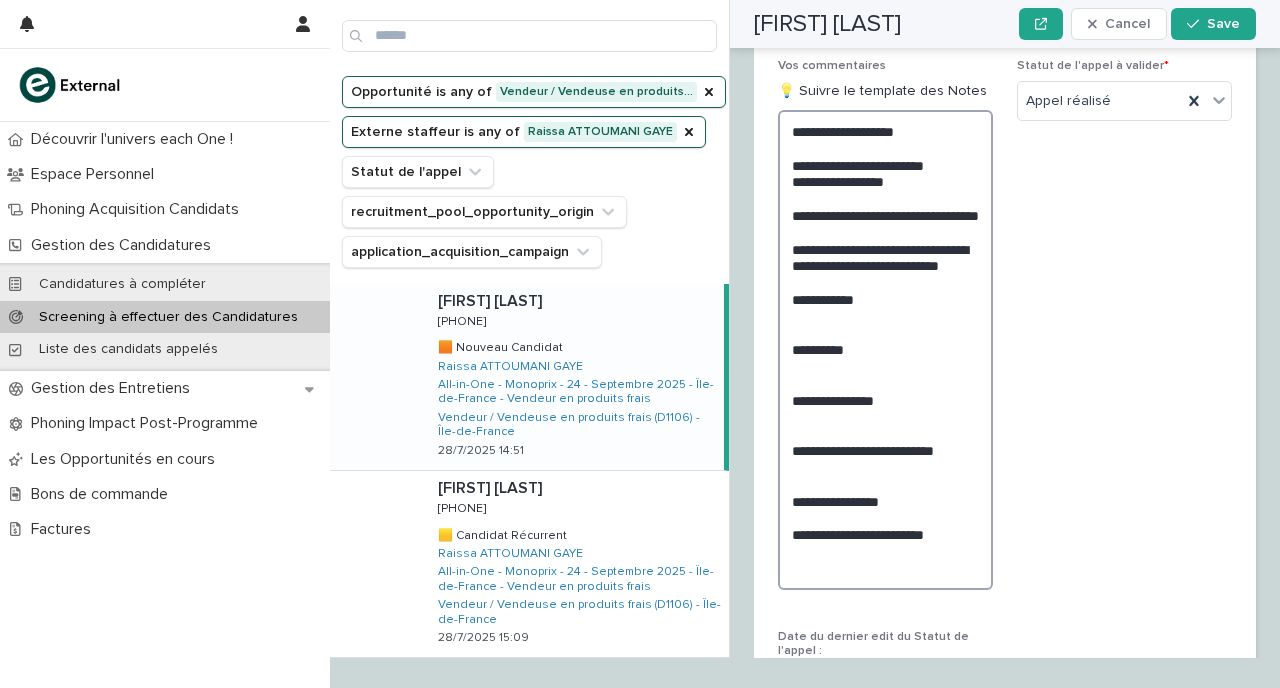 click on "**********" at bounding box center (885, 350) 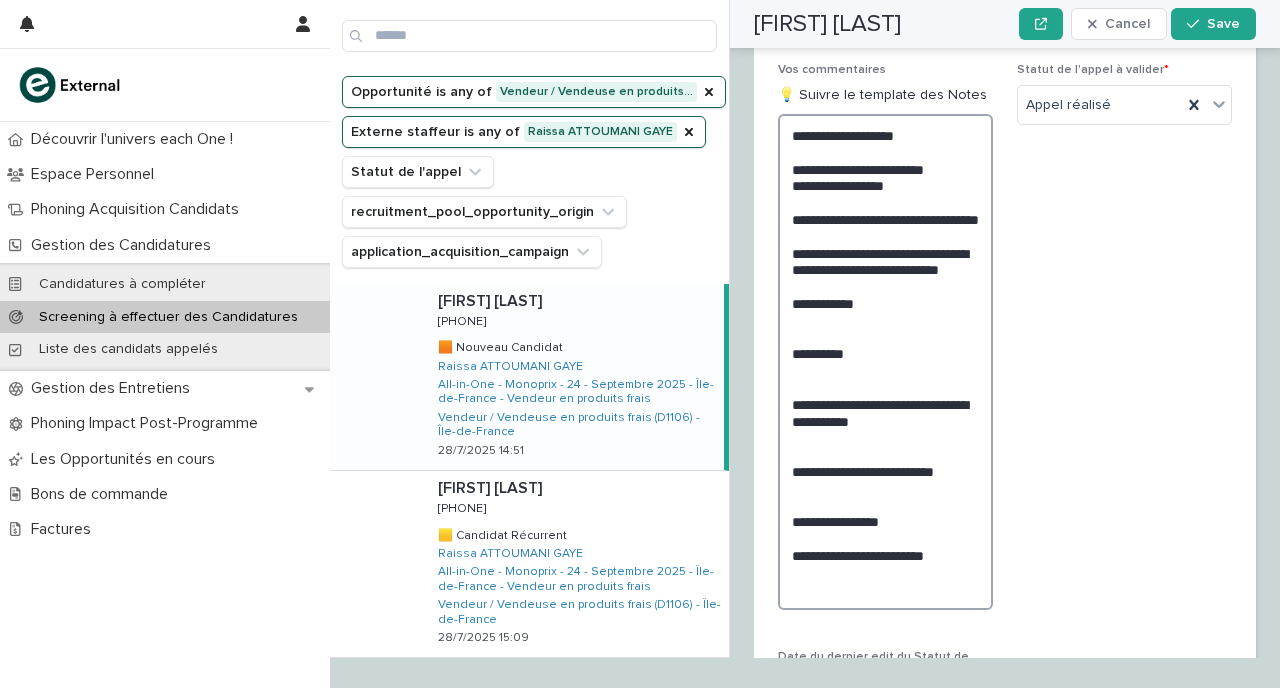 scroll, scrollTop: 2604, scrollLeft: 0, axis: vertical 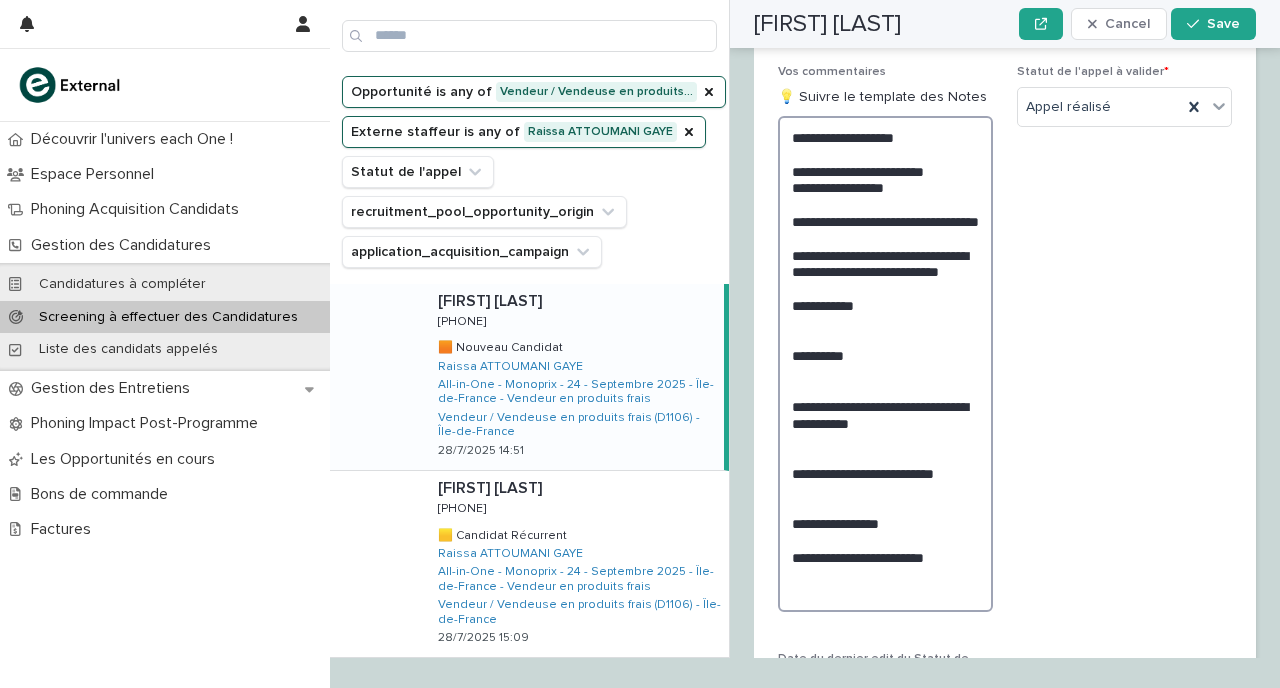 click on "**********" at bounding box center [885, 364] 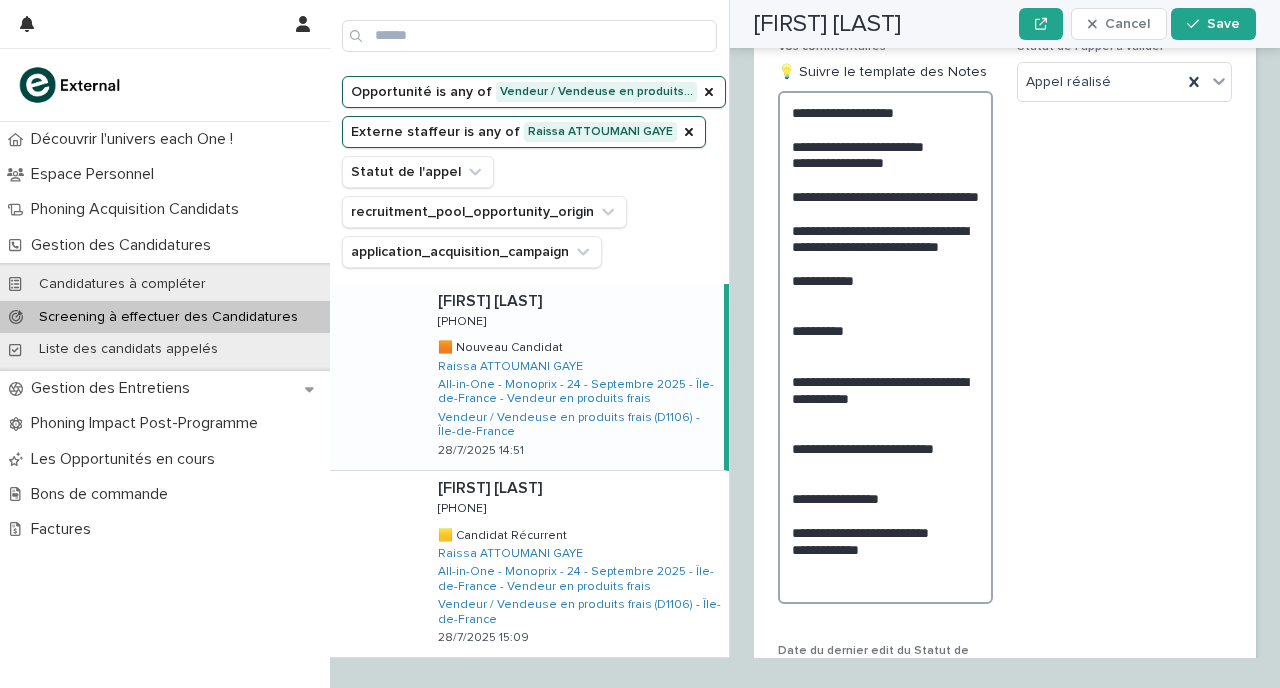 scroll, scrollTop: 2651, scrollLeft: 0, axis: vertical 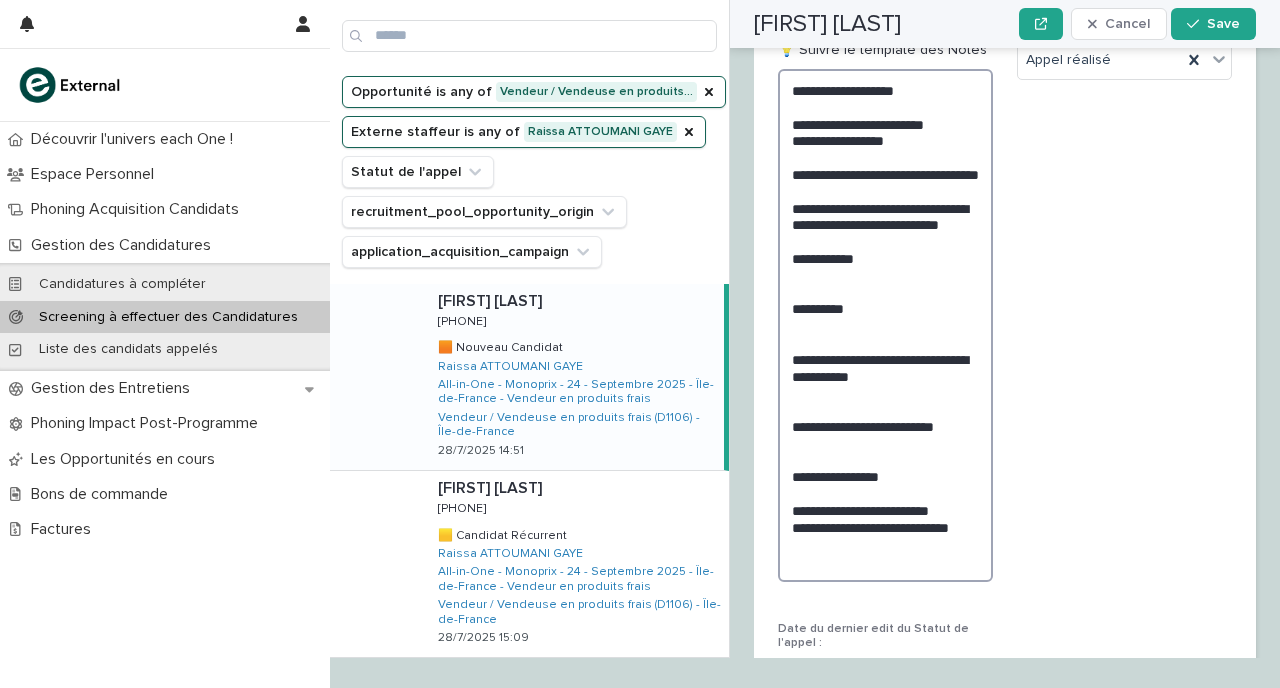 click on "**********" at bounding box center (885, 325) 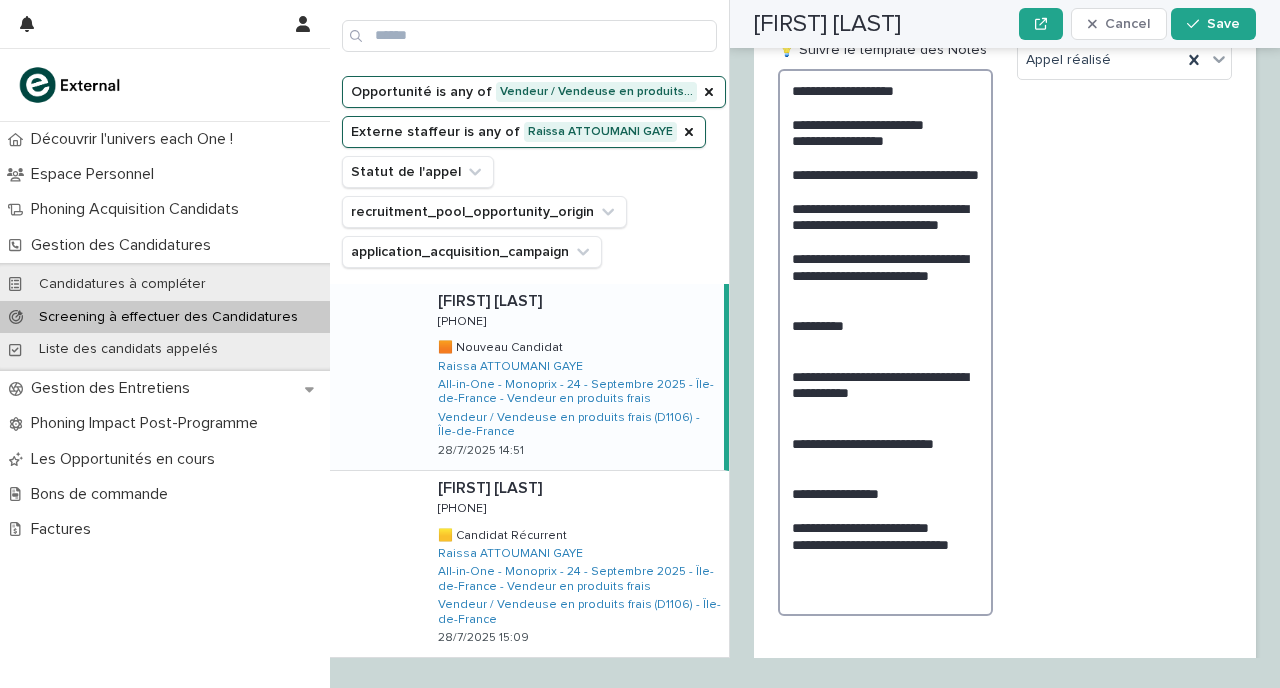 click on "**********" at bounding box center [885, 342] 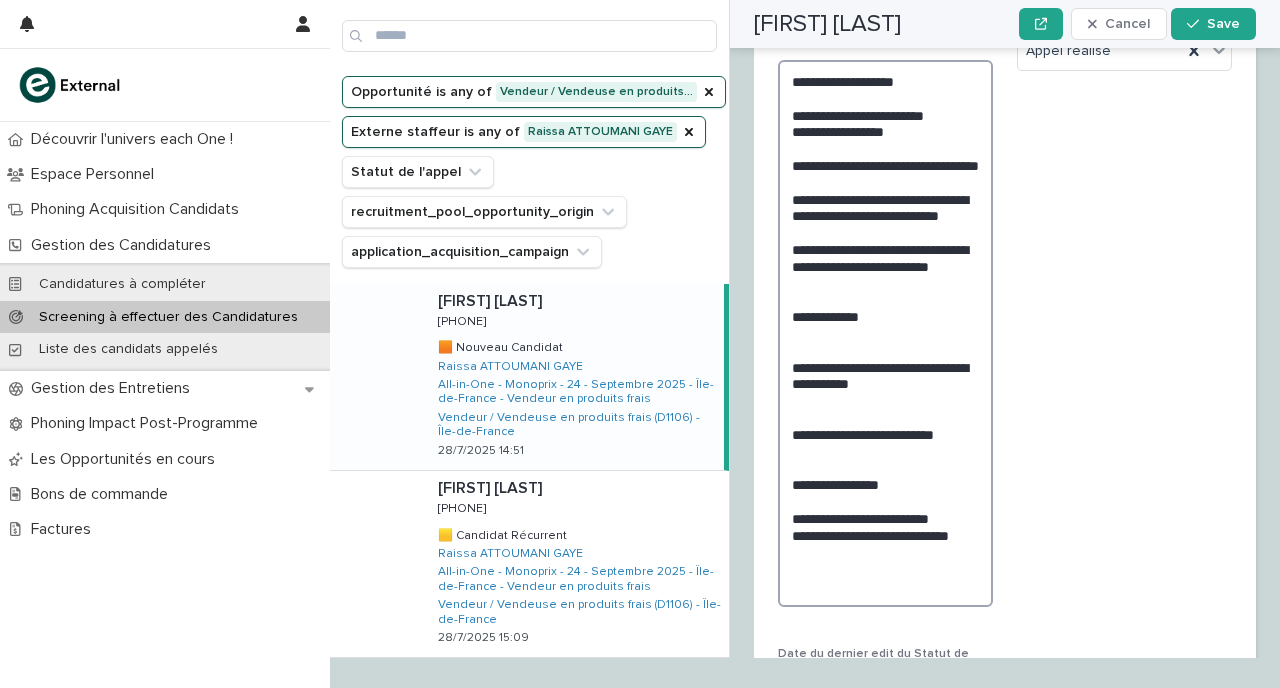 scroll, scrollTop: 2661, scrollLeft: 0, axis: vertical 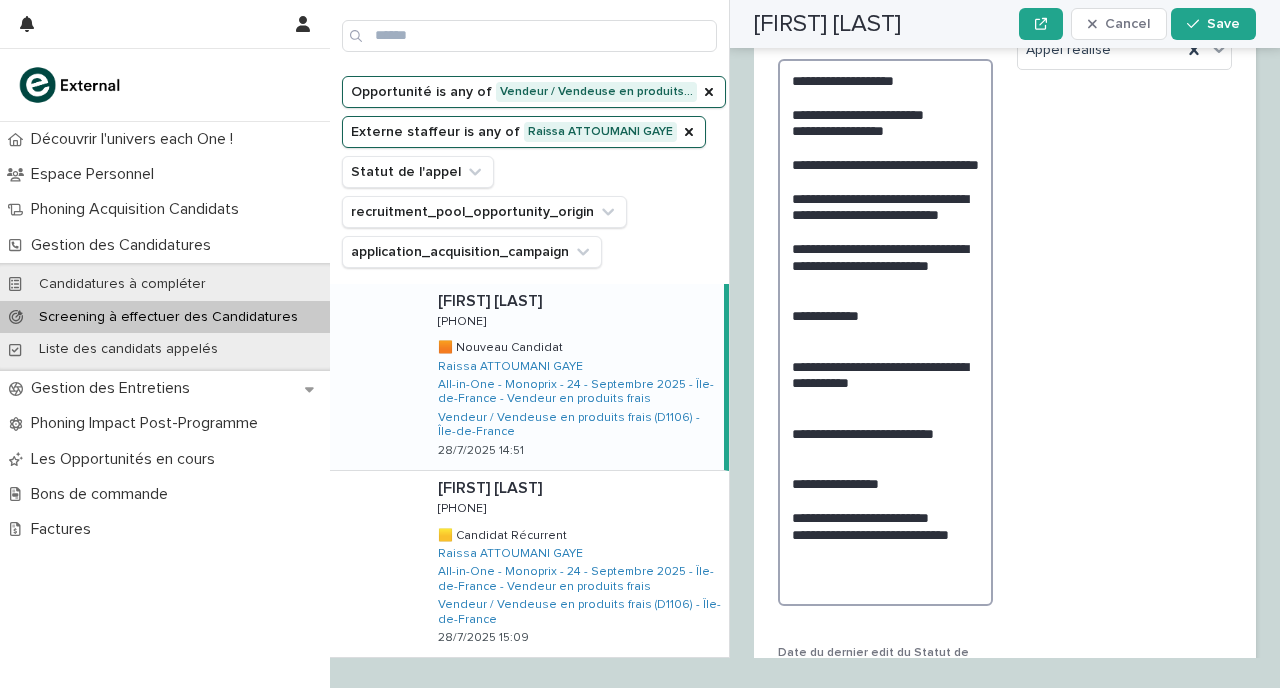 click on "**********" at bounding box center (885, 332) 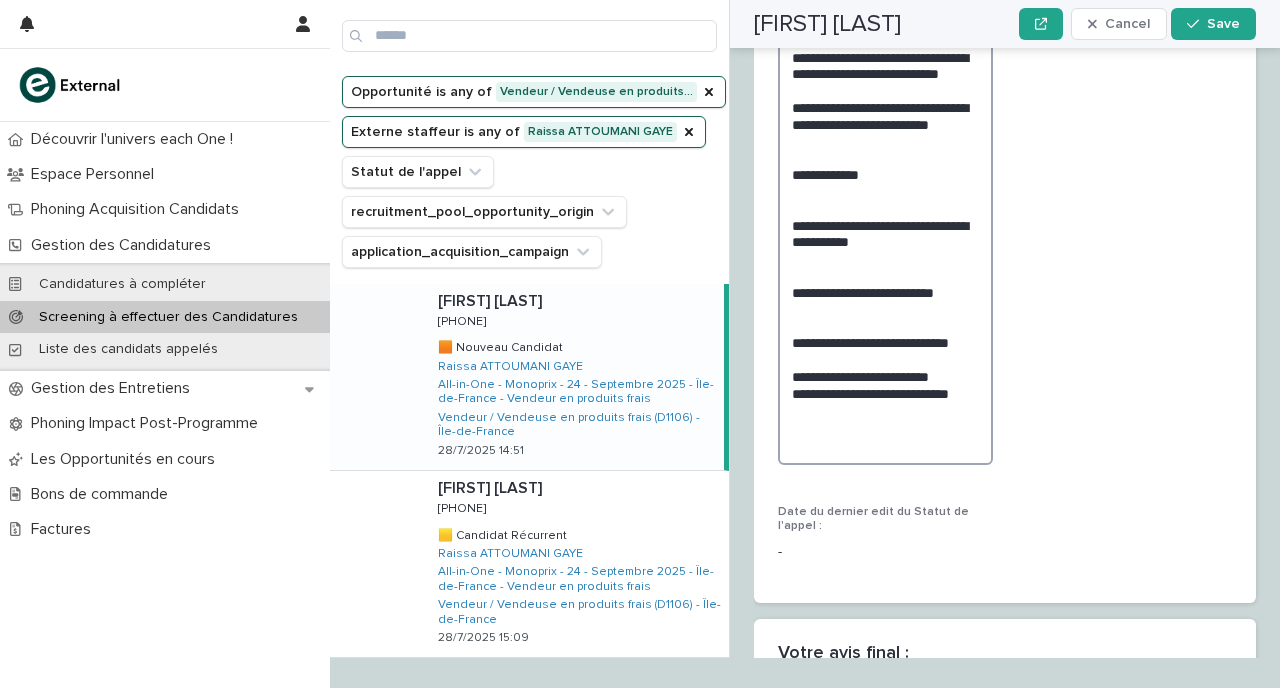 scroll, scrollTop: 2804, scrollLeft: 0, axis: vertical 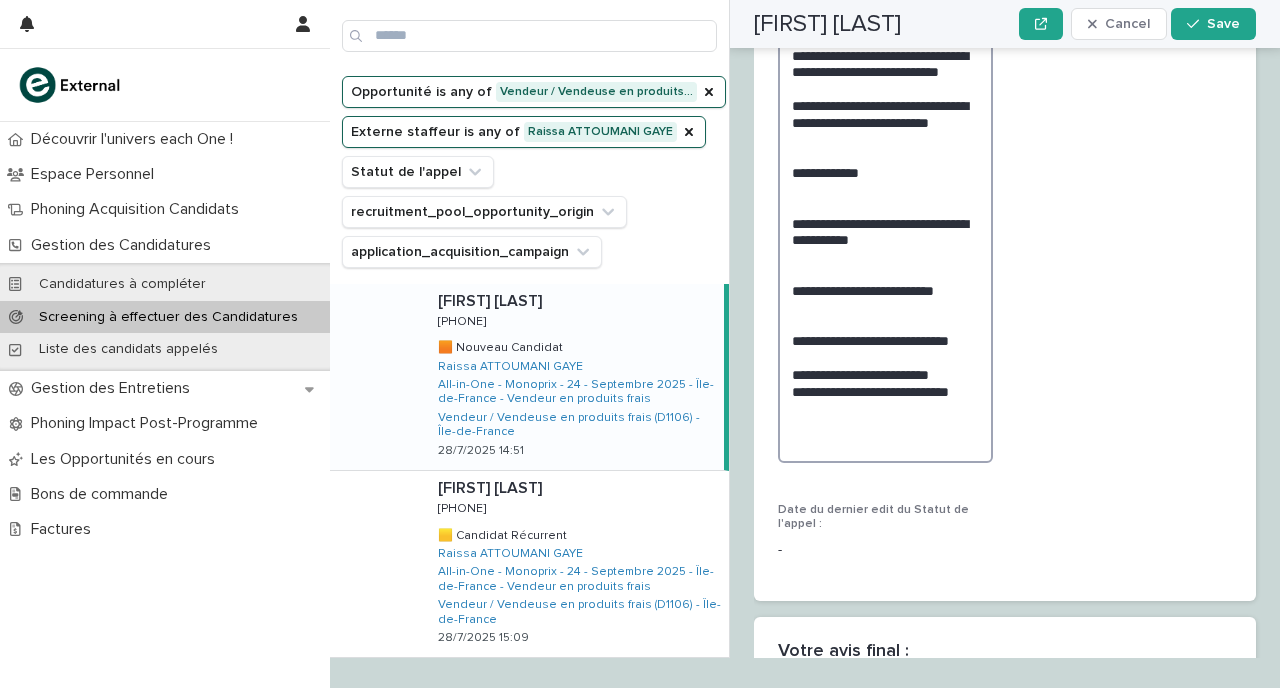 click on "**********" at bounding box center (885, 189) 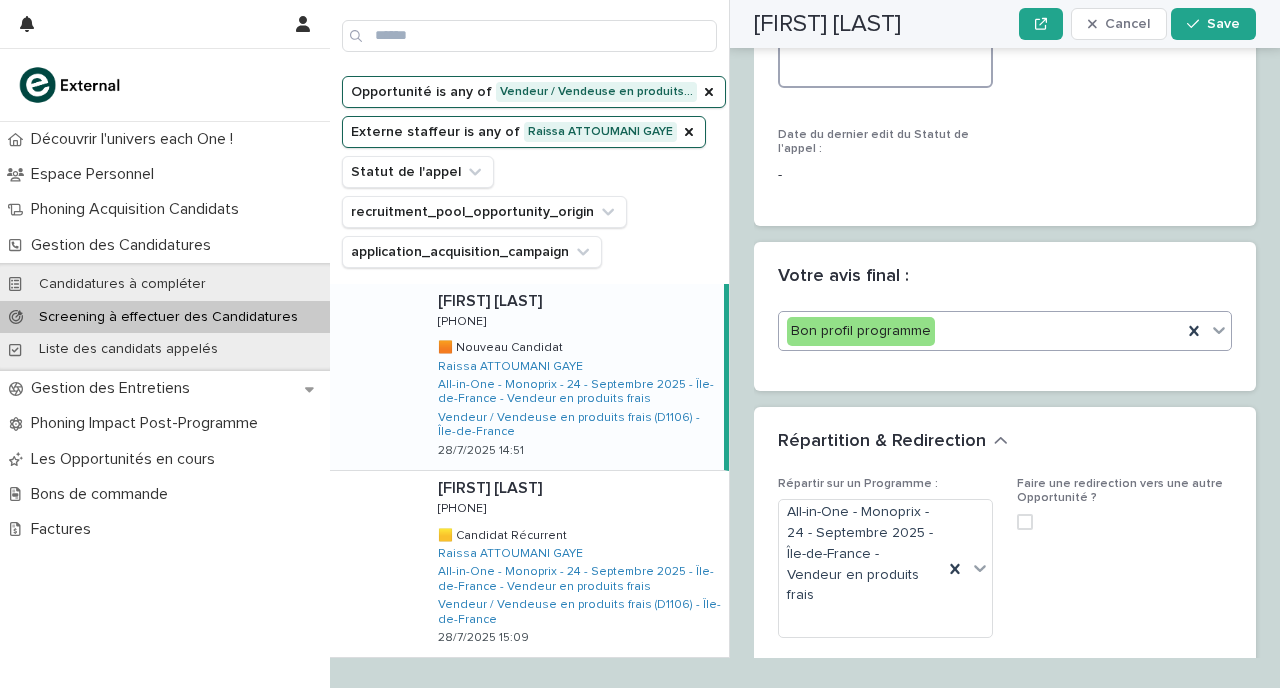 scroll, scrollTop: 3214, scrollLeft: 0, axis: vertical 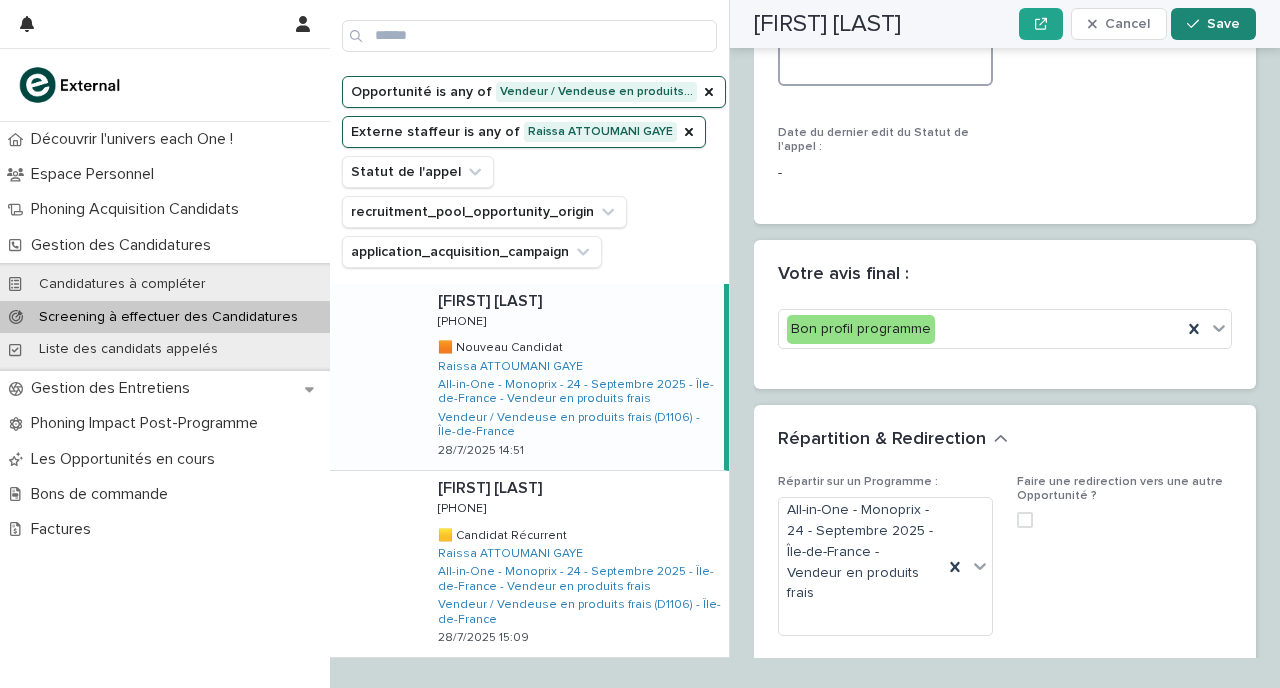 type on "**********" 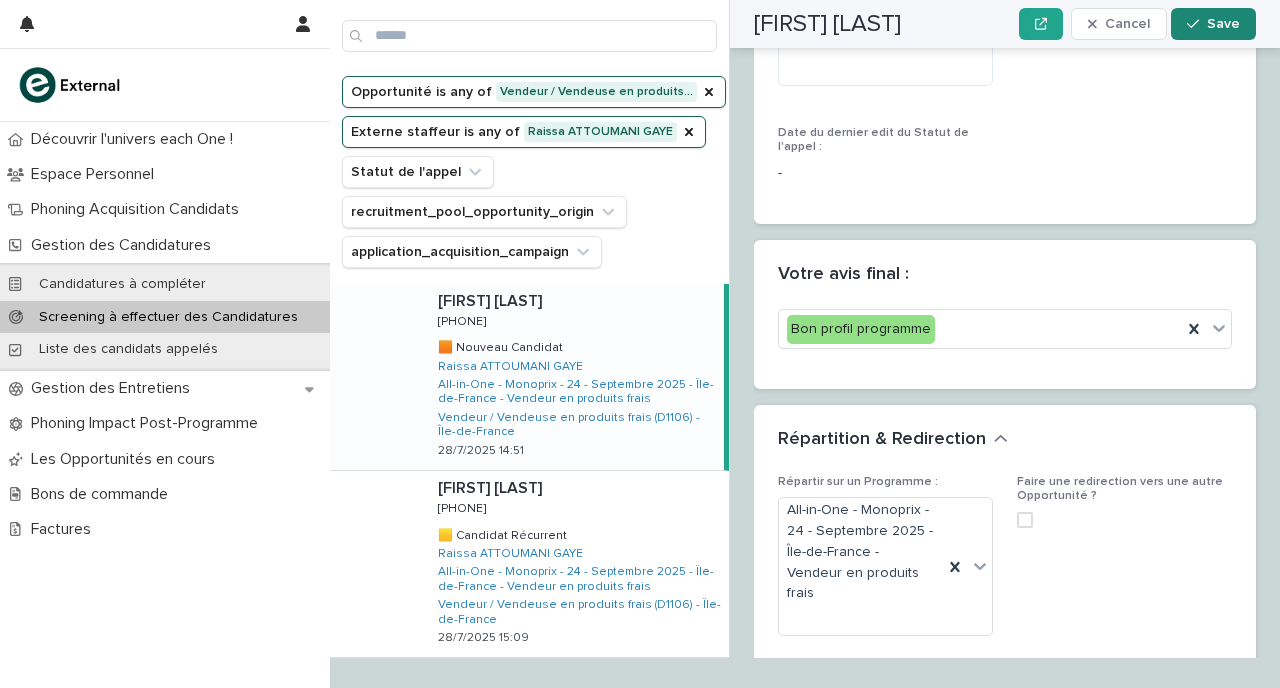 click on "Save" at bounding box center [1223, 24] 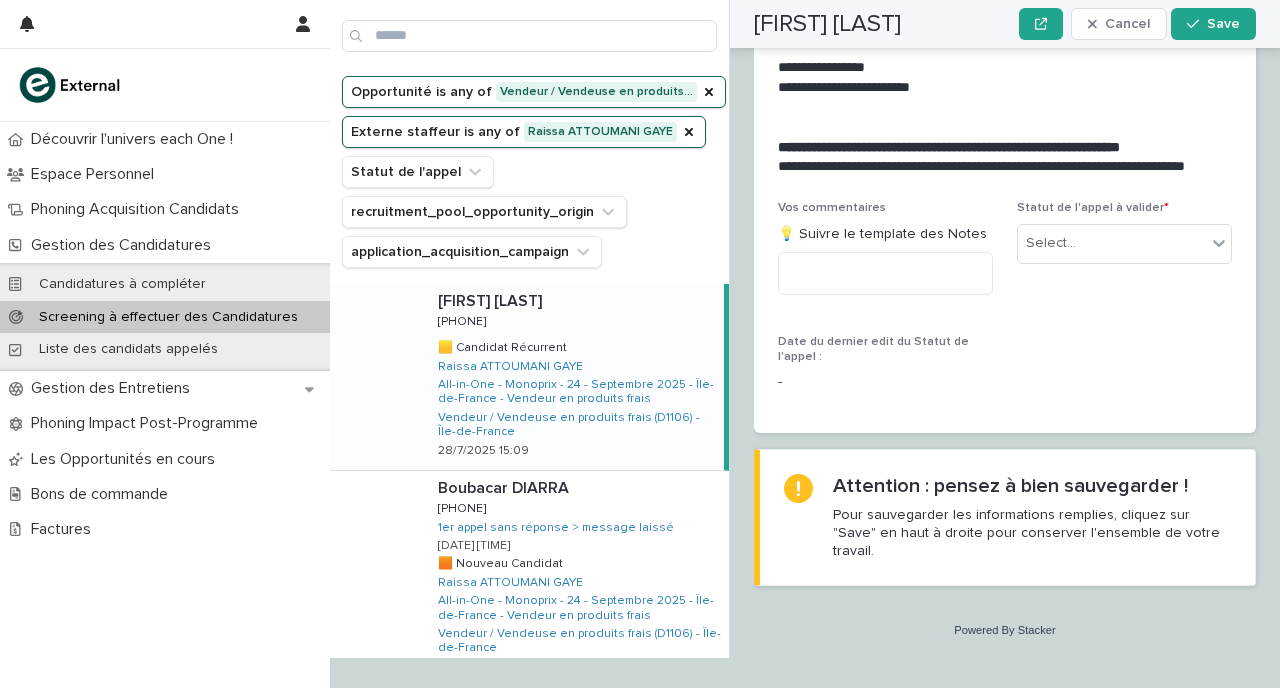 scroll, scrollTop: 2976, scrollLeft: 0, axis: vertical 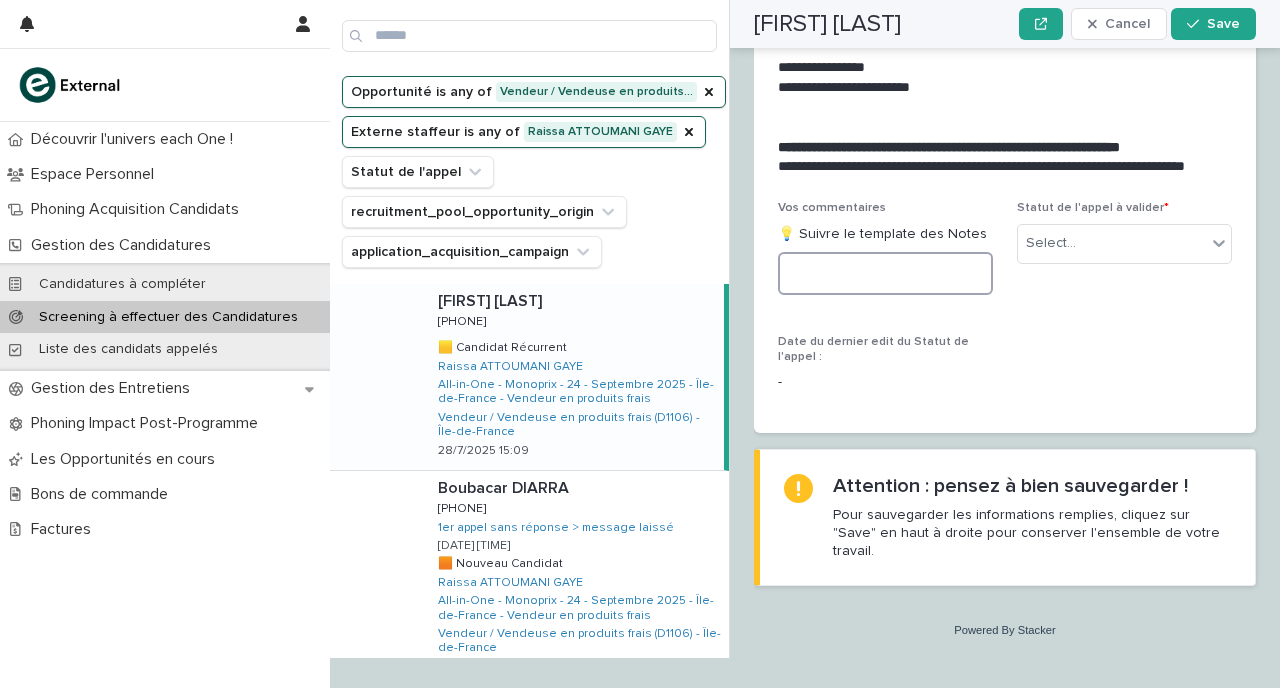 click at bounding box center [885, 273] 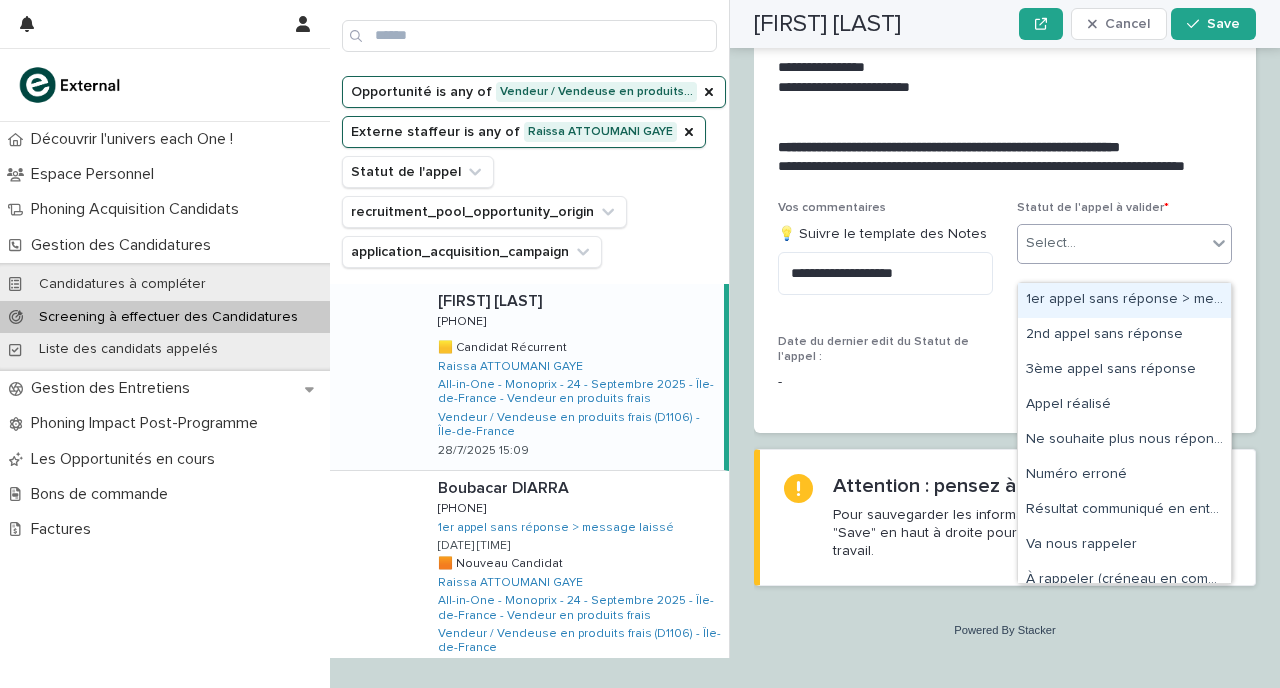 click on "Select..." at bounding box center [1051, 243] 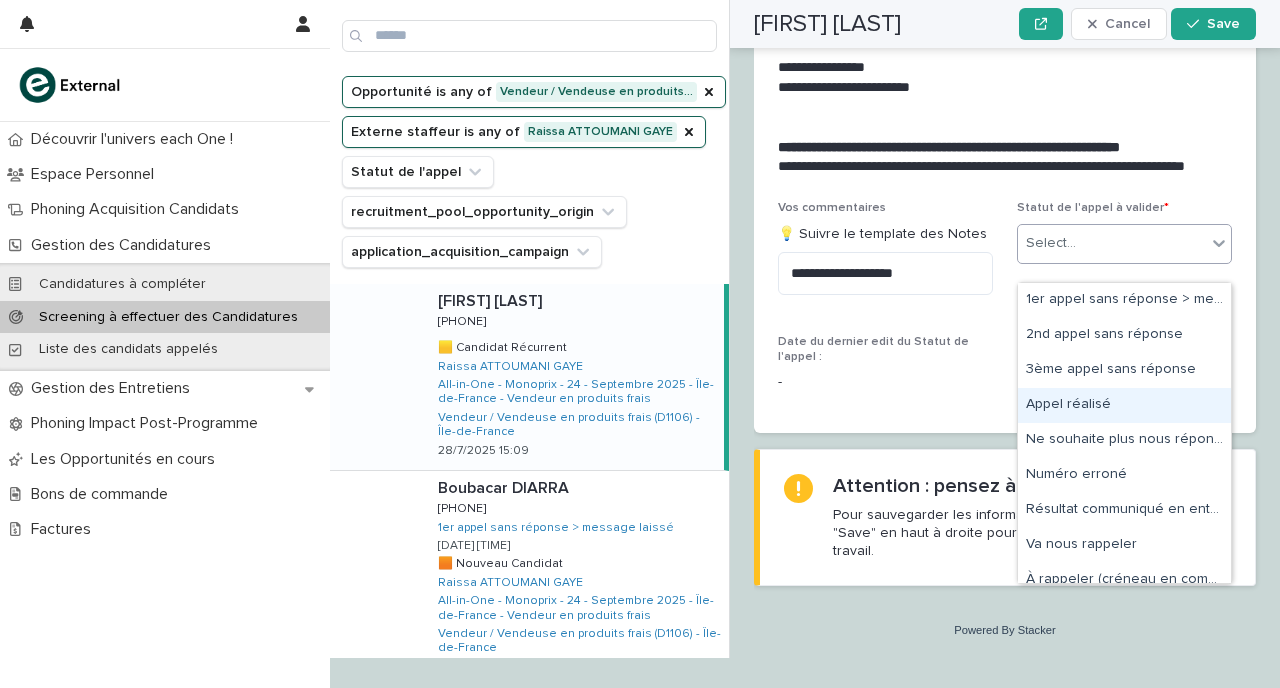 click on "Appel réalisé" at bounding box center [1124, 405] 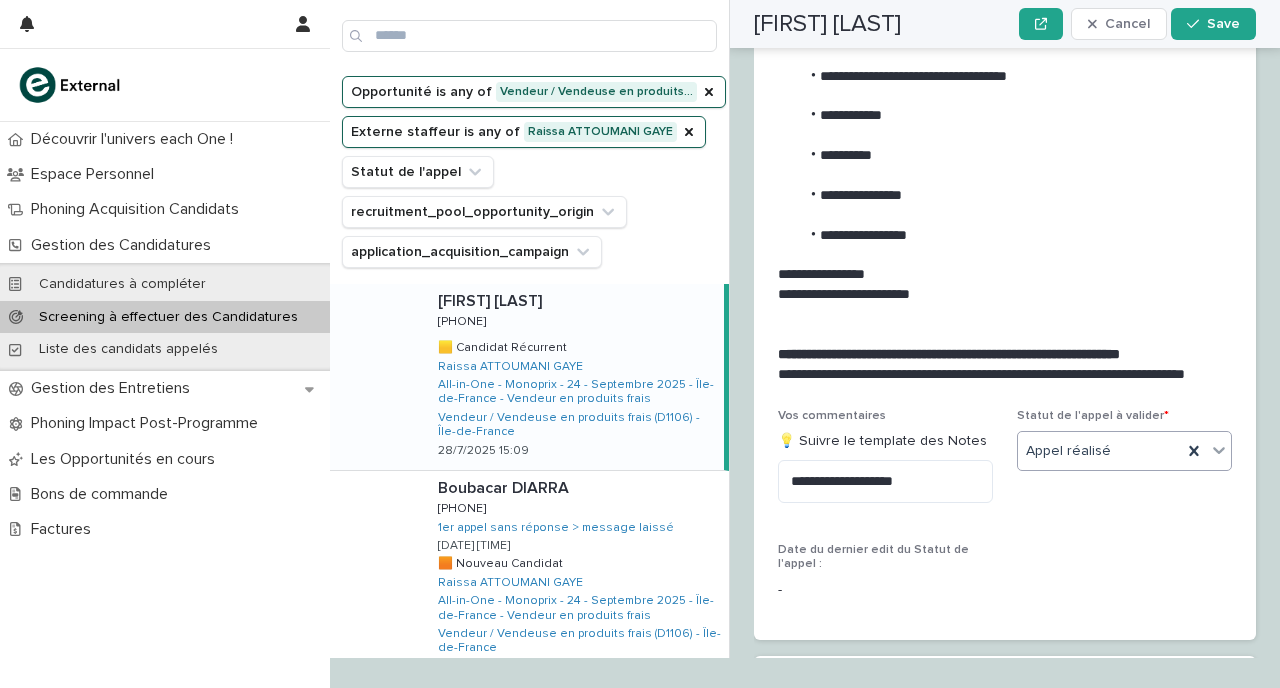 scroll, scrollTop: 2818, scrollLeft: 0, axis: vertical 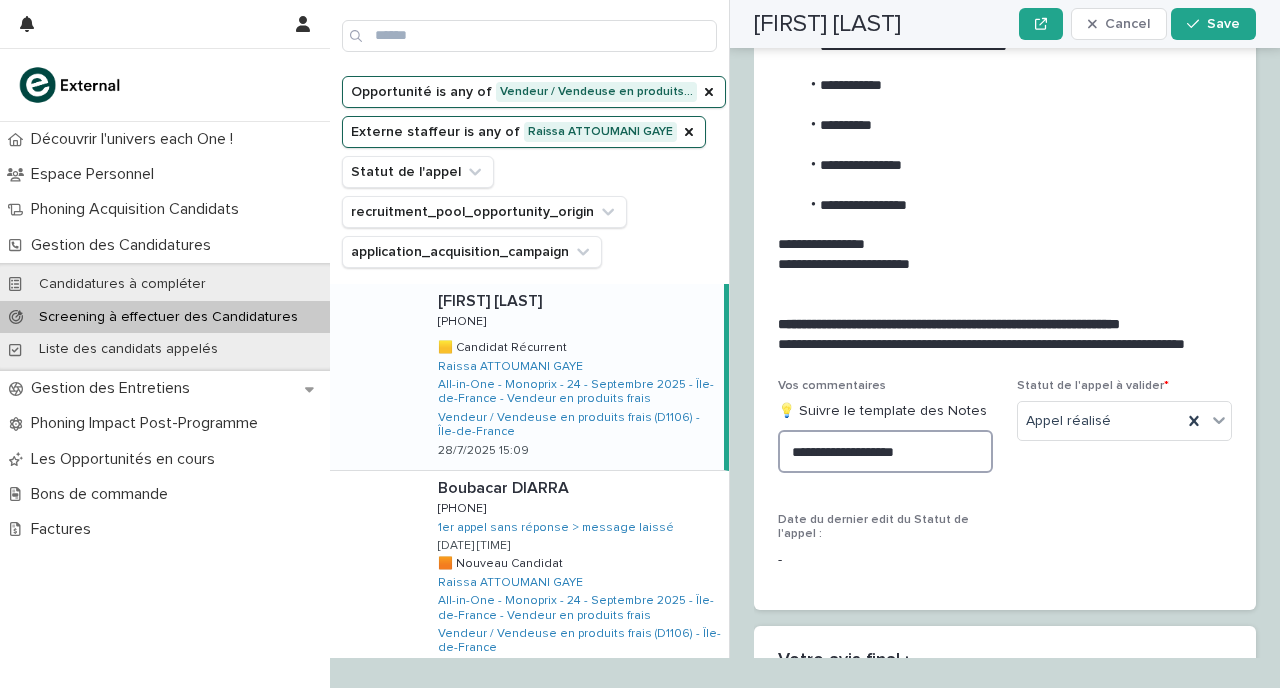 click on "**********" at bounding box center (885, 451) 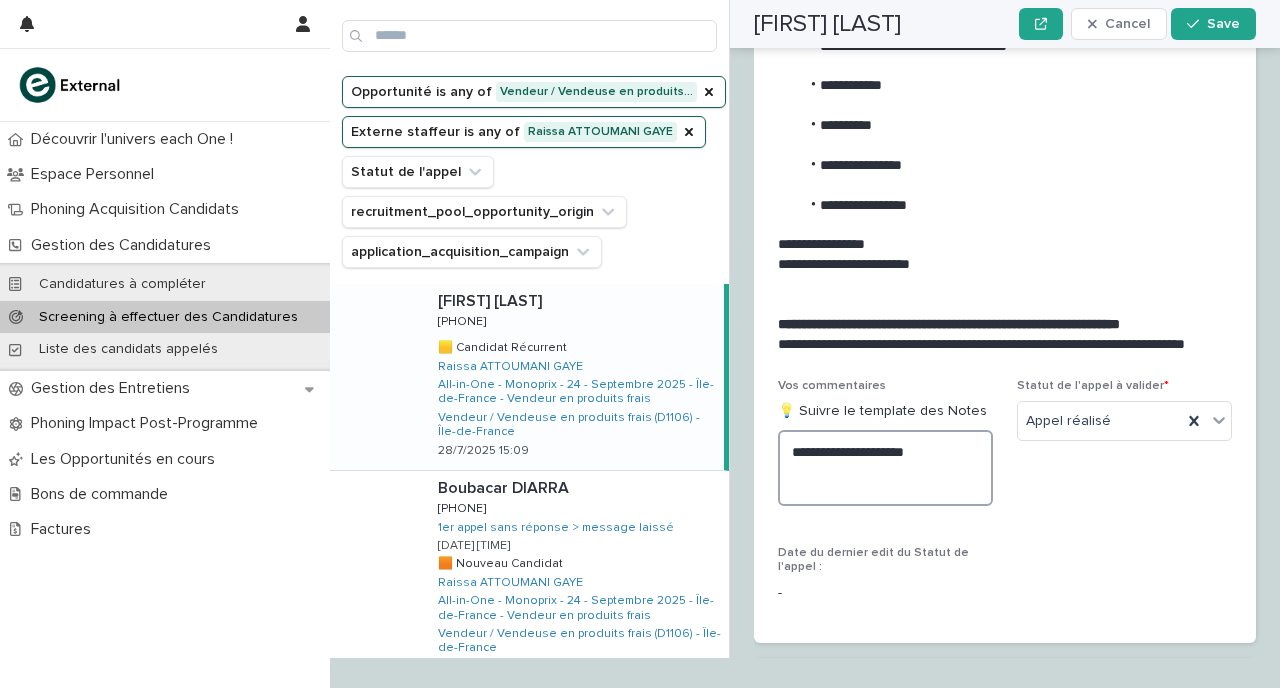 paste on "**********" 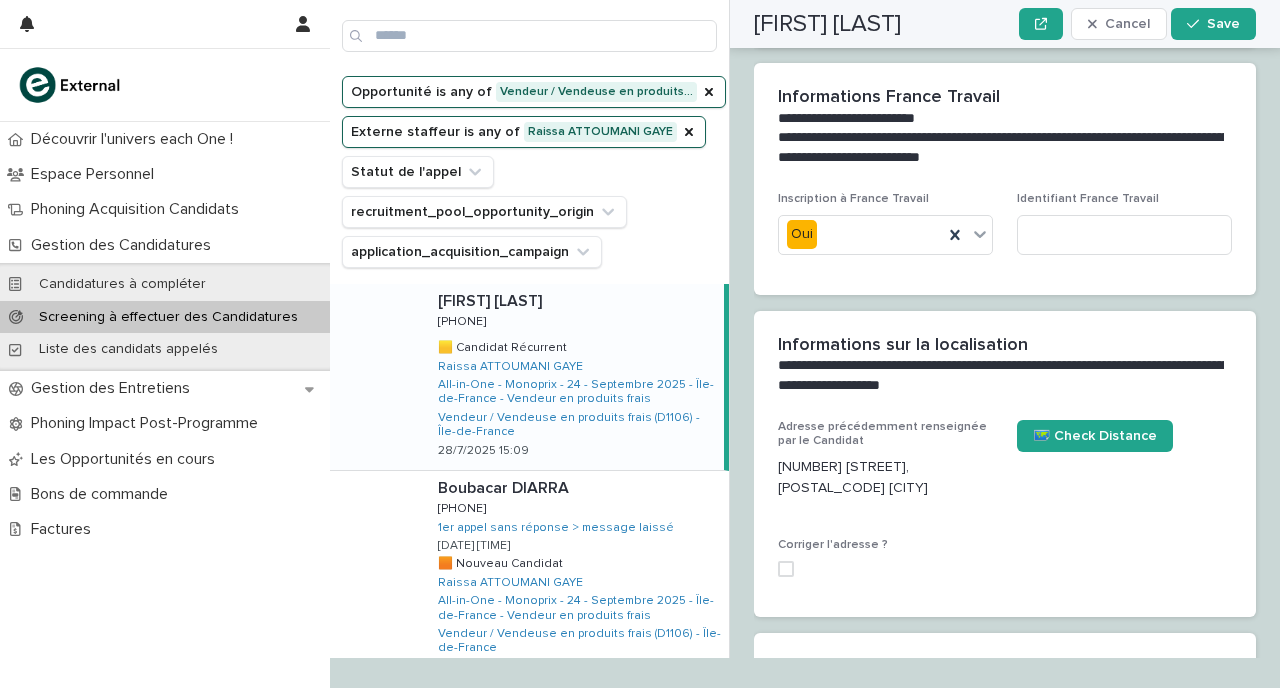 scroll, scrollTop: 2140, scrollLeft: 0, axis: vertical 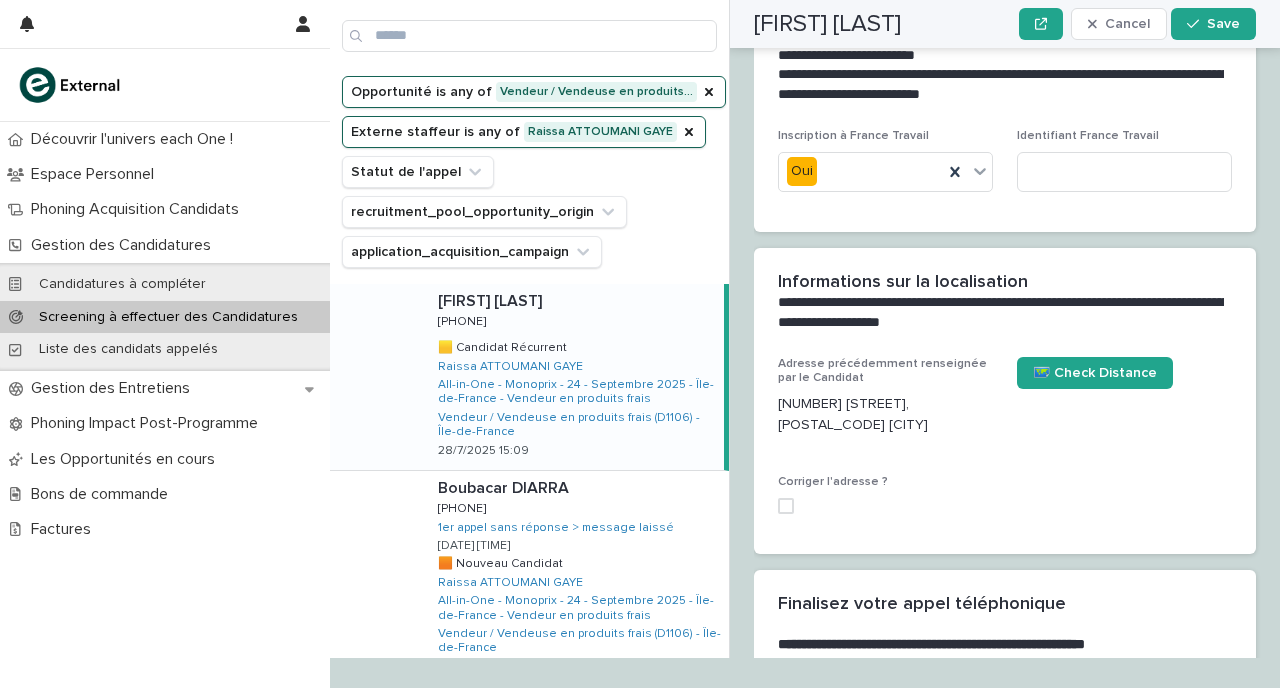 click at bounding box center (786, 506) 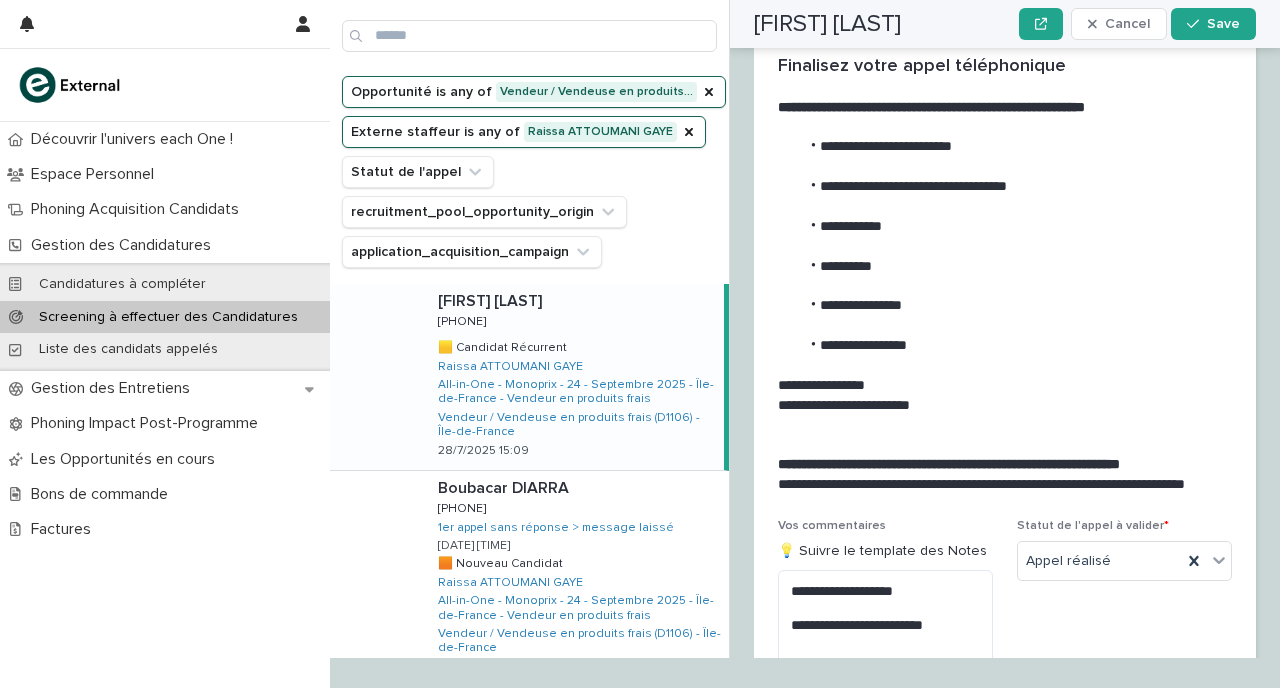 scroll, scrollTop: 2795, scrollLeft: 0, axis: vertical 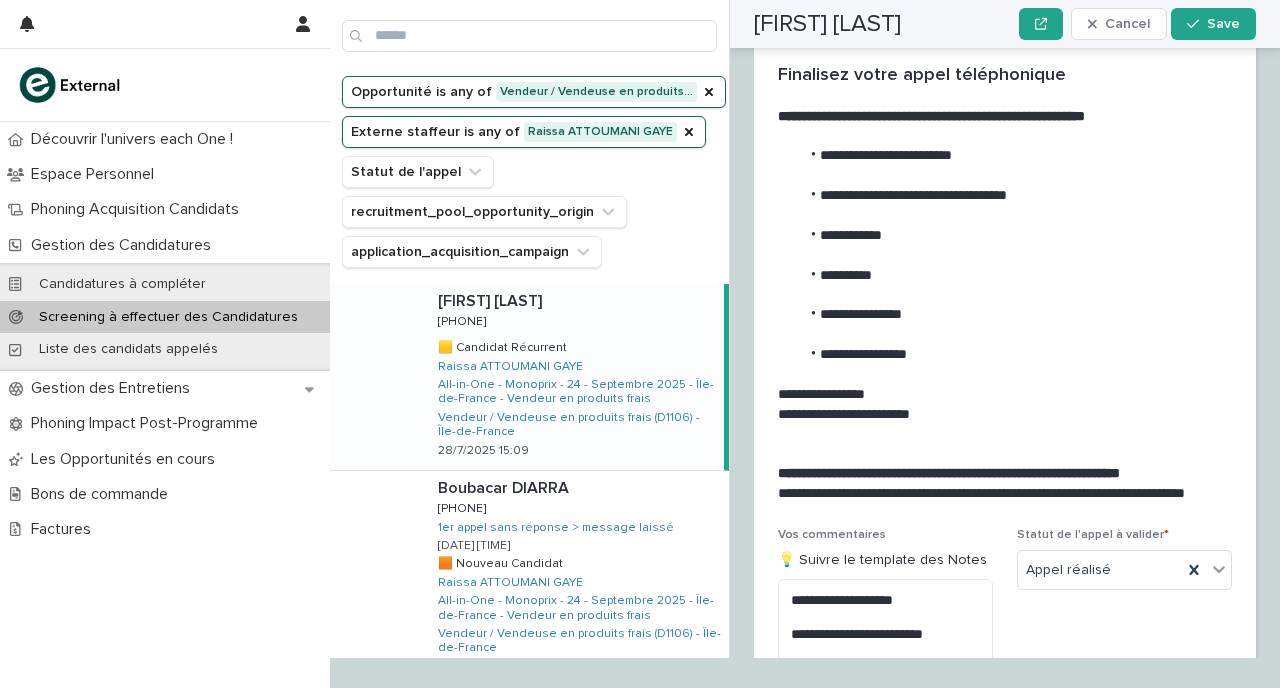 click on "**********" at bounding box center (1001, 415) 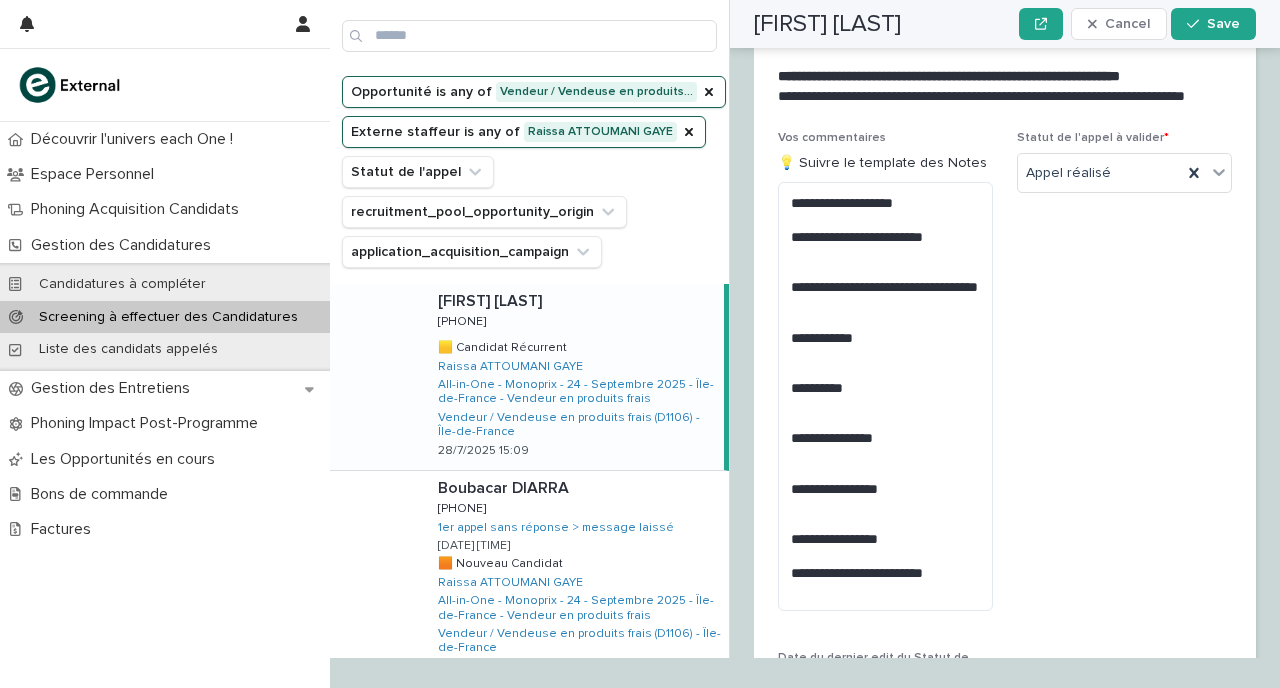 scroll, scrollTop: 3208, scrollLeft: 0, axis: vertical 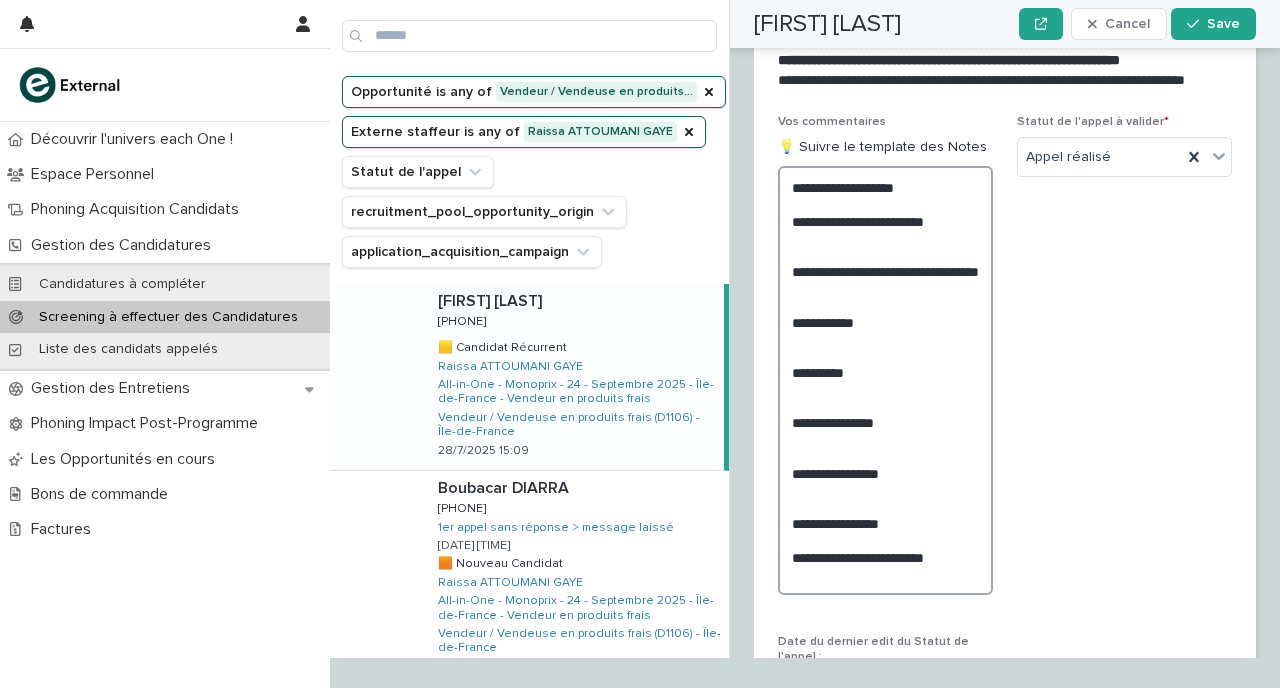 click on "**********" at bounding box center (885, 380) 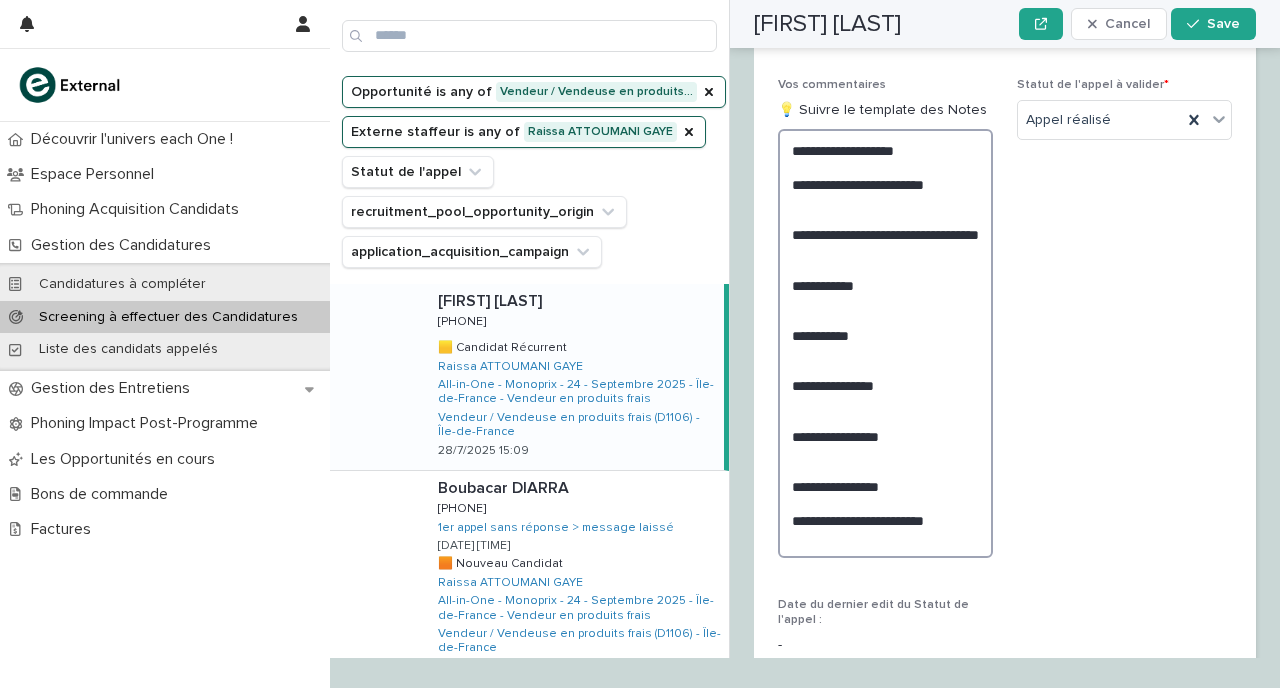 scroll, scrollTop: 3241, scrollLeft: 0, axis: vertical 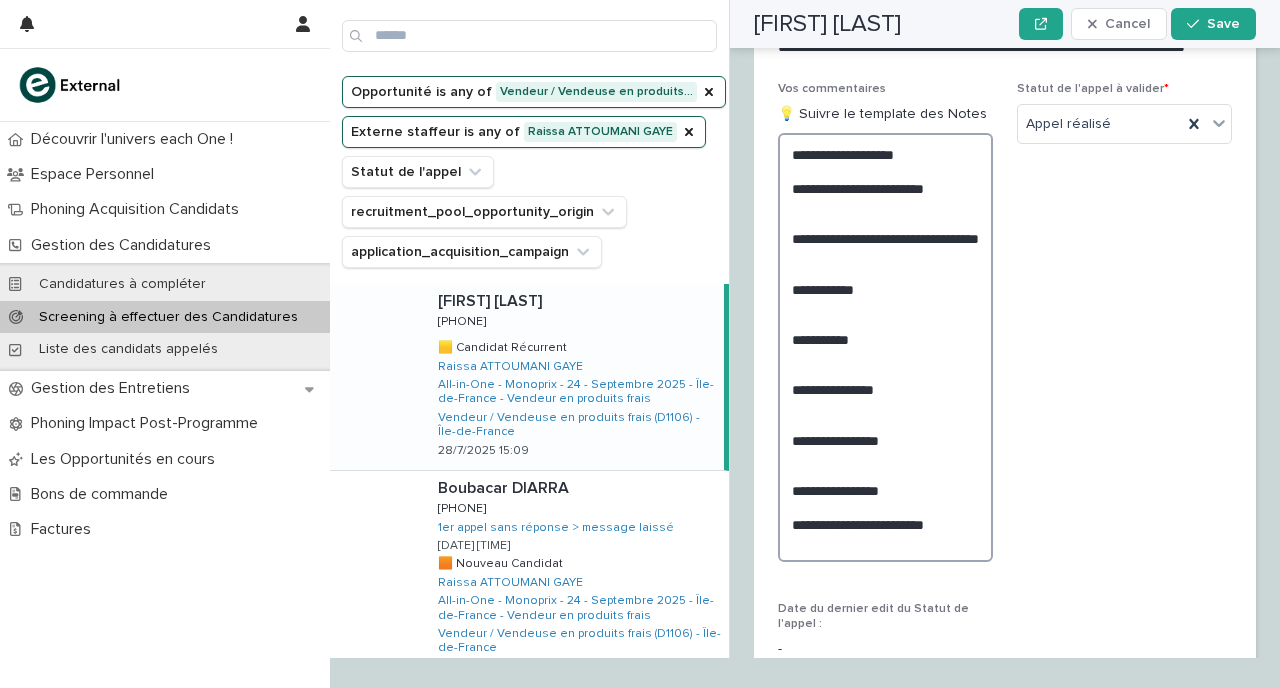 drag, startPoint x: 793, startPoint y: 245, endPoint x: 986, endPoint y: 617, distance: 419.0859 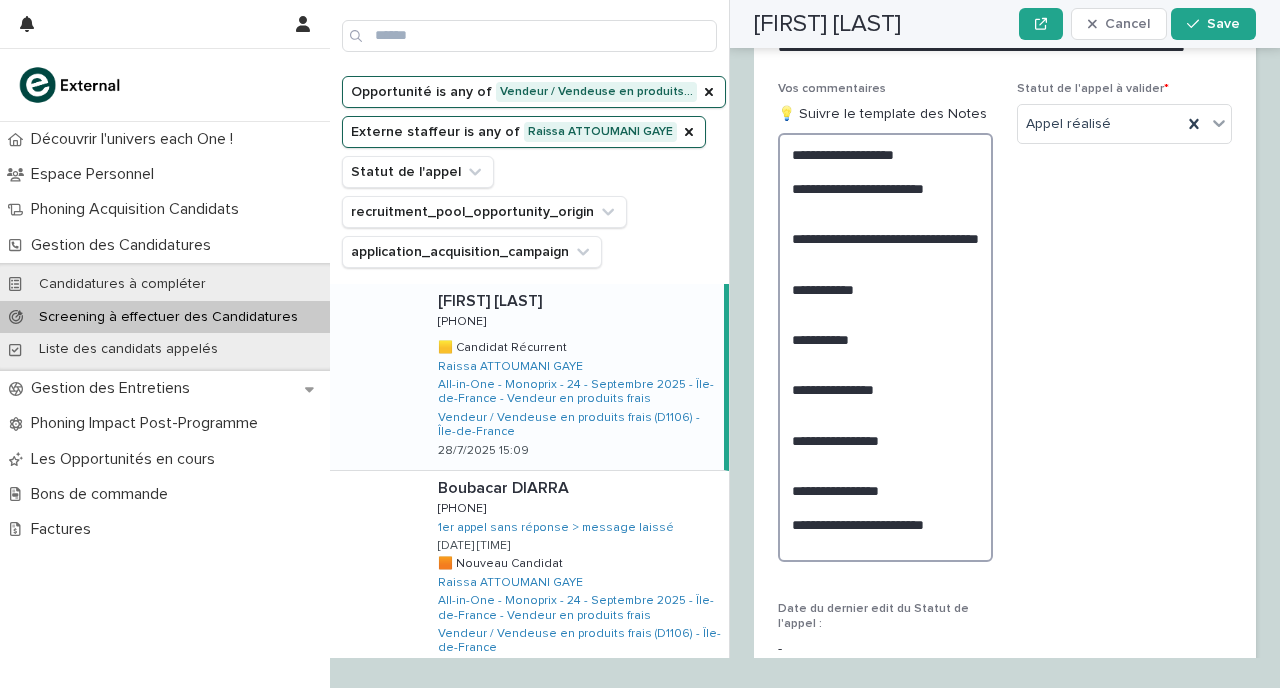 click on "**********" at bounding box center (885, 347) 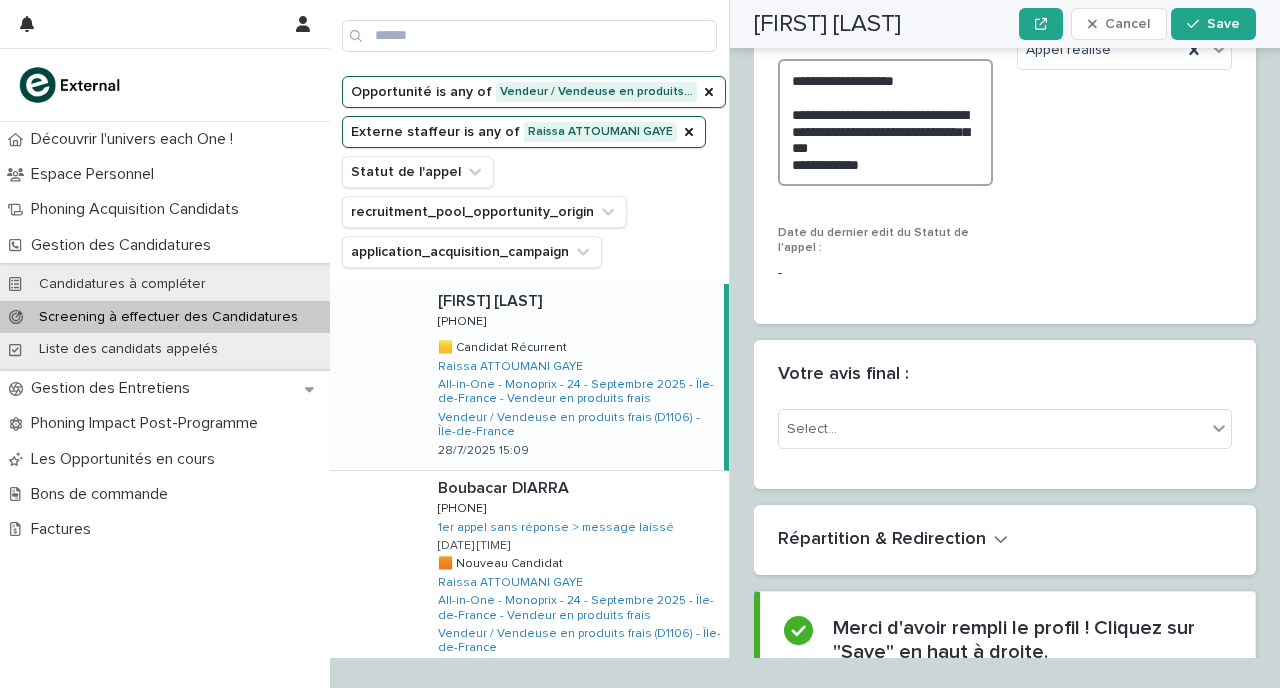 scroll, scrollTop: 3338, scrollLeft: 0, axis: vertical 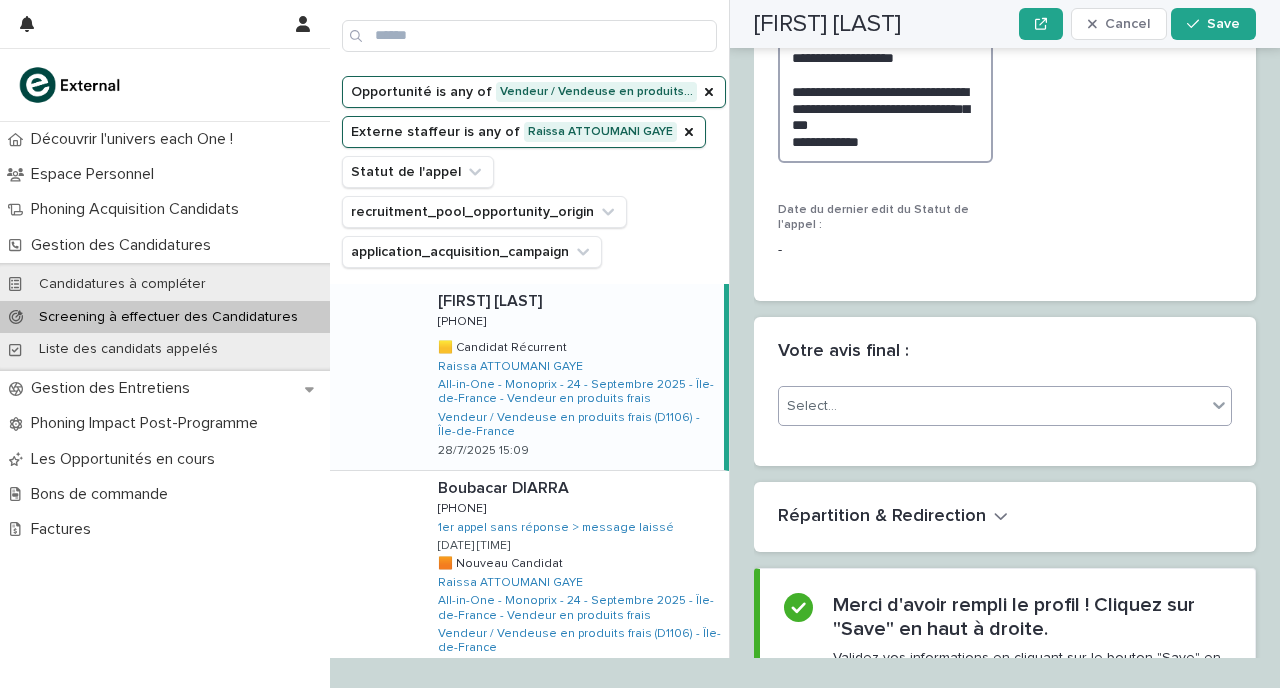 type on "**********" 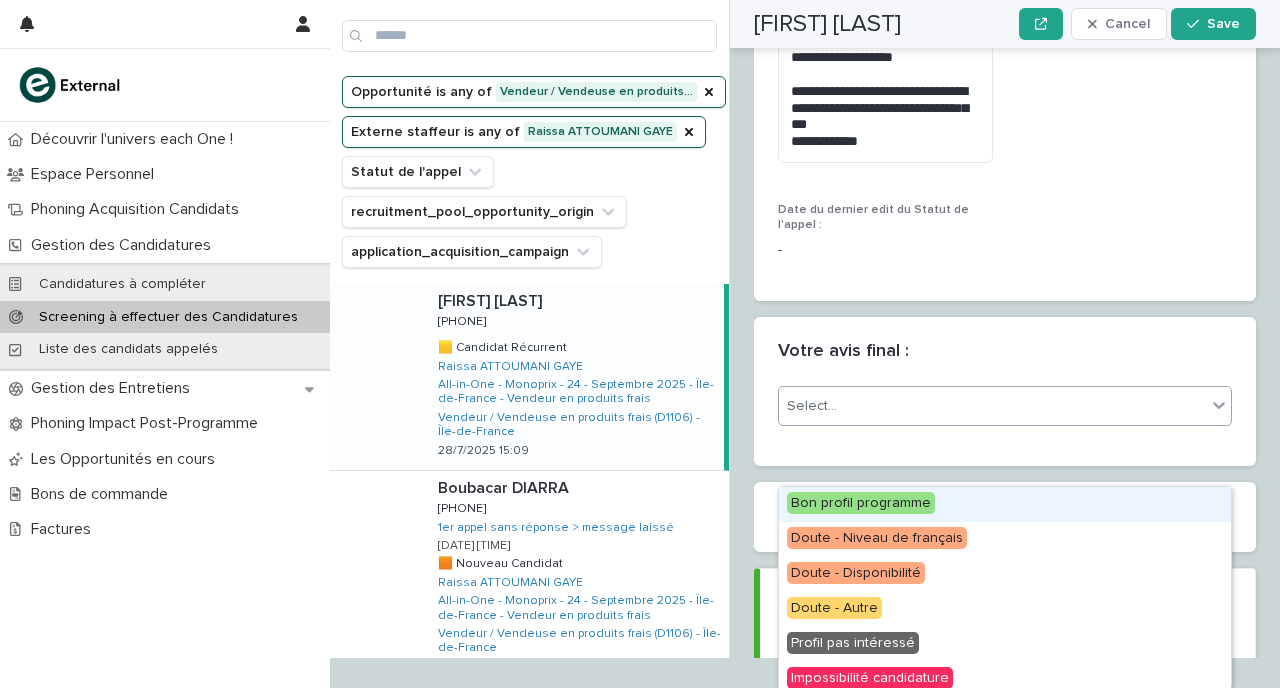 click on "Select..." at bounding box center [992, 406] 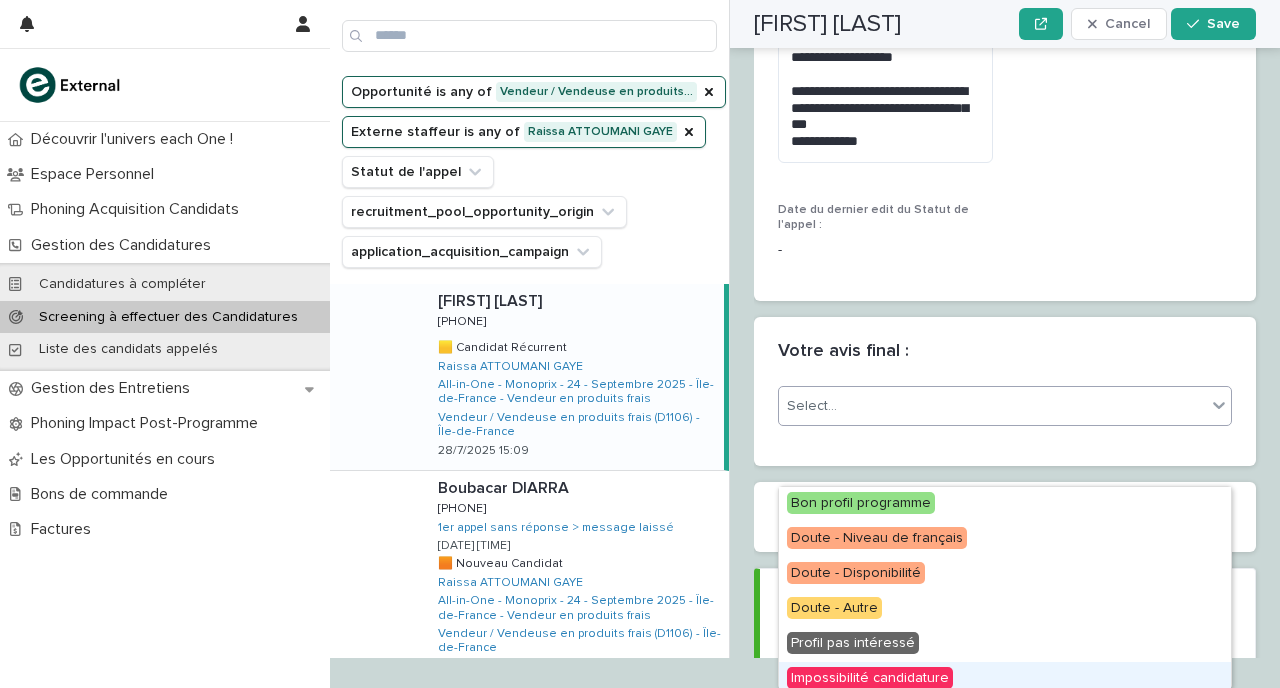 click on "Impossibilité candidature" at bounding box center (870, 678) 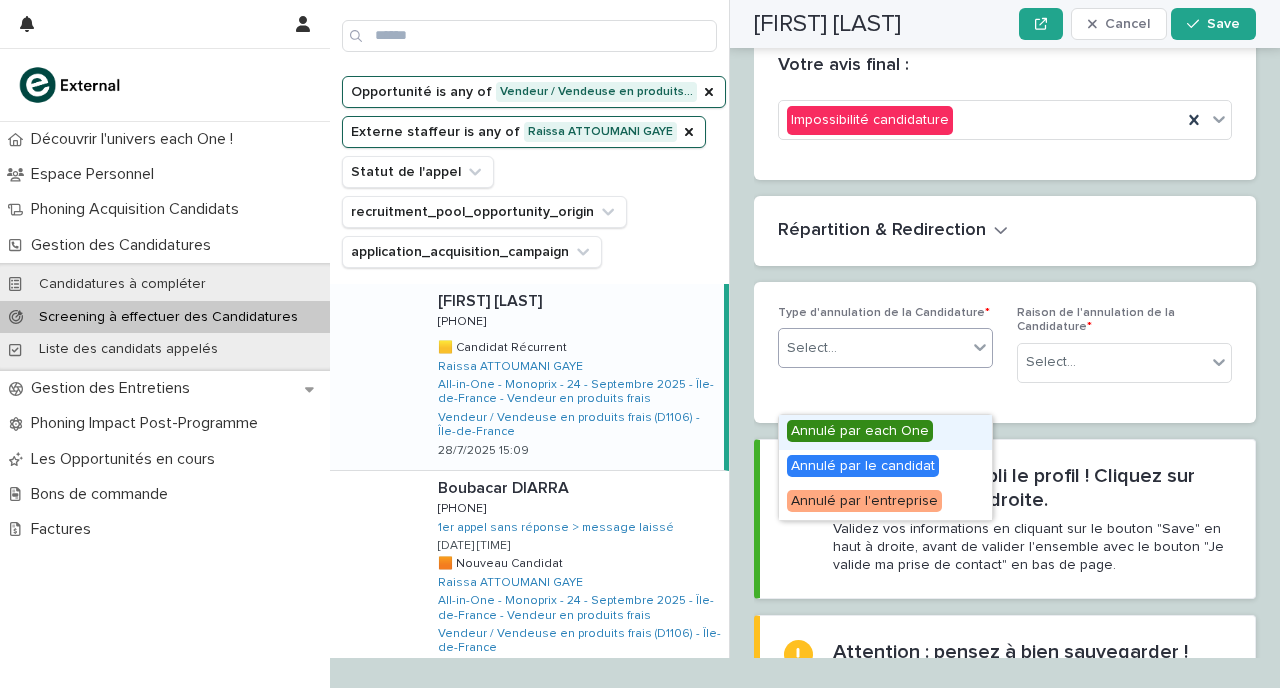 scroll, scrollTop: 3638, scrollLeft: 0, axis: vertical 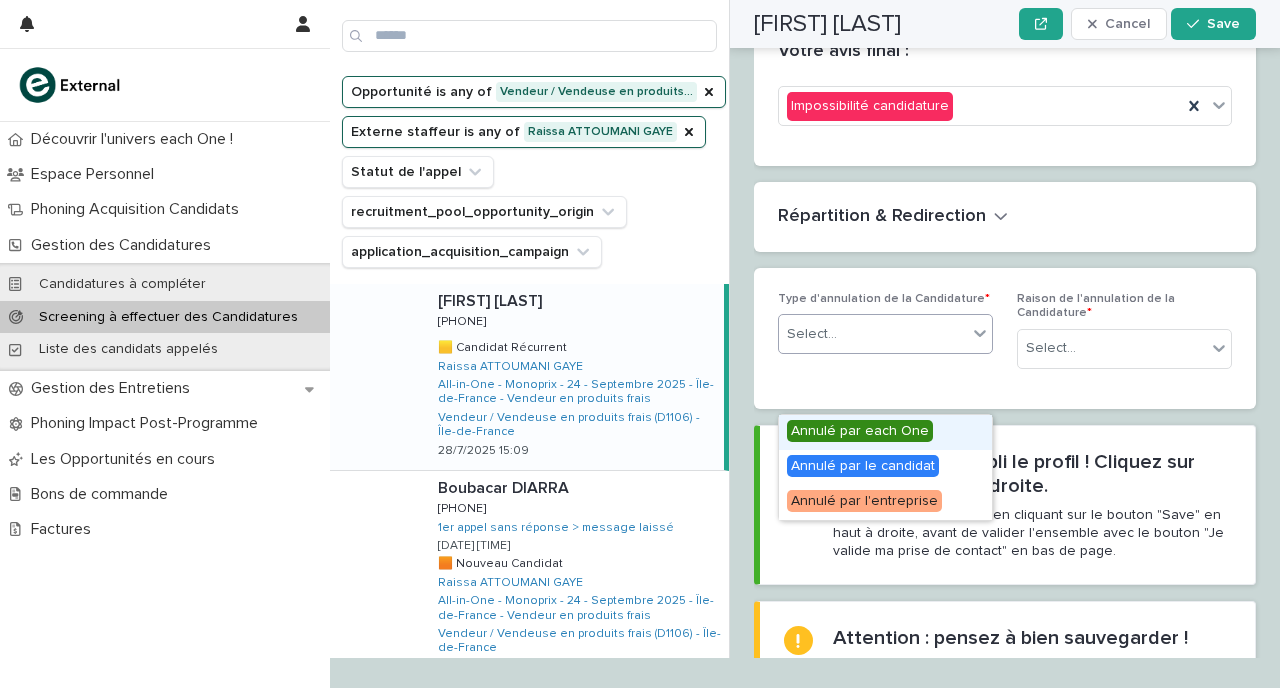 click on "Select..." at bounding box center [873, 334] 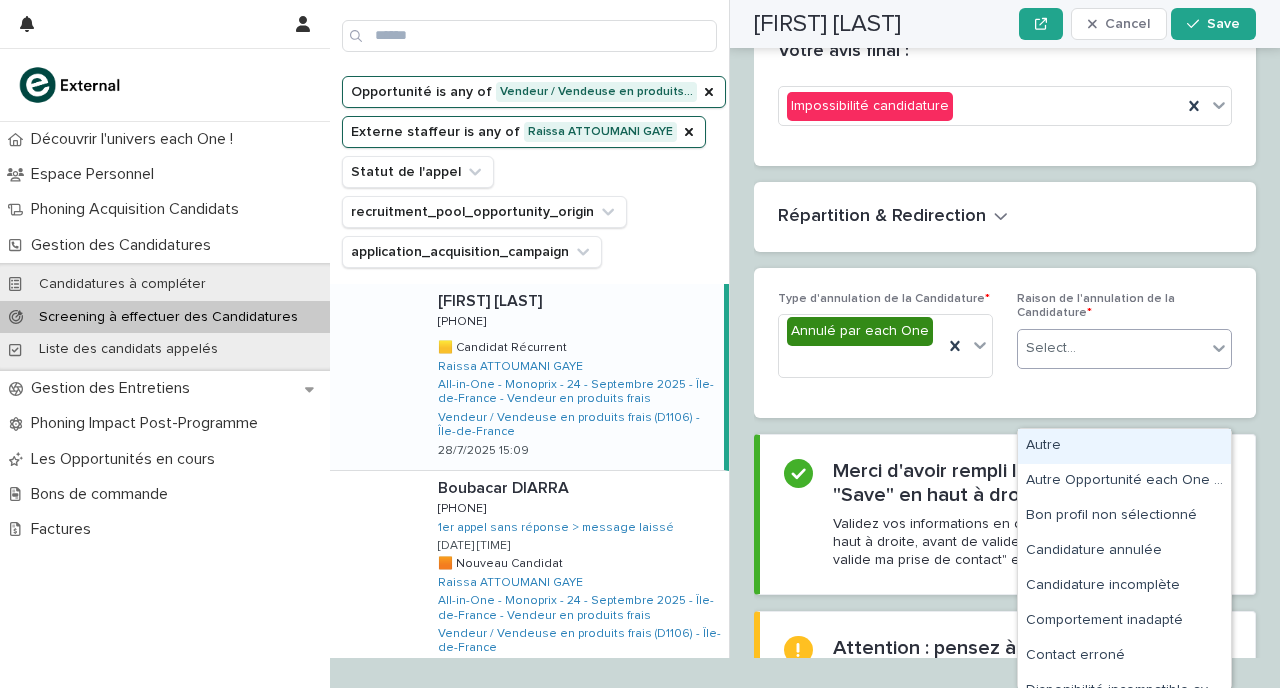 click on "Select..." at bounding box center [1112, 348] 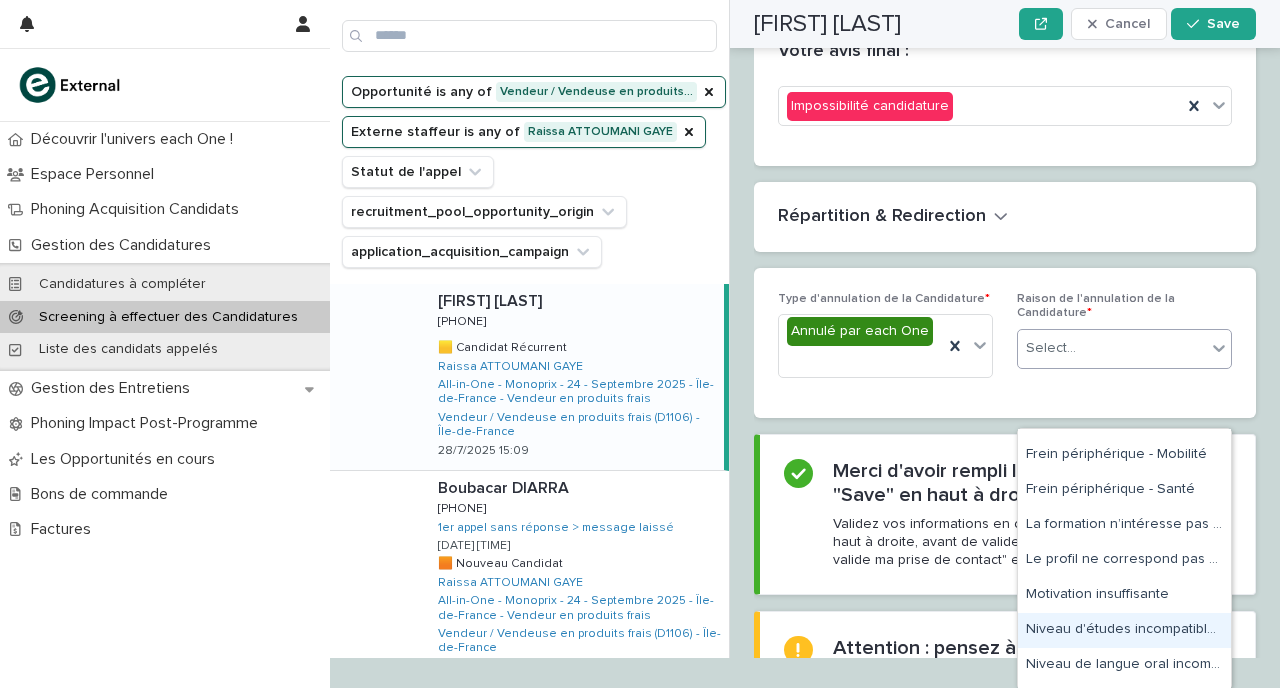 scroll, scrollTop: 448, scrollLeft: 0, axis: vertical 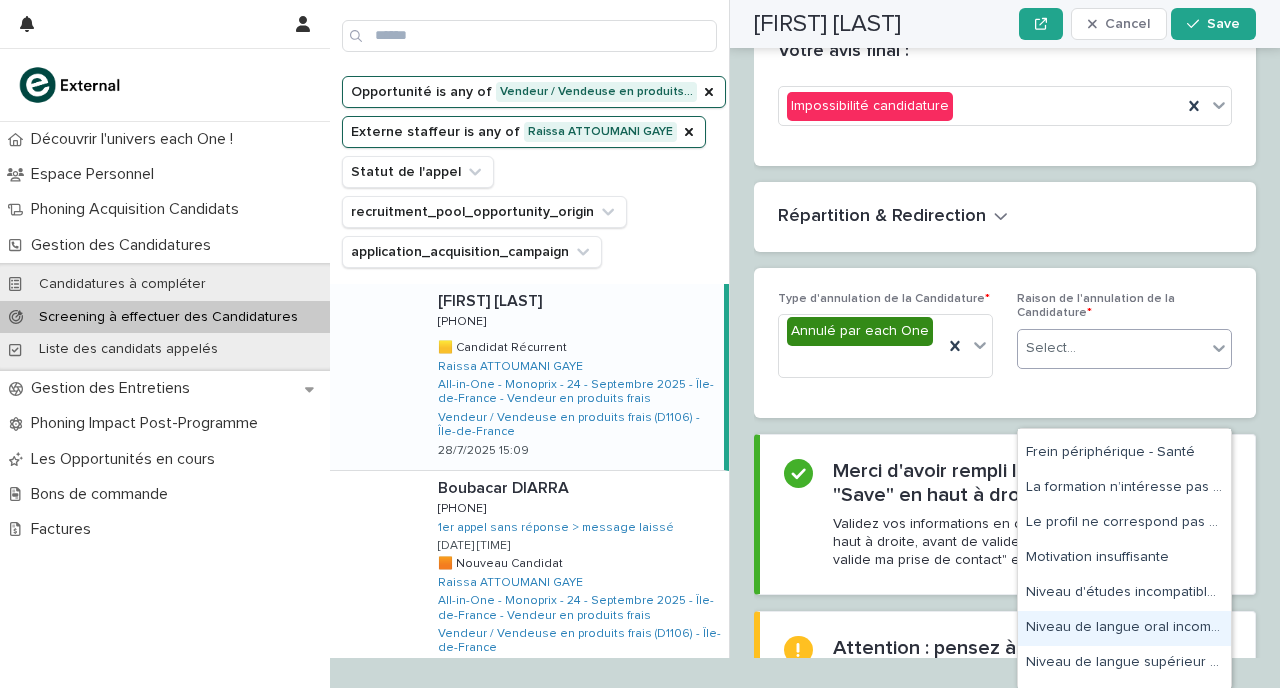 click on "Niveau de langue oral incompatible avec la formation" at bounding box center (1124, 628) 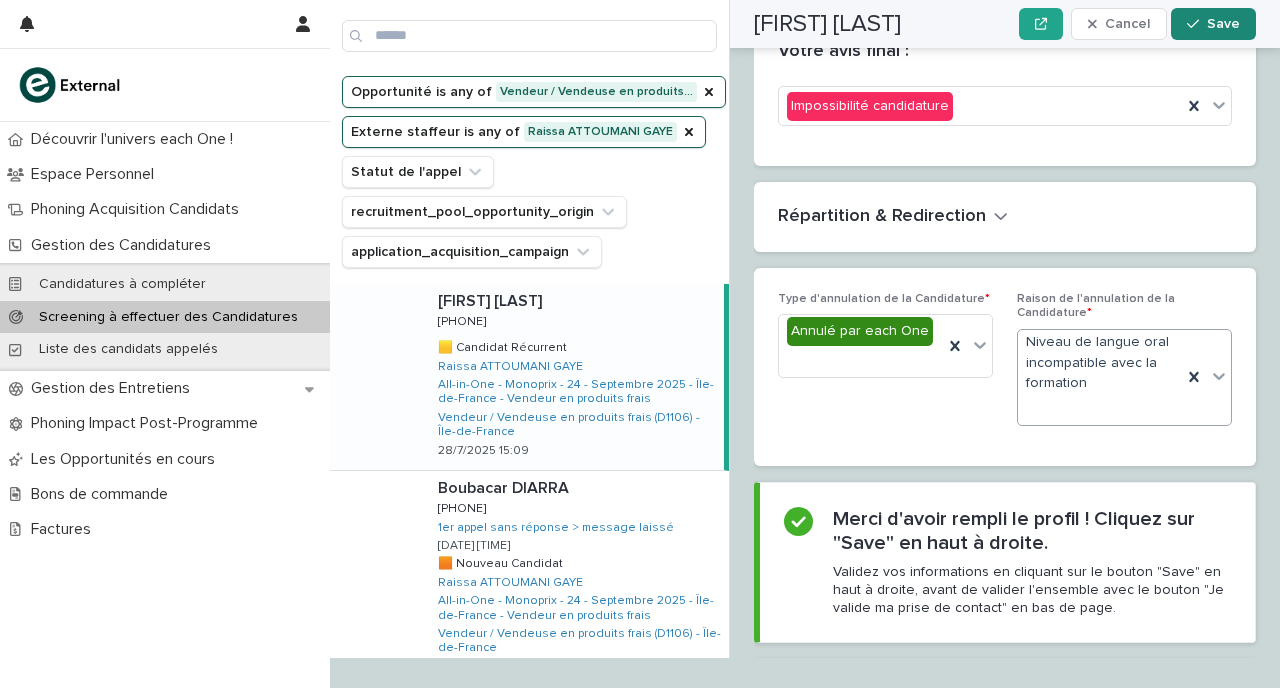 click on "Save" at bounding box center [1213, 24] 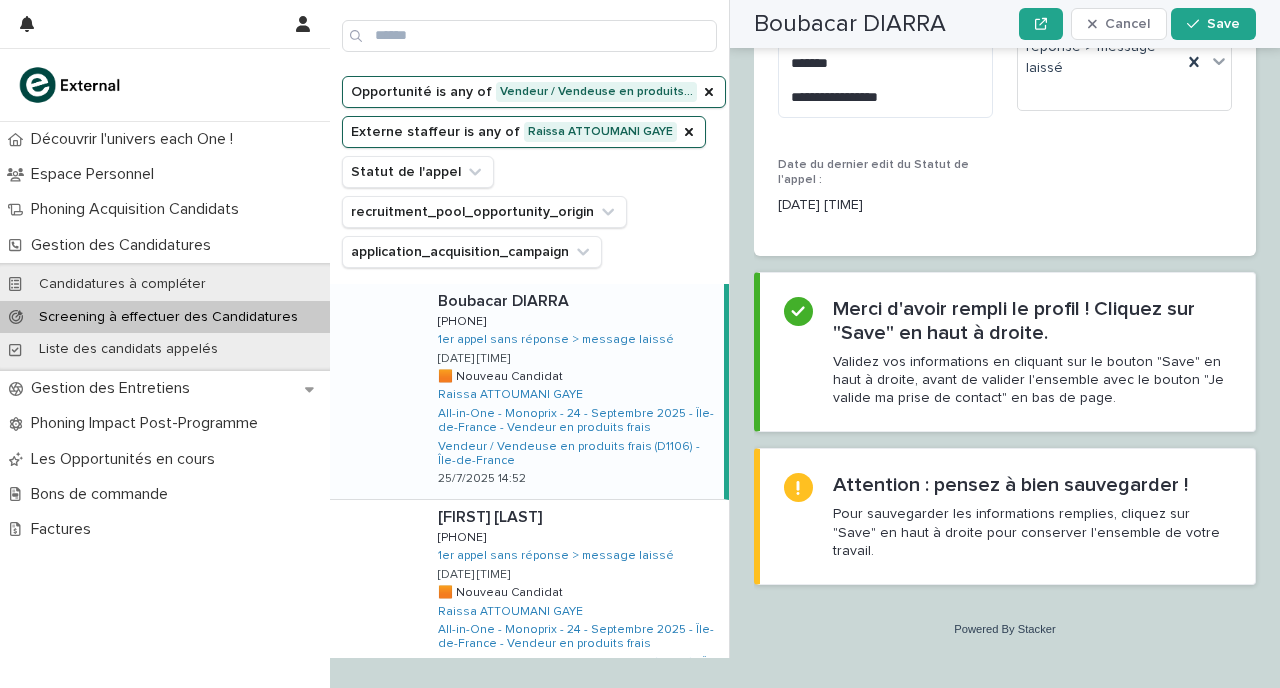 scroll, scrollTop: 2766, scrollLeft: 0, axis: vertical 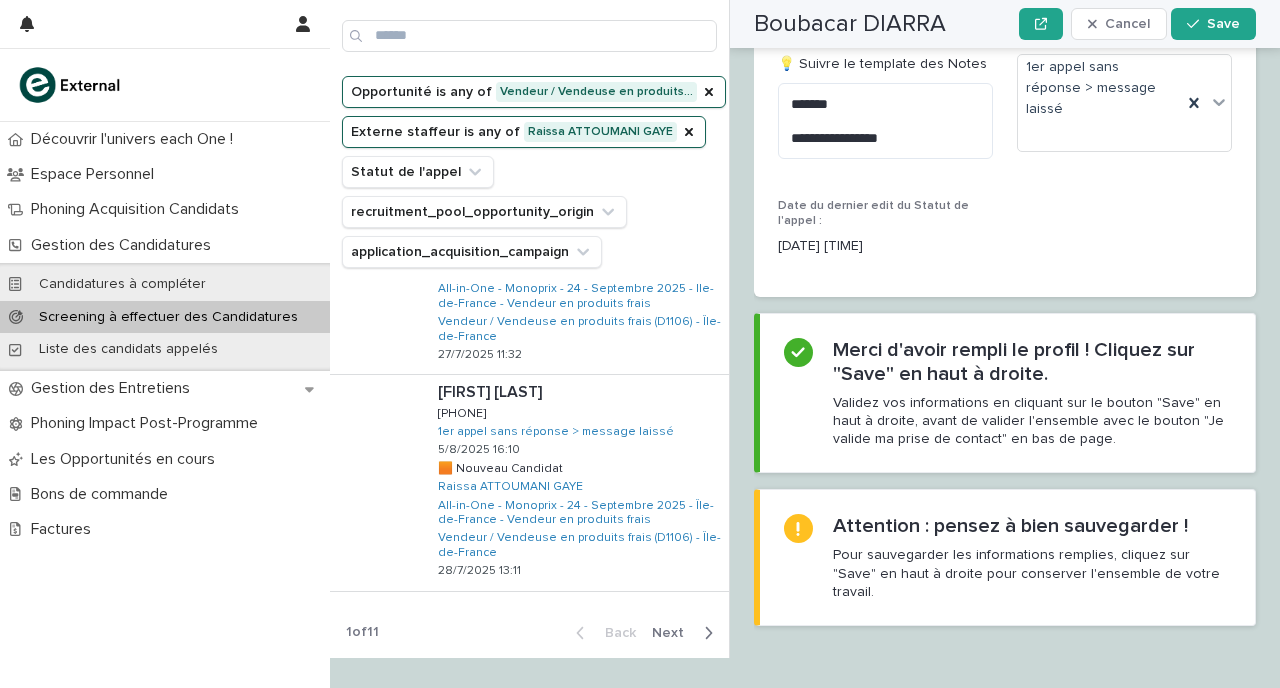 click on "Next" at bounding box center [674, 633] 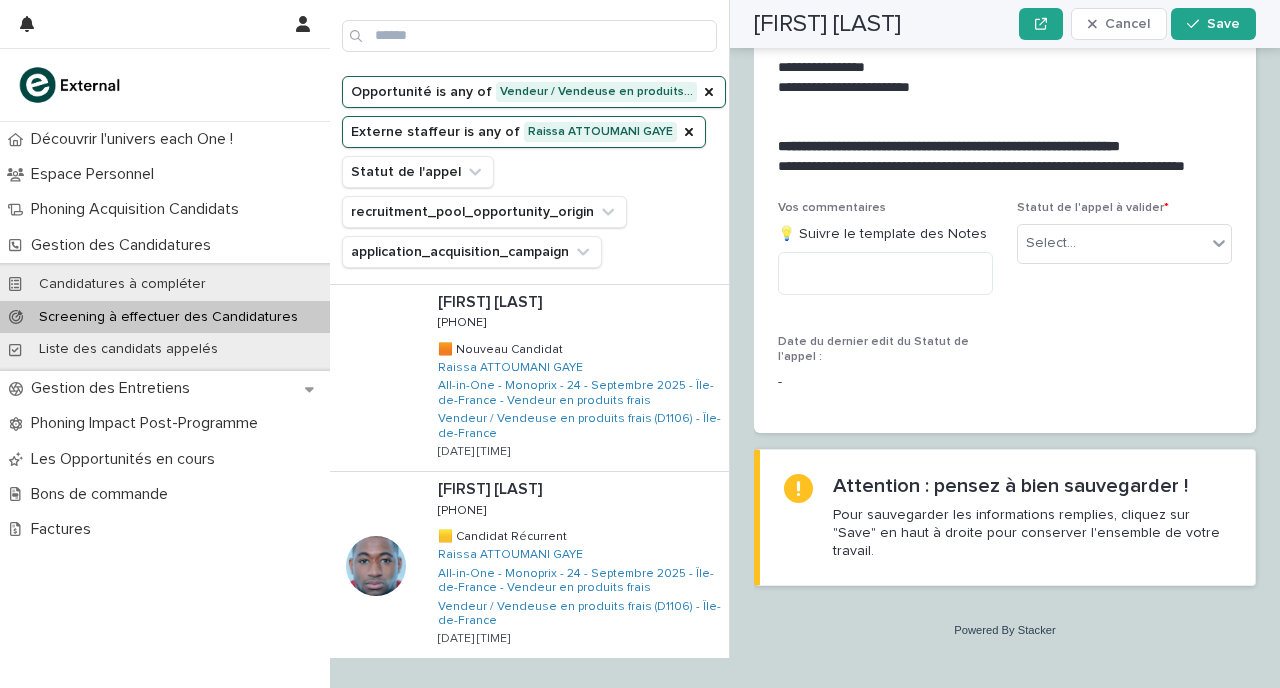 scroll, scrollTop: 2560, scrollLeft: 0, axis: vertical 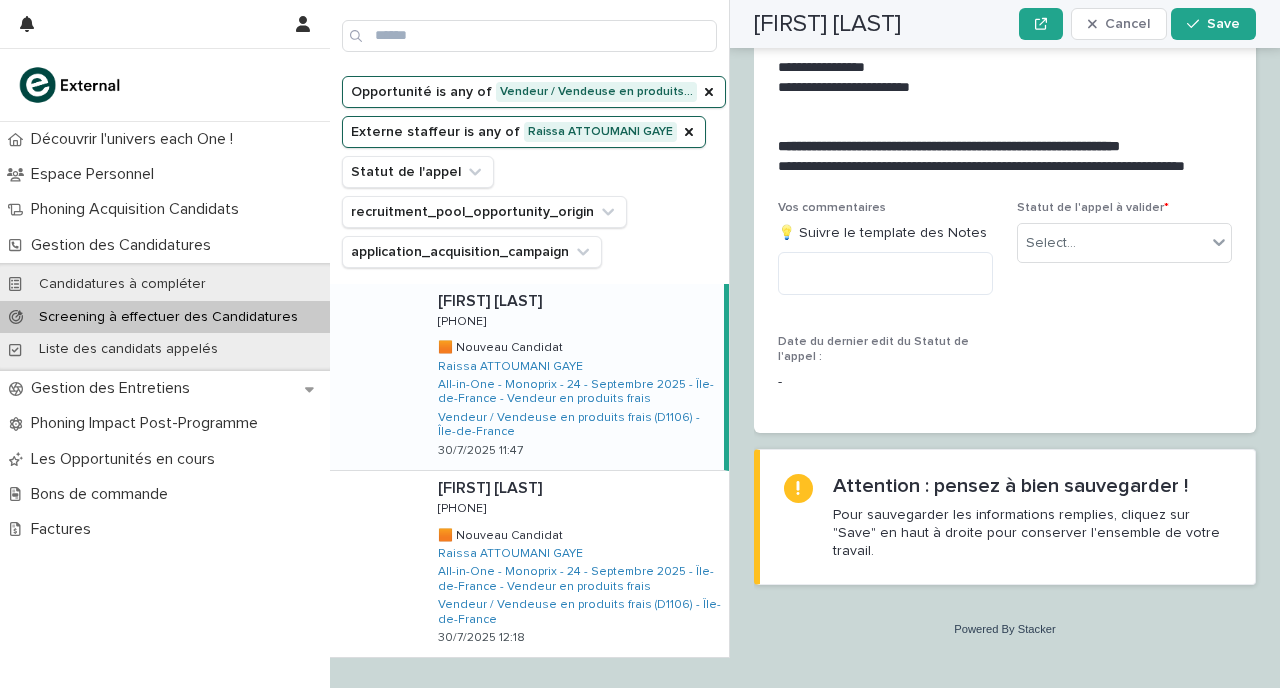 click on "Basir ahmad EFTEKHAR Basir ahmad EFTEKHAR   [PHONE] [PHONE]   🟧 Nouveau Candidat 🟧 Nouveau Candidat   Raissa ATTOUMANI GAYE   All-in-One - Monoprix - 24 - Septembre 2025 - Île-de-France - Vendeur en produits frais   Vendeur / Vendeuse en produits frais (D1106) - Île-de-France   30/7/2025 11:47" at bounding box center [573, 377] 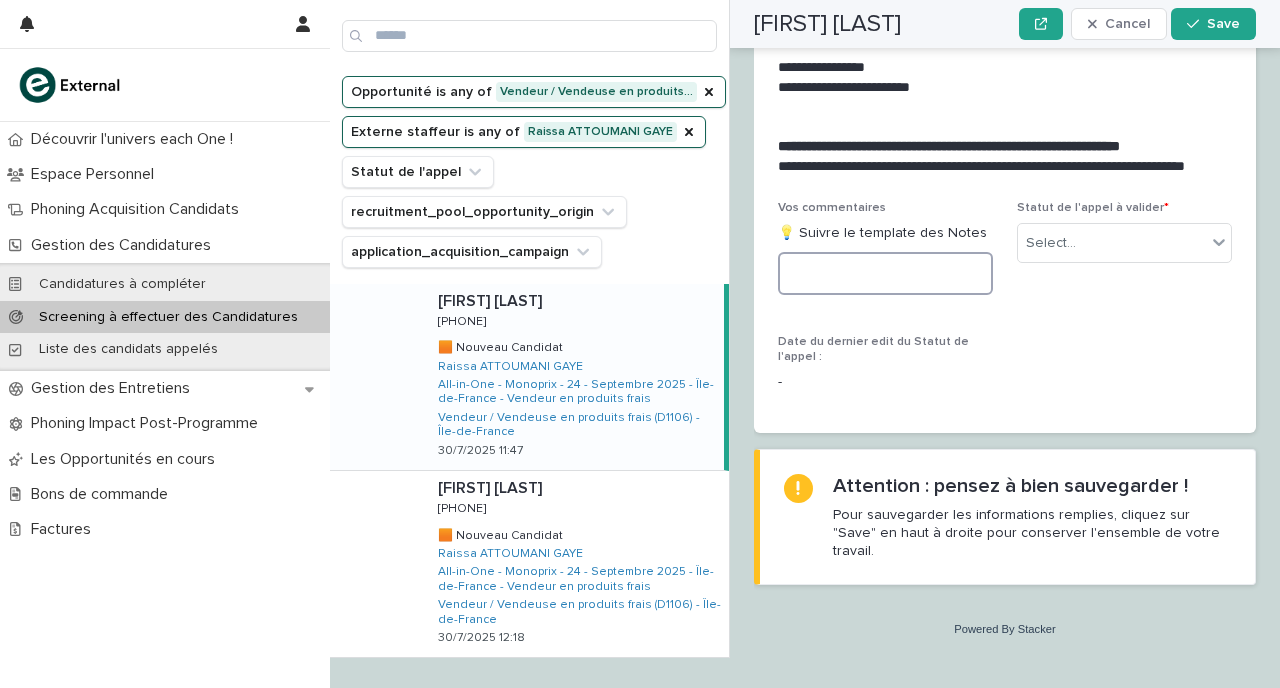 click at bounding box center (885, 273) 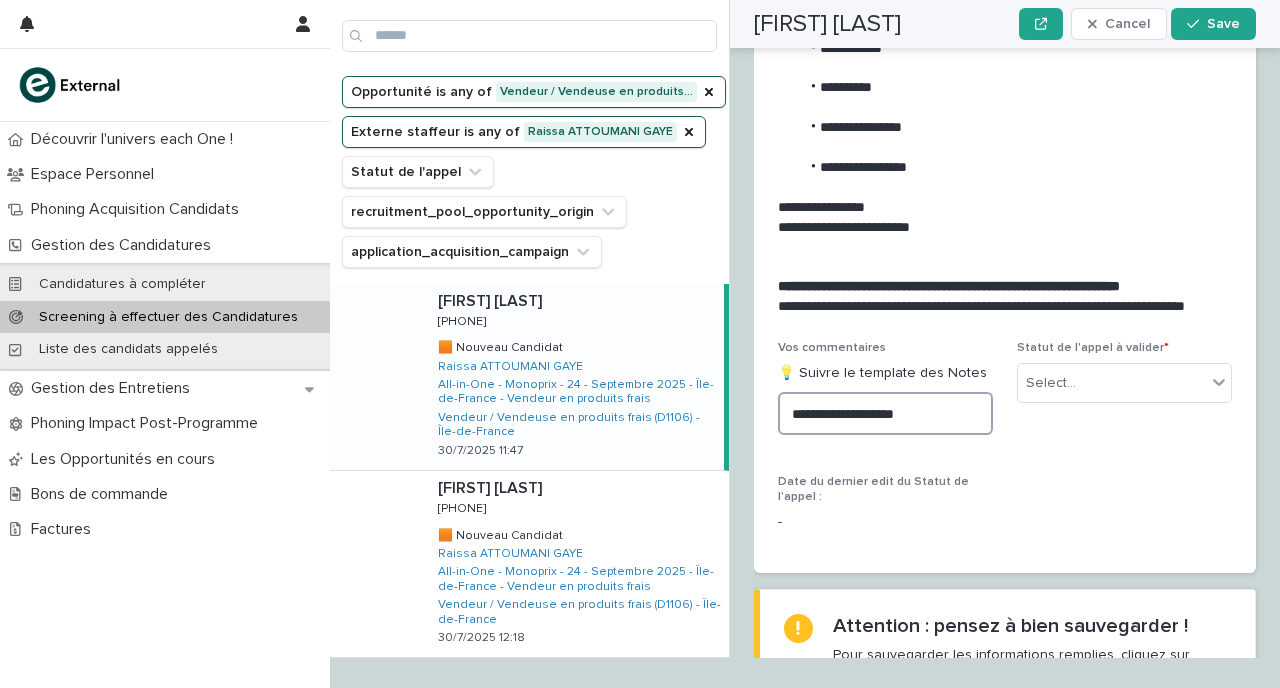 scroll, scrollTop: 2415, scrollLeft: 0, axis: vertical 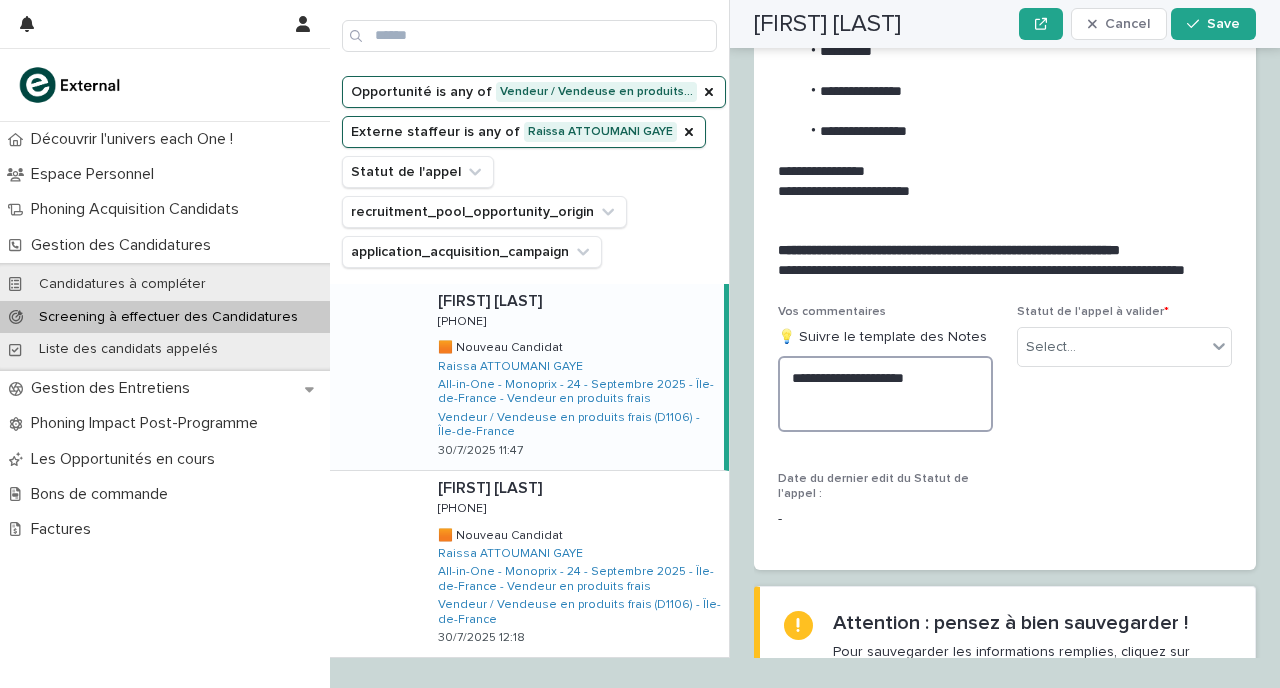 paste on "**********" 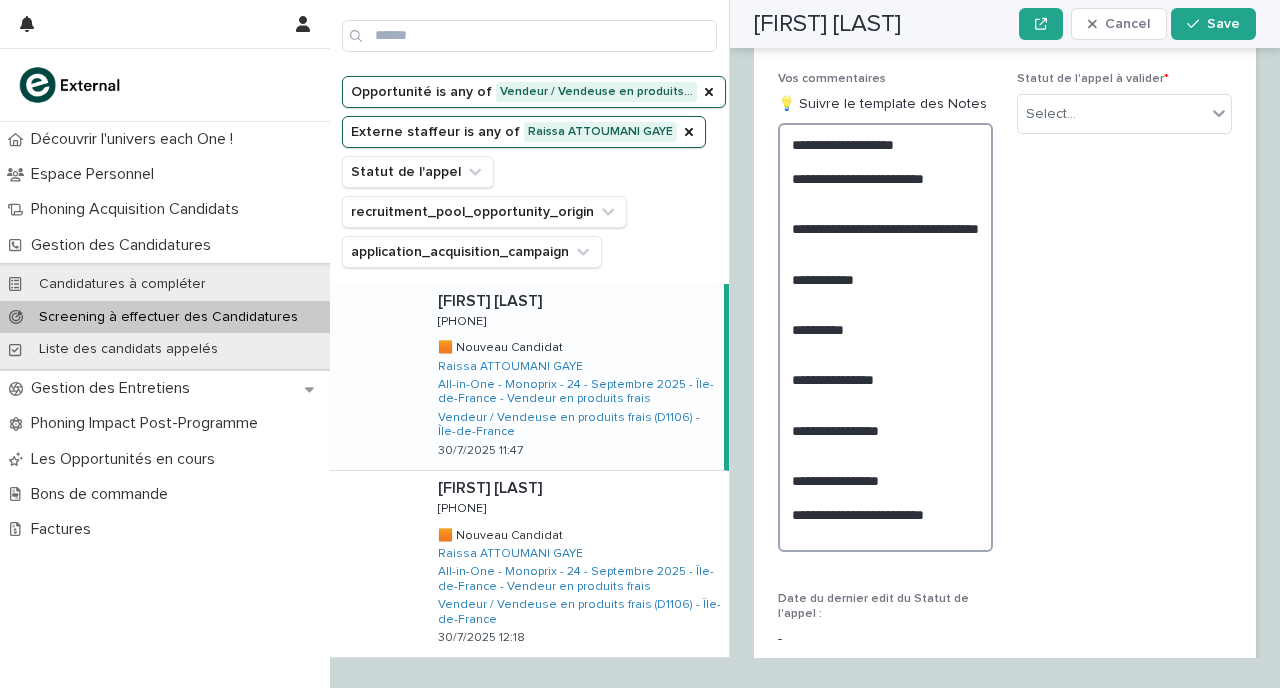 scroll, scrollTop: 2659, scrollLeft: 0, axis: vertical 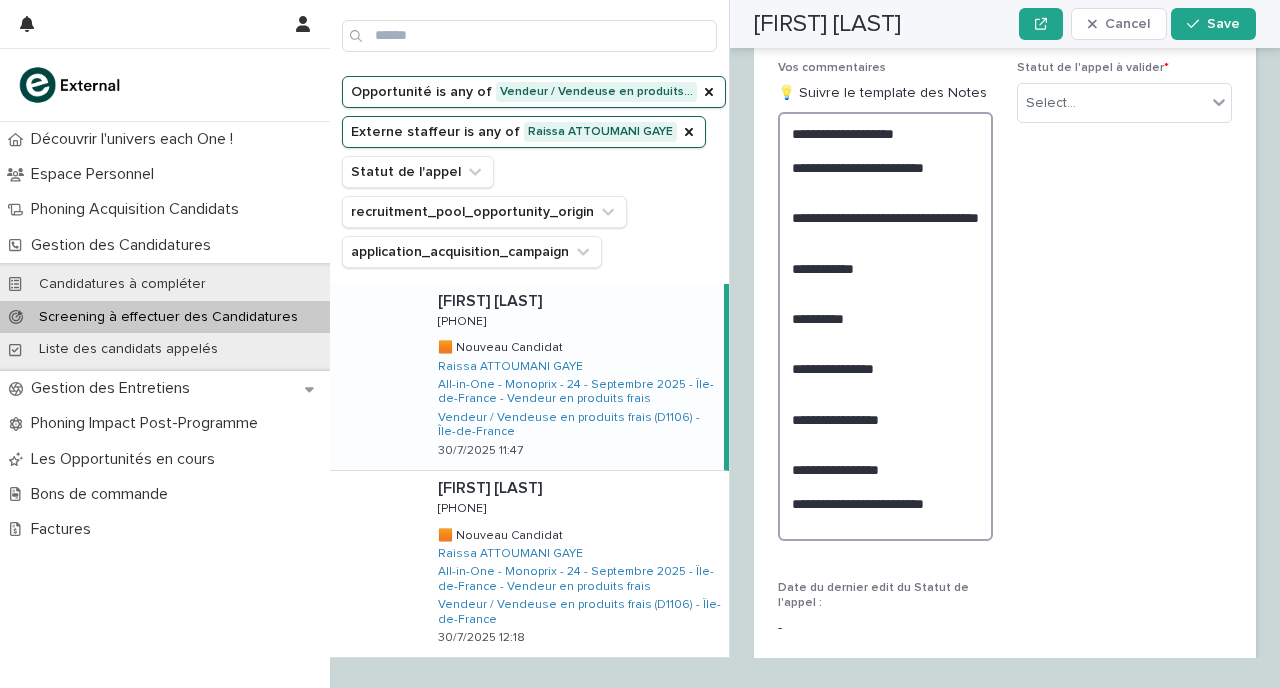 click on "**********" at bounding box center [885, 326] 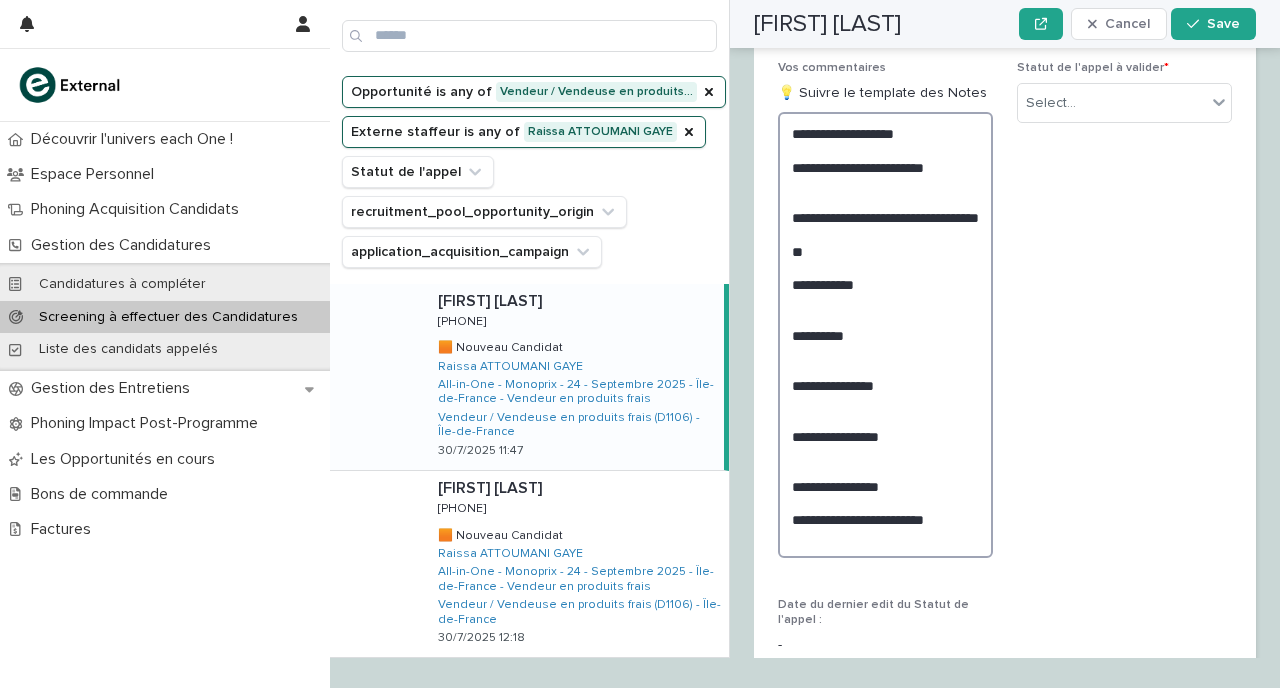 click on "**********" at bounding box center [885, 335] 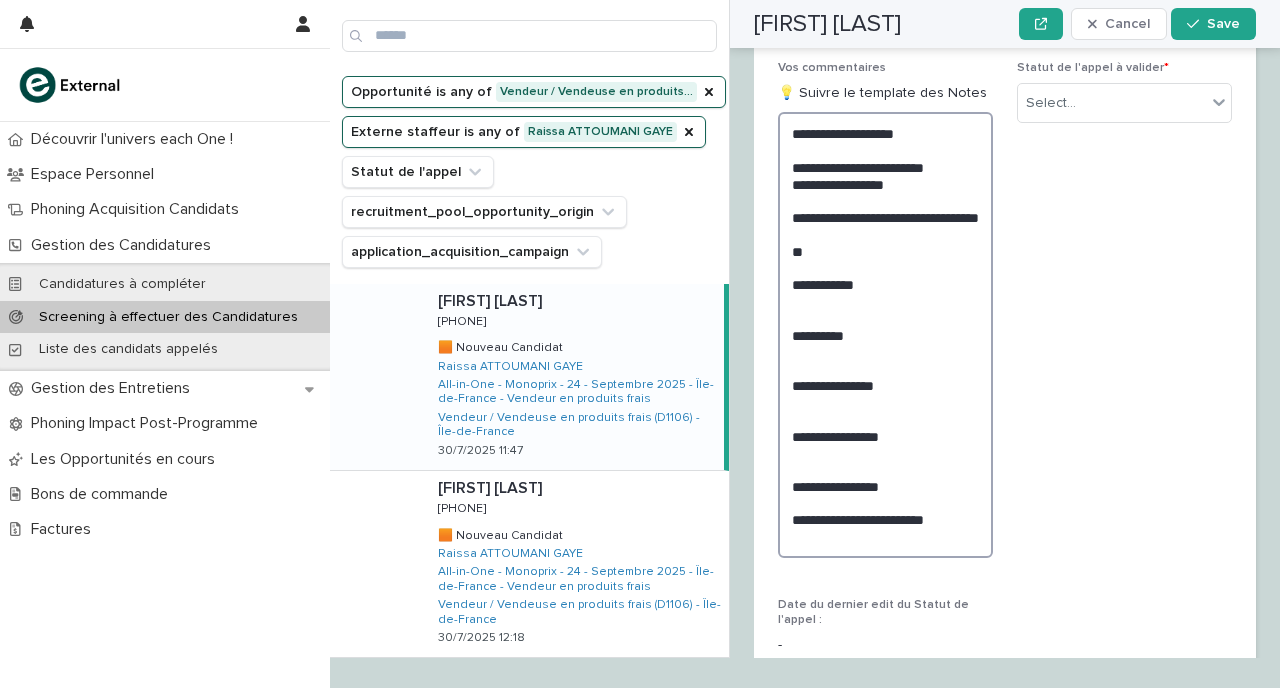 click on "**********" at bounding box center [885, 335] 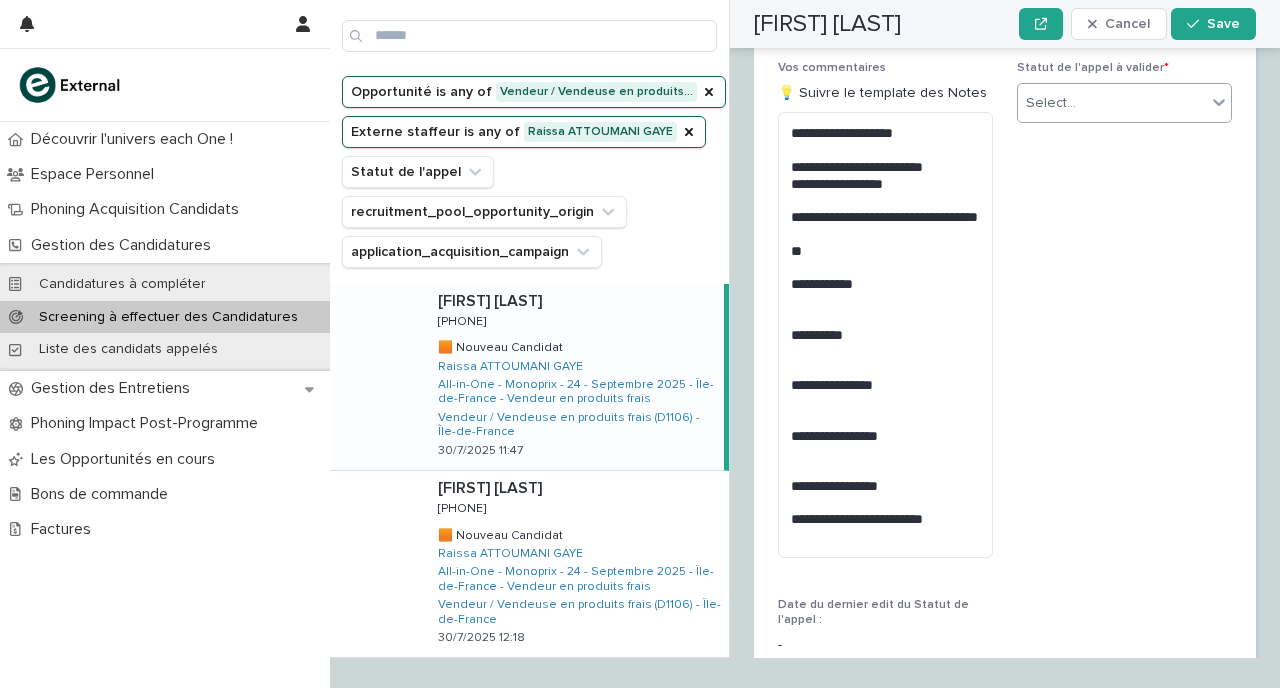 click on "Select..." at bounding box center [1112, 103] 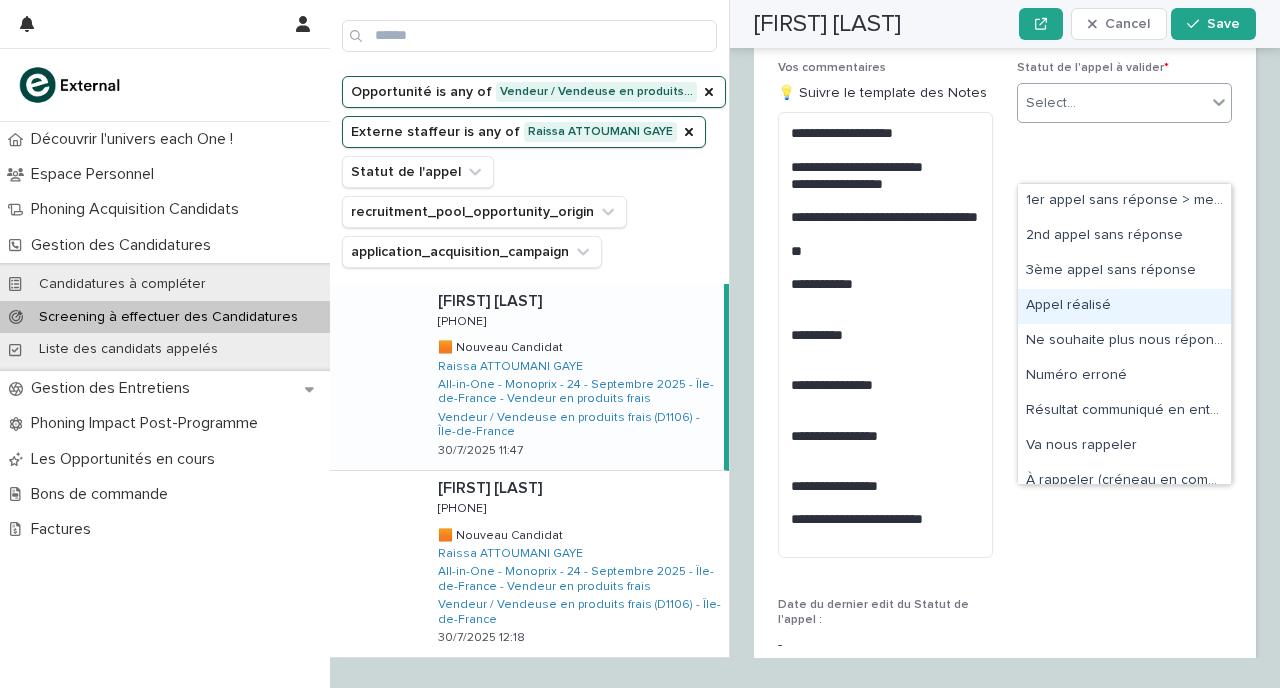 click on "Appel réalisé" at bounding box center (1124, 306) 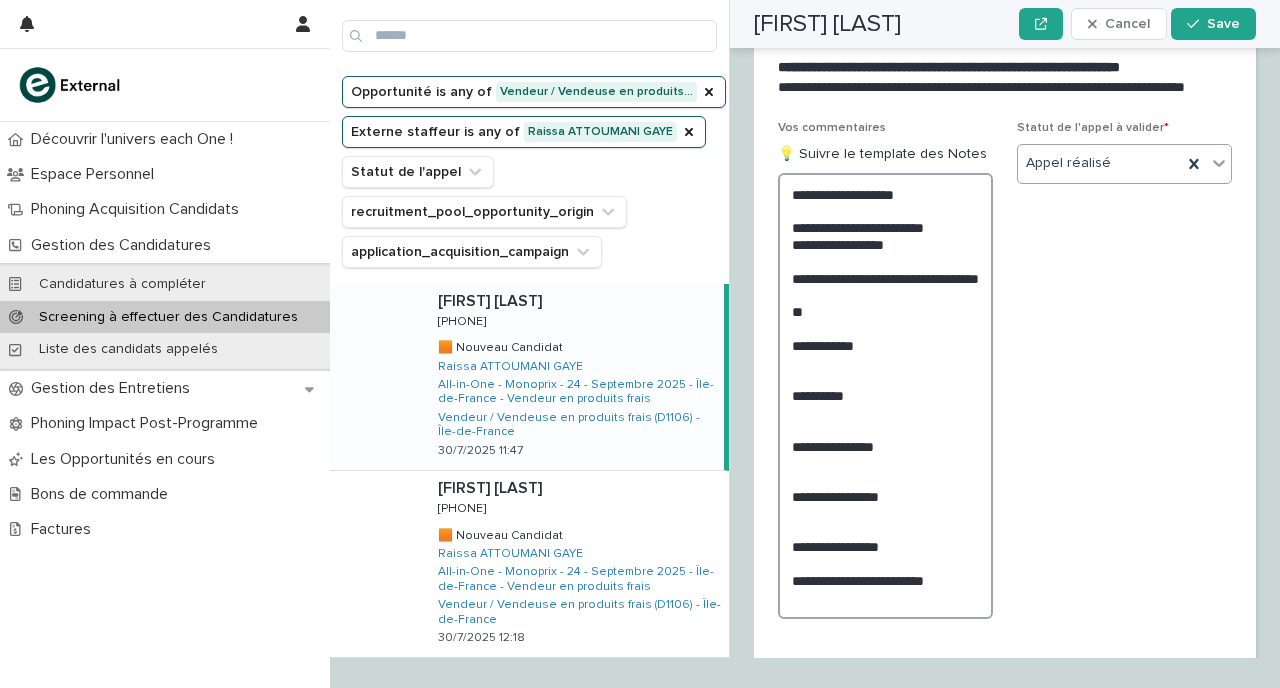 click on "**********" at bounding box center (885, 396) 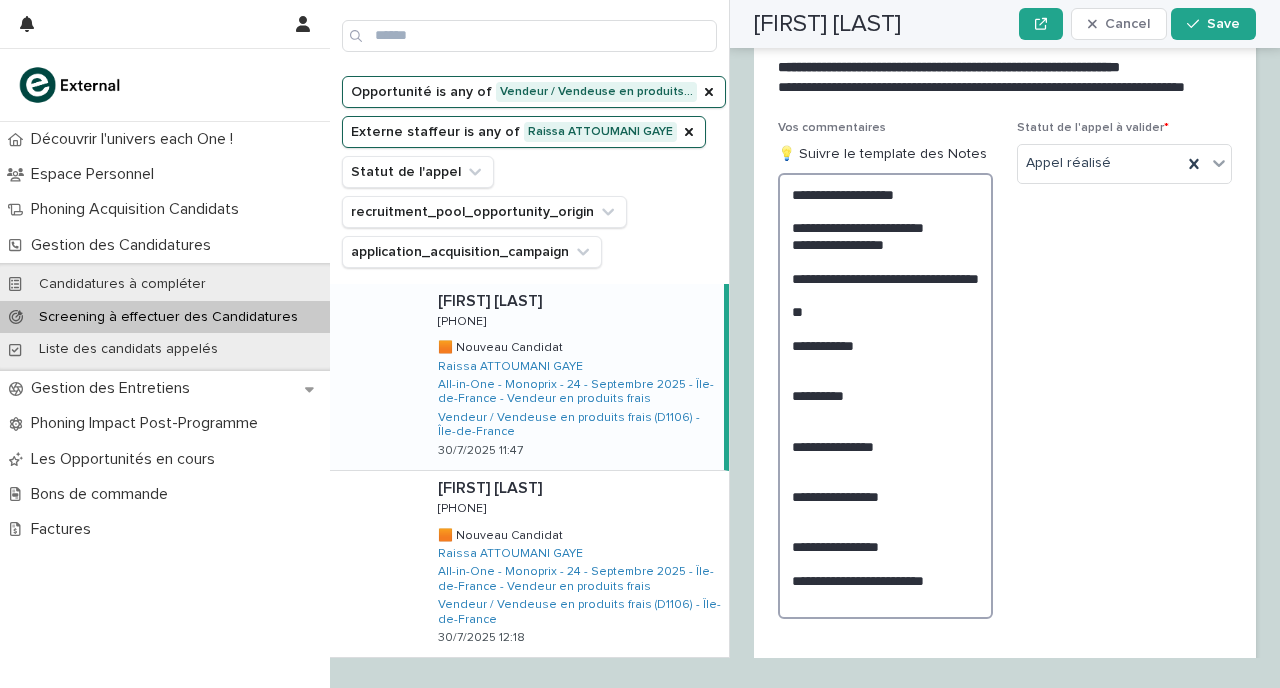 click on "**********" at bounding box center [885, 396] 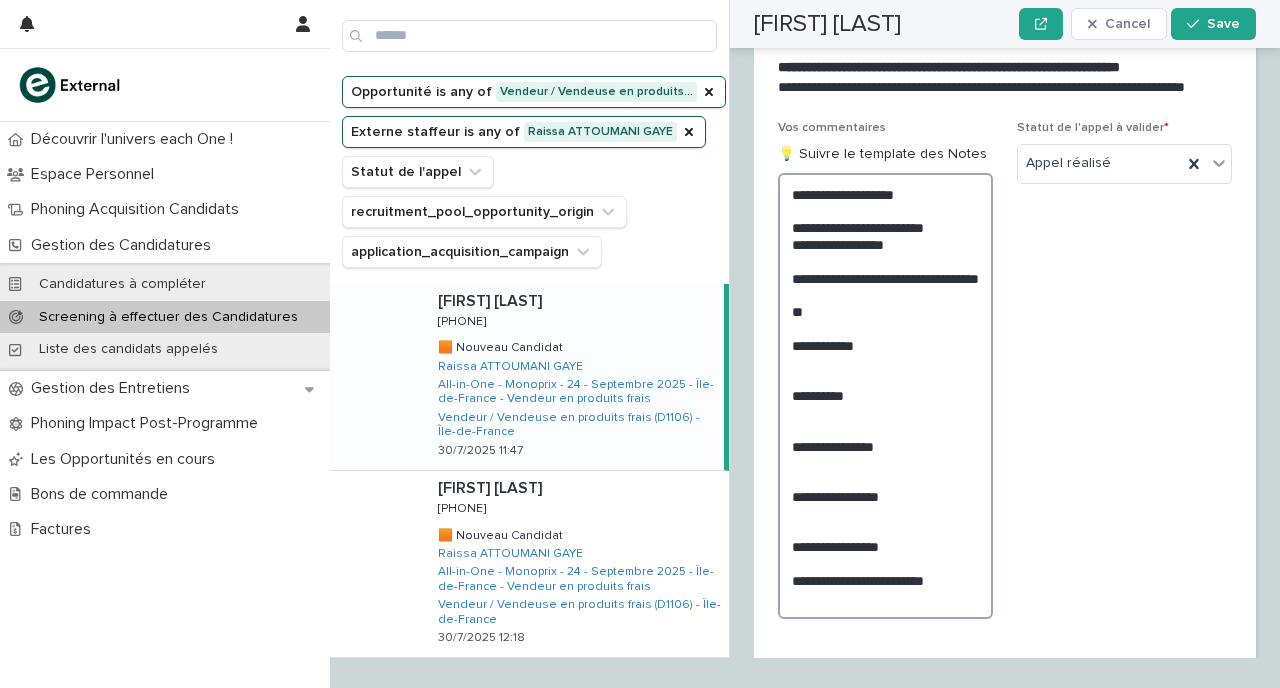 click on "**********" at bounding box center [885, 396] 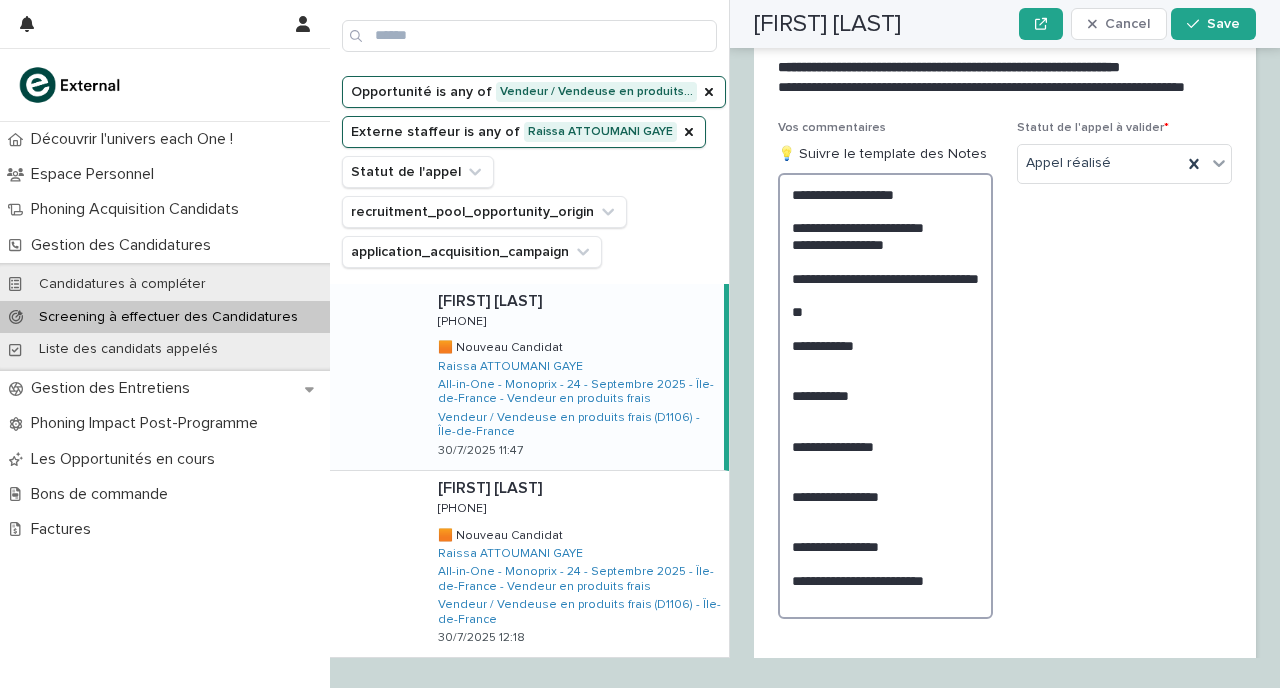 click on "**********" at bounding box center (885, 396) 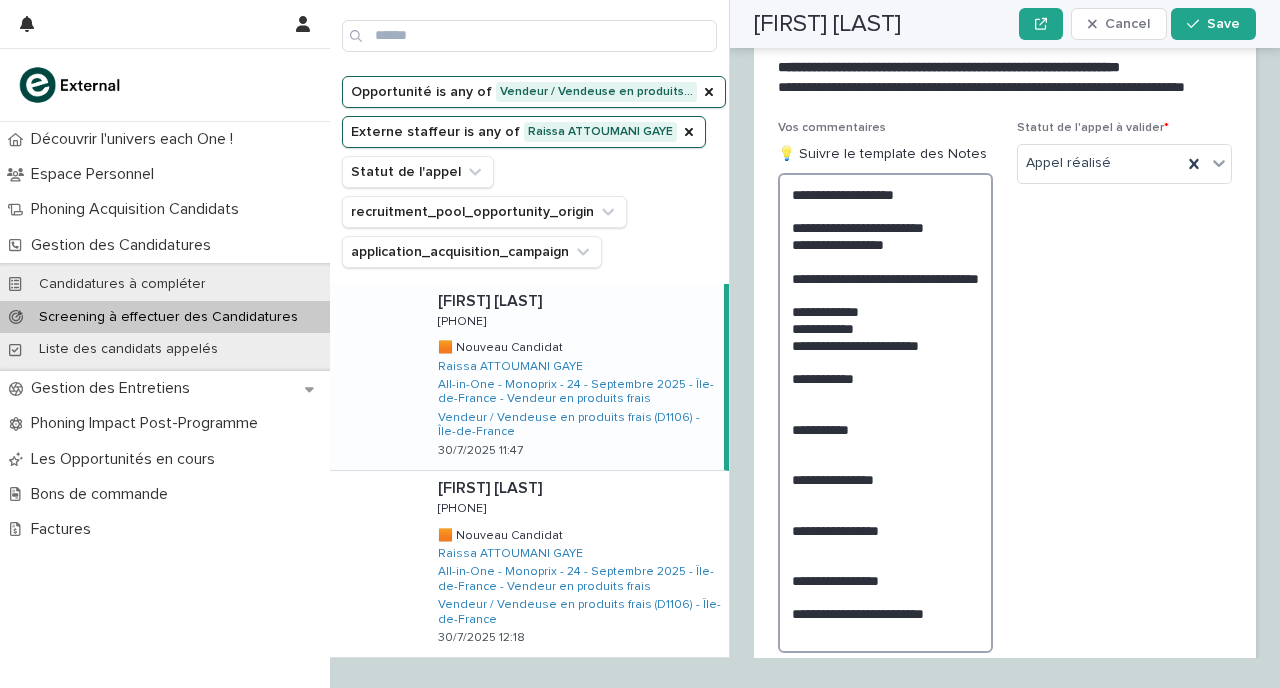 click on "**********" at bounding box center (885, 413) 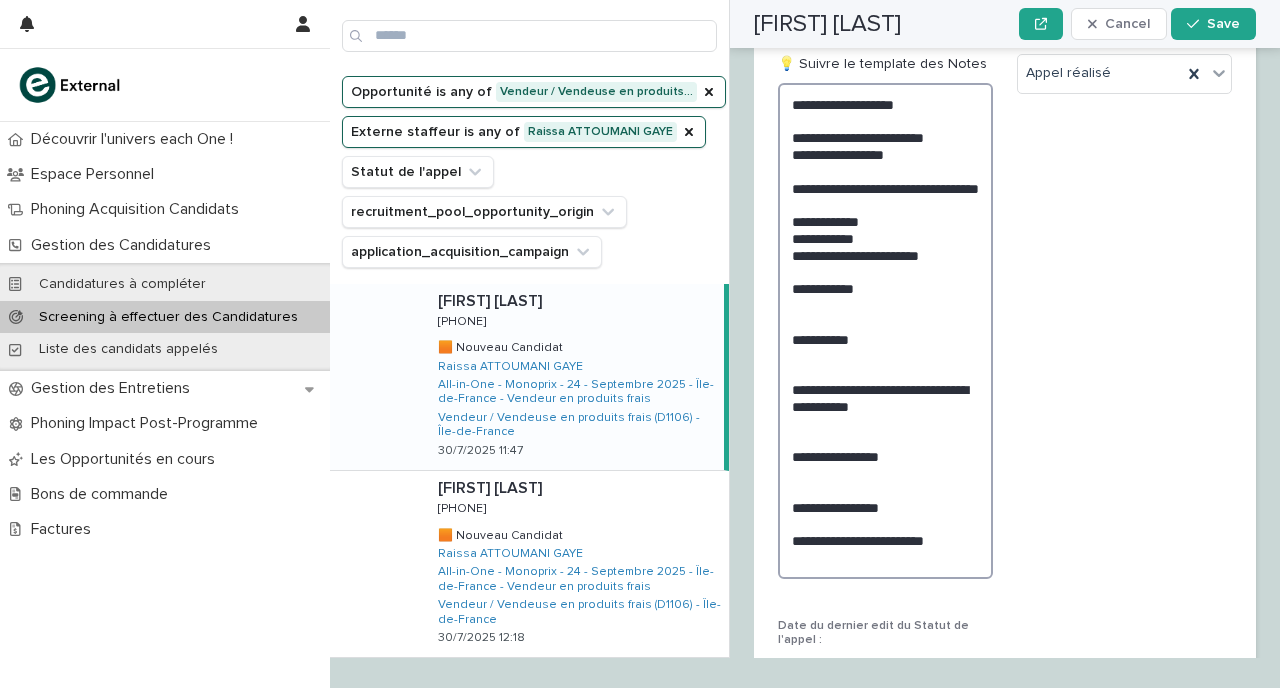 scroll, scrollTop: 2798, scrollLeft: 0, axis: vertical 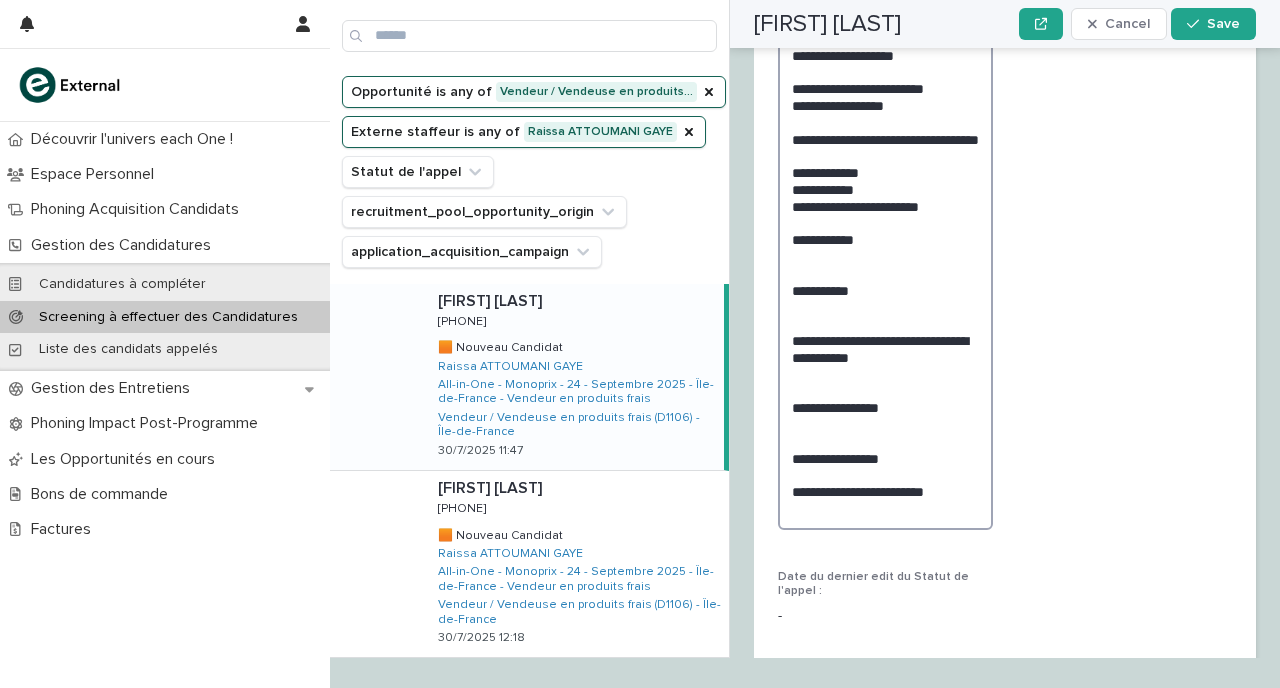 click on "**********" at bounding box center (885, 282) 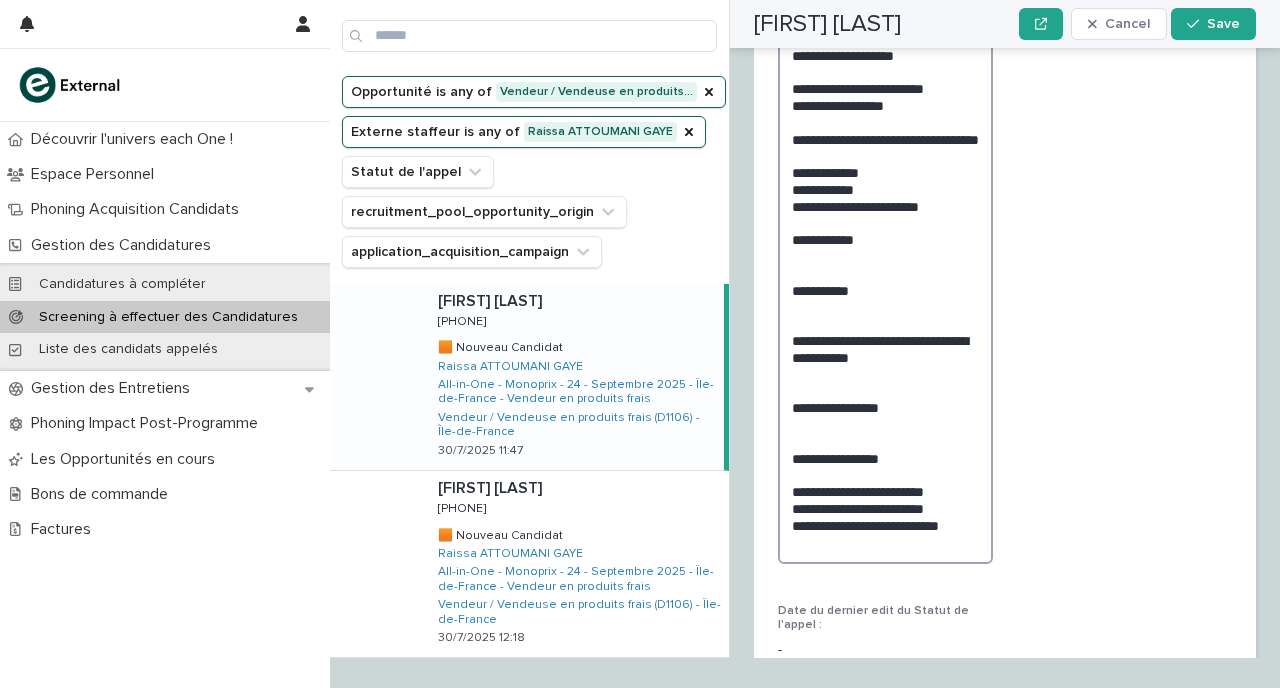 click on "**********" at bounding box center [885, 299] 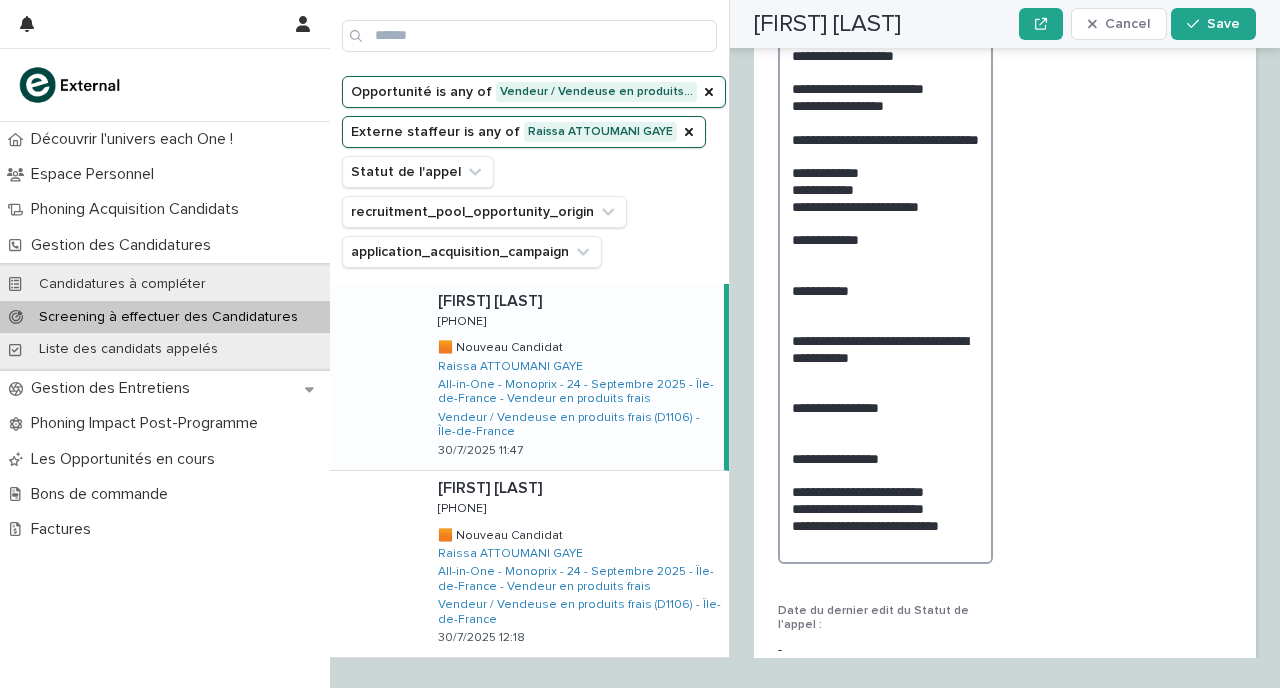 click on "**********" at bounding box center [885, 299] 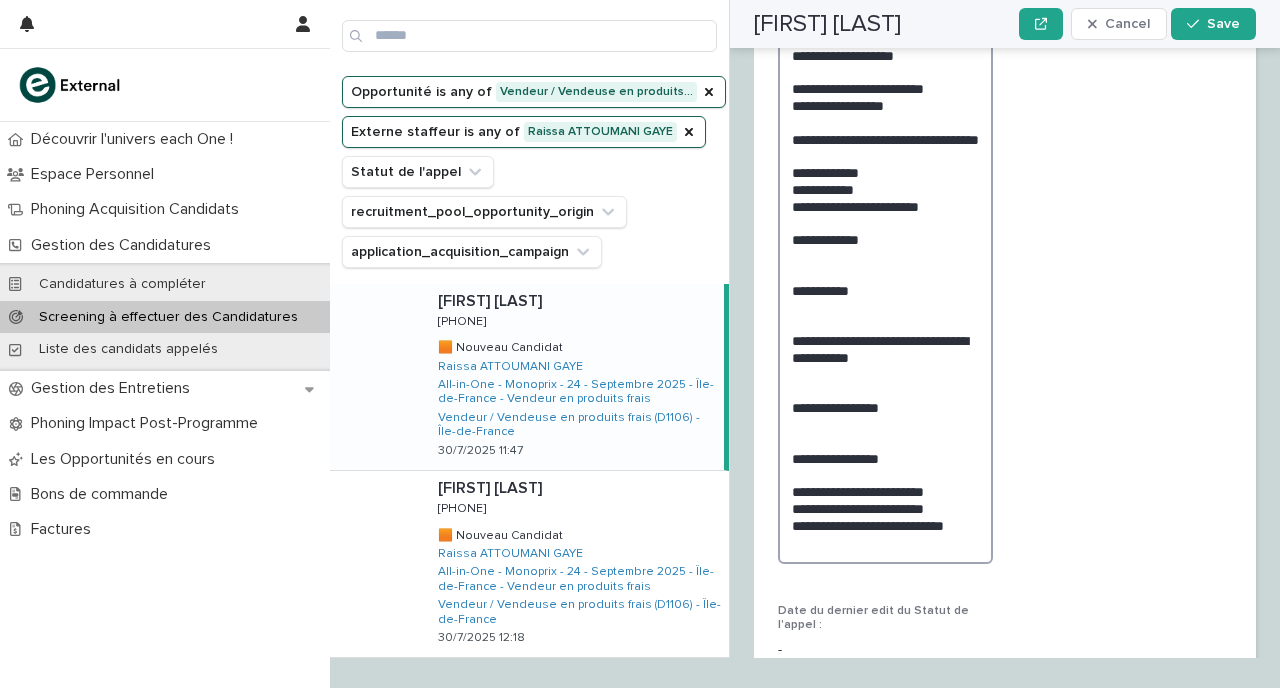 click on "**********" at bounding box center [885, 299] 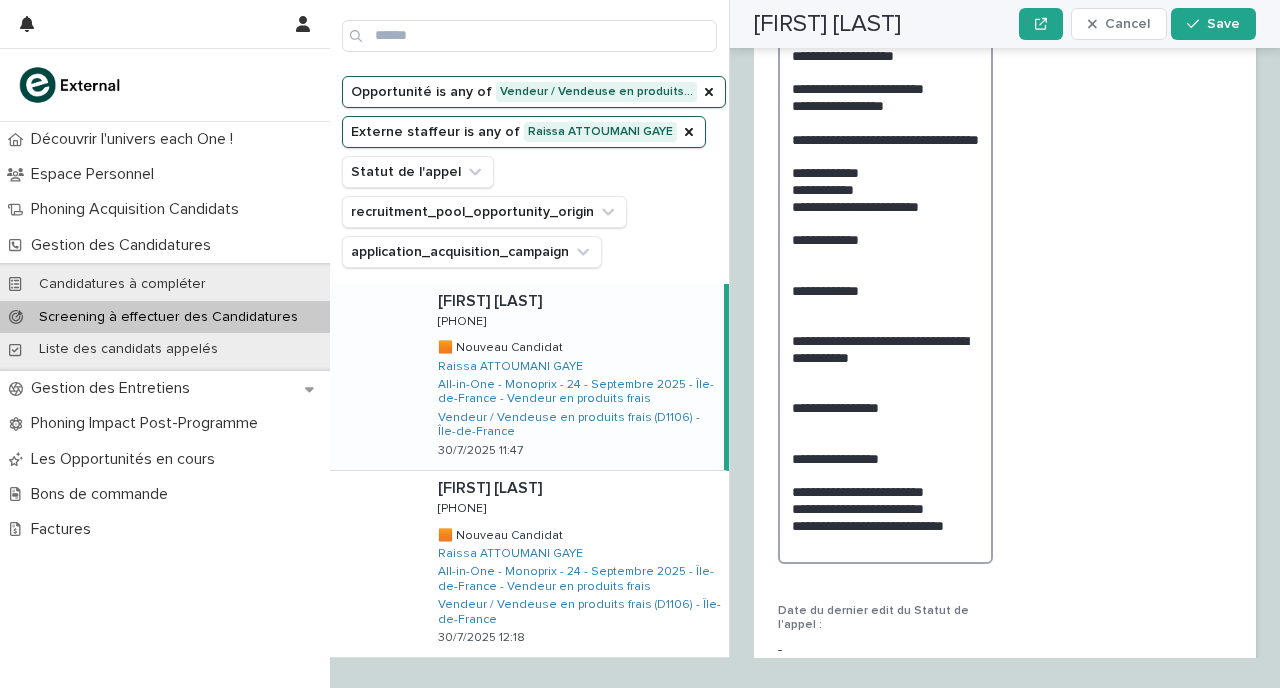 click on "**********" at bounding box center [885, 299] 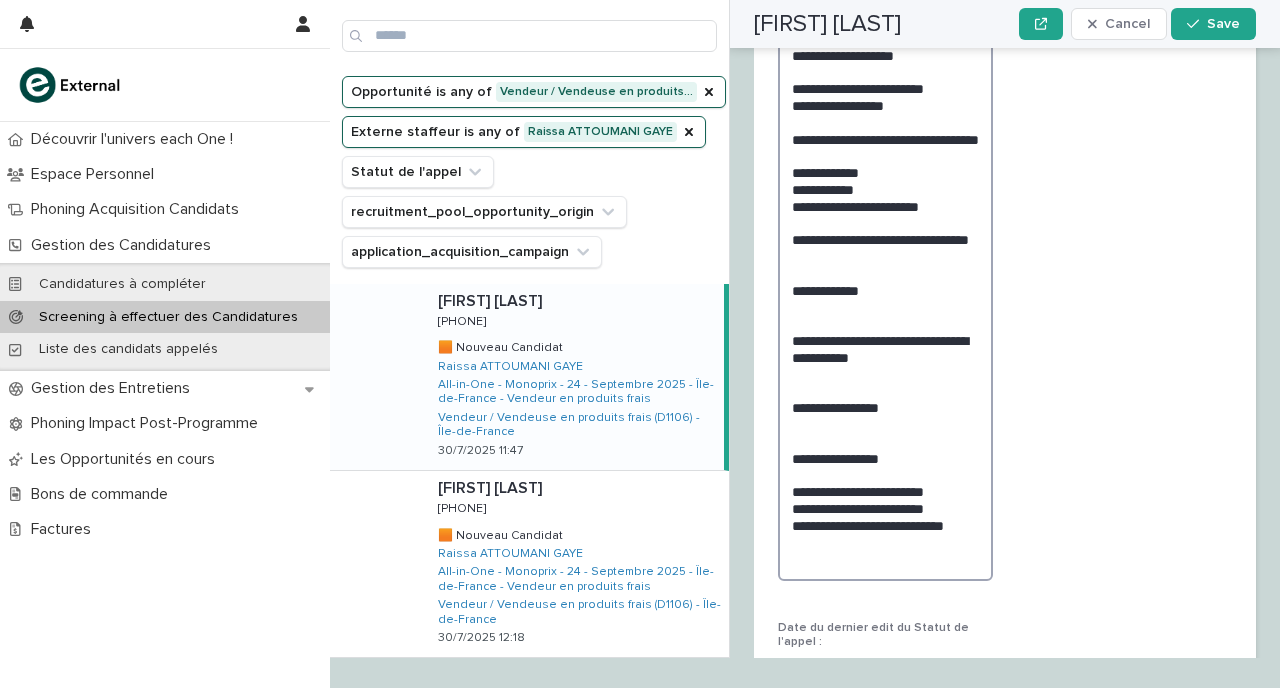 click on "**********" at bounding box center (885, 307) 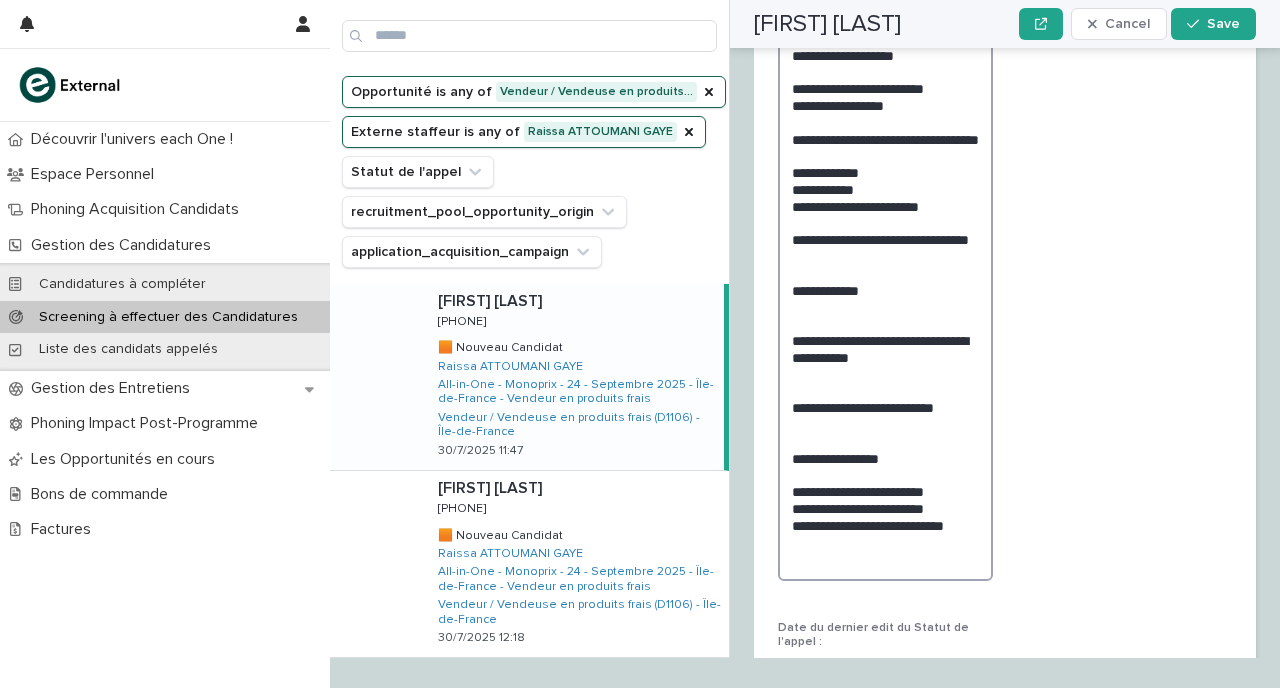 click on "**********" at bounding box center (885, 307) 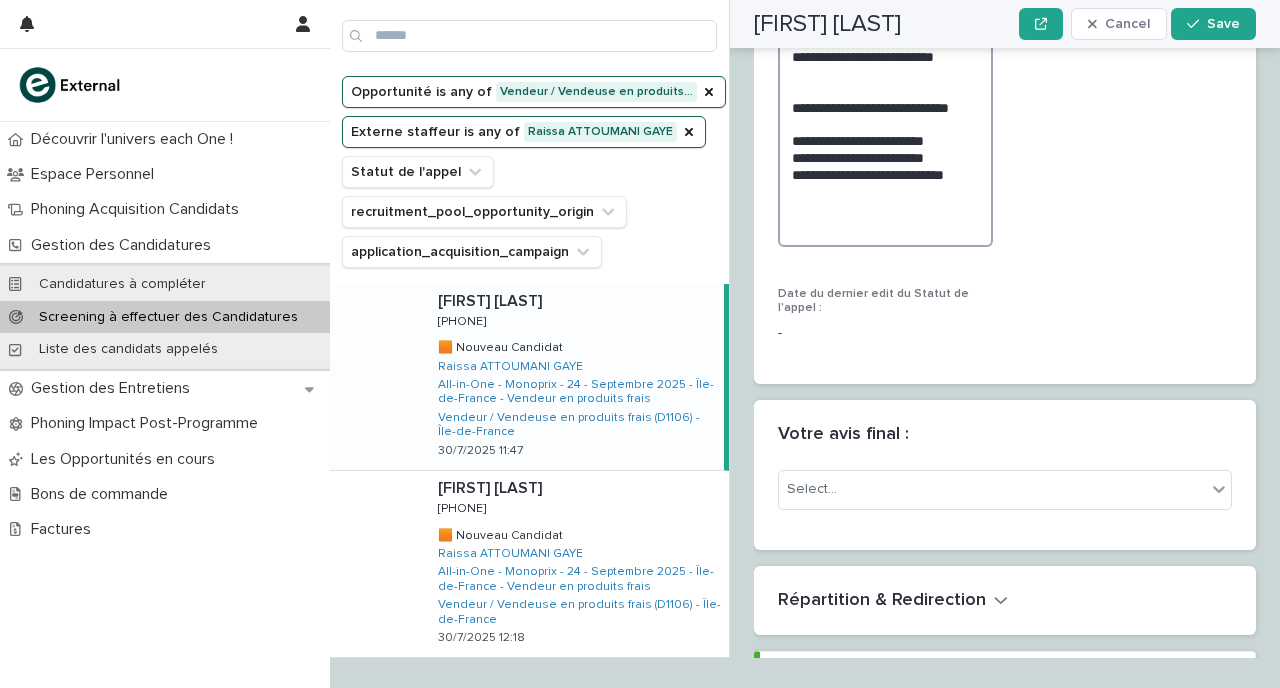 scroll, scrollTop: 3178, scrollLeft: 0, axis: vertical 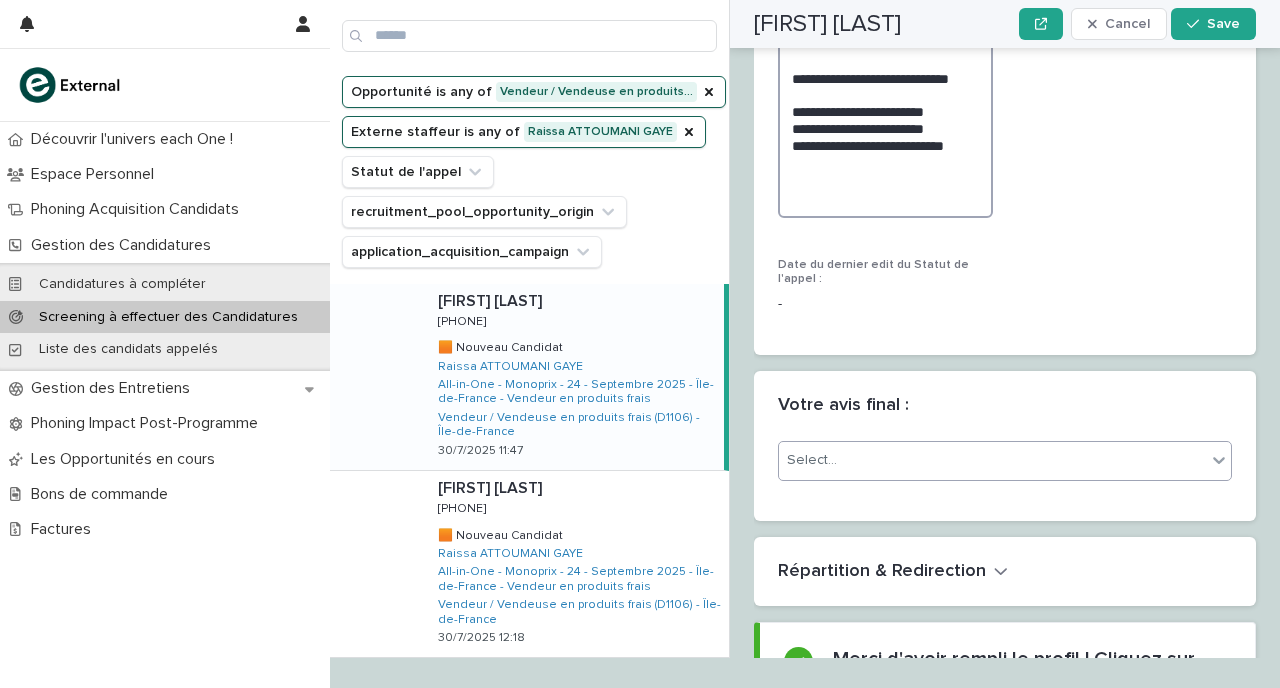 type on "**********" 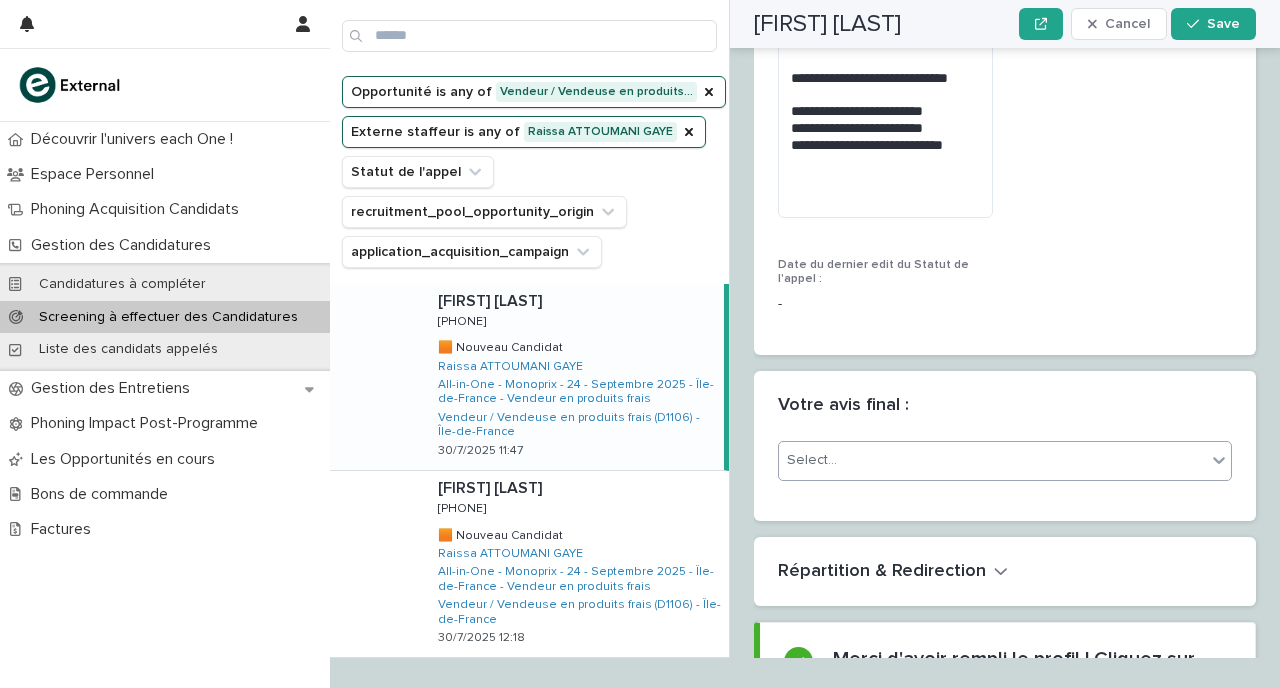 click on "Select..." at bounding box center [992, 460] 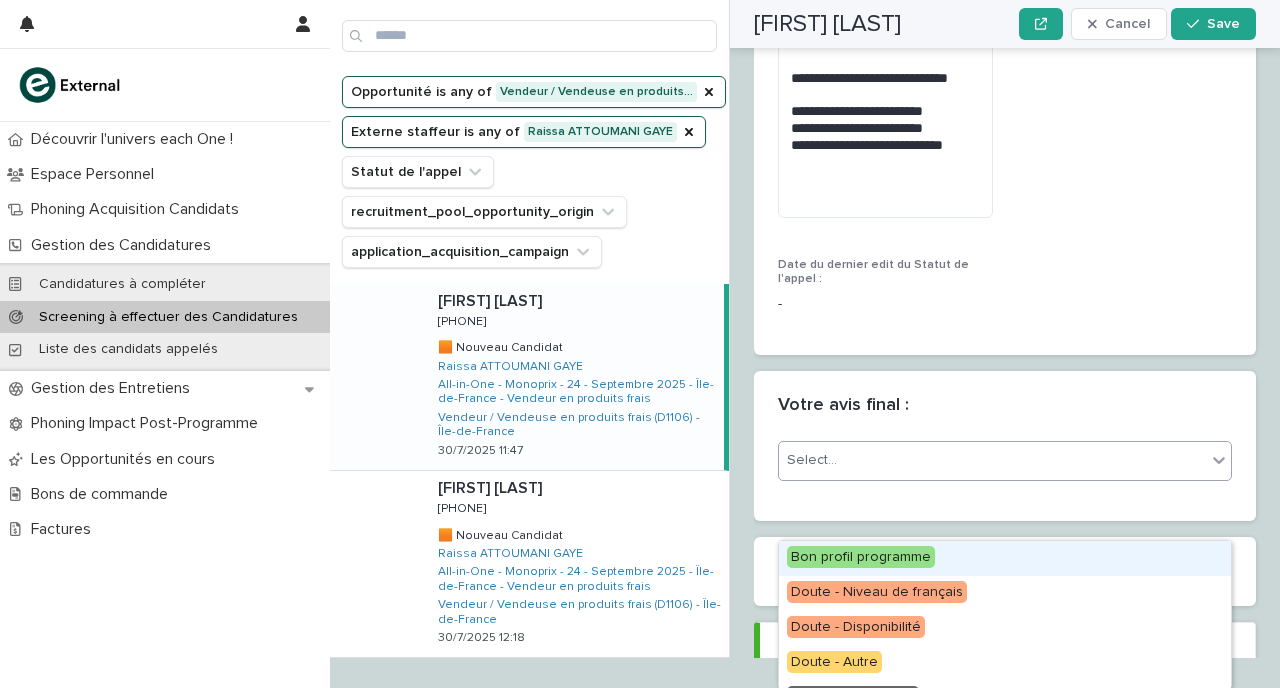 click on "Bon profil programme" at bounding box center (1005, 558) 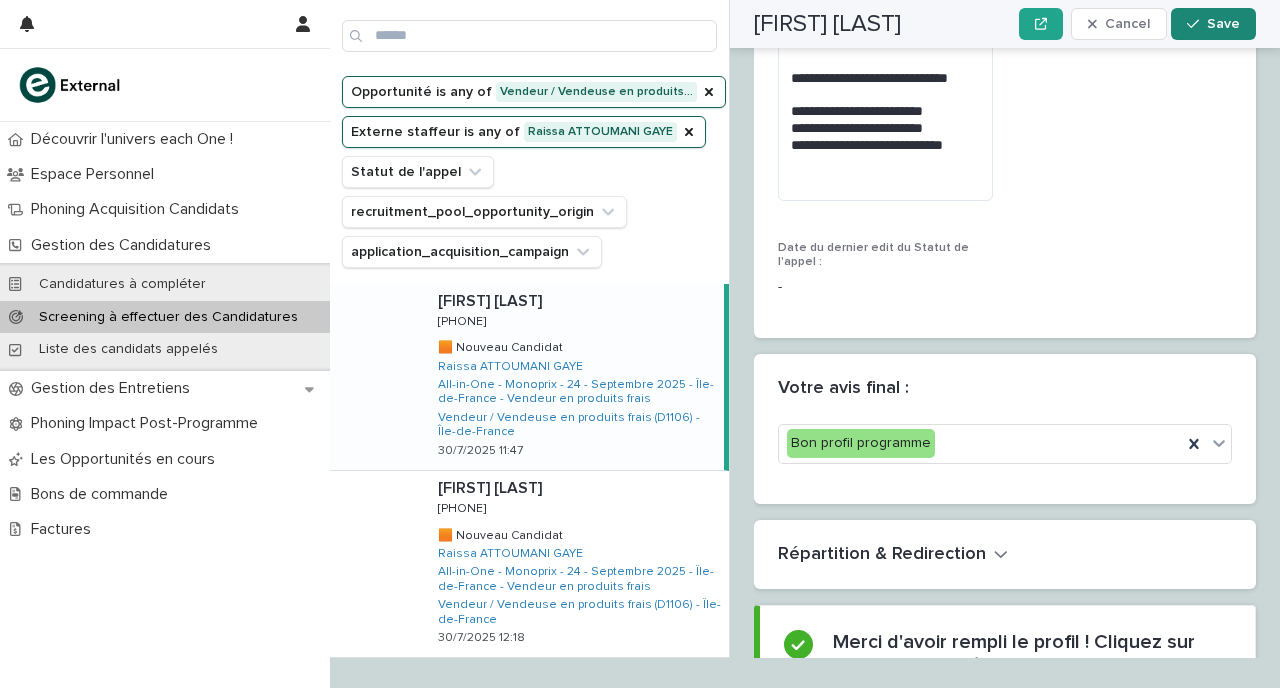 click on "Save" at bounding box center [1213, 24] 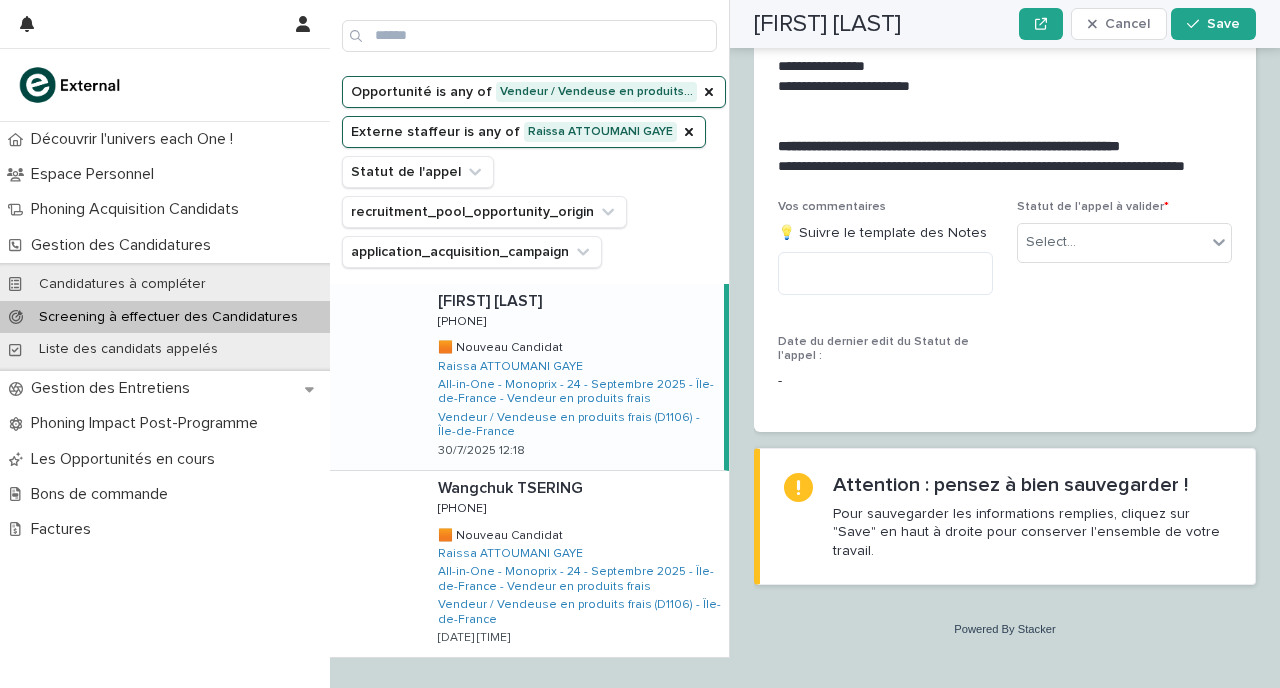 scroll, scrollTop: 2497, scrollLeft: 0, axis: vertical 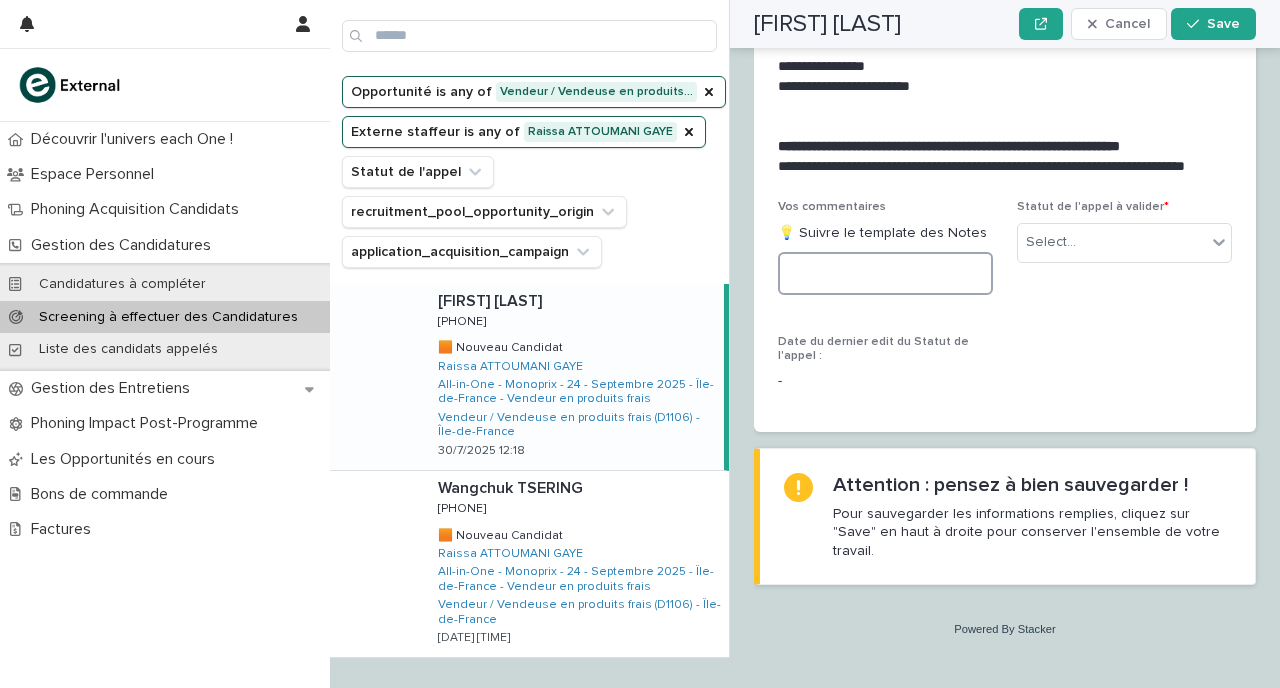 click at bounding box center (885, 273) 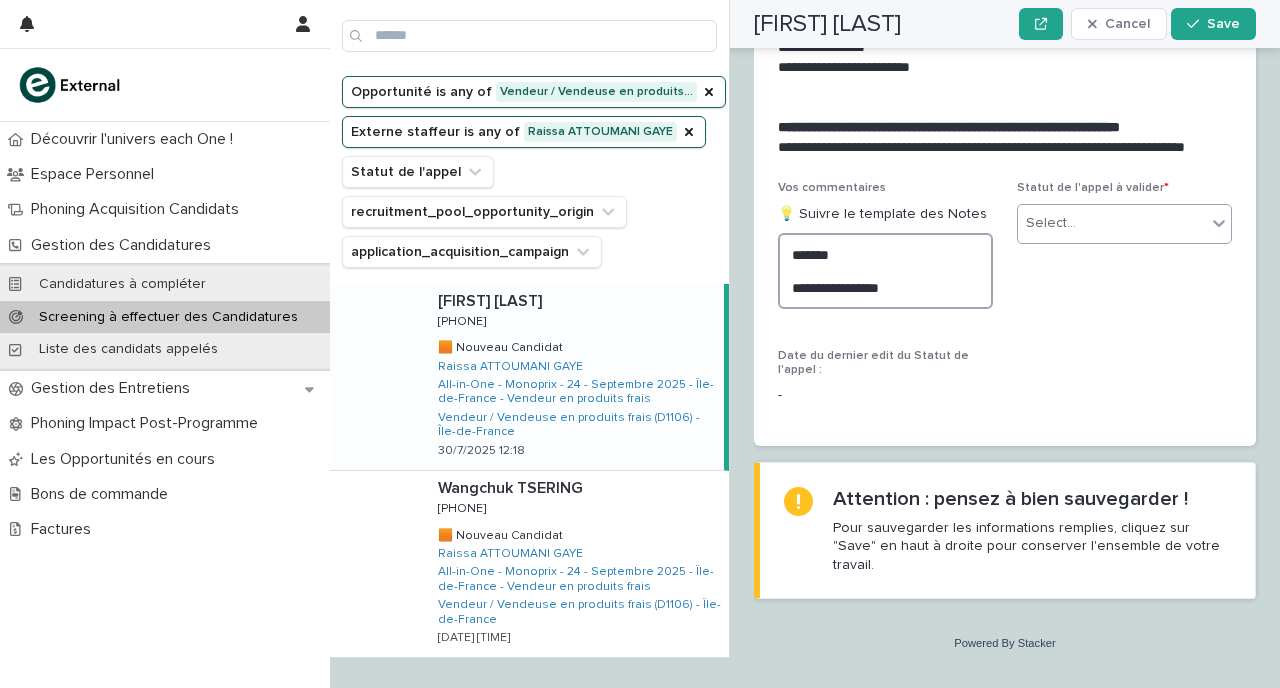 type on "**********" 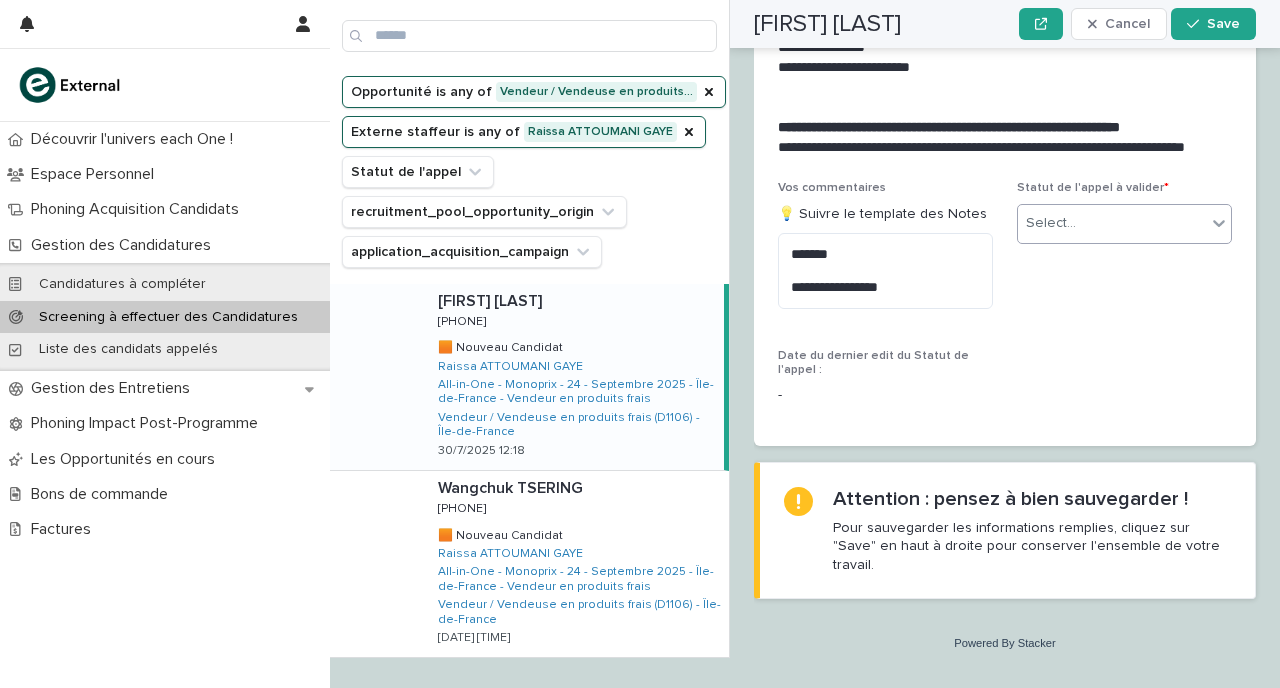 click on "Select..." at bounding box center (1112, 223) 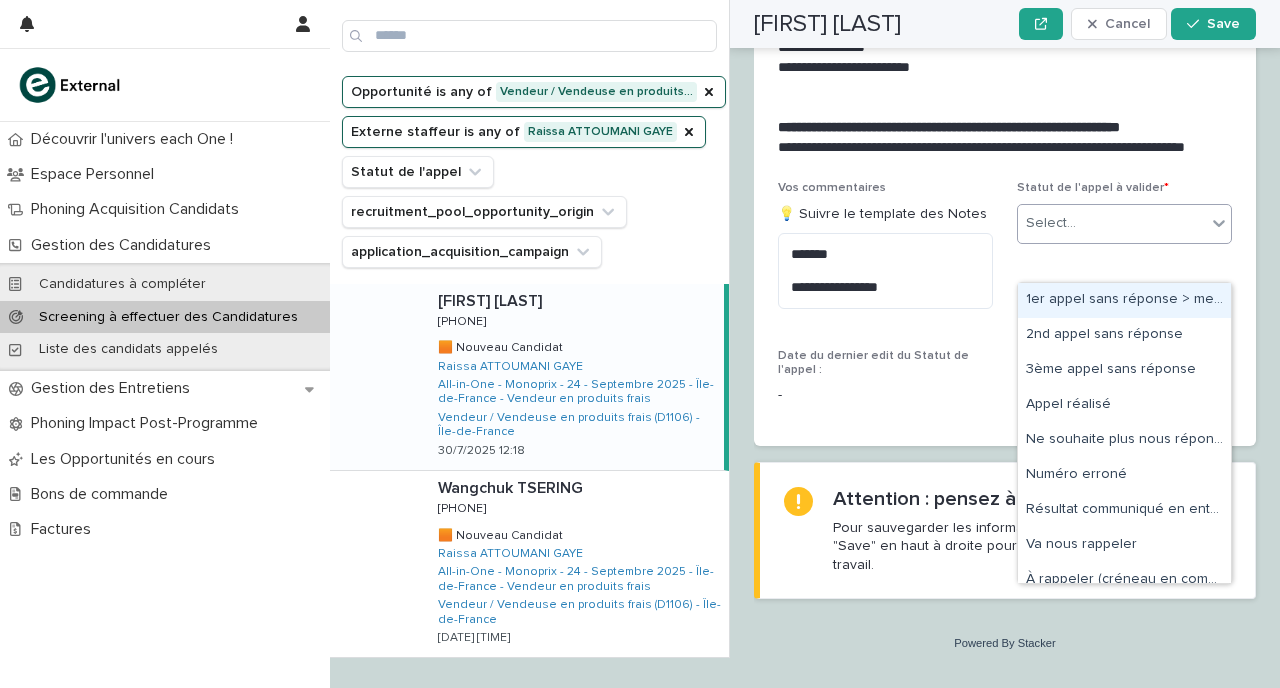 click on "1er appel sans réponse > message laissé" at bounding box center [1124, 300] 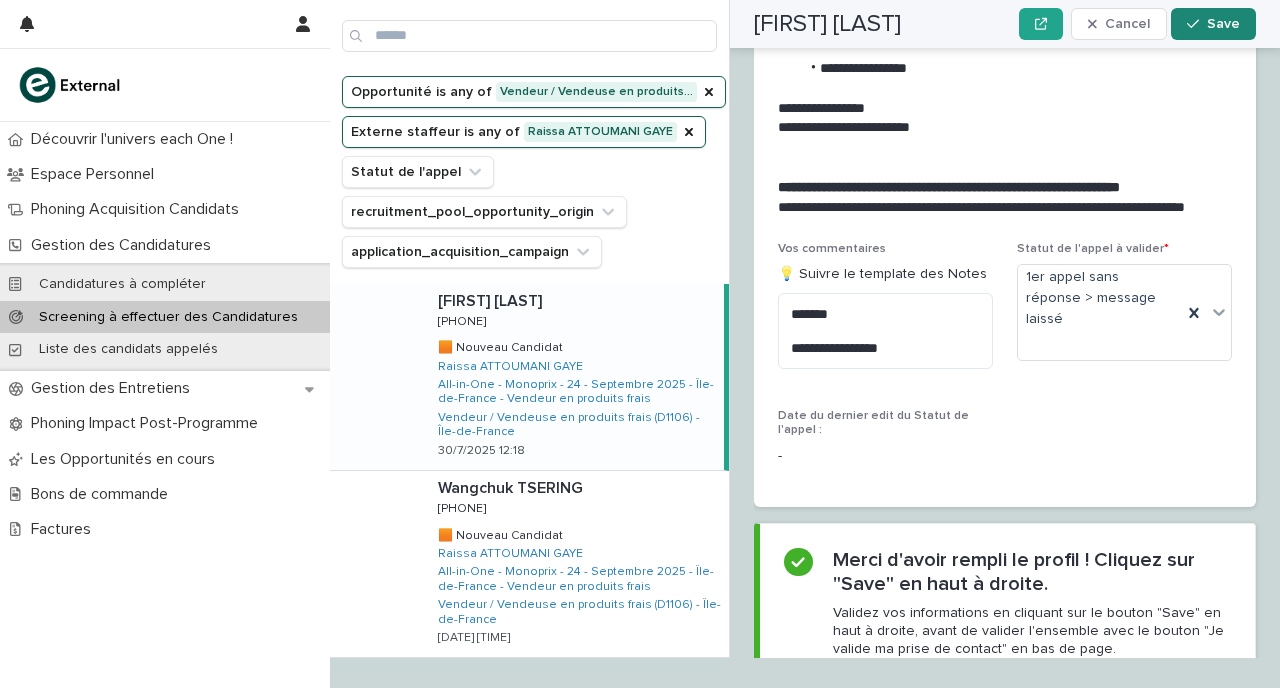 click on "Save" at bounding box center [1223, 24] 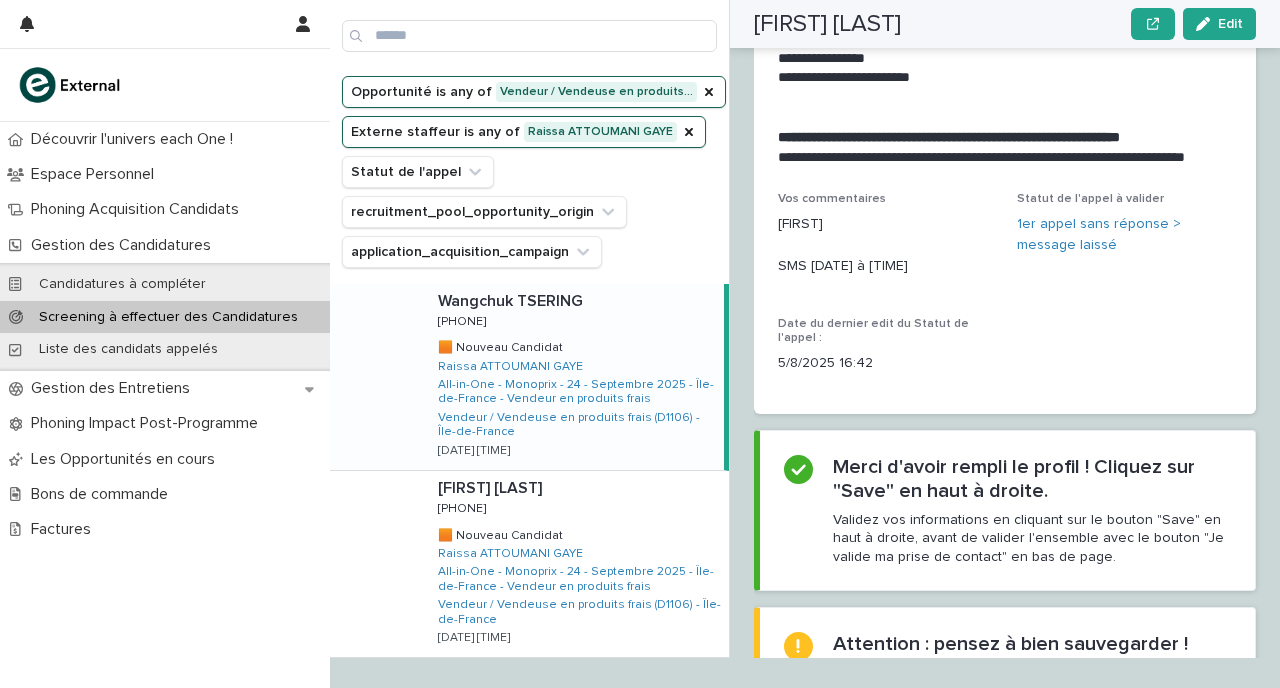 scroll, scrollTop: 2317, scrollLeft: 0, axis: vertical 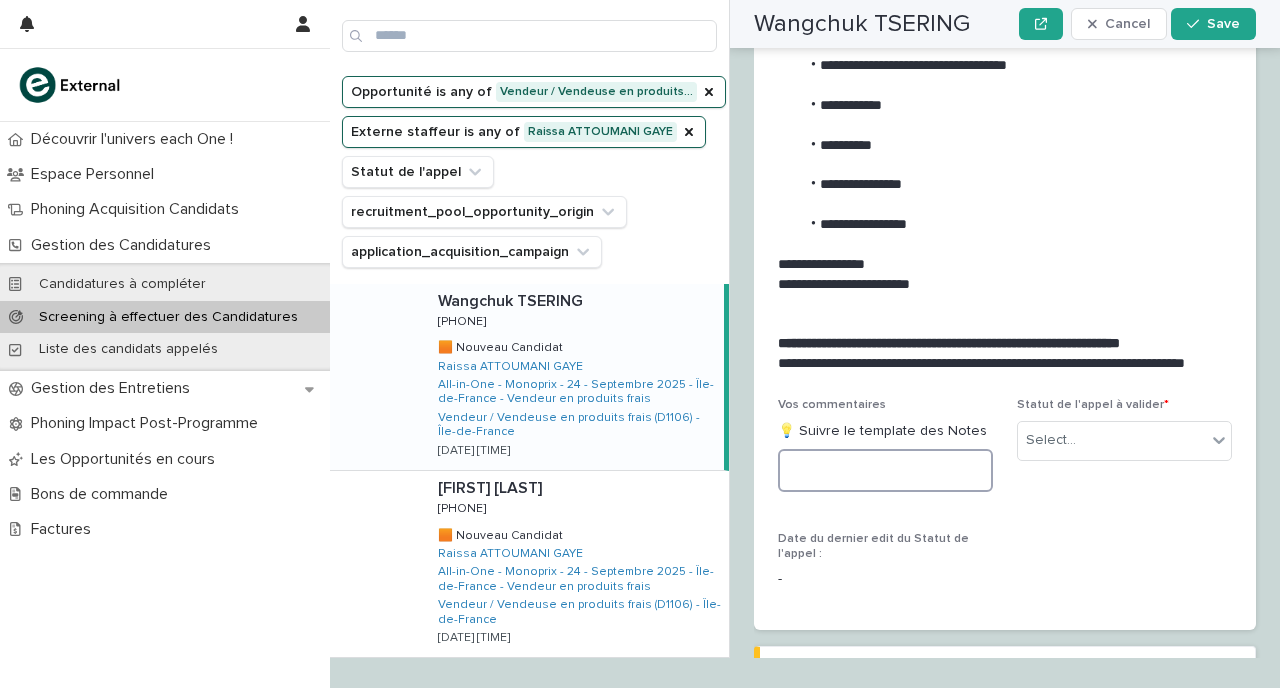 click at bounding box center (885, 470) 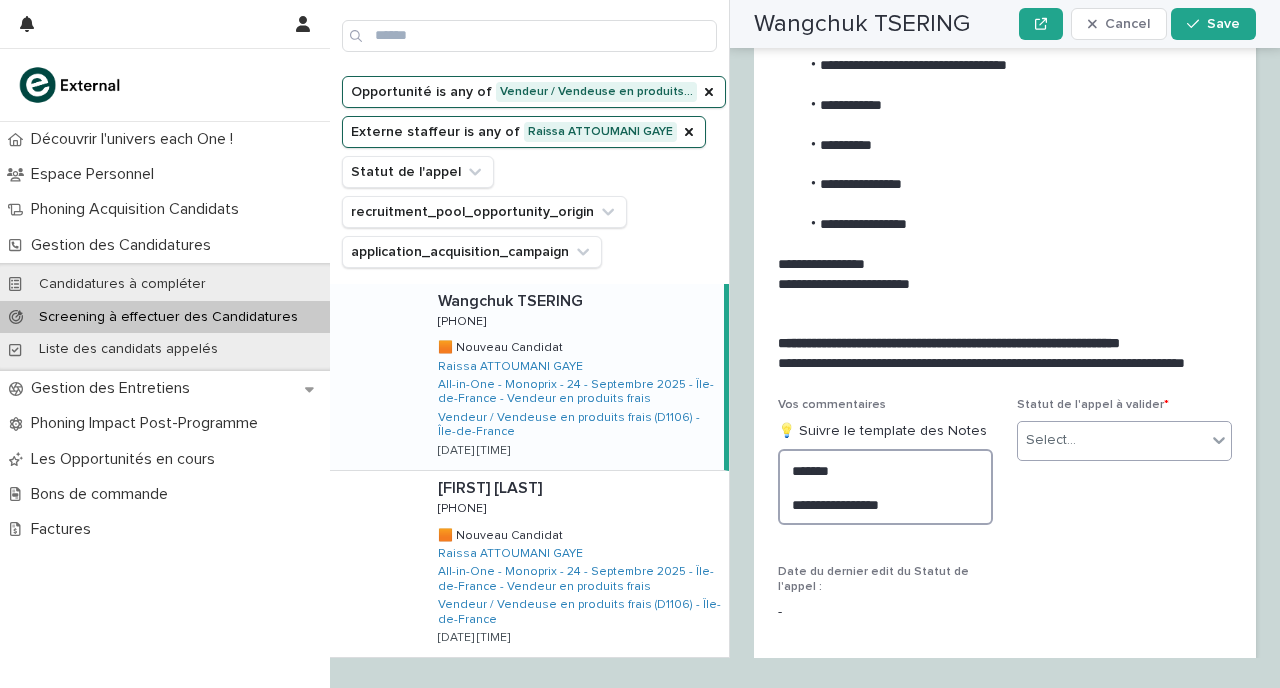 type on "**********" 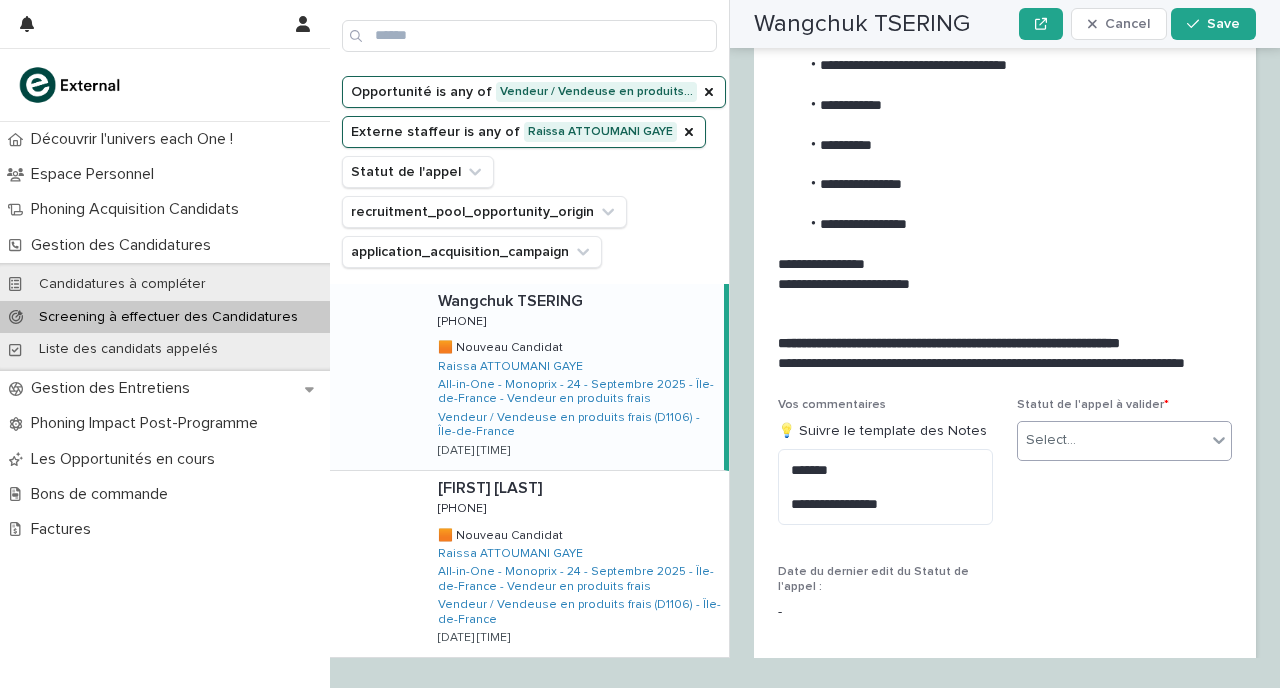 click on "Select..." at bounding box center (1112, 440) 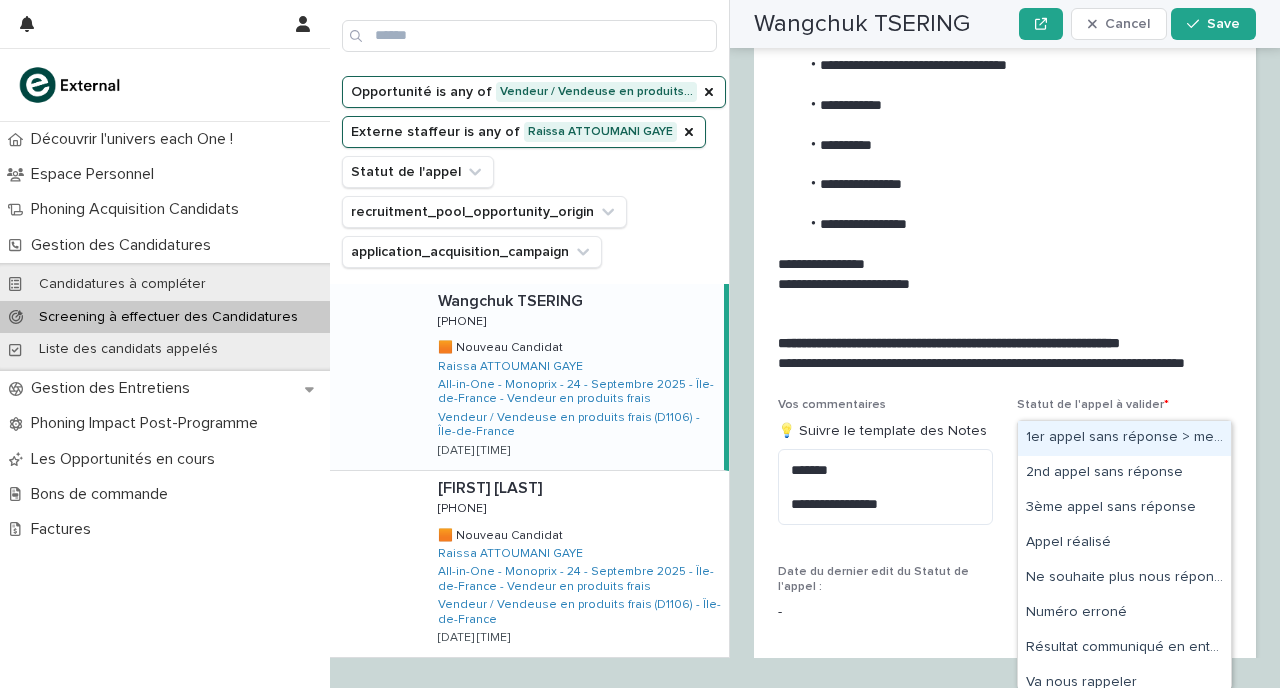 click on "1er appel sans réponse > message laissé" at bounding box center [1124, 438] 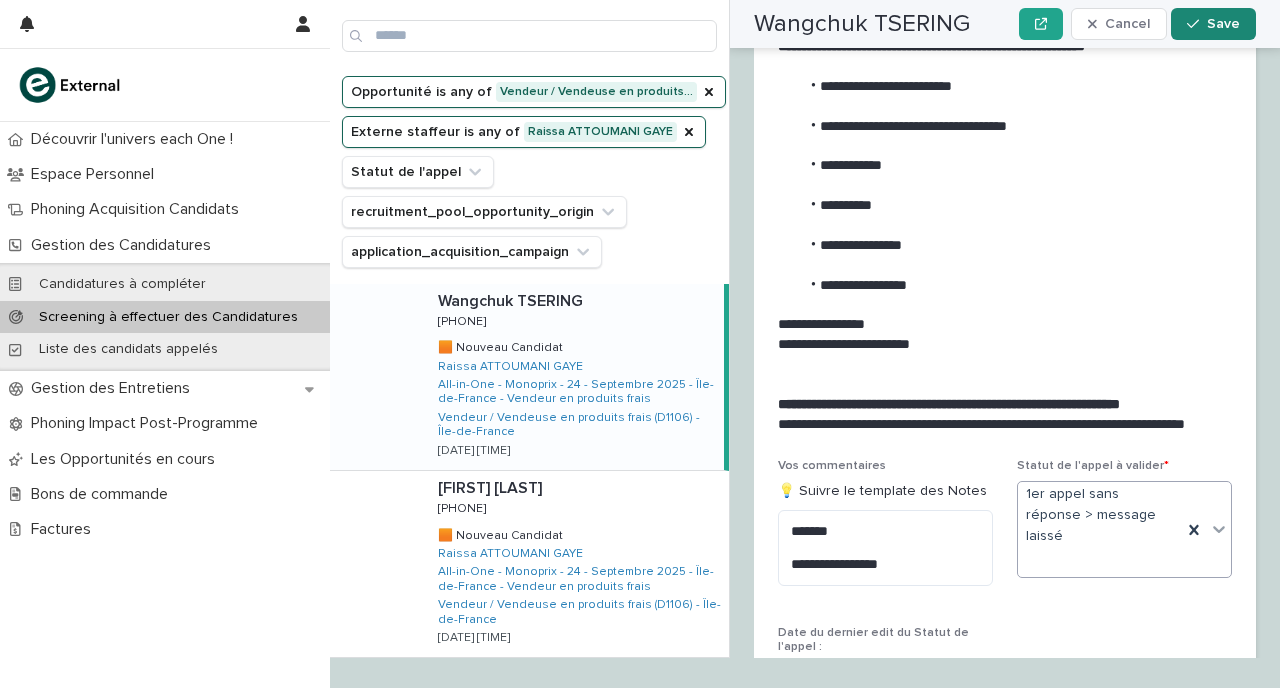 click on "Save" at bounding box center [1223, 24] 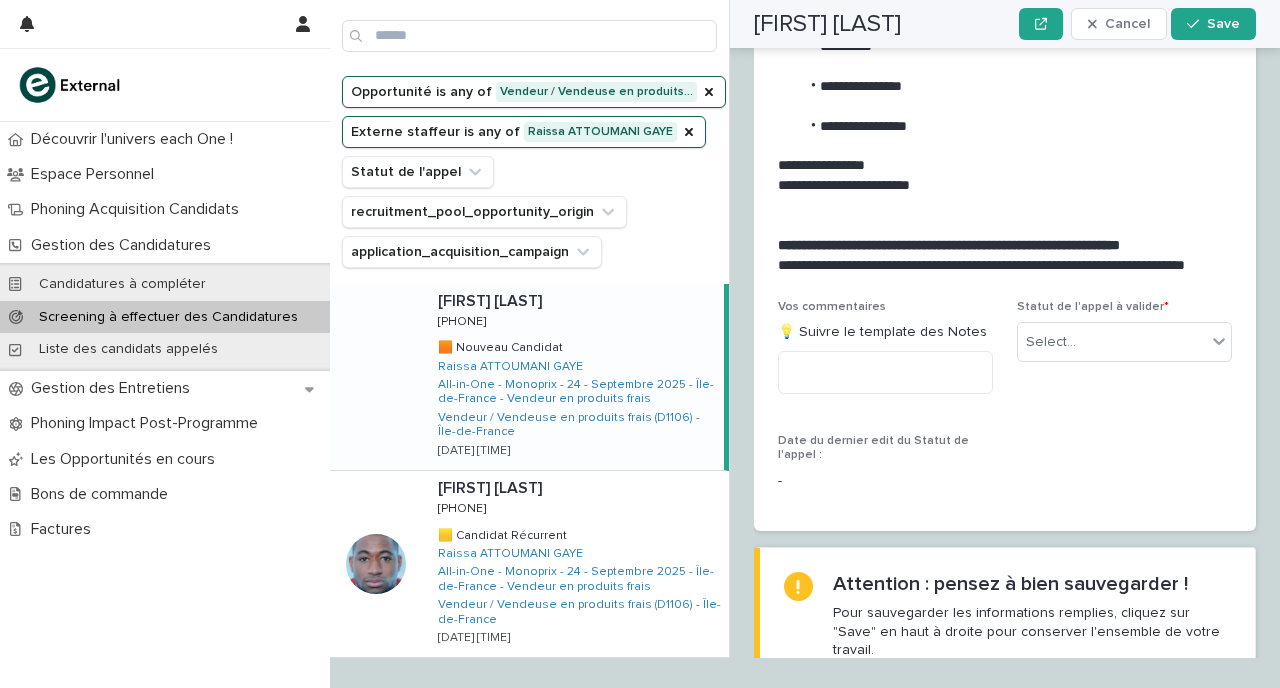 scroll, scrollTop: 2427, scrollLeft: 0, axis: vertical 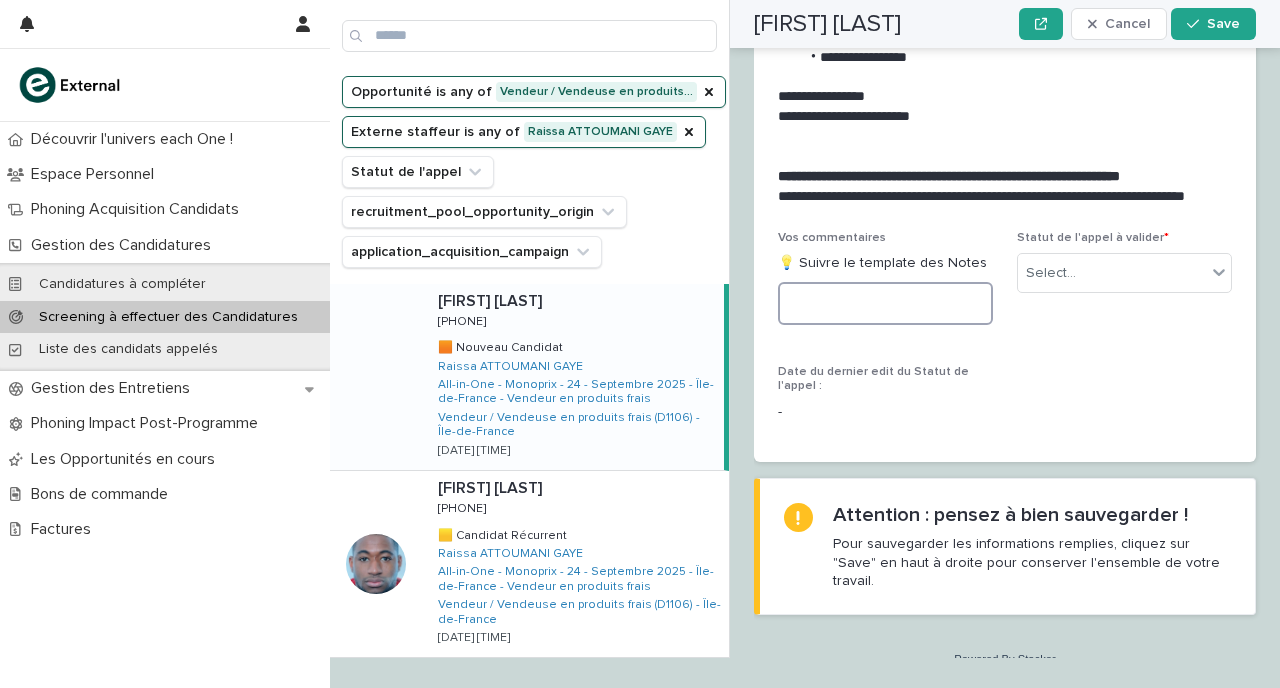 click at bounding box center (885, 303) 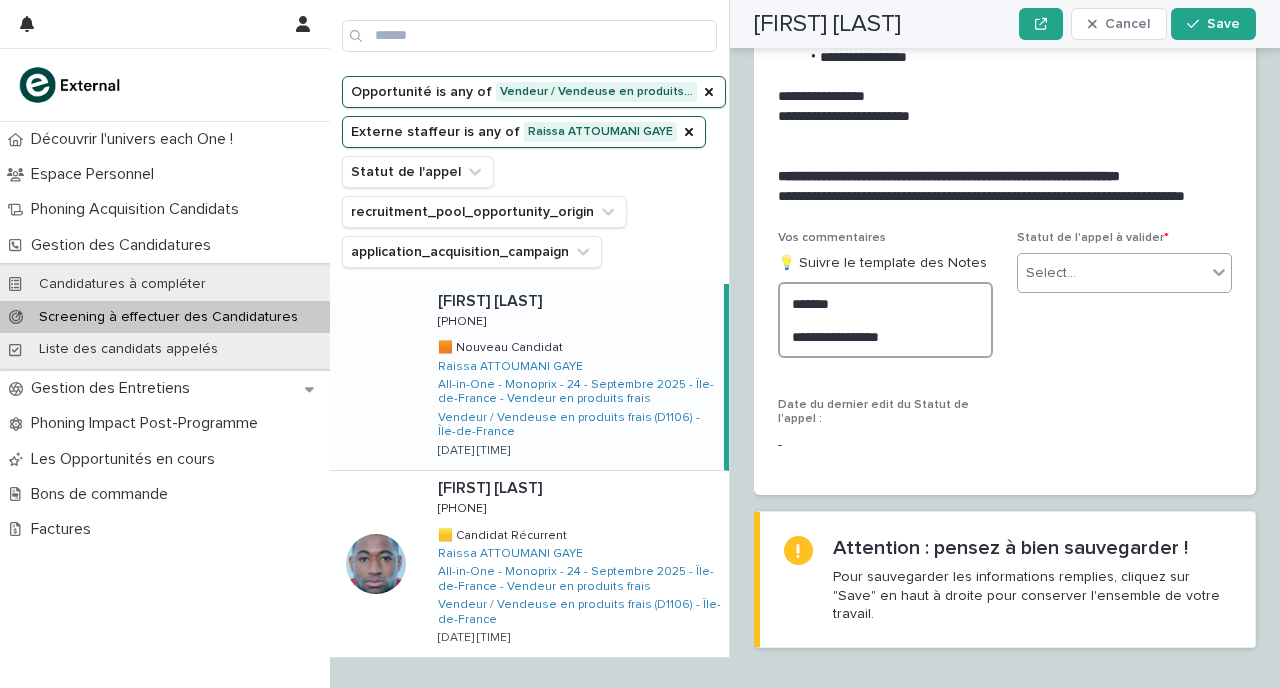 type on "**********" 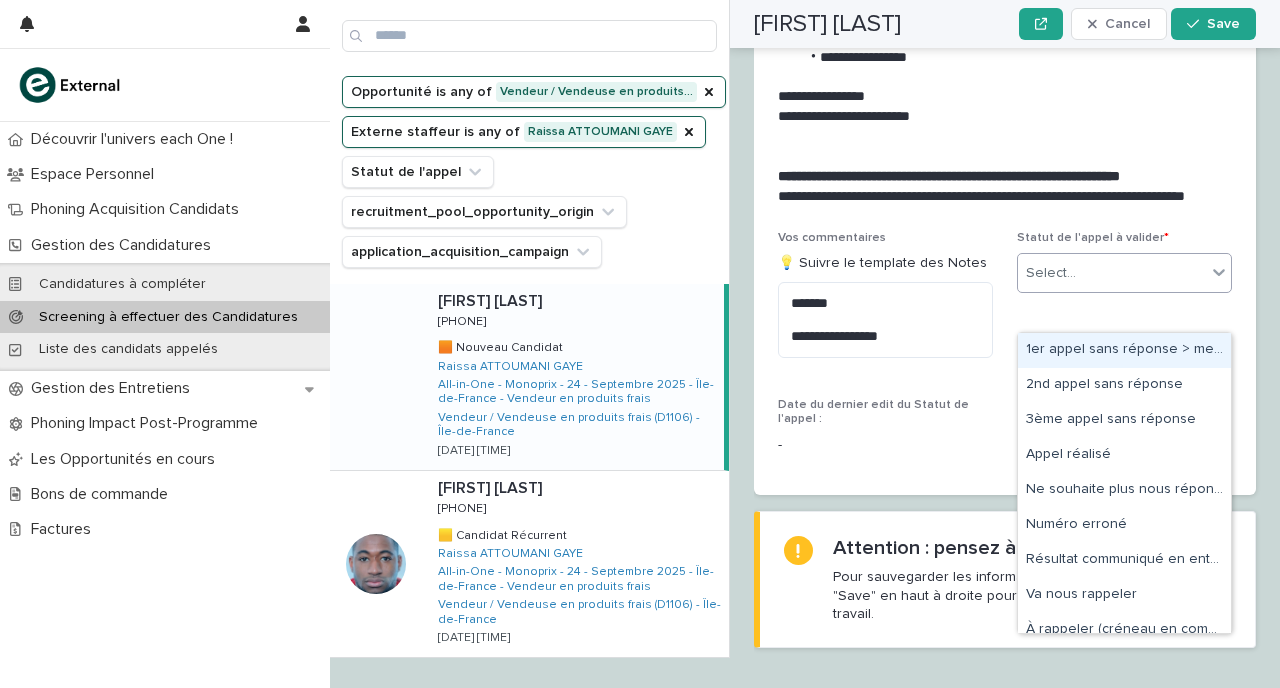 click on "Select..." at bounding box center [1112, 273] 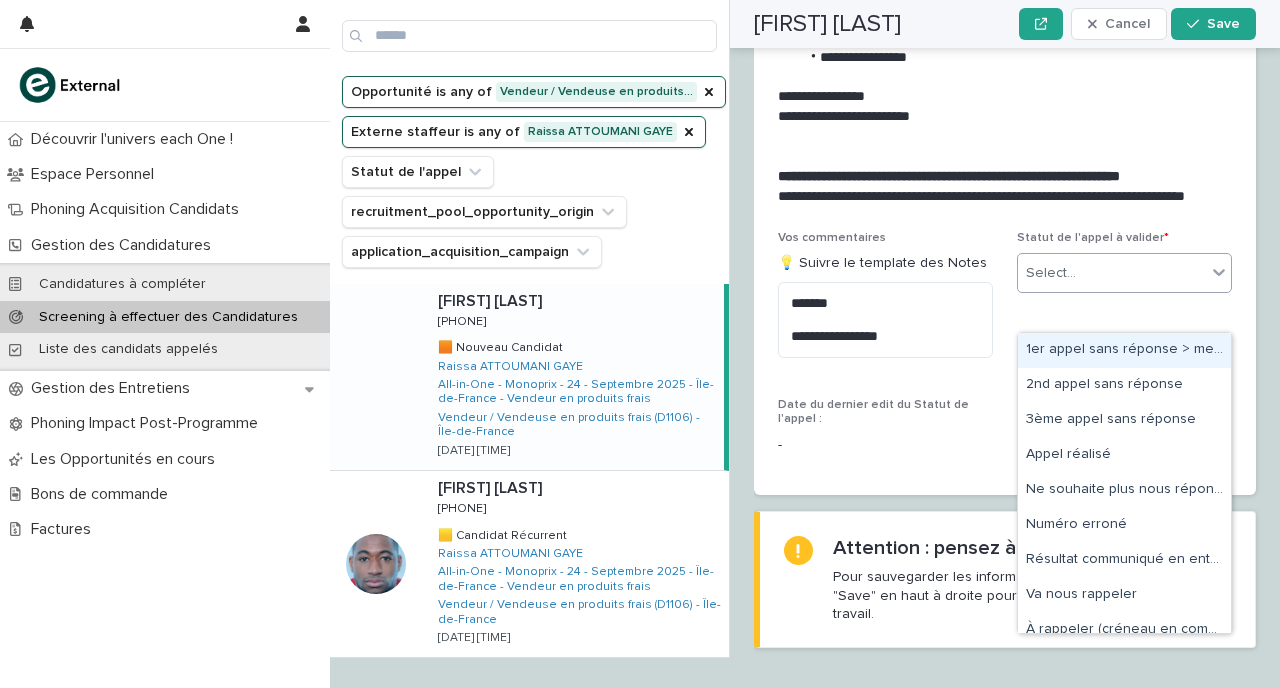 click on "1er appel sans réponse > message laissé" at bounding box center [1124, 350] 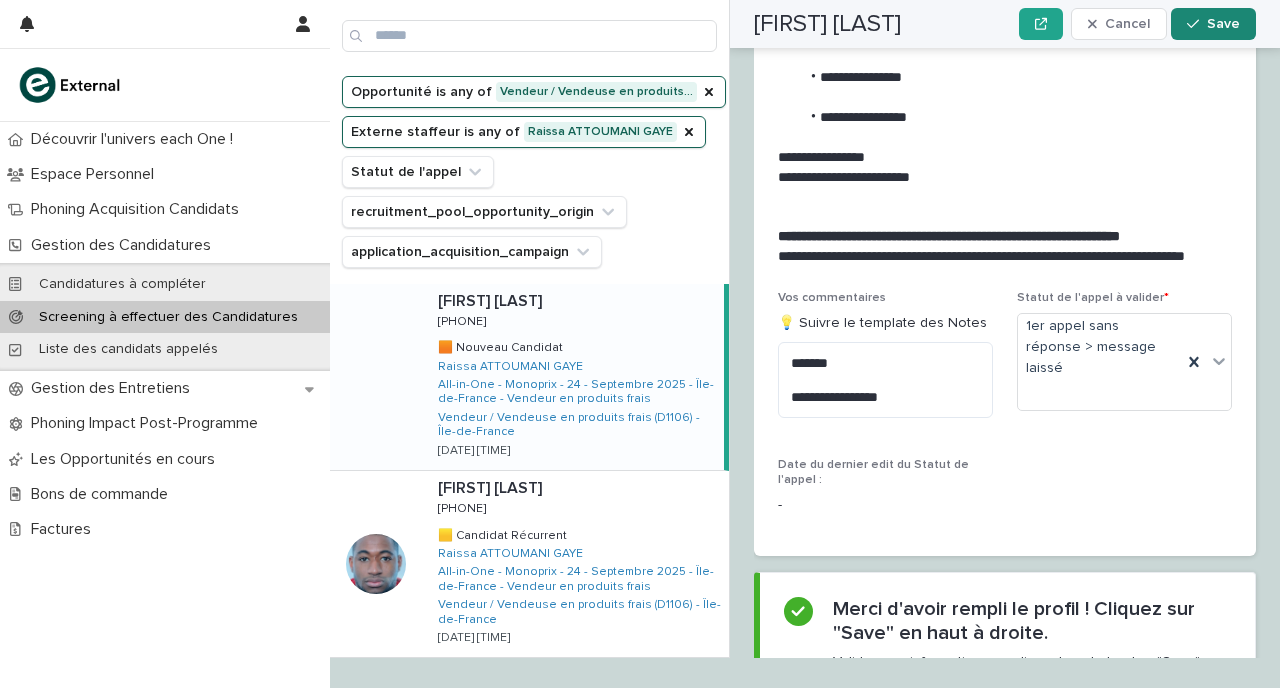 click on "Save" at bounding box center (1223, 24) 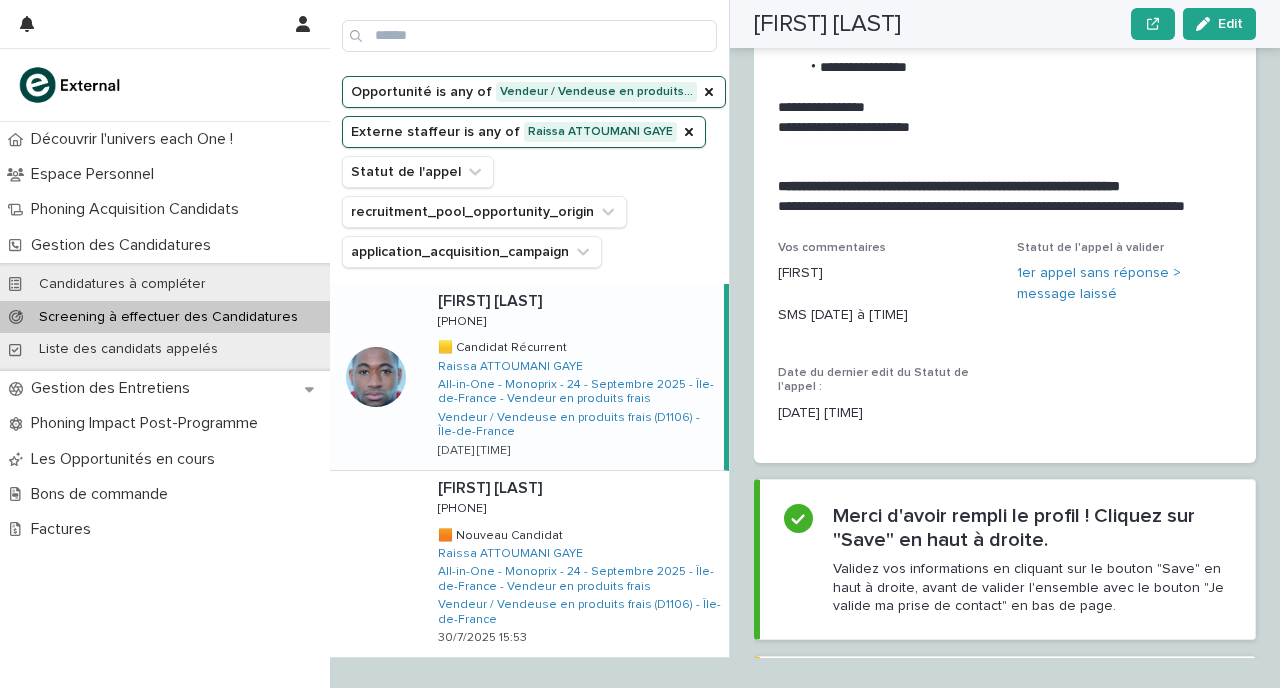 scroll, scrollTop: 2247, scrollLeft: 0, axis: vertical 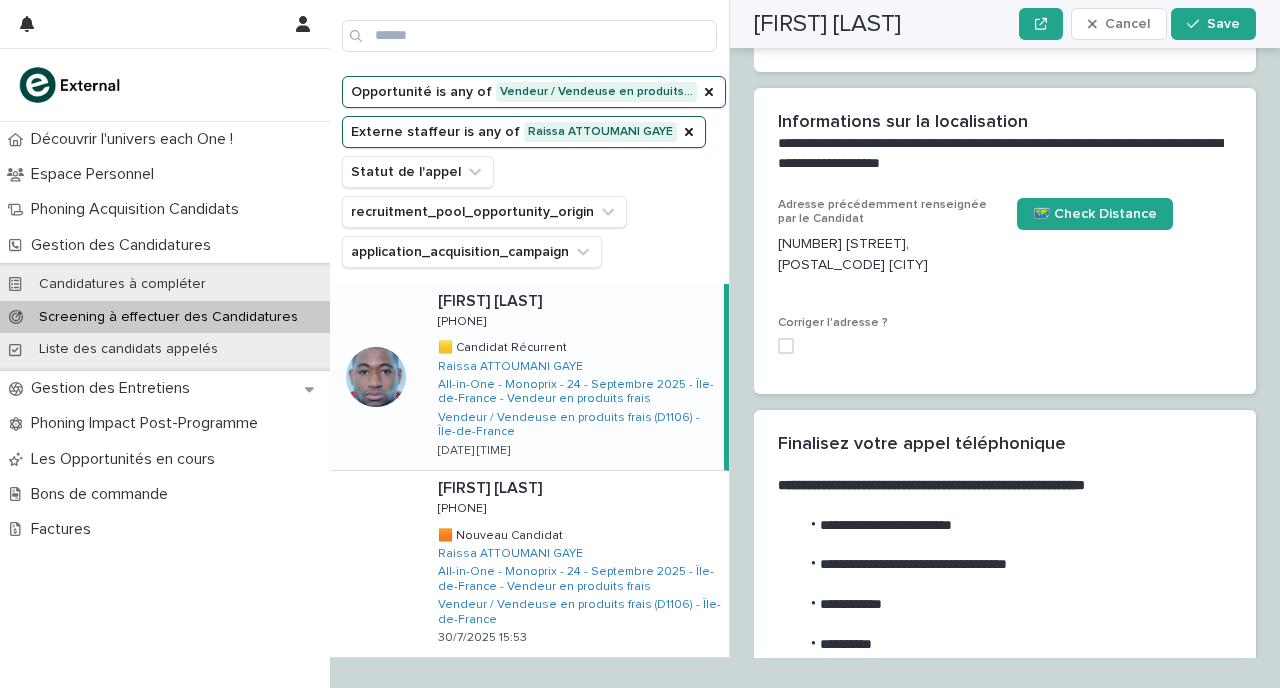 click on "[FIRST] [LAST] [FIRST] [LAST]  [PHONE] [PHONE]  🟨 Candidat Récurrent 🟨 Candidat Récurrent  [FIRST] [LAST]   All-in-One - Monoprix - 24 - Septembre 2025 - Île-de-France - Vendeur en produits frais   Vendeur / Vendeuse en produits frais (D1106) - Île-de-France   30/7/2025 14:50" at bounding box center (573, 377) 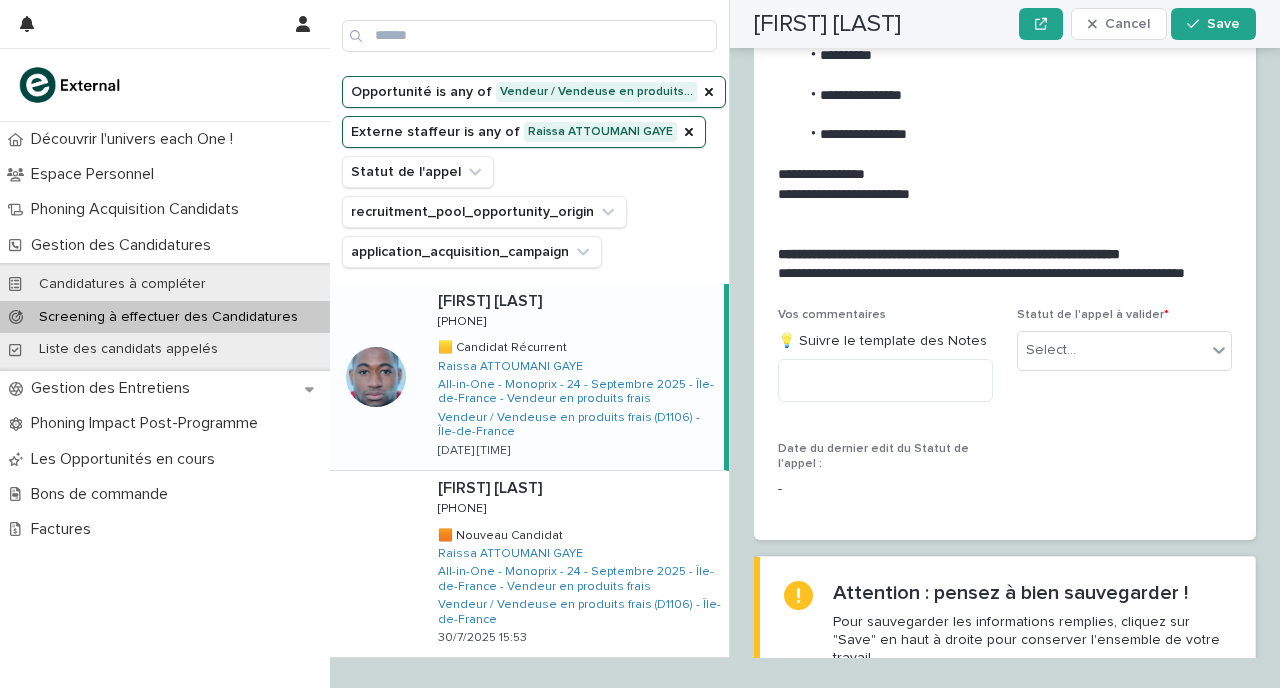 scroll, scrollTop: 2875, scrollLeft: 0, axis: vertical 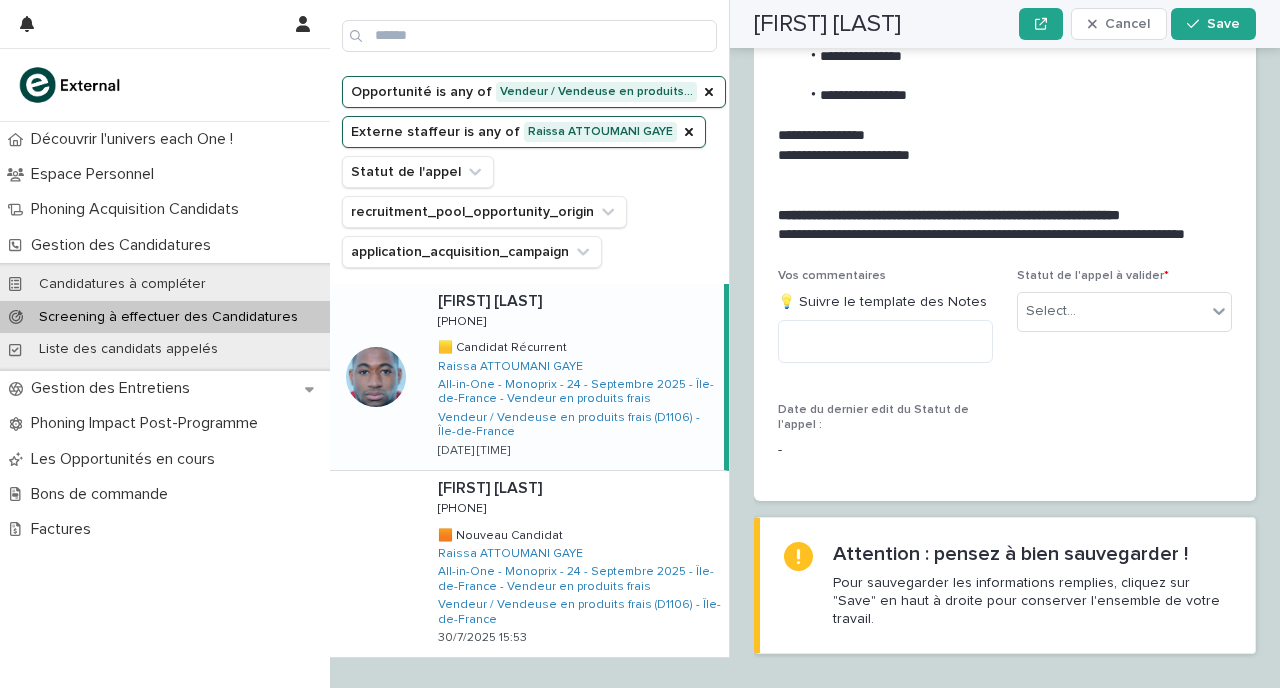 click on "Vos commentaires 💡 Suivre le template des Notes" at bounding box center (885, 324) 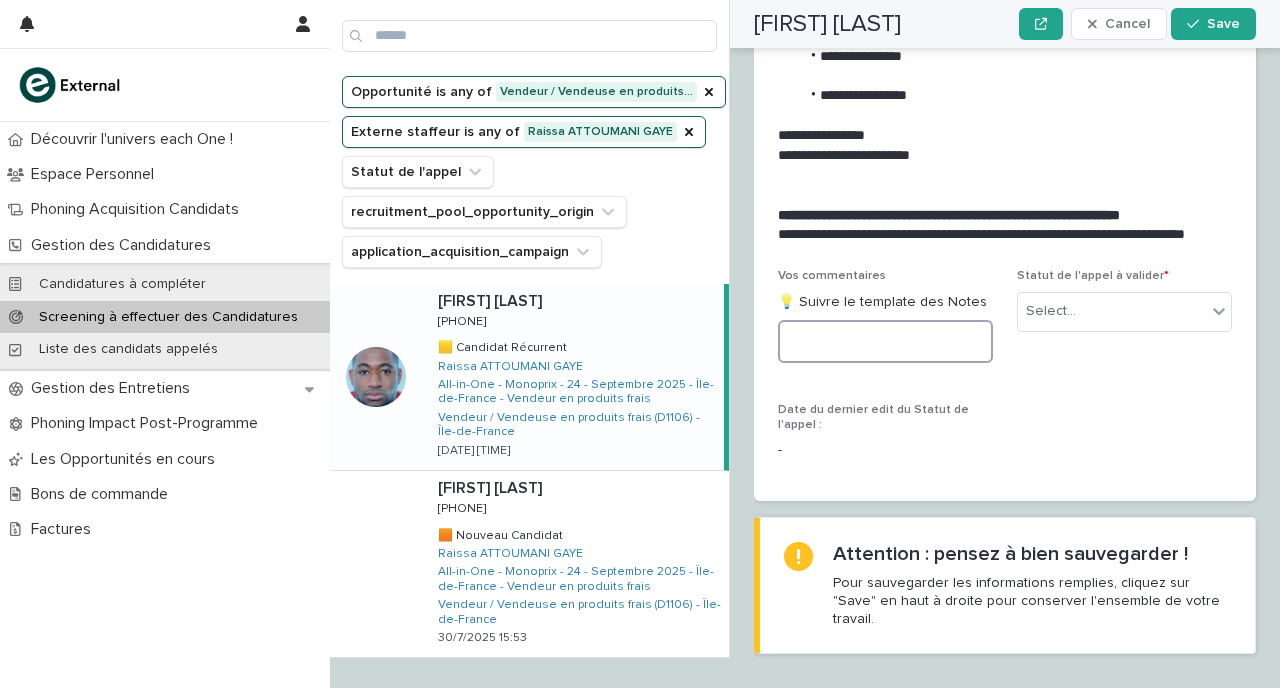 click at bounding box center (885, 341) 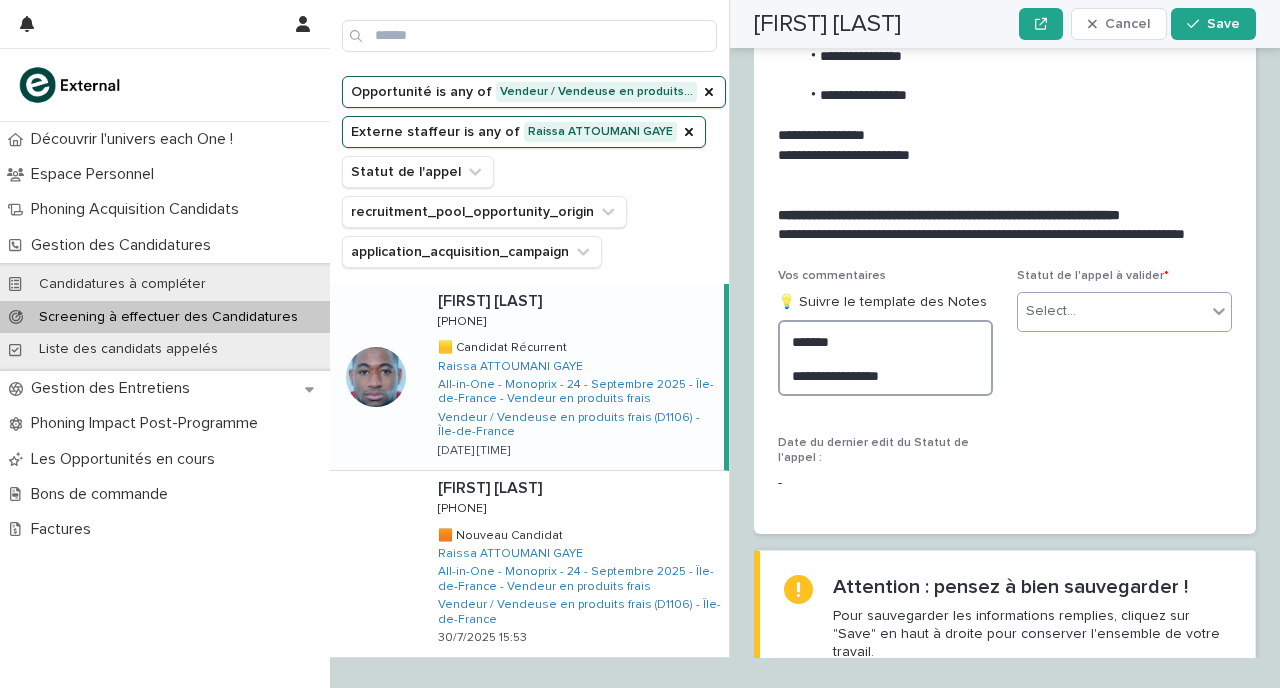 type on "**********" 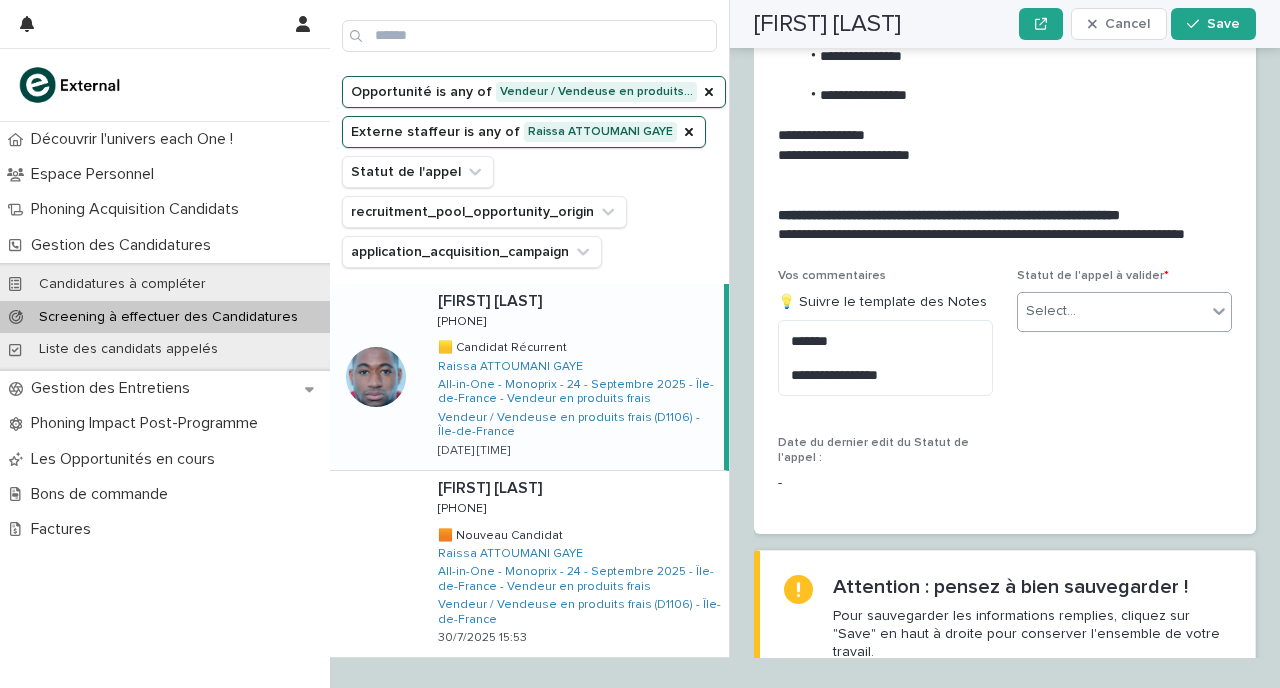 click on "Select..." at bounding box center [1112, 311] 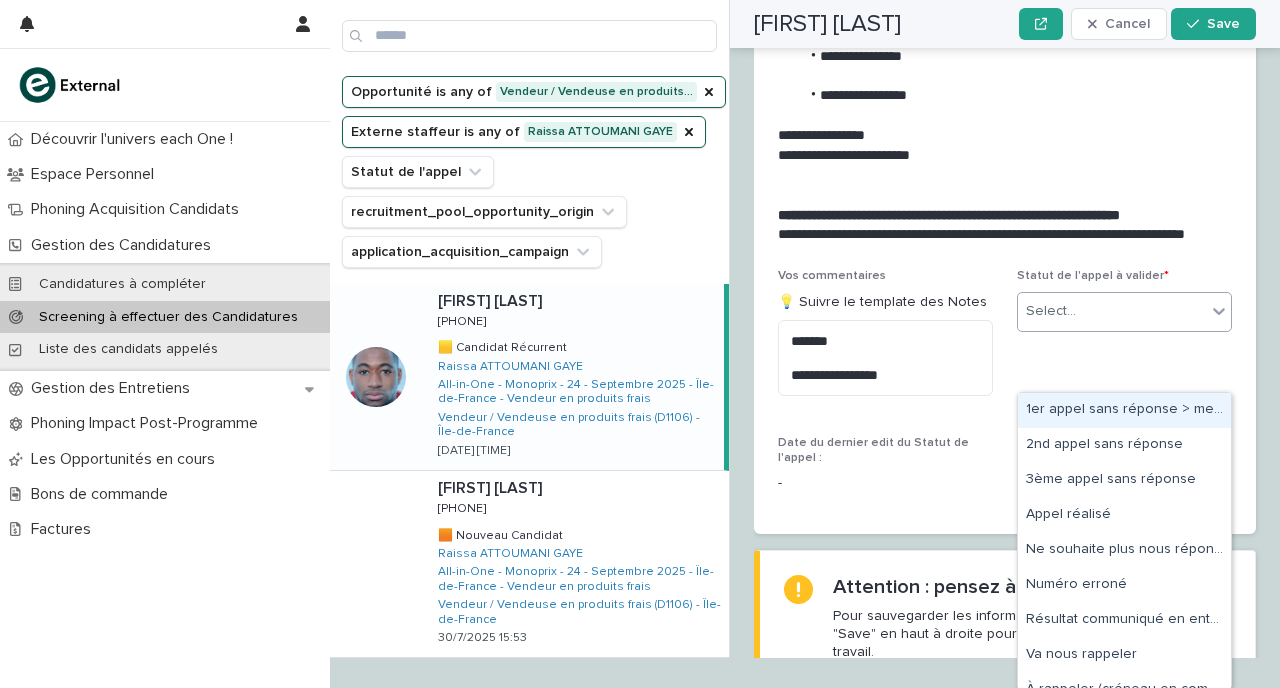 click on "1er appel sans réponse > message laissé" at bounding box center (1124, 410) 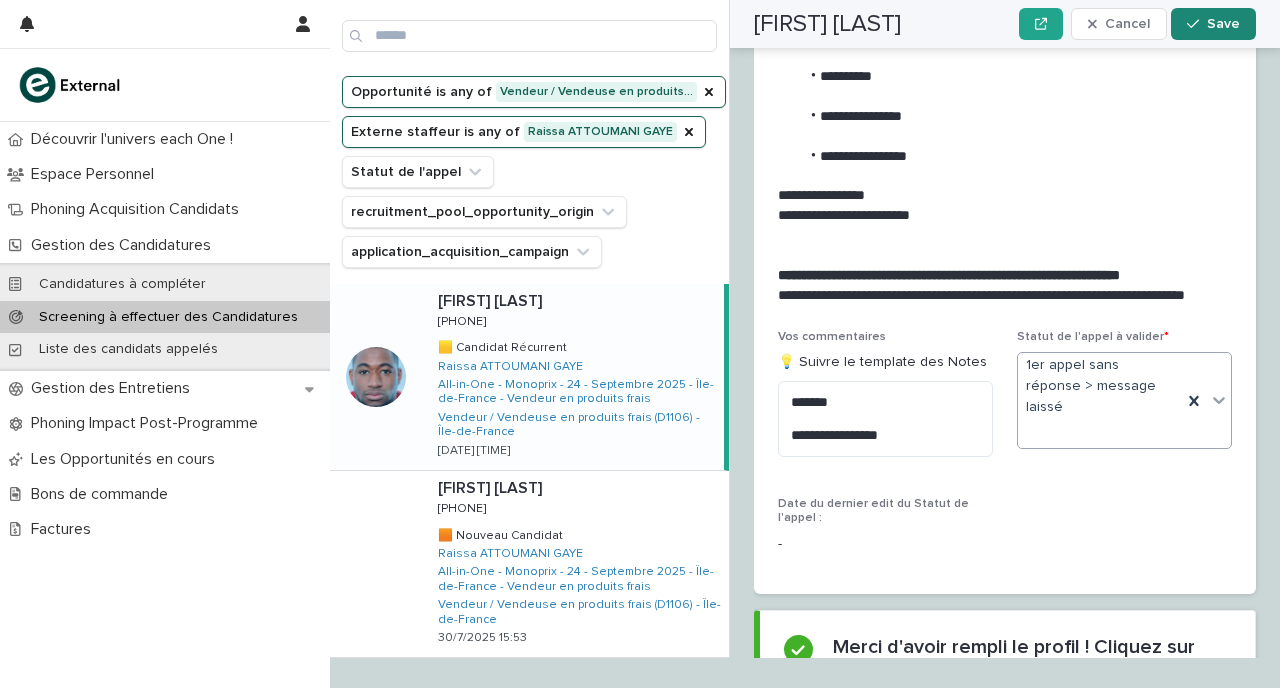 click on "Save" at bounding box center (1223, 24) 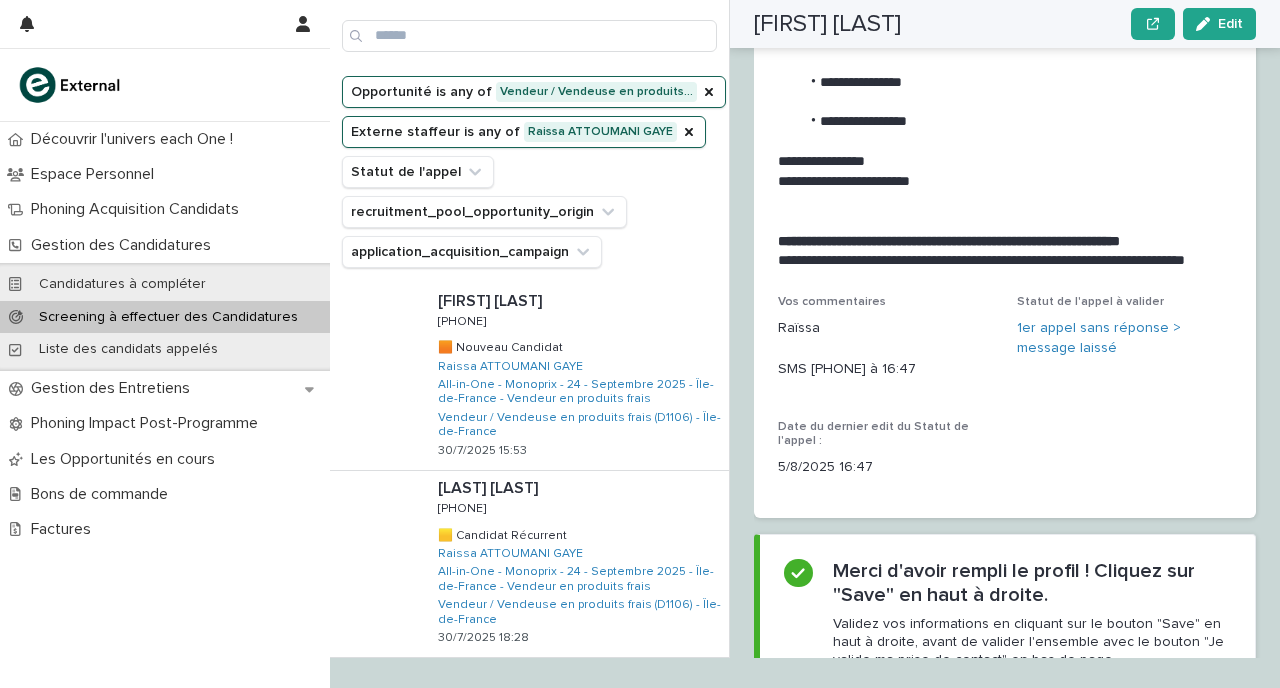 scroll, scrollTop: 2694, scrollLeft: 0, axis: vertical 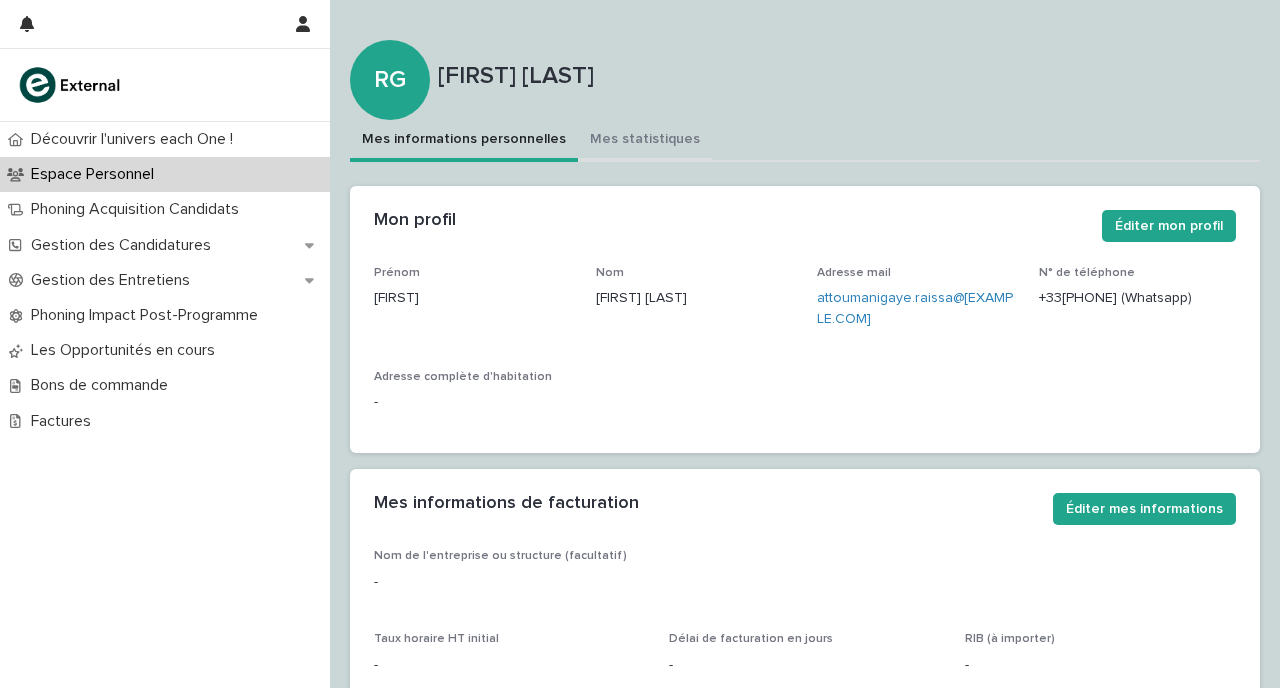 click on "Mes statistiques" at bounding box center [645, 141] 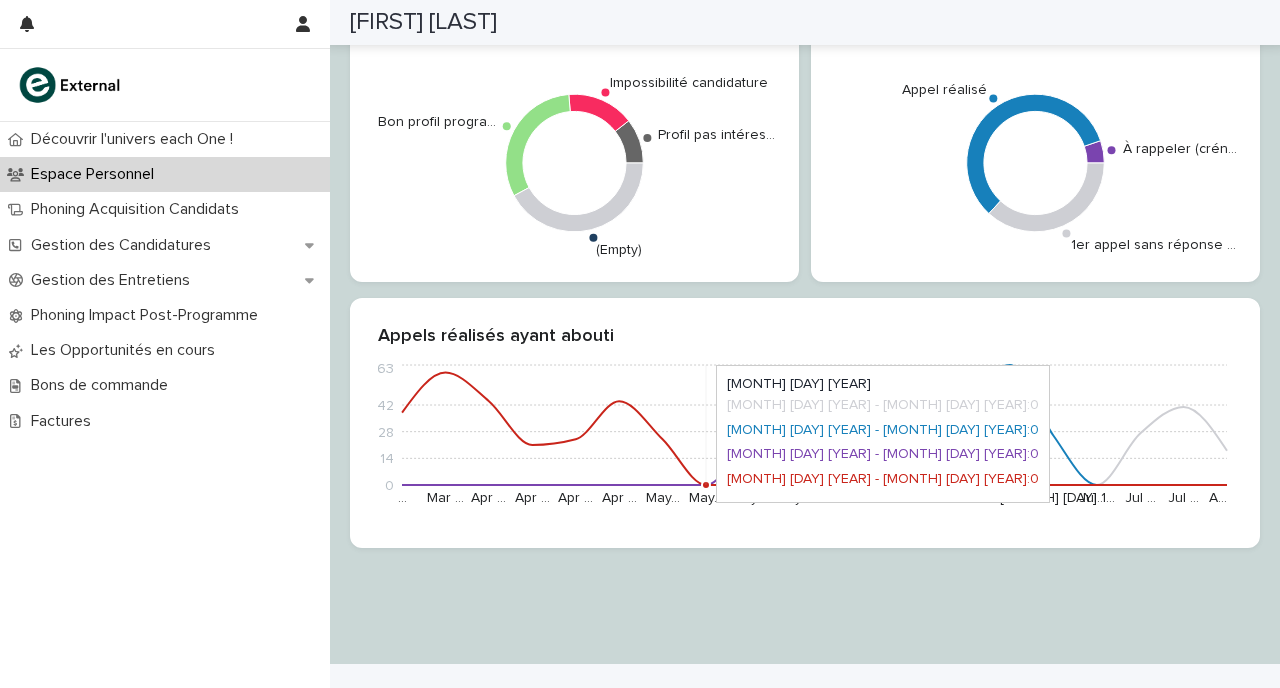 scroll, scrollTop: 362, scrollLeft: 0, axis: vertical 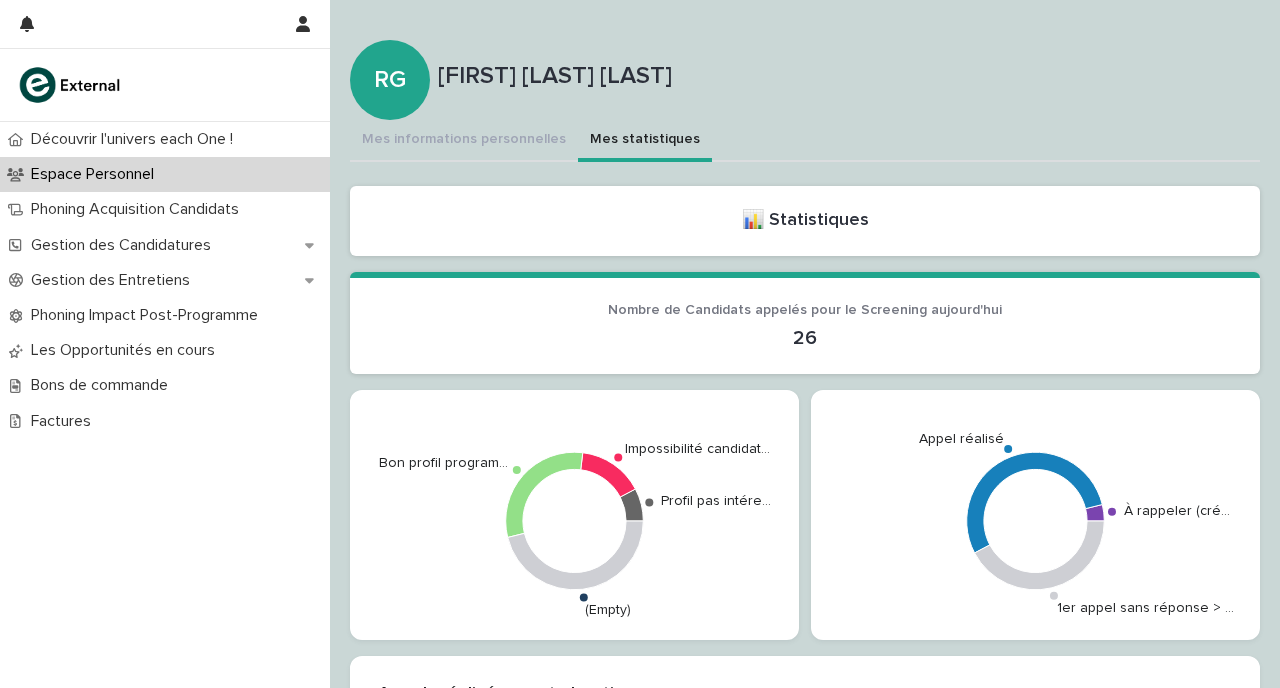 click on "Mes statistiques" at bounding box center [645, 141] 